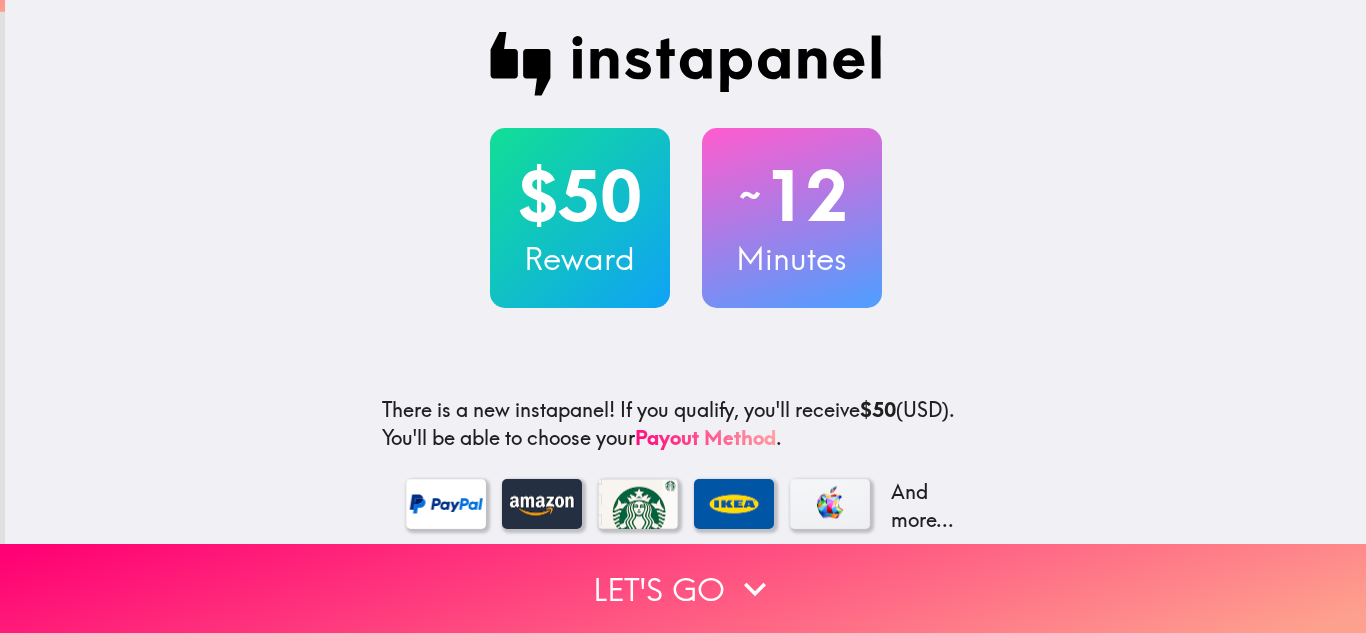 scroll, scrollTop: 0, scrollLeft: 0, axis: both 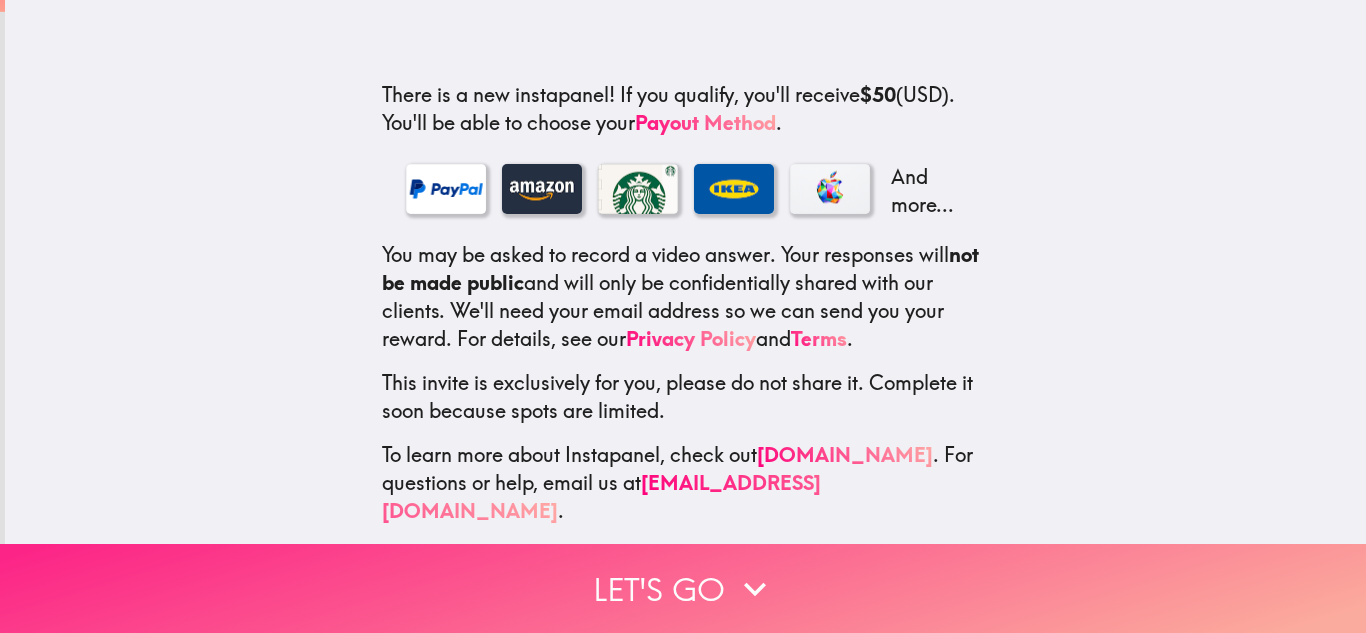 click on "Let's go" at bounding box center (683, 588) 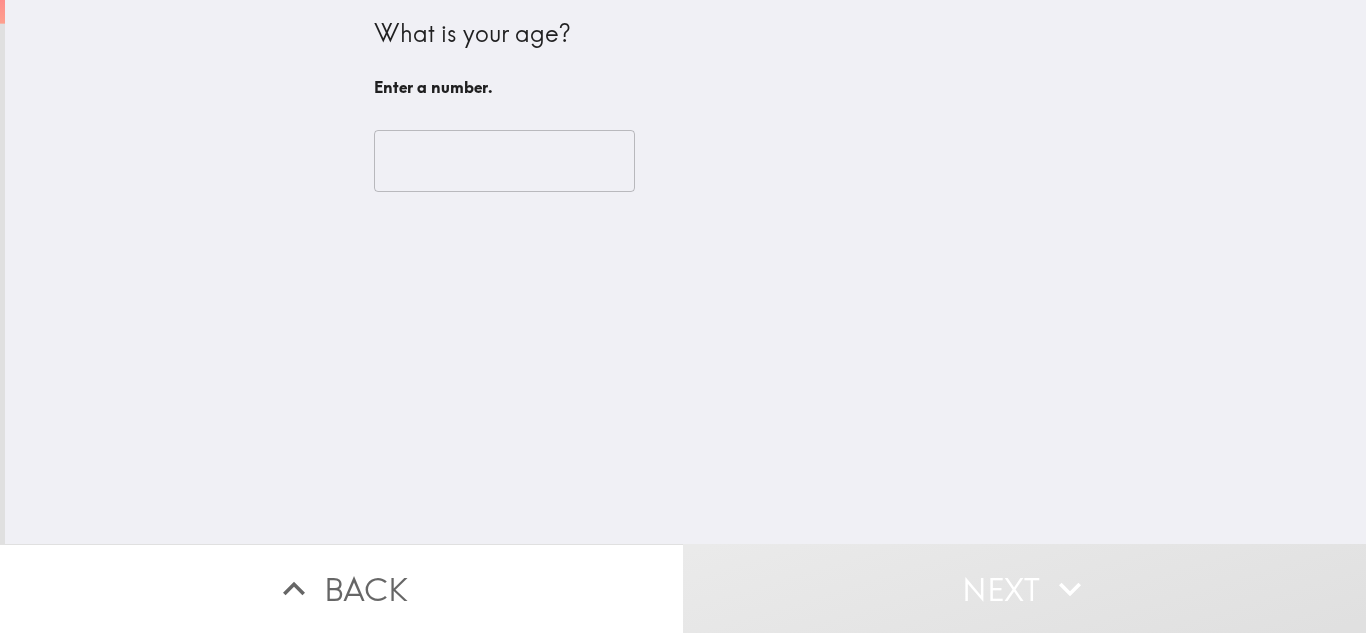 scroll, scrollTop: 0, scrollLeft: 0, axis: both 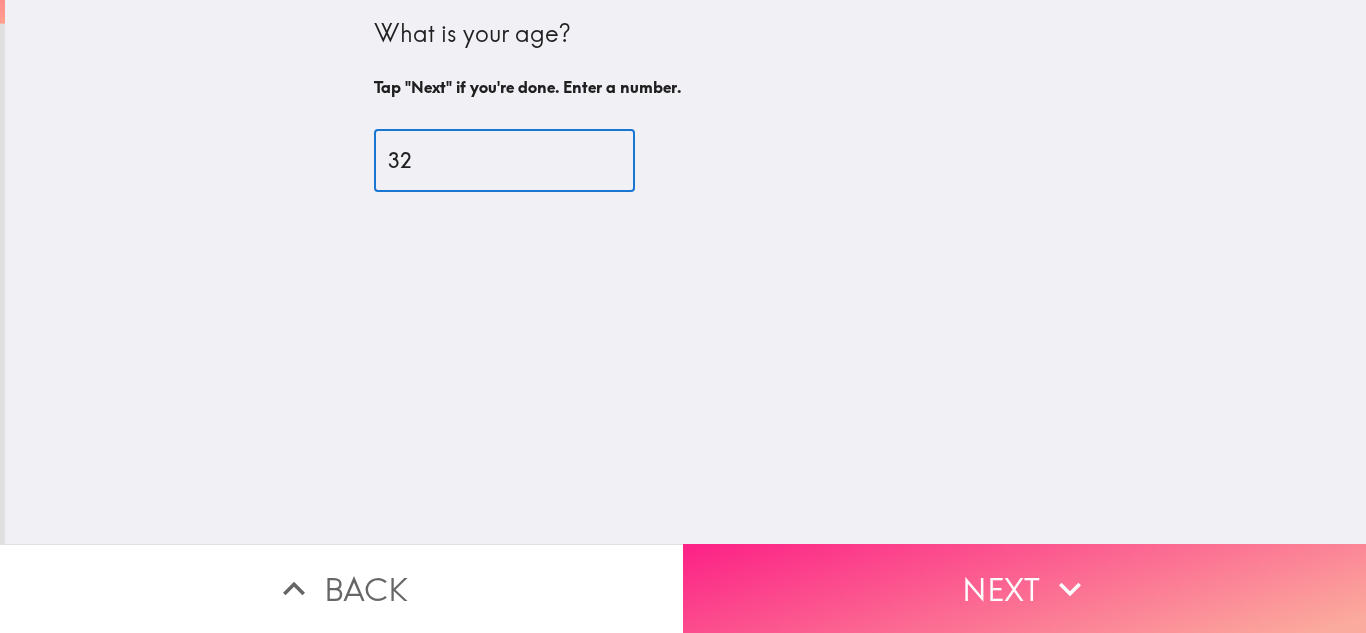 type on "32" 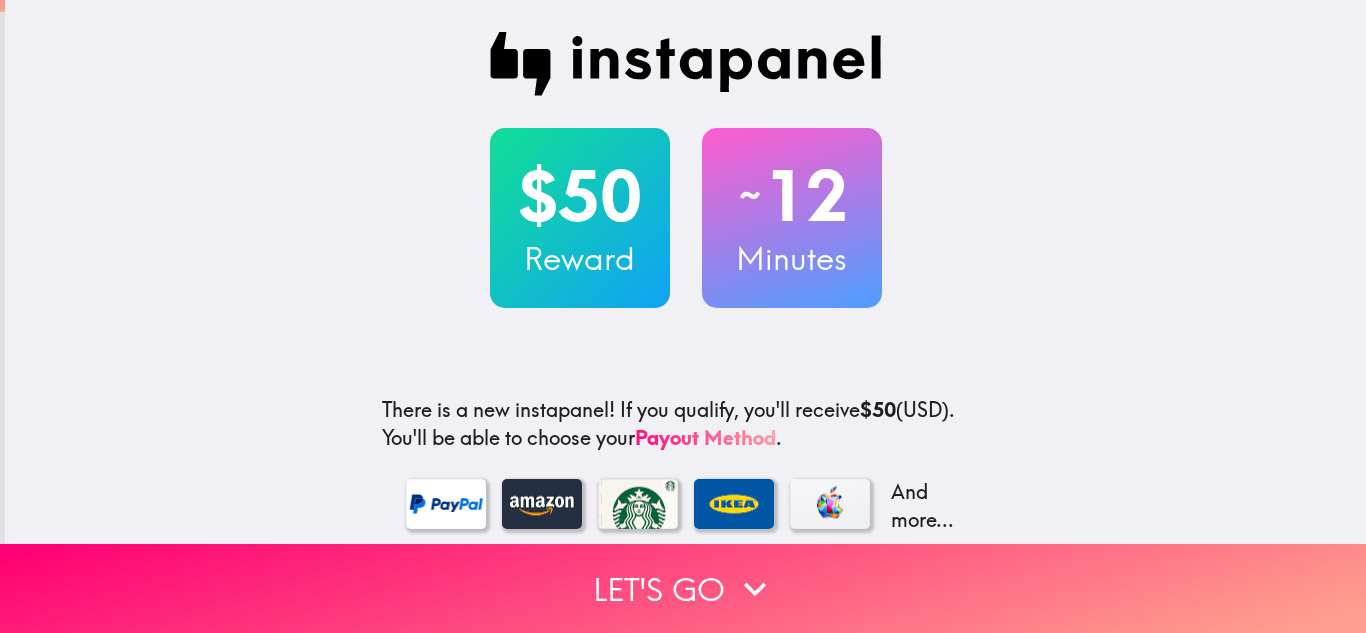 scroll, scrollTop: 0, scrollLeft: 0, axis: both 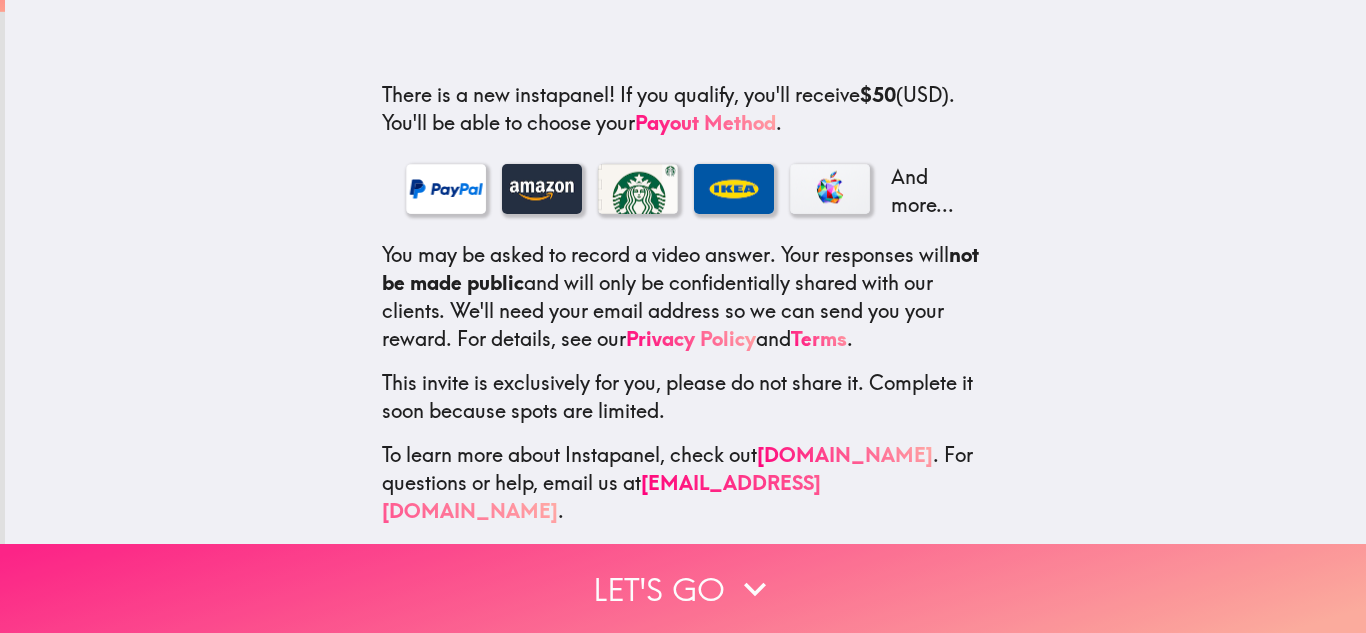 click on "Let's go" at bounding box center (683, 588) 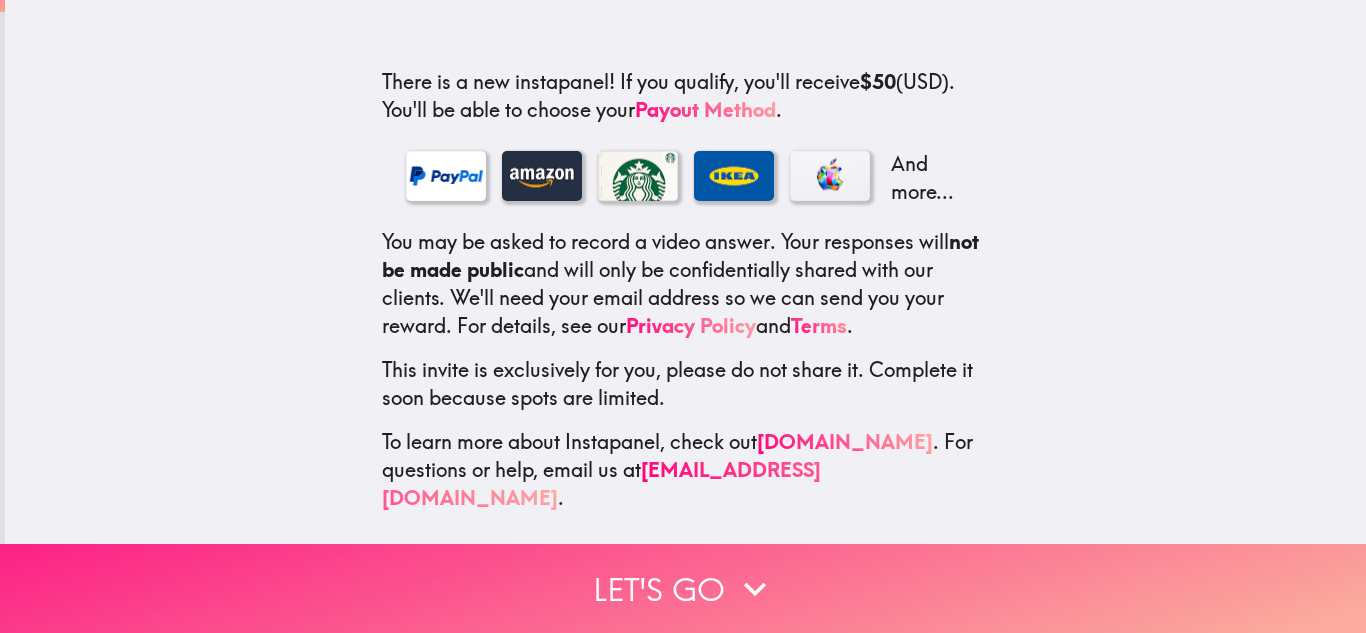 scroll, scrollTop: 106, scrollLeft: 0, axis: vertical 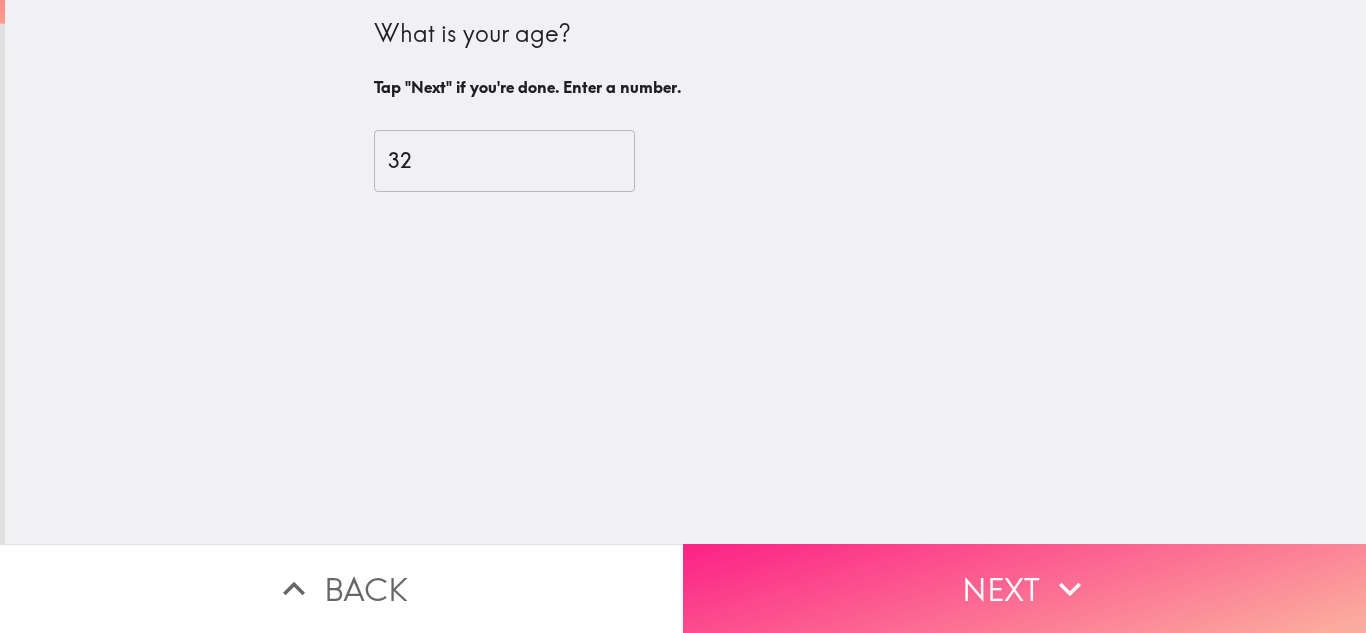 click 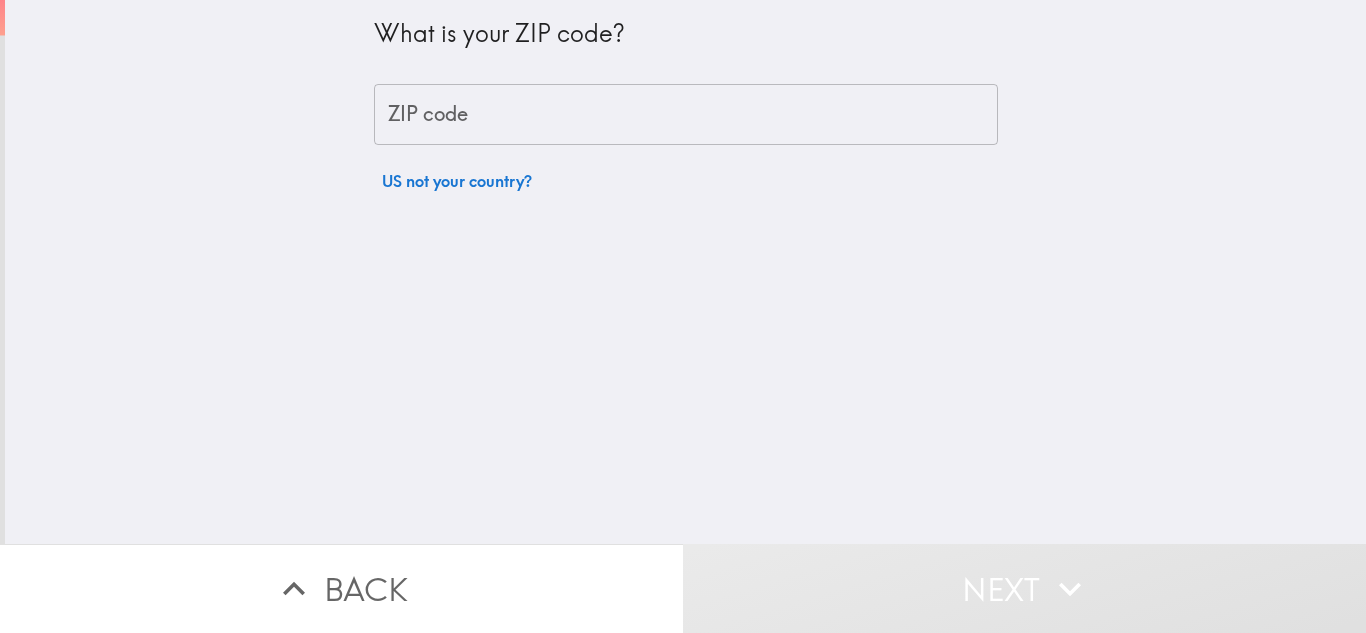 click on "ZIP code" at bounding box center (686, 115) 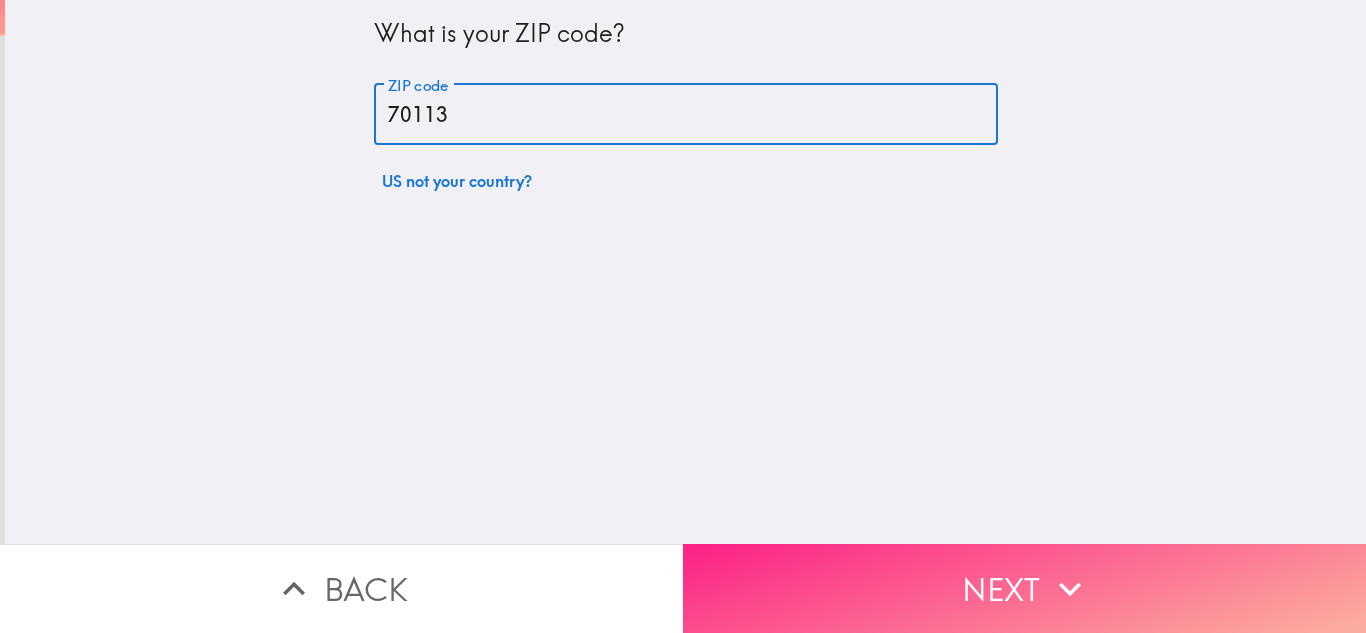 type on "70113" 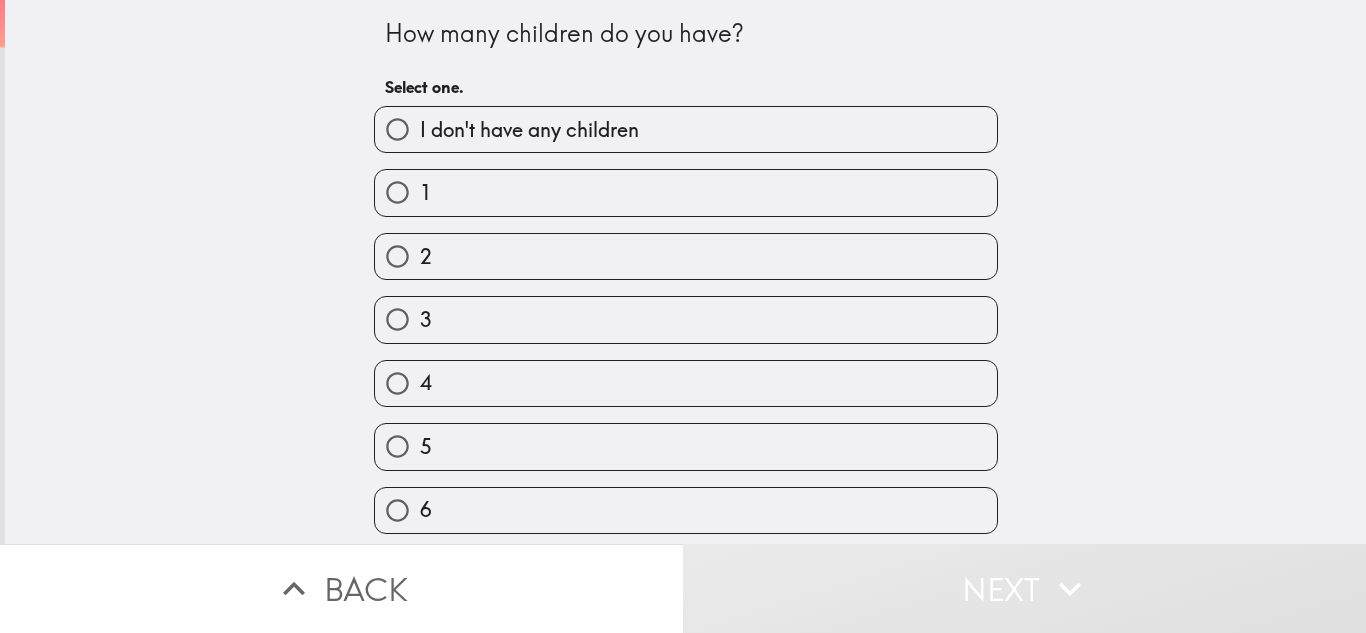 click on "2" at bounding box center [686, 256] 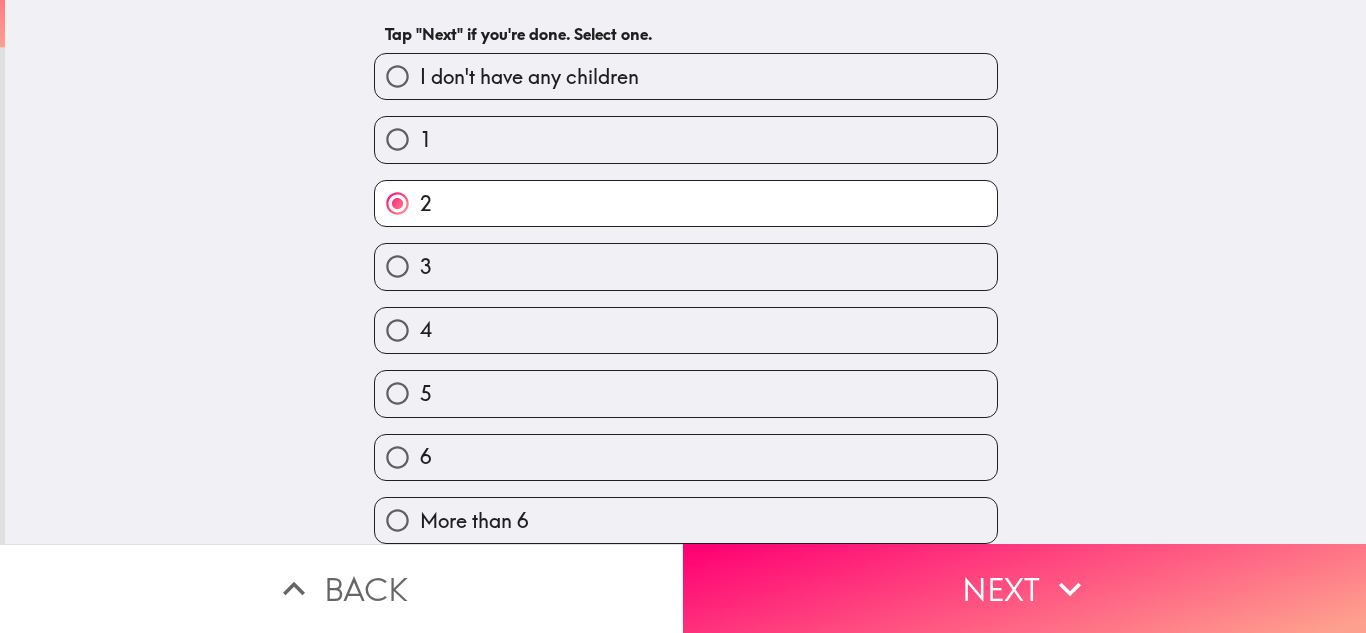 scroll, scrollTop: 68, scrollLeft: 0, axis: vertical 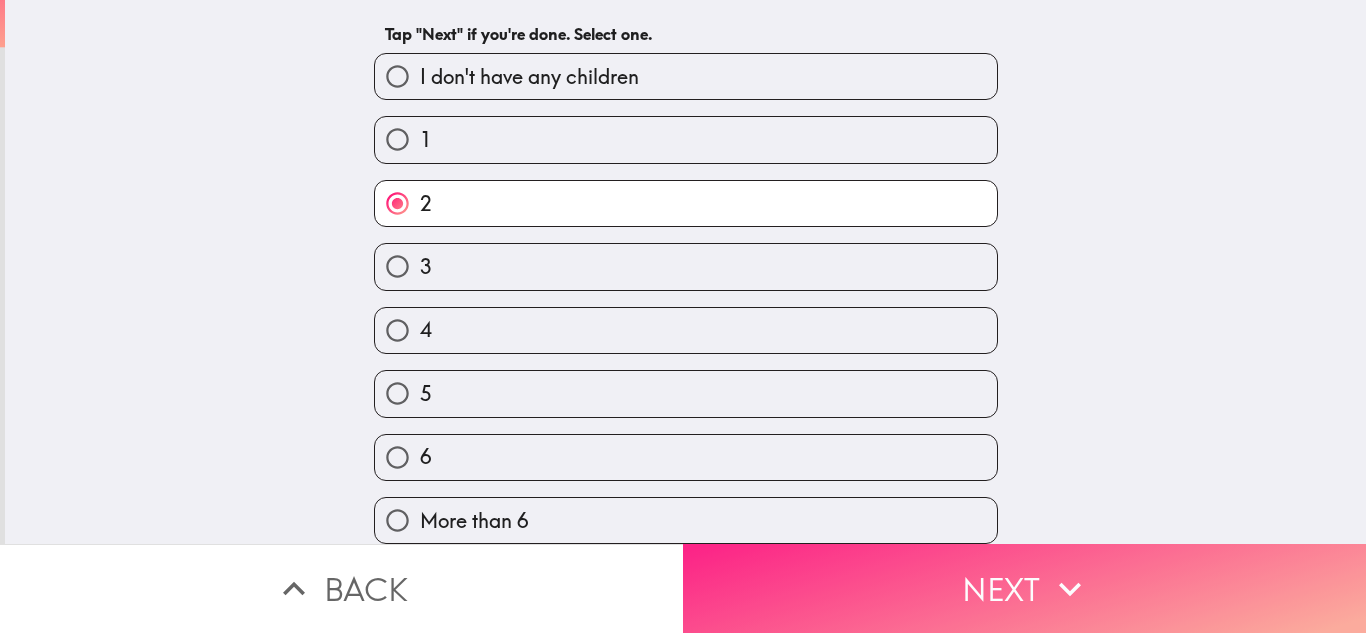 click on "Next" at bounding box center (1024, 588) 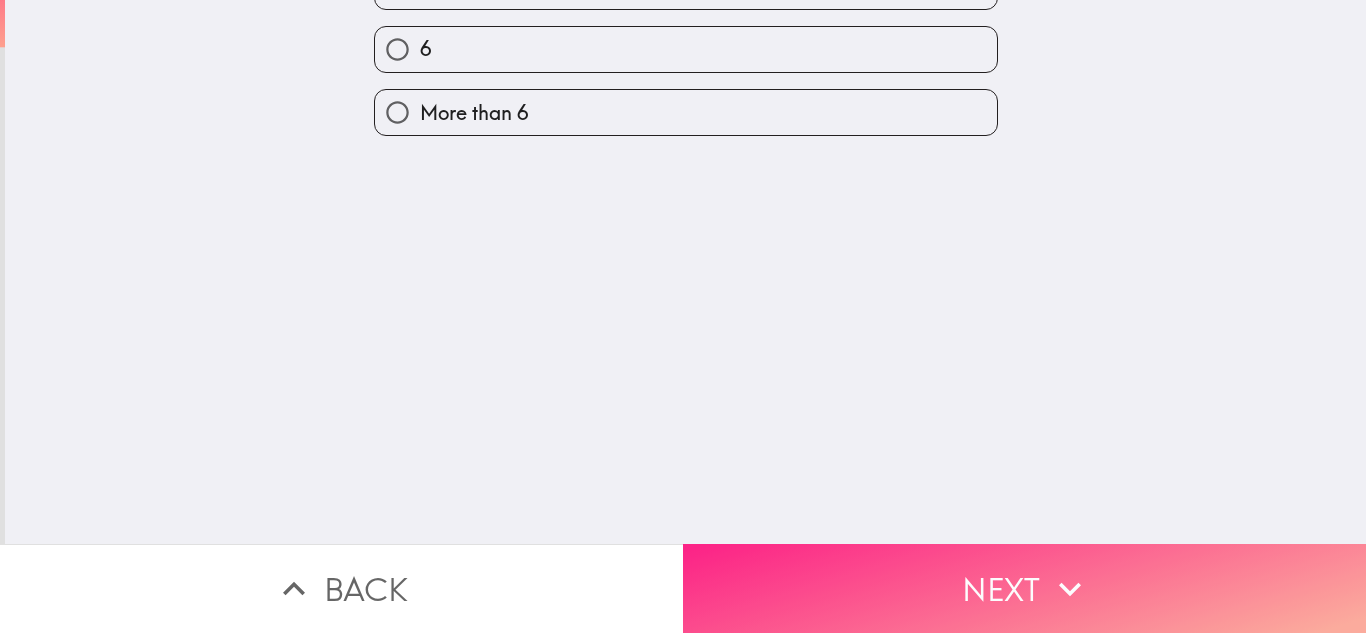 scroll, scrollTop: 0, scrollLeft: 0, axis: both 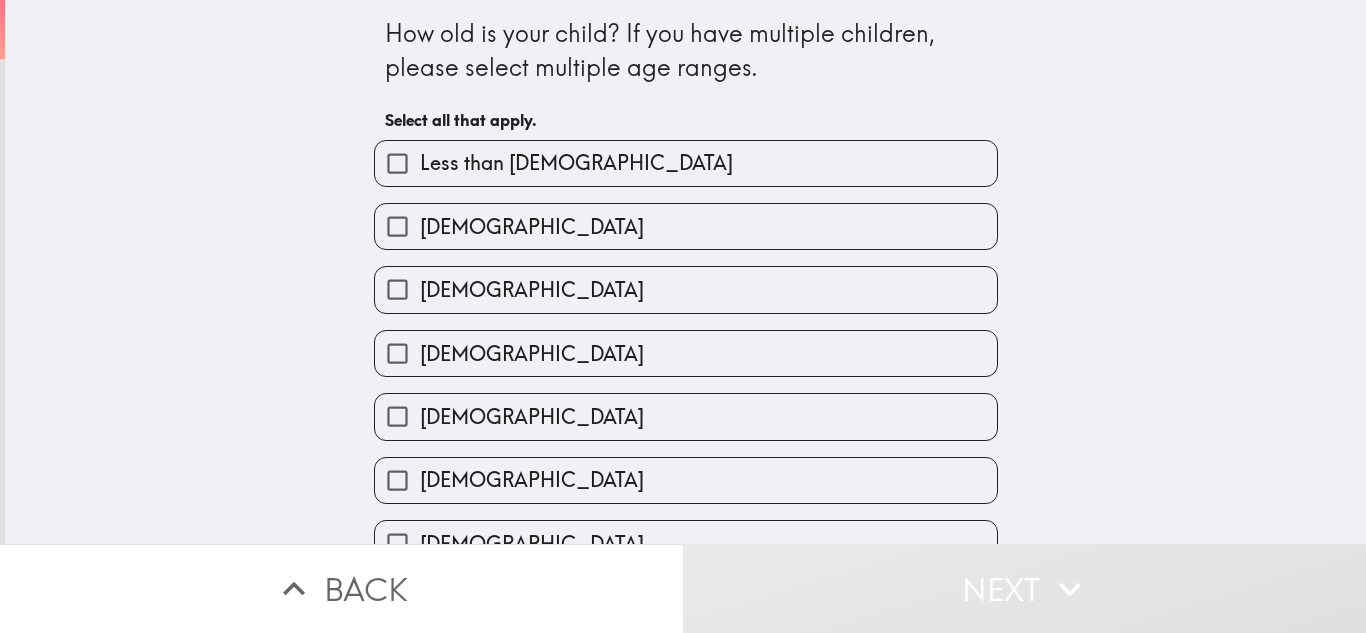 click on "[DEMOGRAPHIC_DATA]" at bounding box center [686, 289] 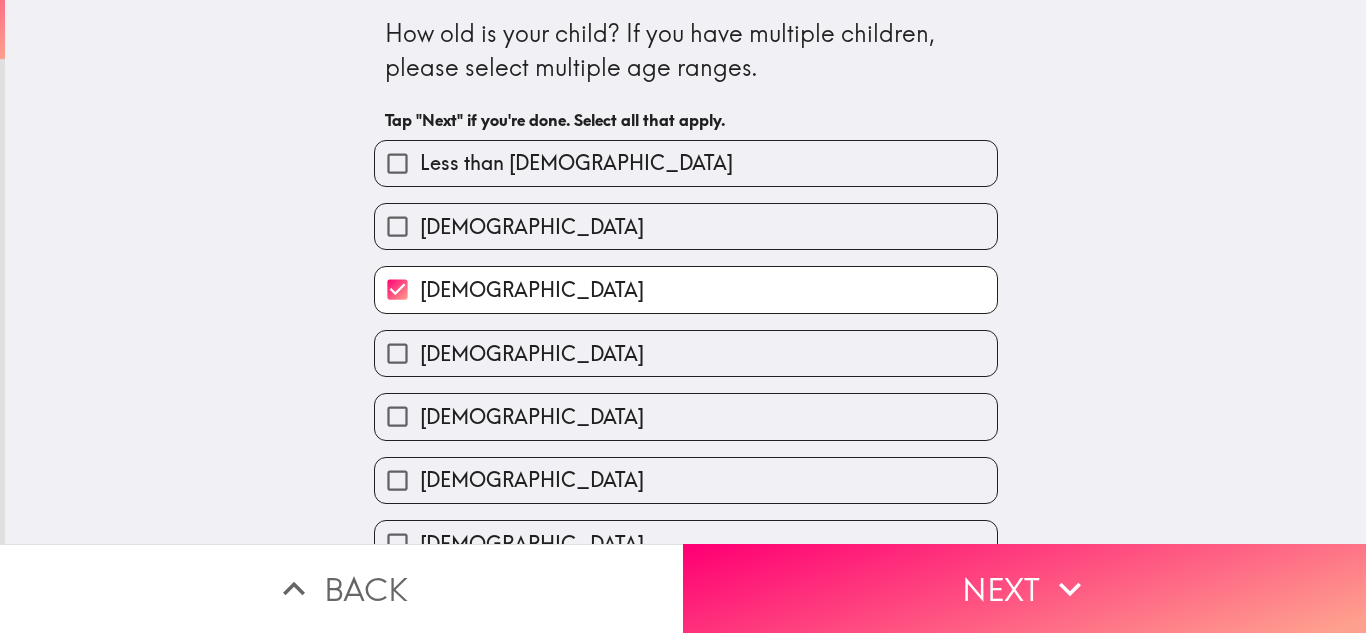 click on "[DEMOGRAPHIC_DATA]" at bounding box center [686, 353] 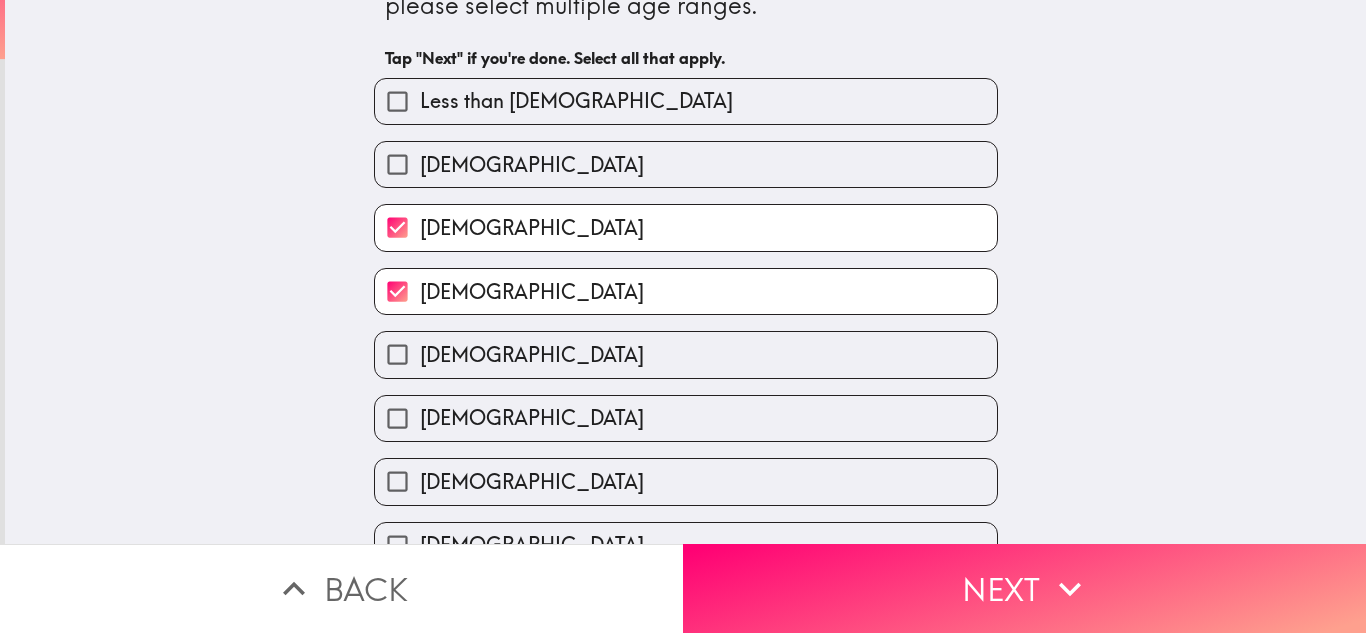 scroll, scrollTop: 94, scrollLeft: 0, axis: vertical 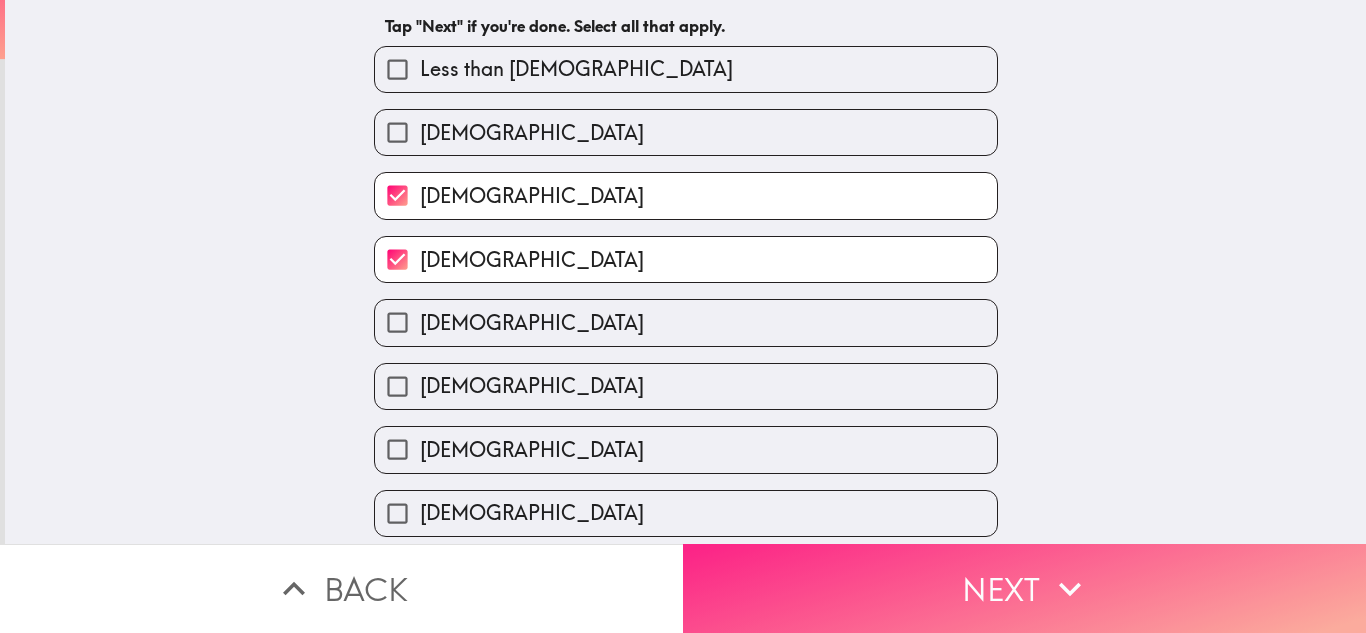 click on "Next" at bounding box center [1024, 588] 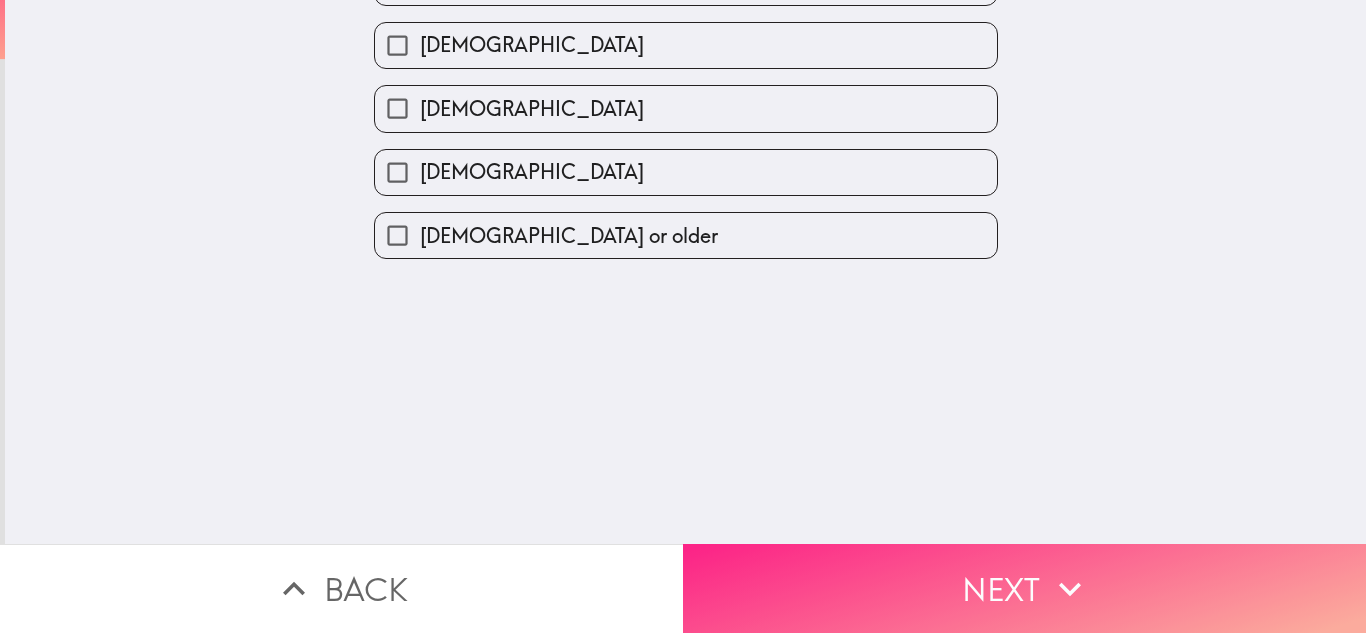 scroll, scrollTop: 0, scrollLeft: 0, axis: both 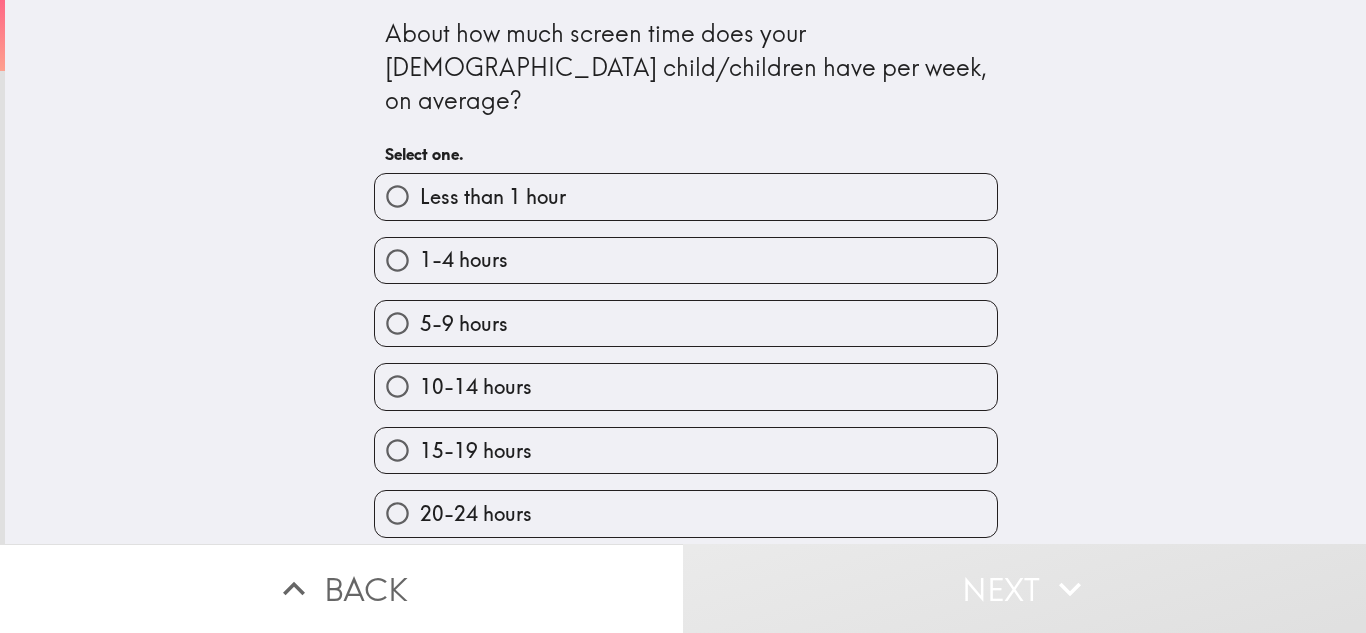 click on "10-14 hours" at bounding box center [686, 386] 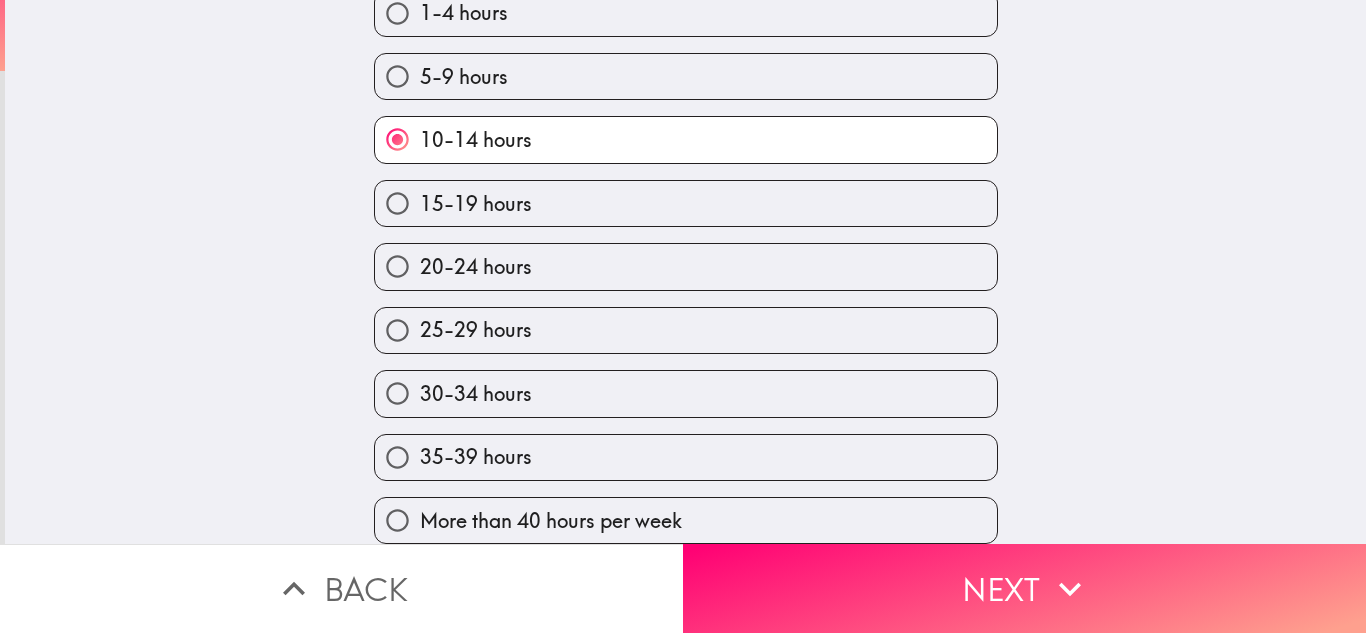 scroll, scrollTop: 248, scrollLeft: 0, axis: vertical 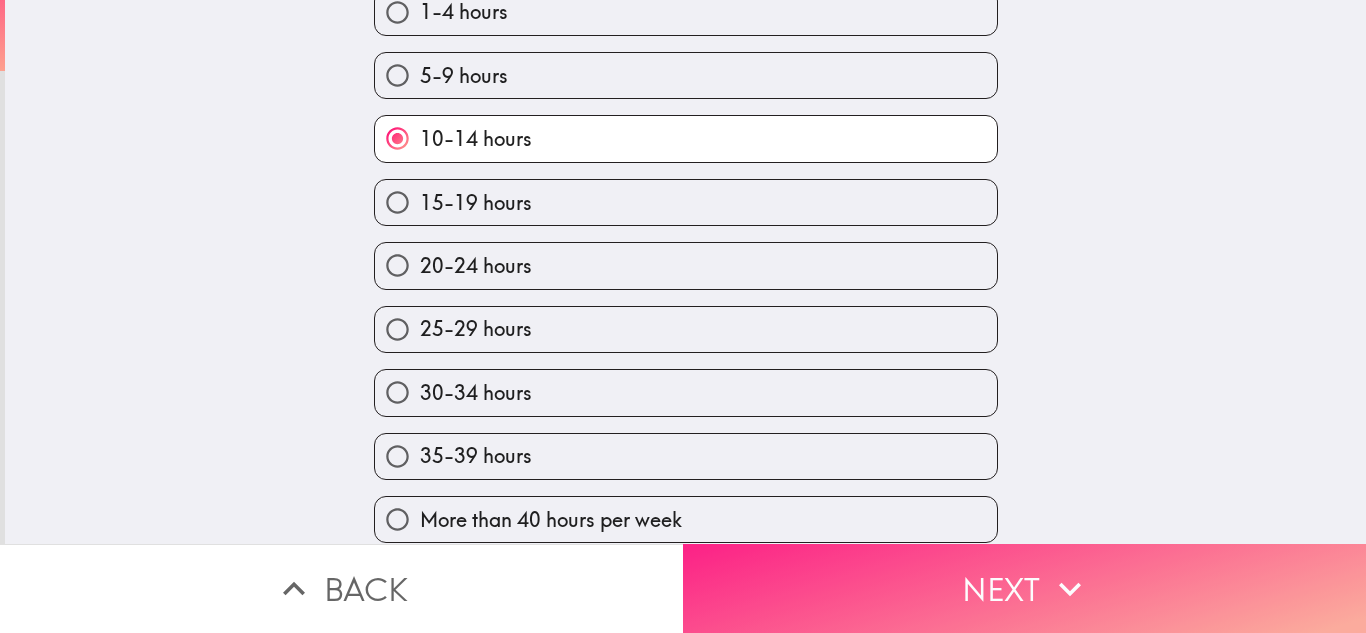 click on "Next" at bounding box center (1024, 588) 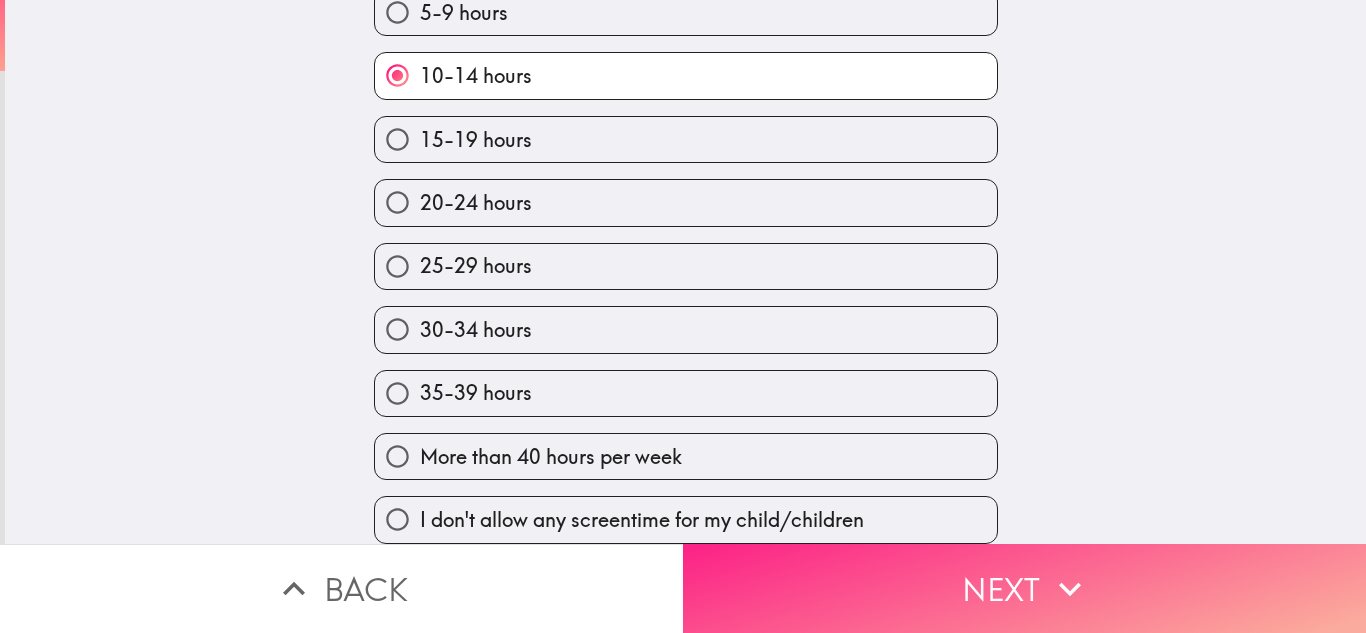 scroll, scrollTop: 11, scrollLeft: 0, axis: vertical 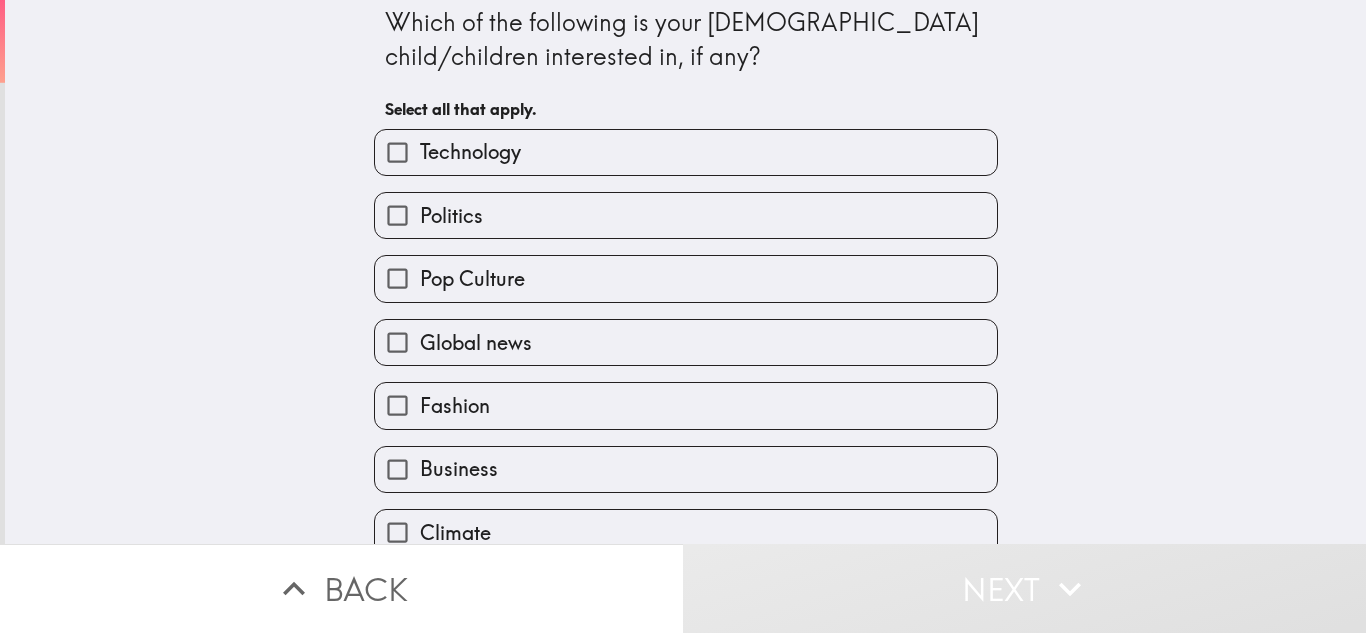 click on "Technology" at bounding box center (686, 152) 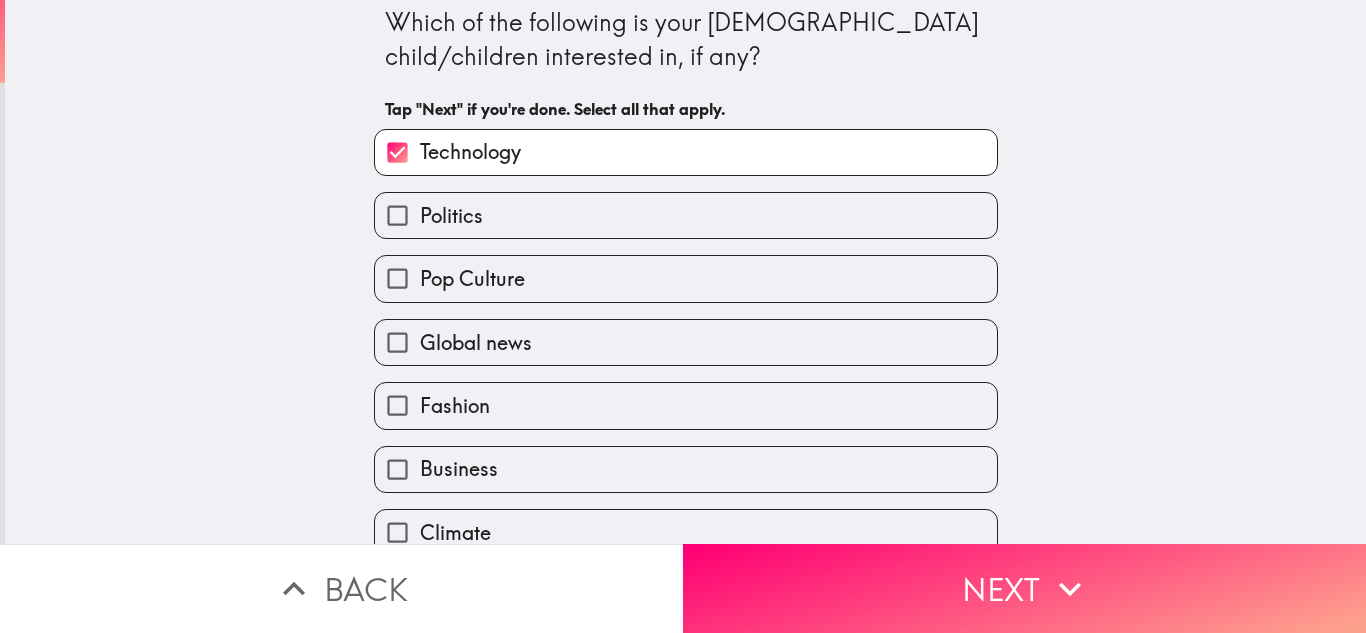 click on "Politics" at bounding box center [686, 215] 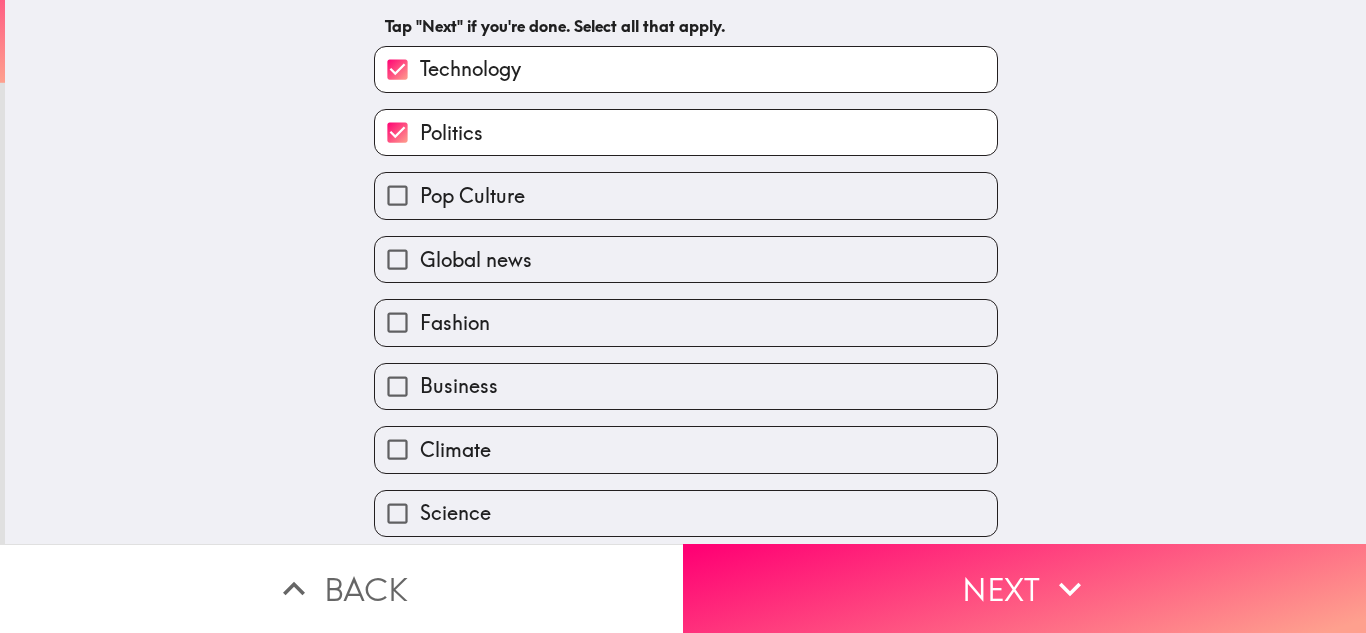 click on "Pop Culture" at bounding box center [686, 195] 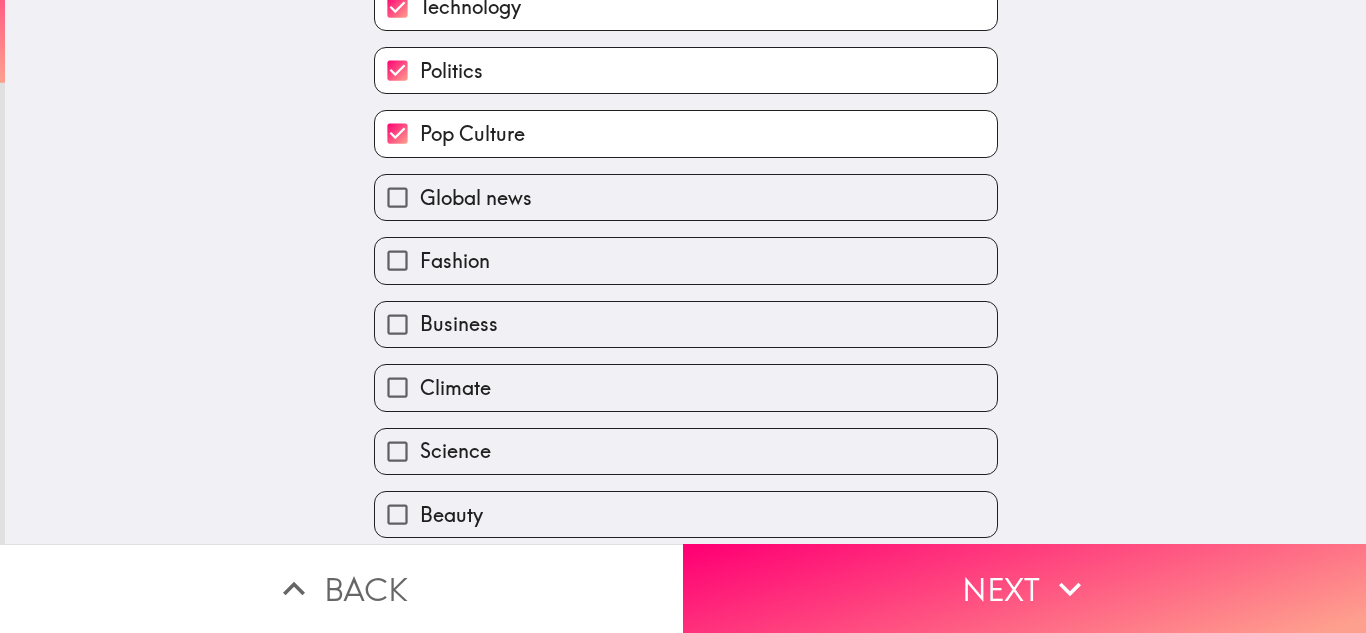 scroll, scrollTop: 201, scrollLeft: 0, axis: vertical 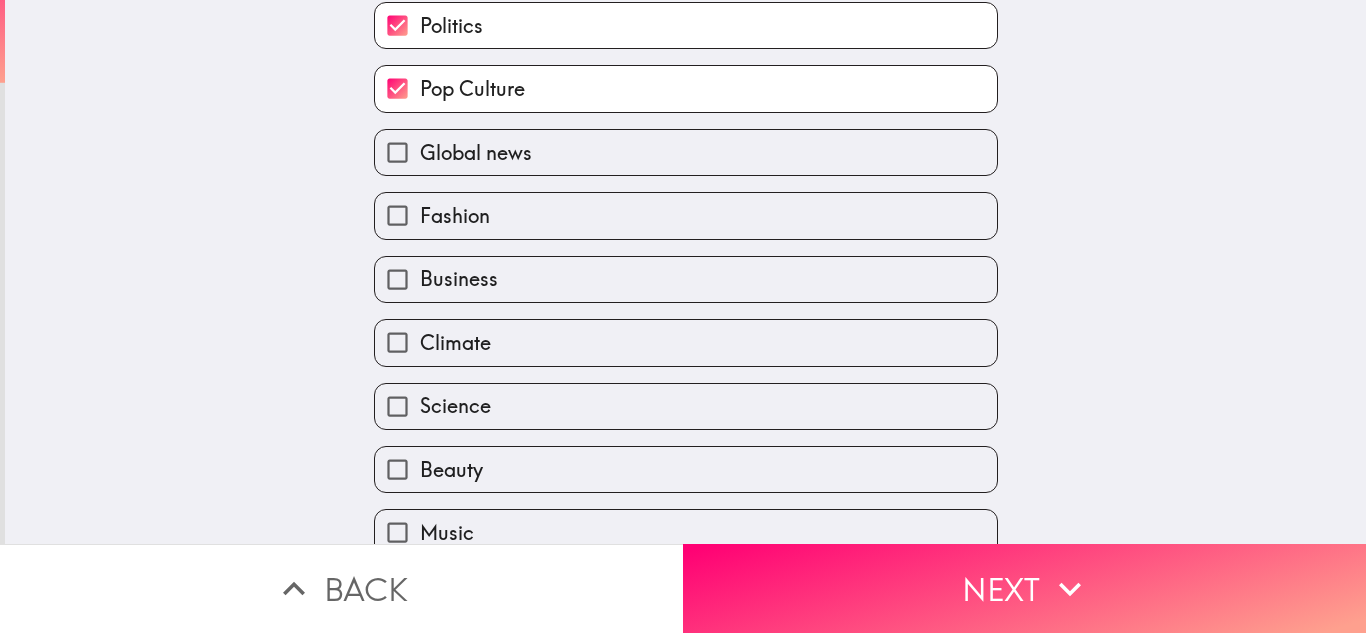 click on "Global news" at bounding box center [686, 152] 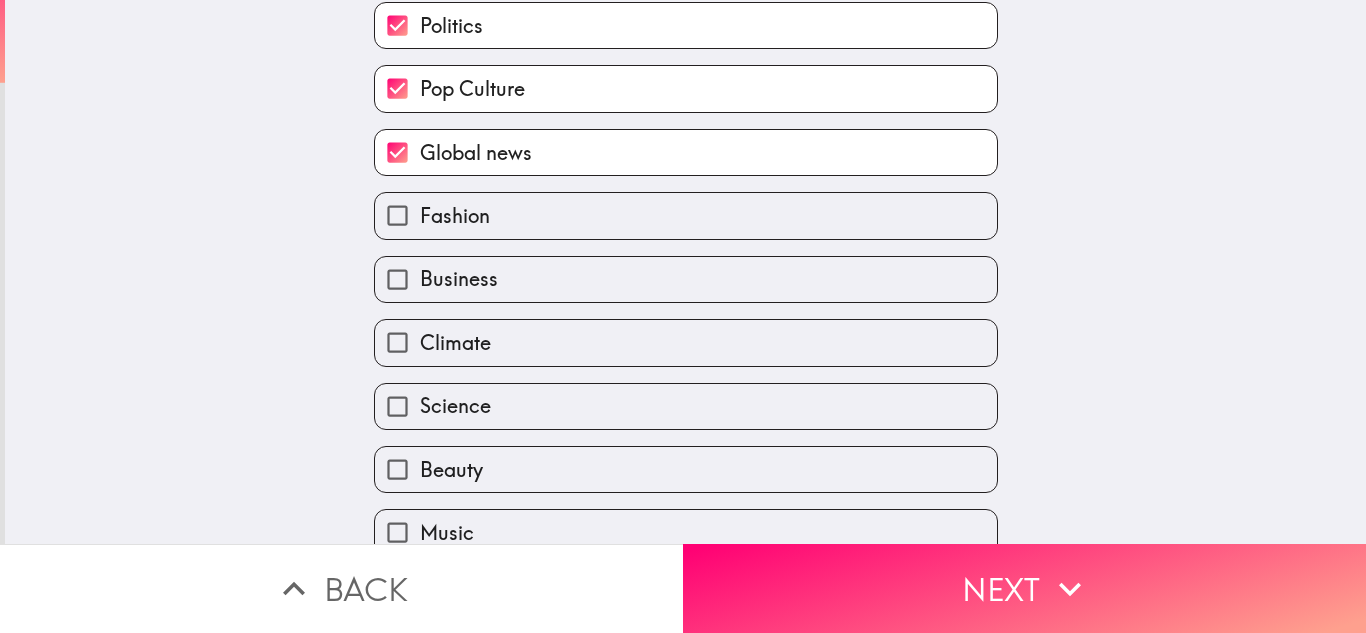 click on "Fashion" at bounding box center (686, 215) 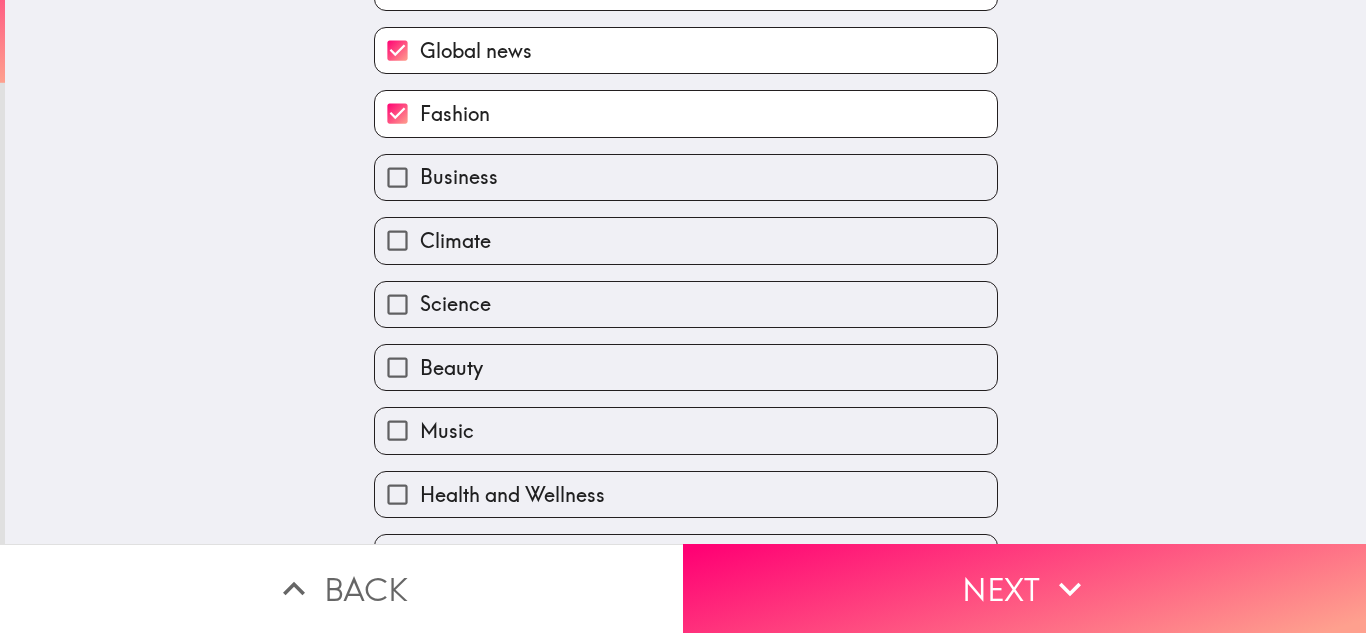 scroll, scrollTop: 323, scrollLeft: 0, axis: vertical 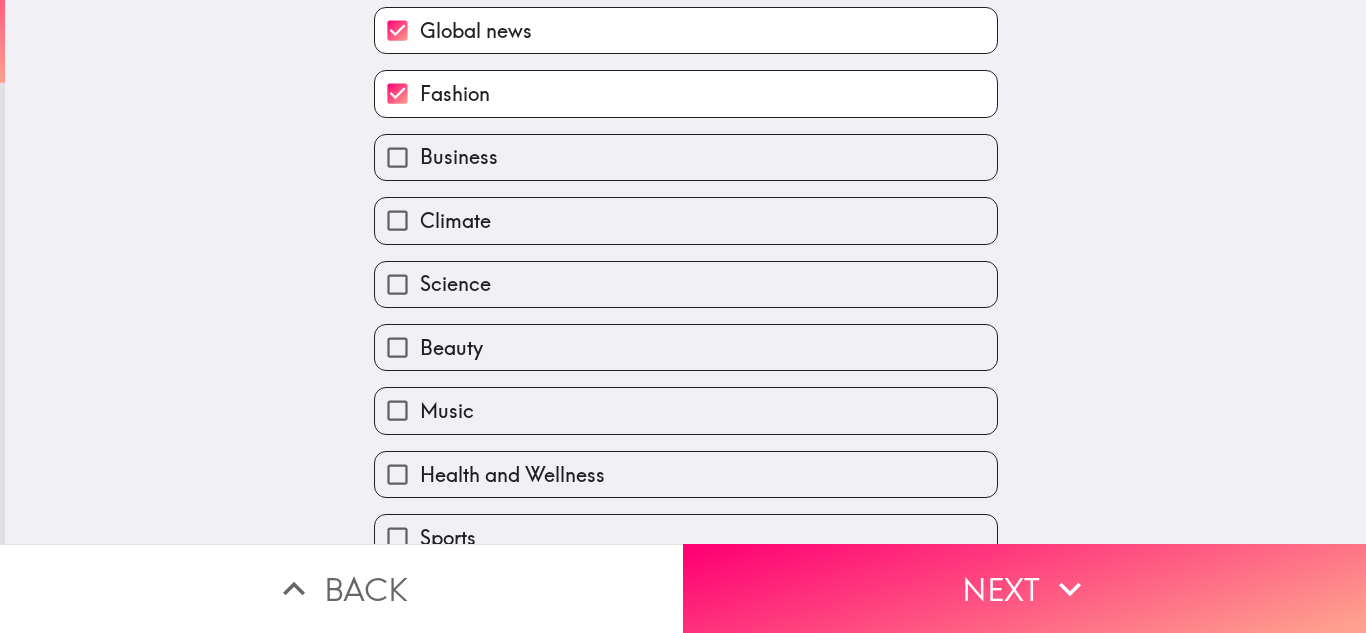 click on "Business" at bounding box center (686, 157) 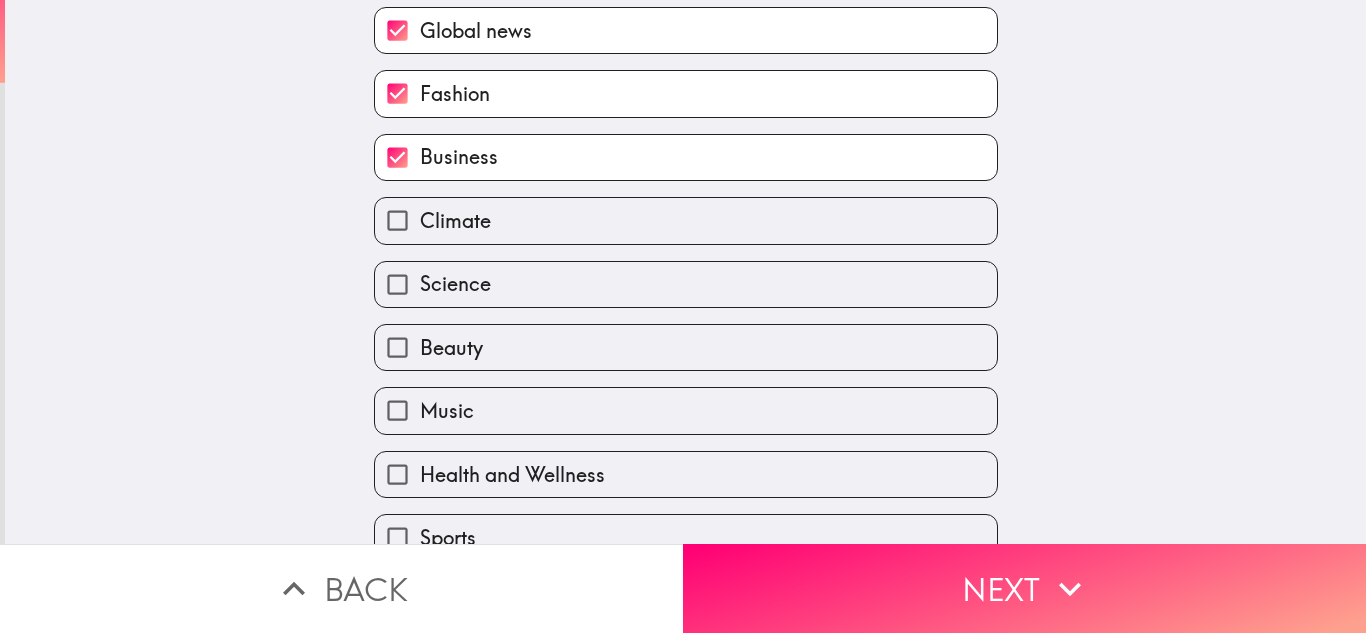click on "Climate" at bounding box center (686, 220) 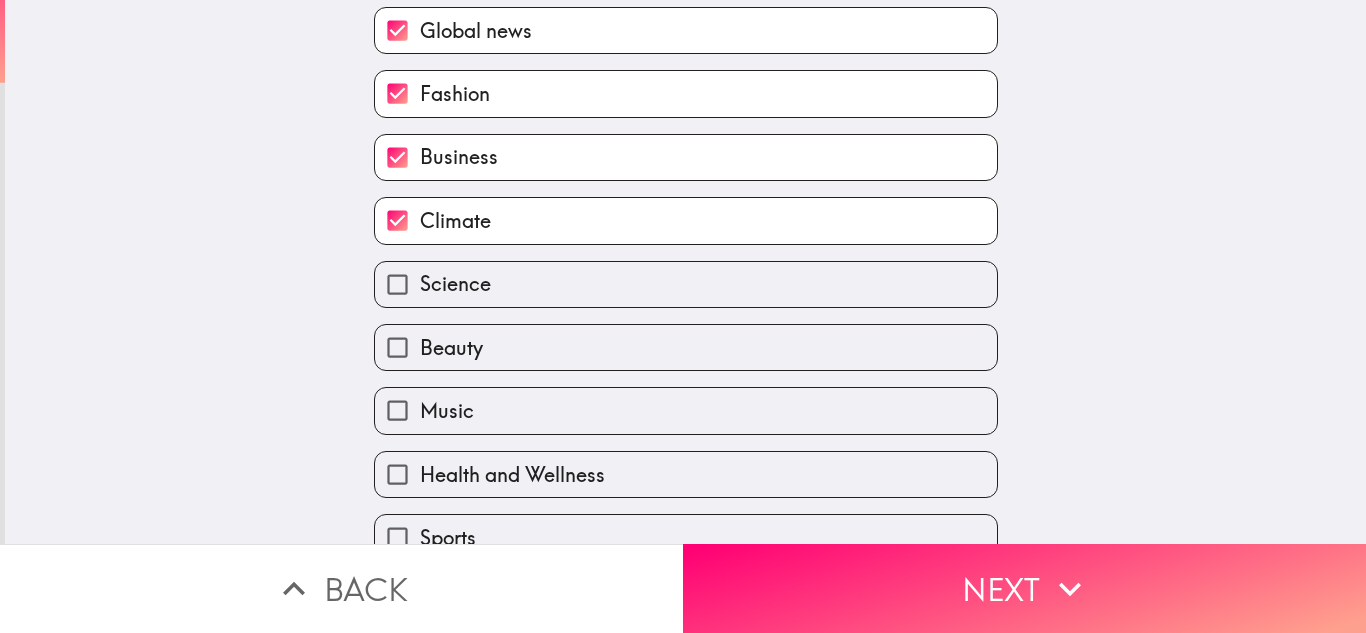 click on "Science" at bounding box center [686, 284] 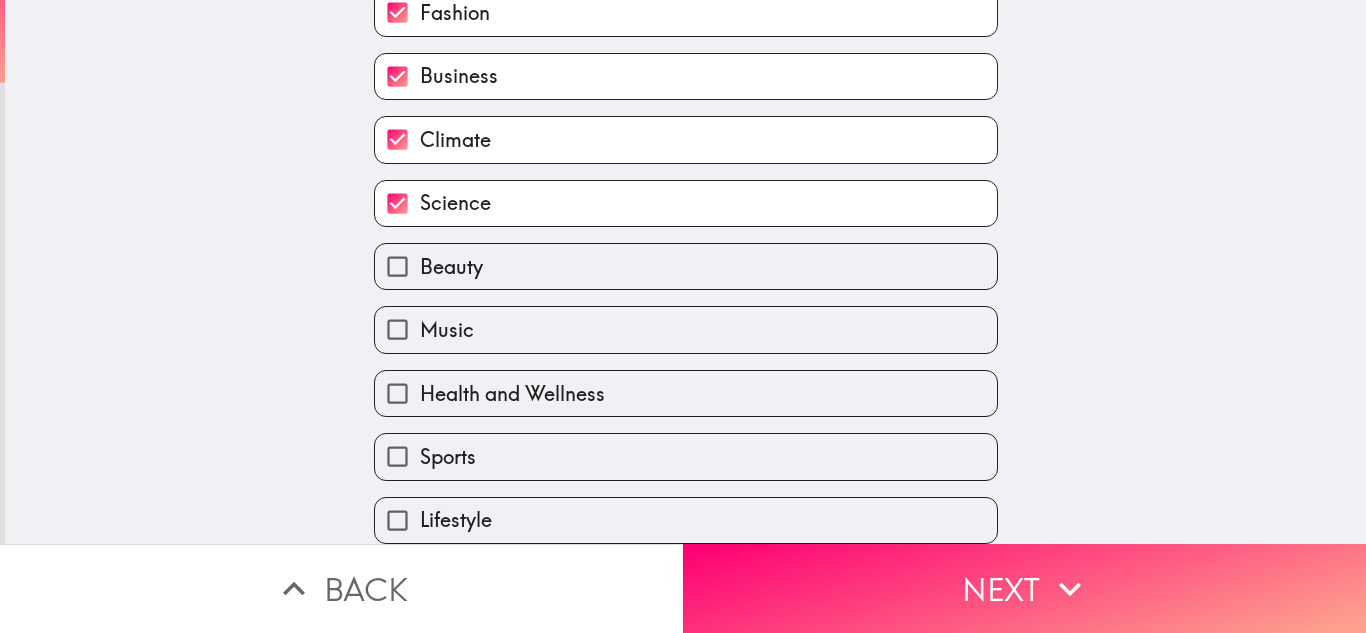 scroll, scrollTop: 419, scrollLeft: 0, axis: vertical 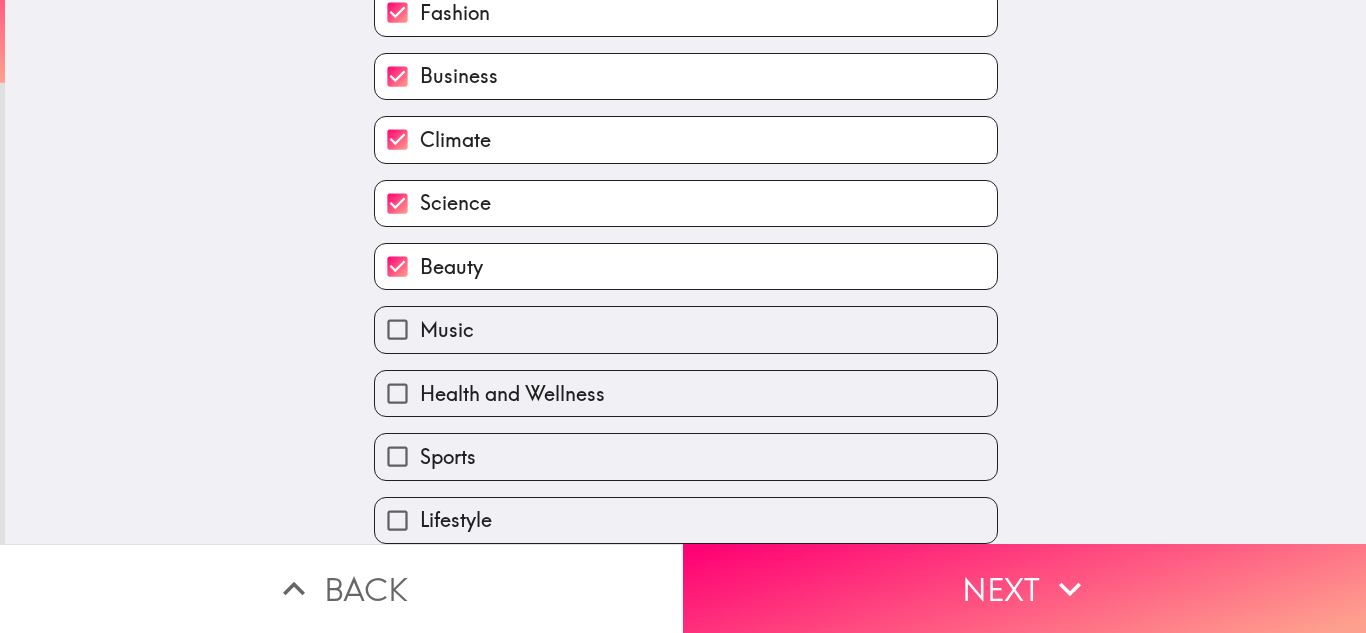 click on "Music" at bounding box center (686, 329) 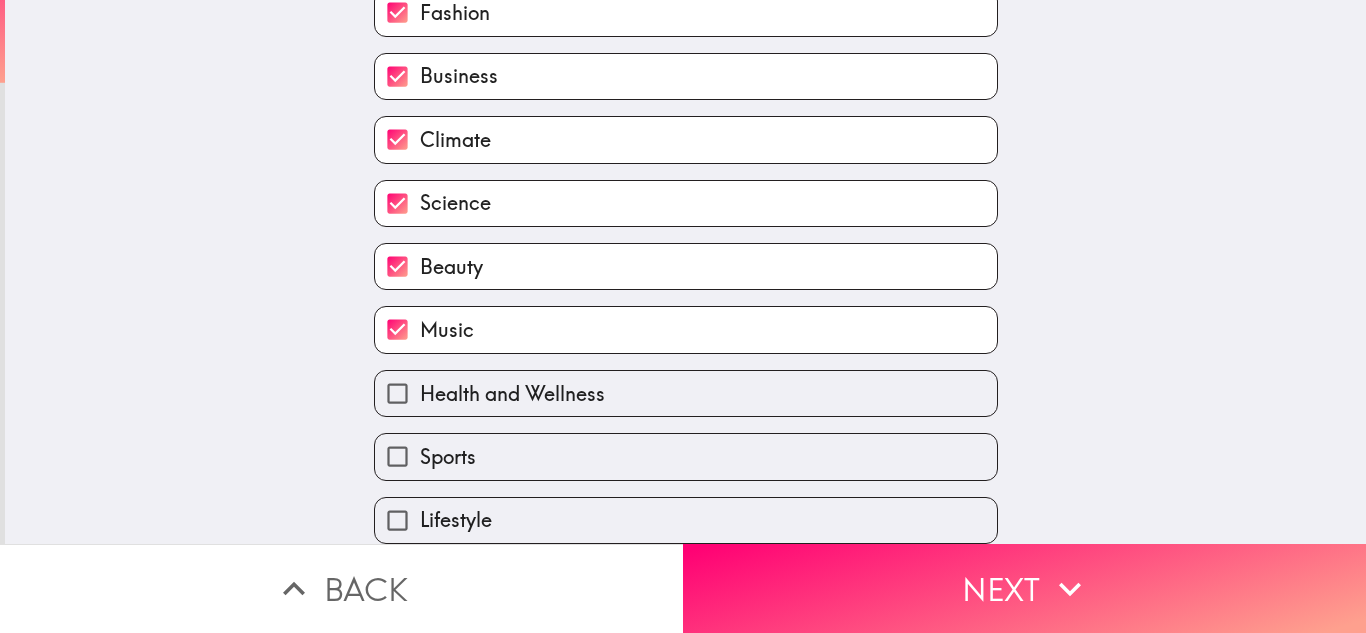 click on "Health and Wellness" at bounding box center [686, 393] 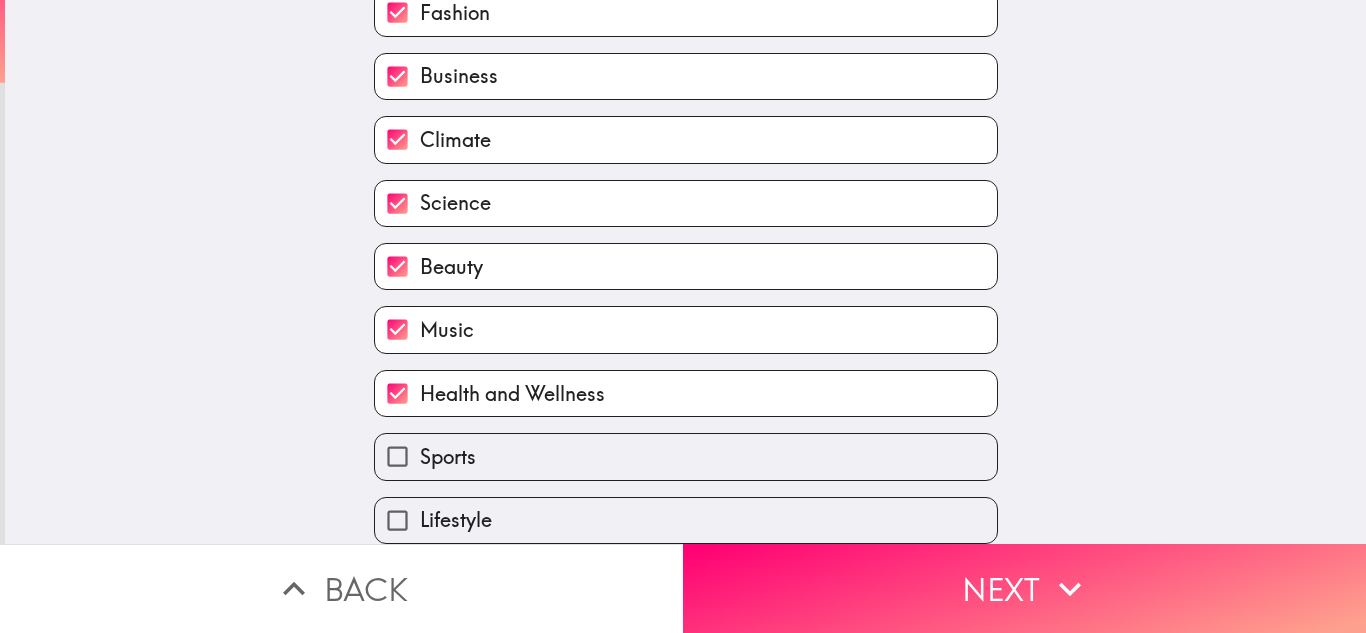 click on "Sports" at bounding box center (686, 456) 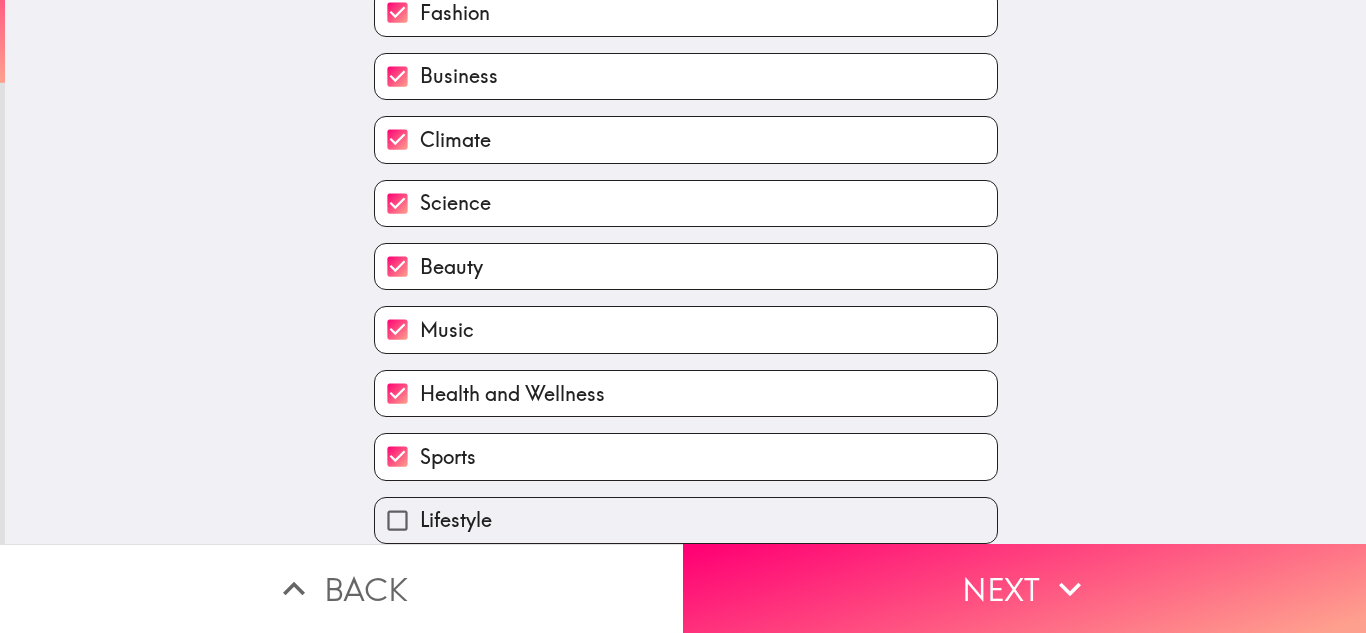 click on "Lifestyle" at bounding box center [686, 520] 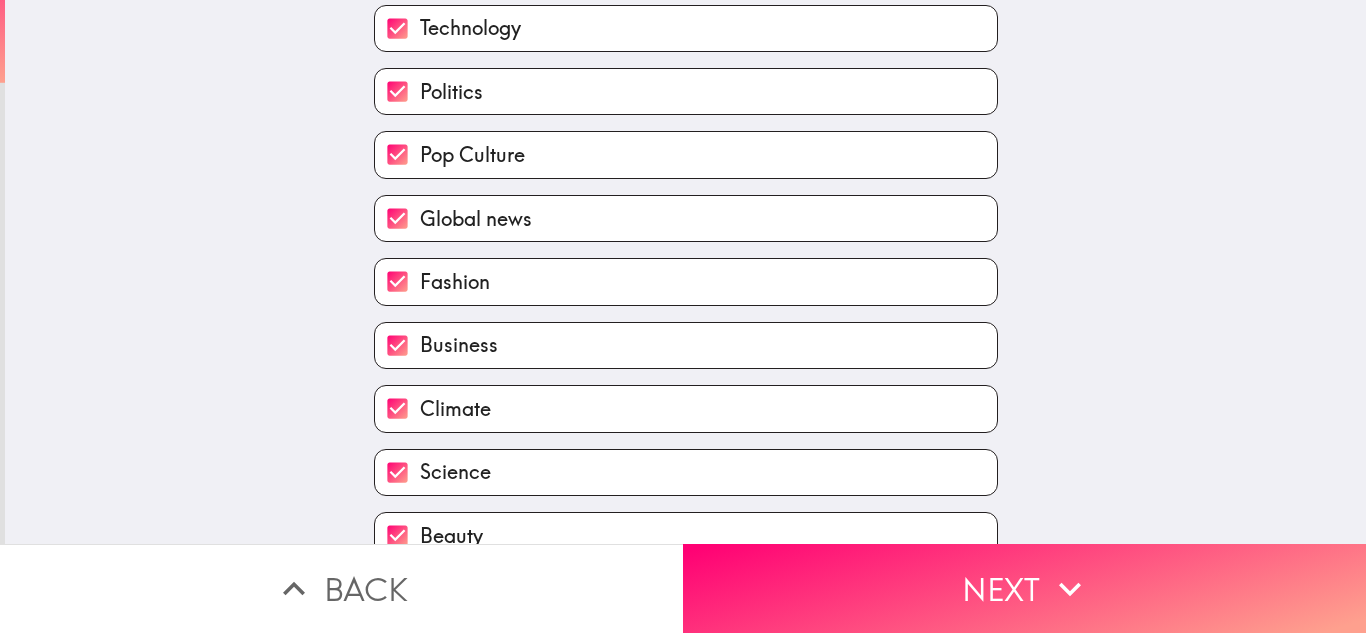 scroll, scrollTop: 419, scrollLeft: 0, axis: vertical 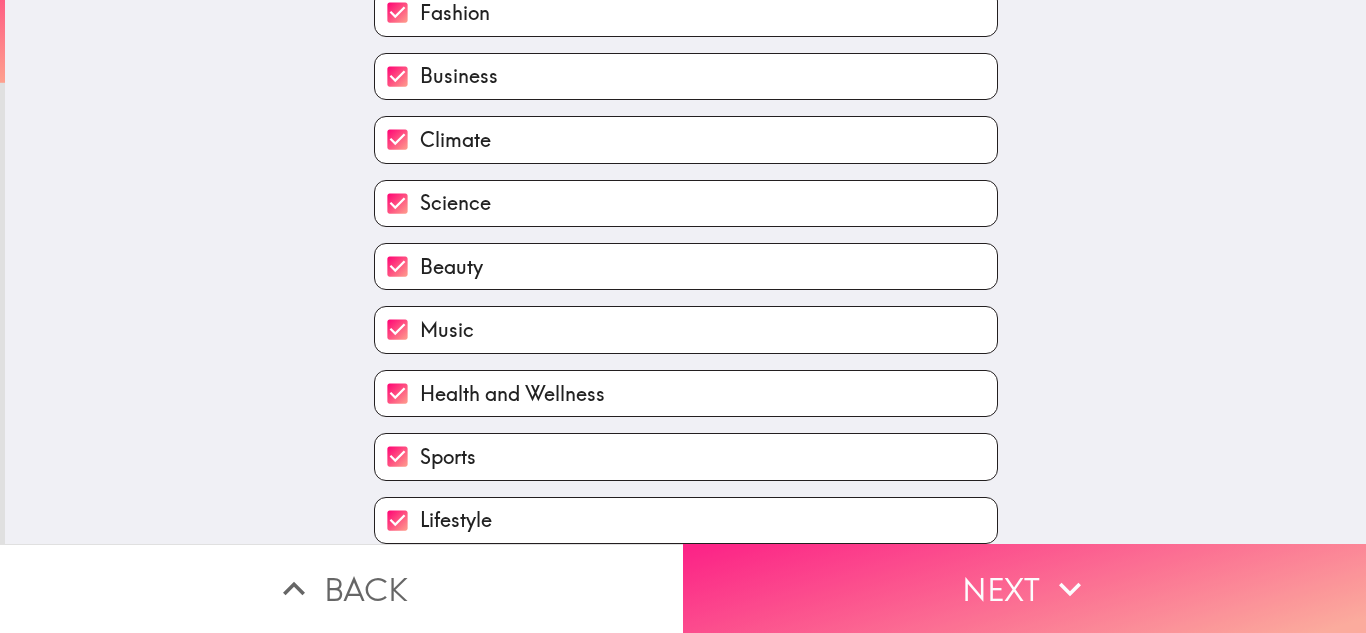 click on "Next" at bounding box center [1024, 588] 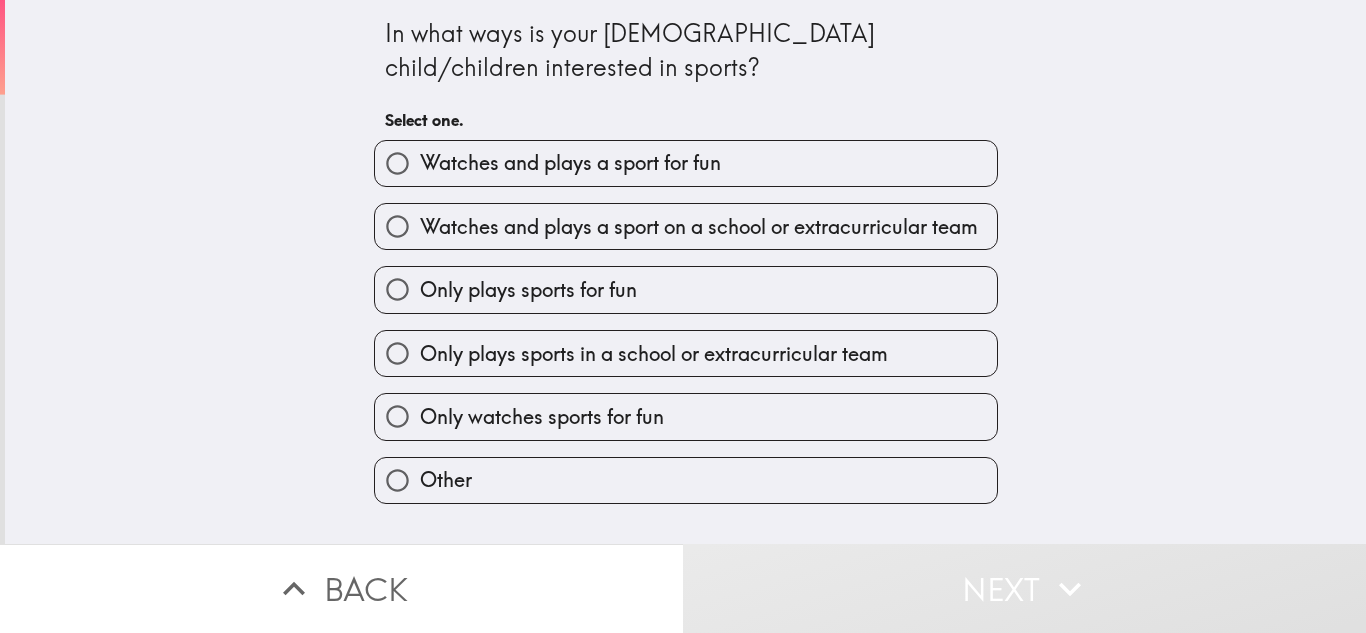 scroll, scrollTop: 0, scrollLeft: 0, axis: both 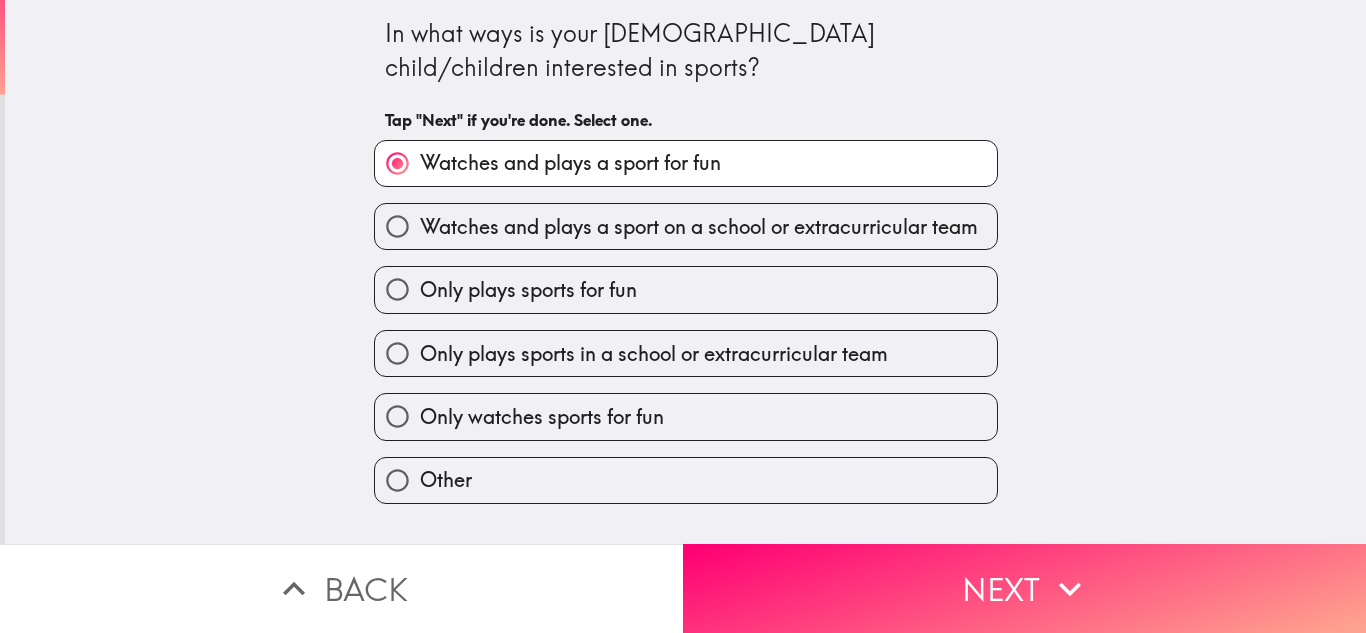 click on "Watches and plays a sport on a school or extracurricular team" at bounding box center (699, 227) 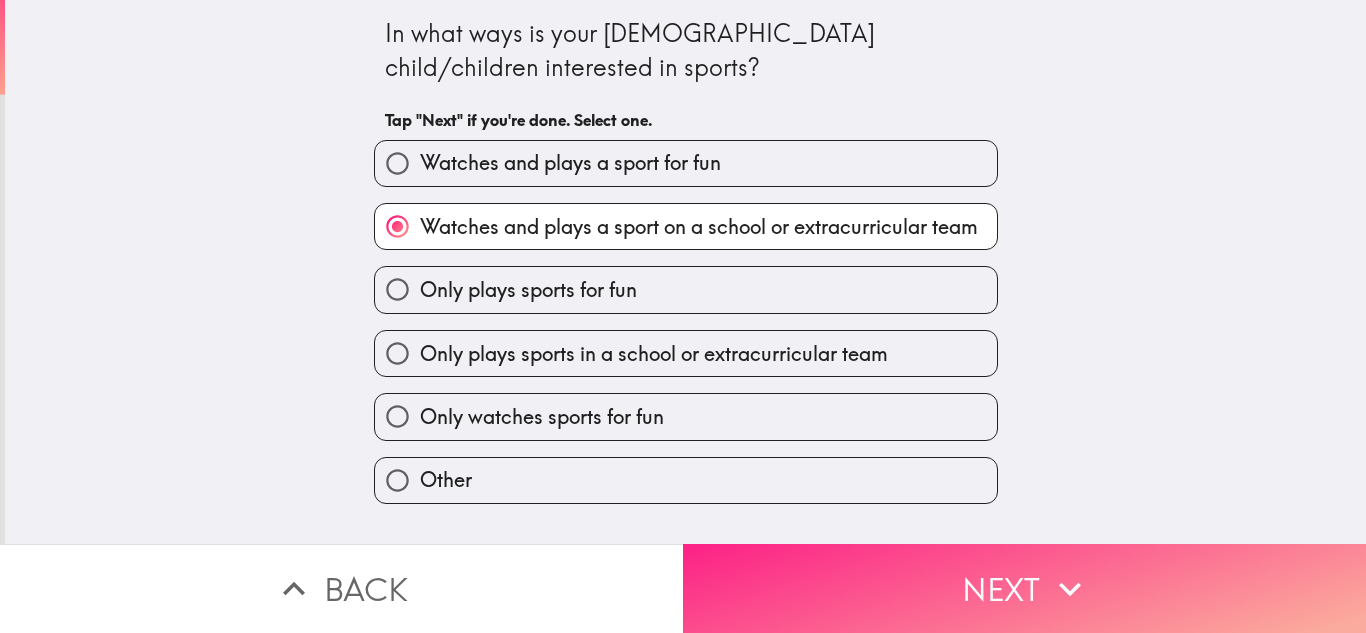 click on "Next" at bounding box center (1024, 588) 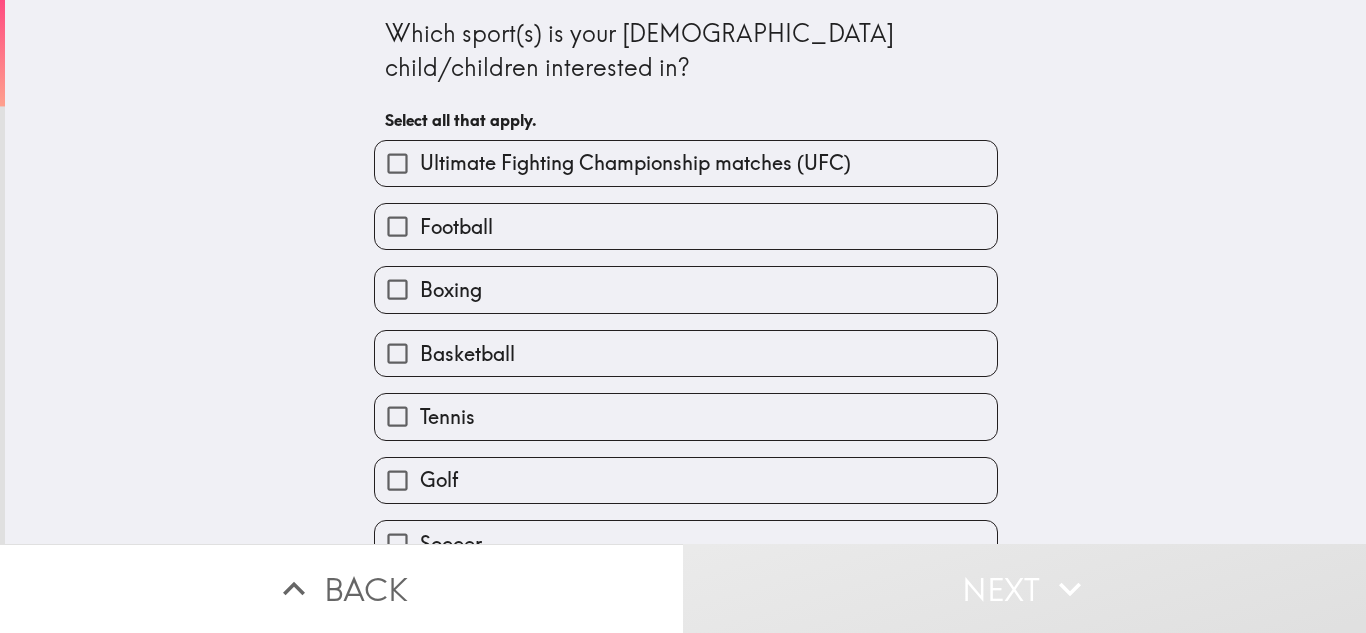 click on "Football" at bounding box center (686, 226) 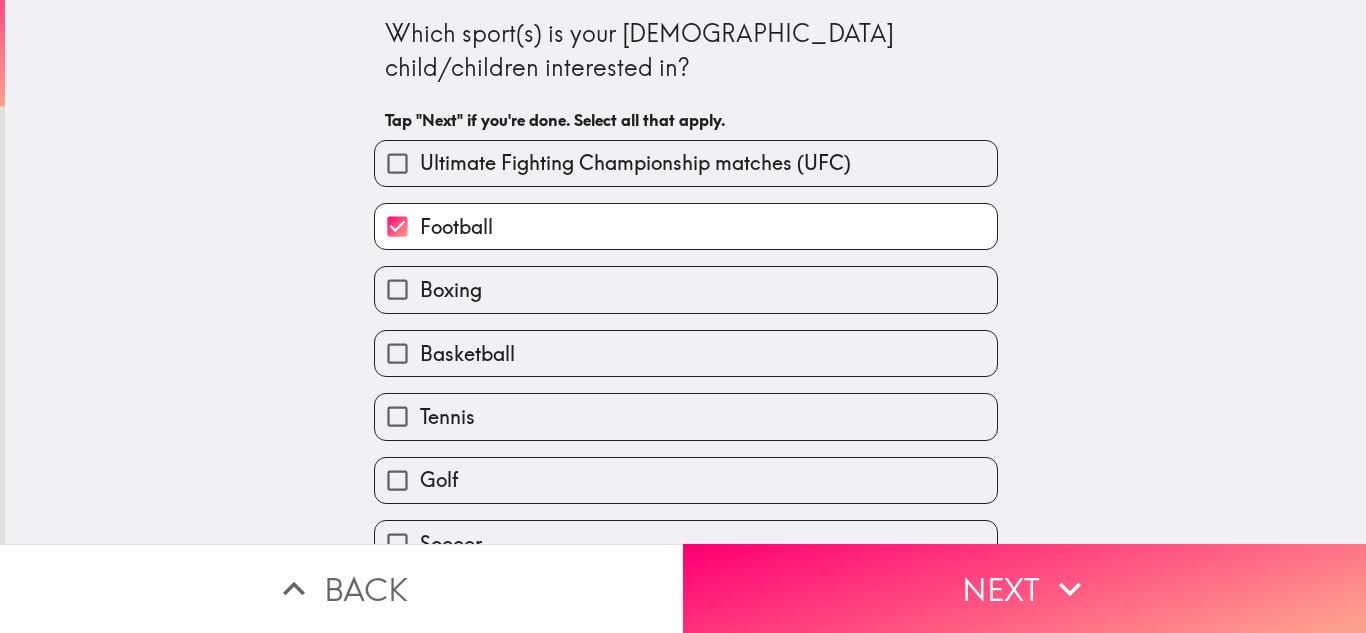 click on "Boxing" at bounding box center (686, 289) 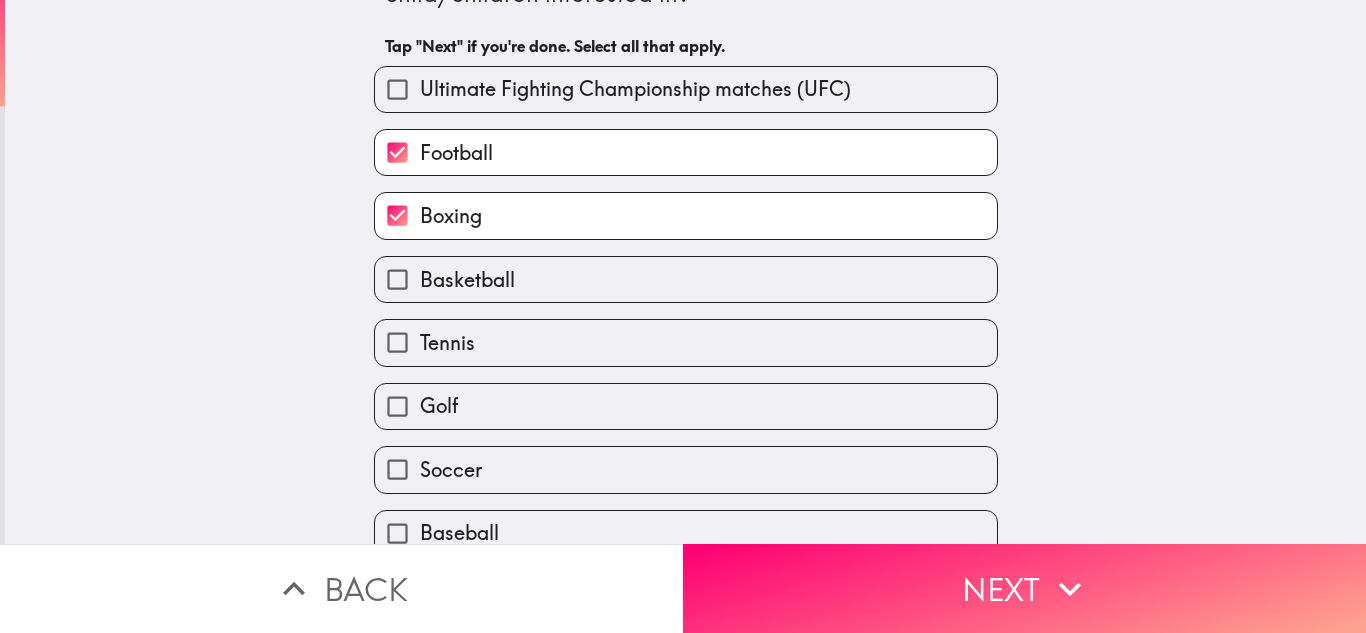 scroll, scrollTop: 77, scrollLeft: 0, axis: vertical 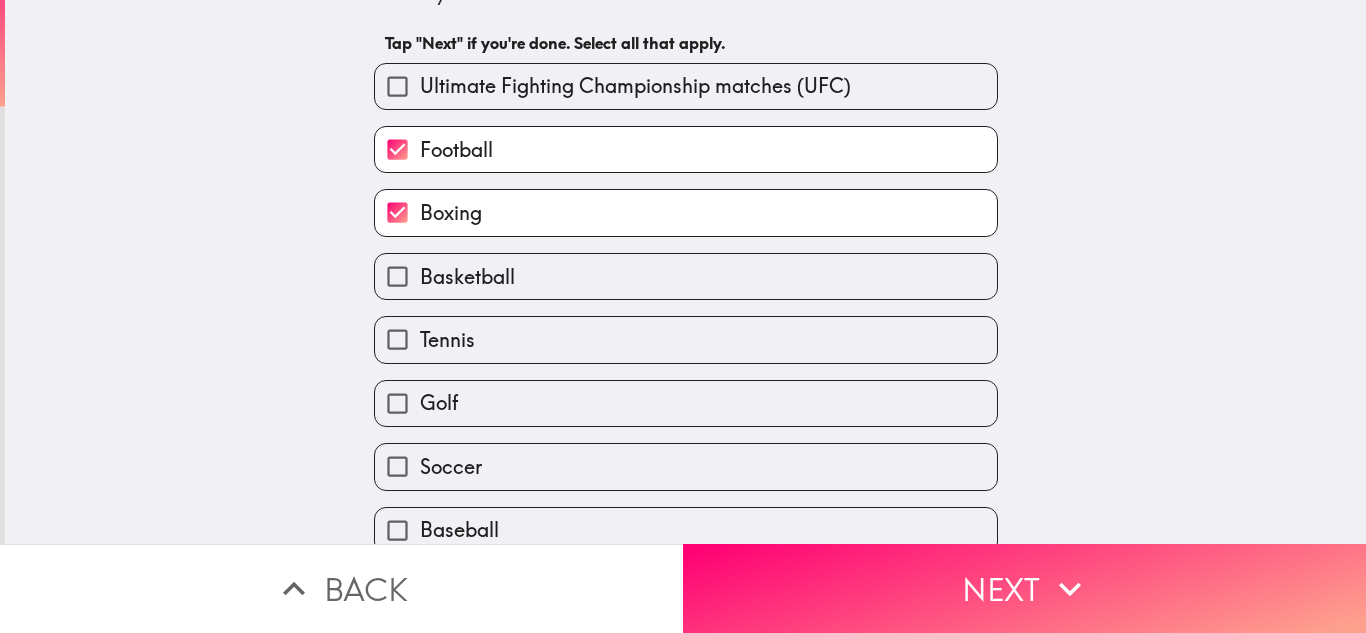 click on "Ultimate Fighting Championship matches (UFC)" at bounding box center (686, 86) 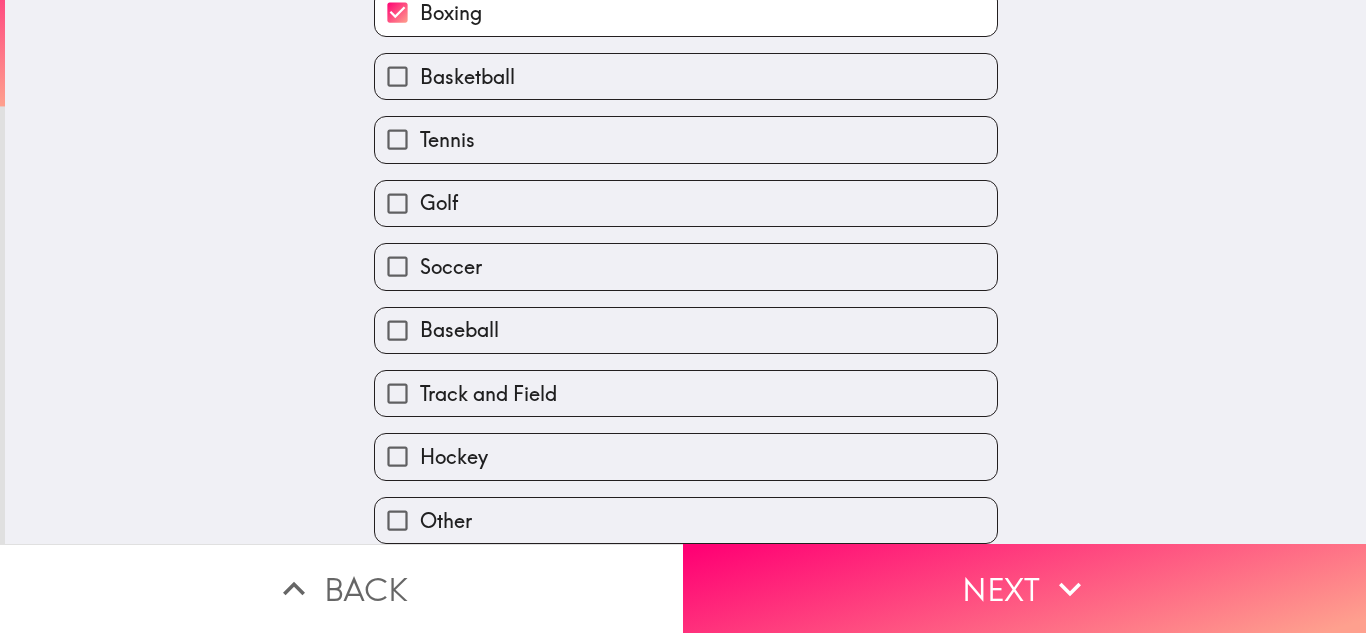 scroll, scrollTop: 292, scrollLeft: 0, axis: vertical 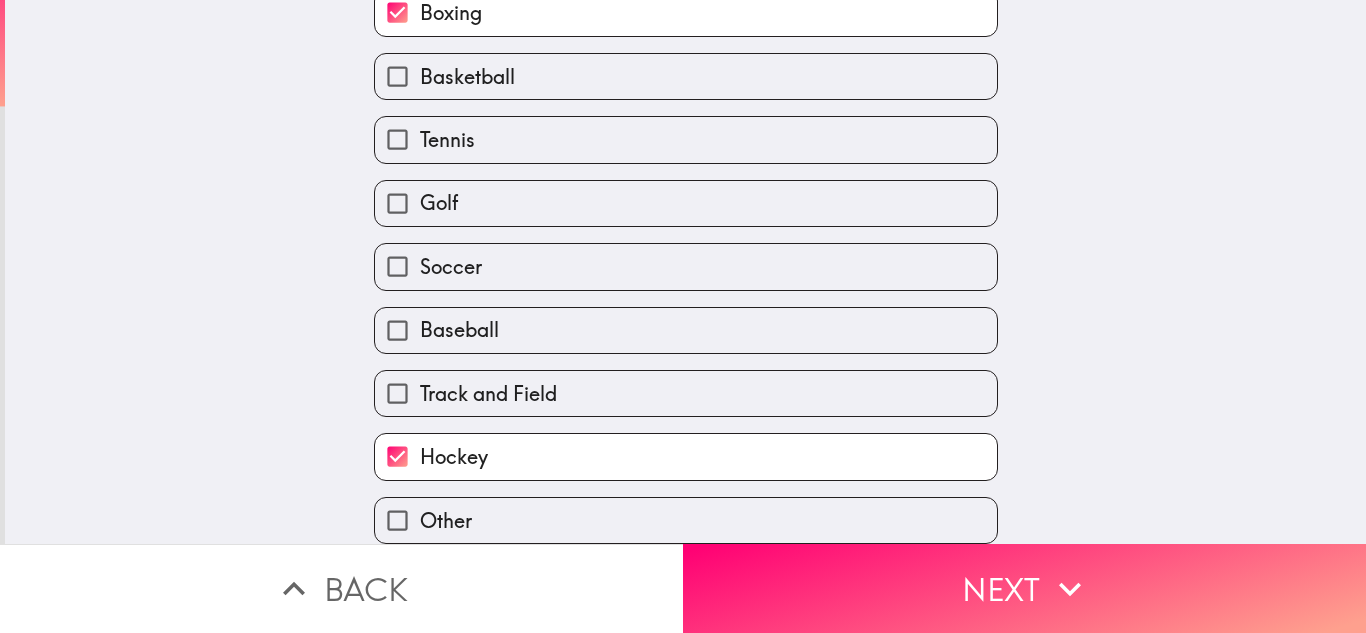 click on "Track and Field" at bounding box center [686, 393] 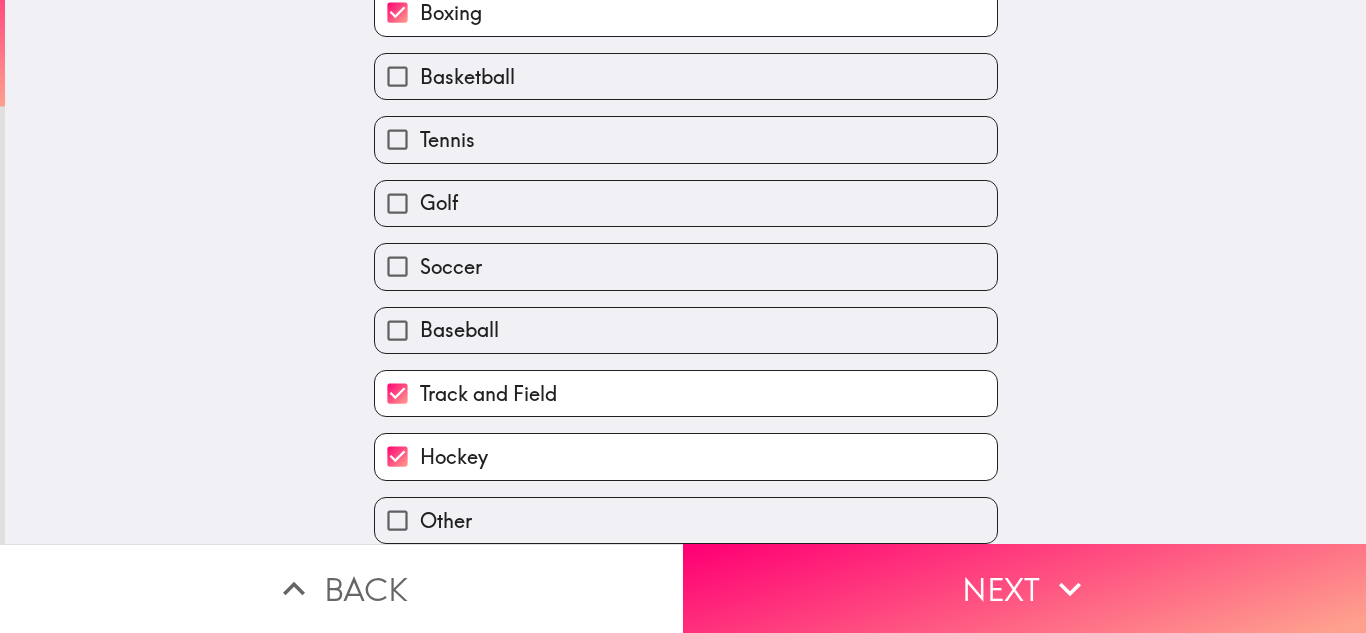 click on "Baseball" at bounding box center (686, 330) 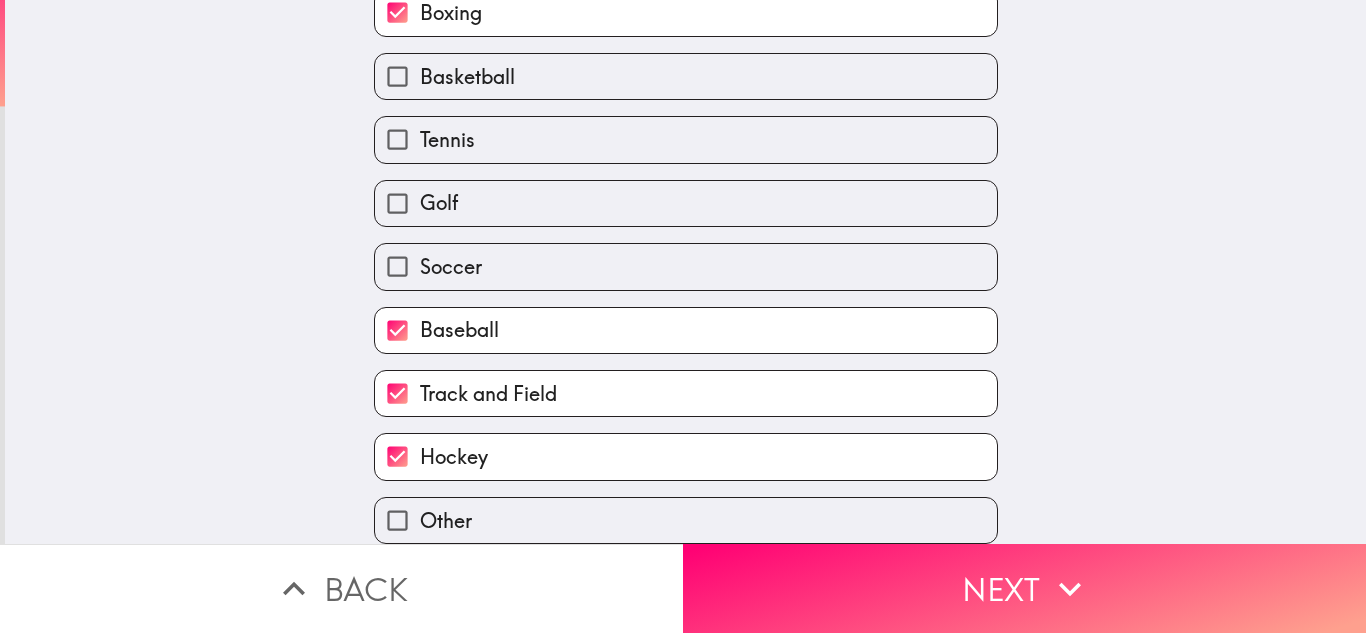 click on "Soccer" at bounding box center [686, 266] 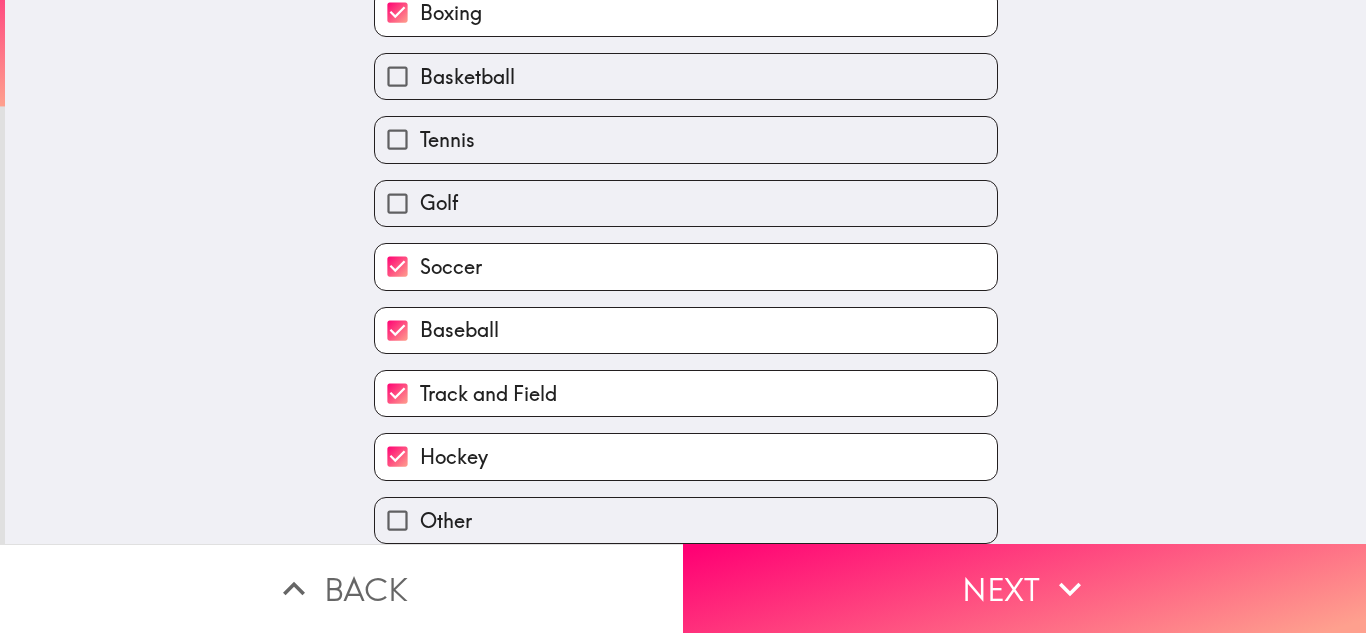 click on "Golf" at bounding box center (686, 203) 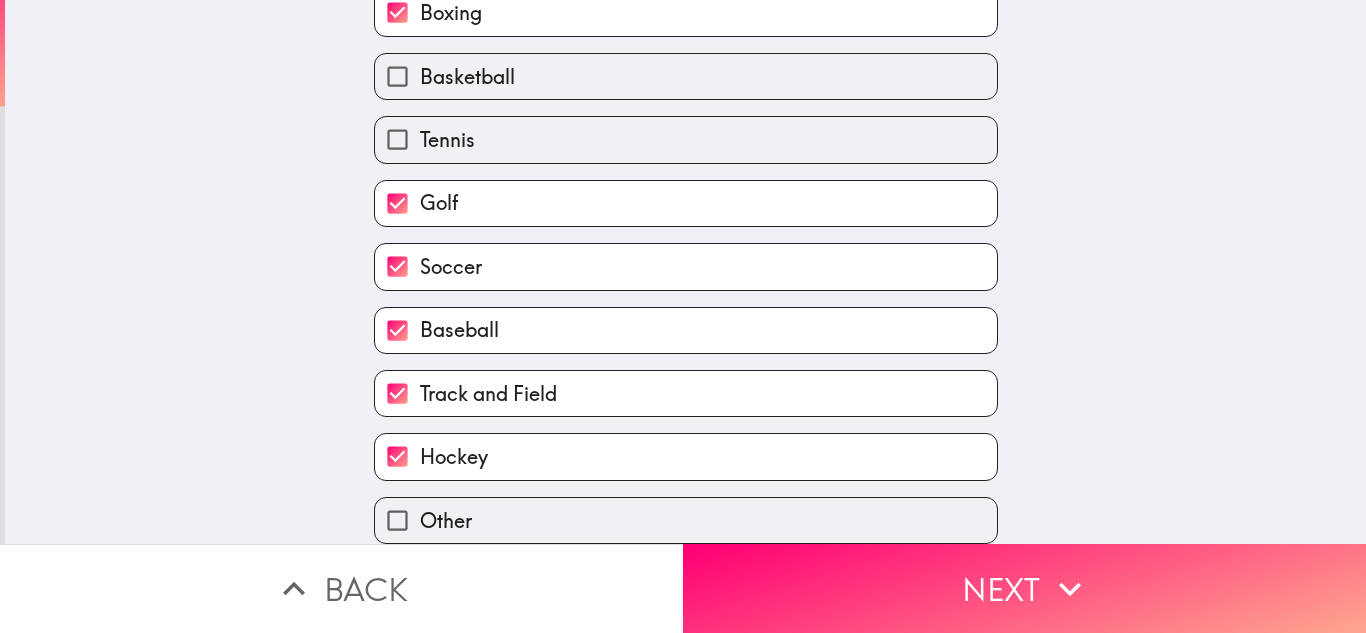 click on "Tennis" at bounding box center (686, 139) 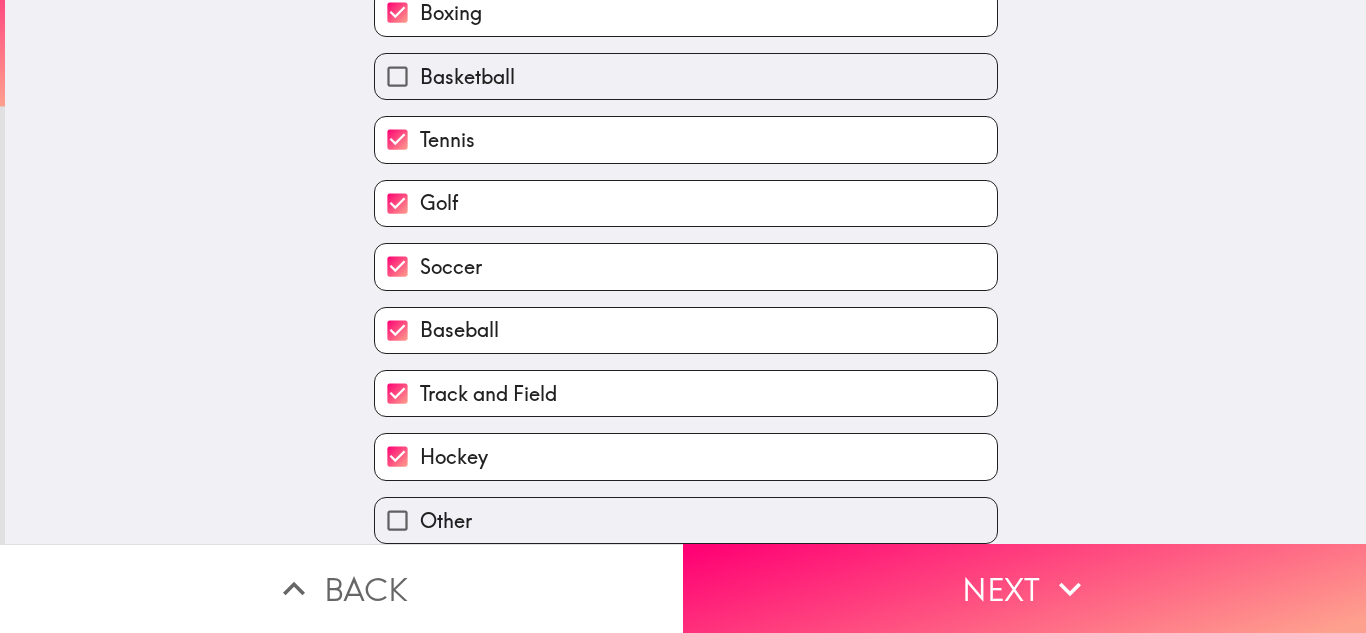 click on "Basketball" at bounding box center (686, 76) 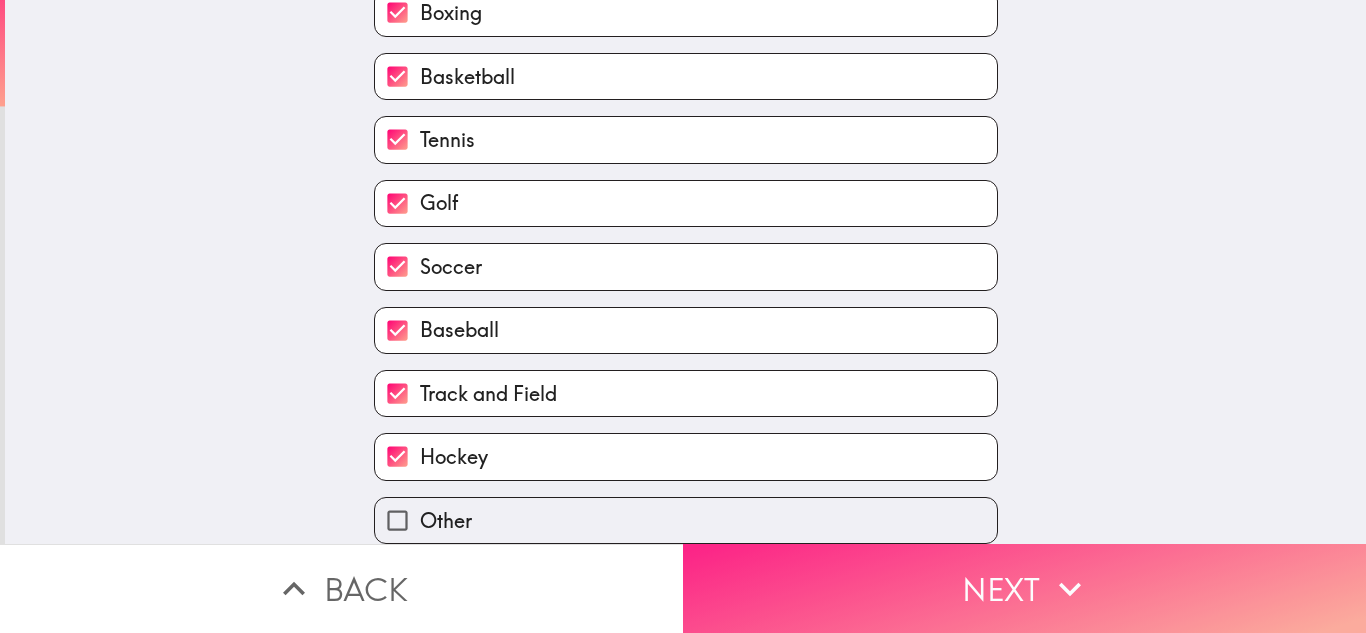 click on "Next" at bounding box center (1024, 588) 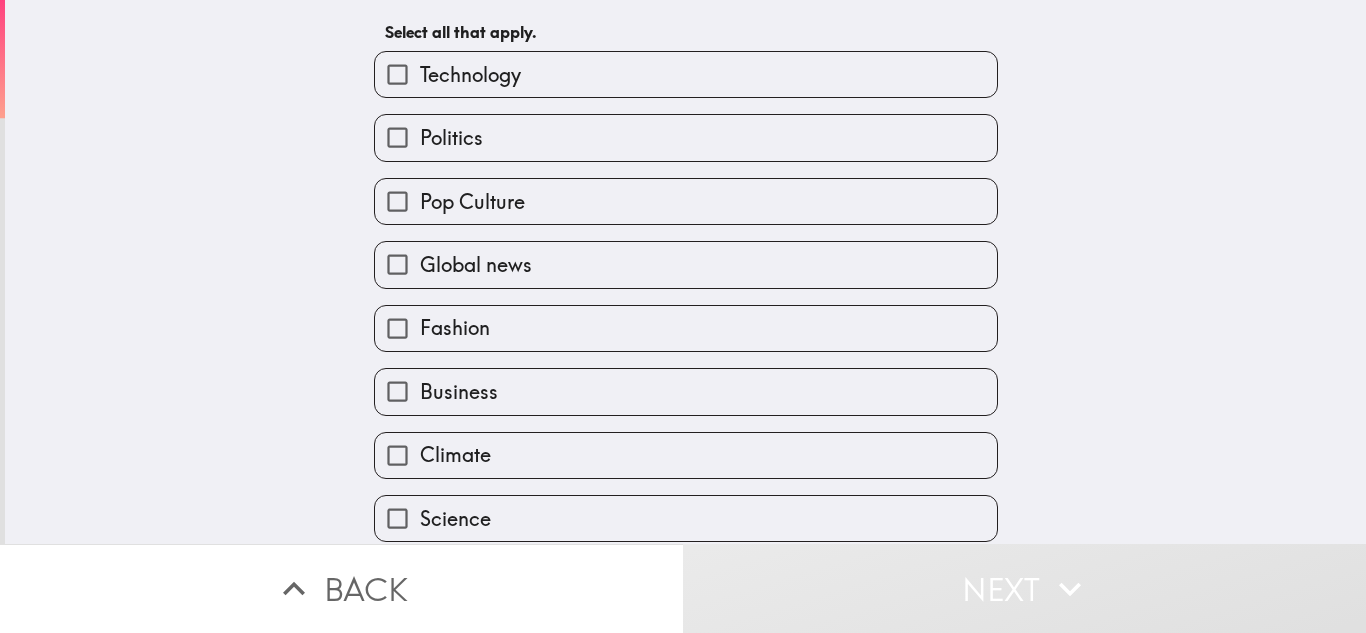 scroll, scrollTop: 0, scrollLeft: 0, axis: both 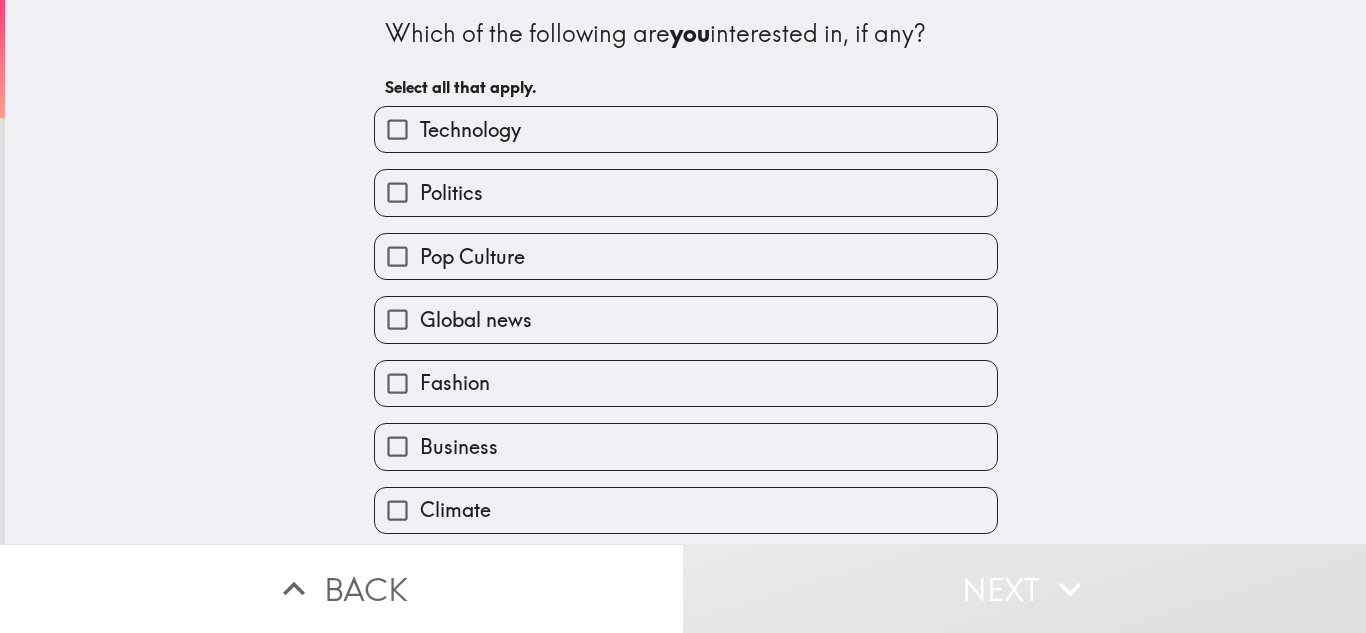 click on "Technology" at bounding box center [686, 129] 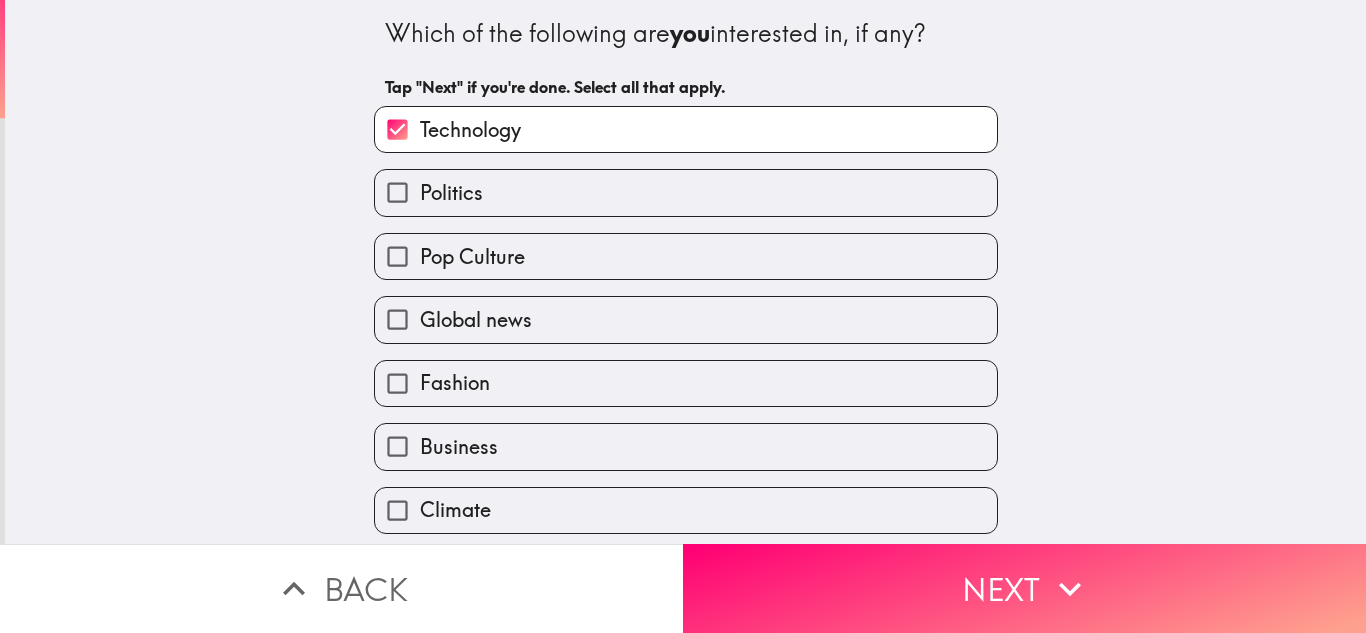 click on "Politics" at bounding box center (686, 192) 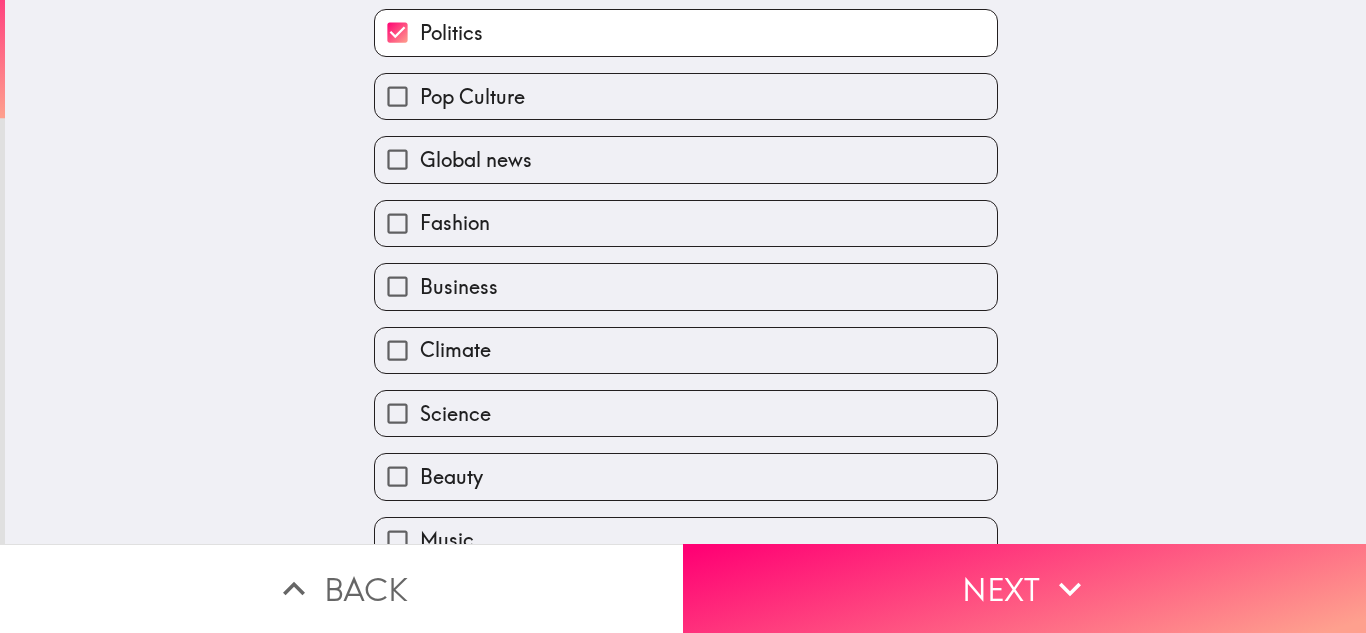 click on "Pop Culture" at bounding box center (686, 96) 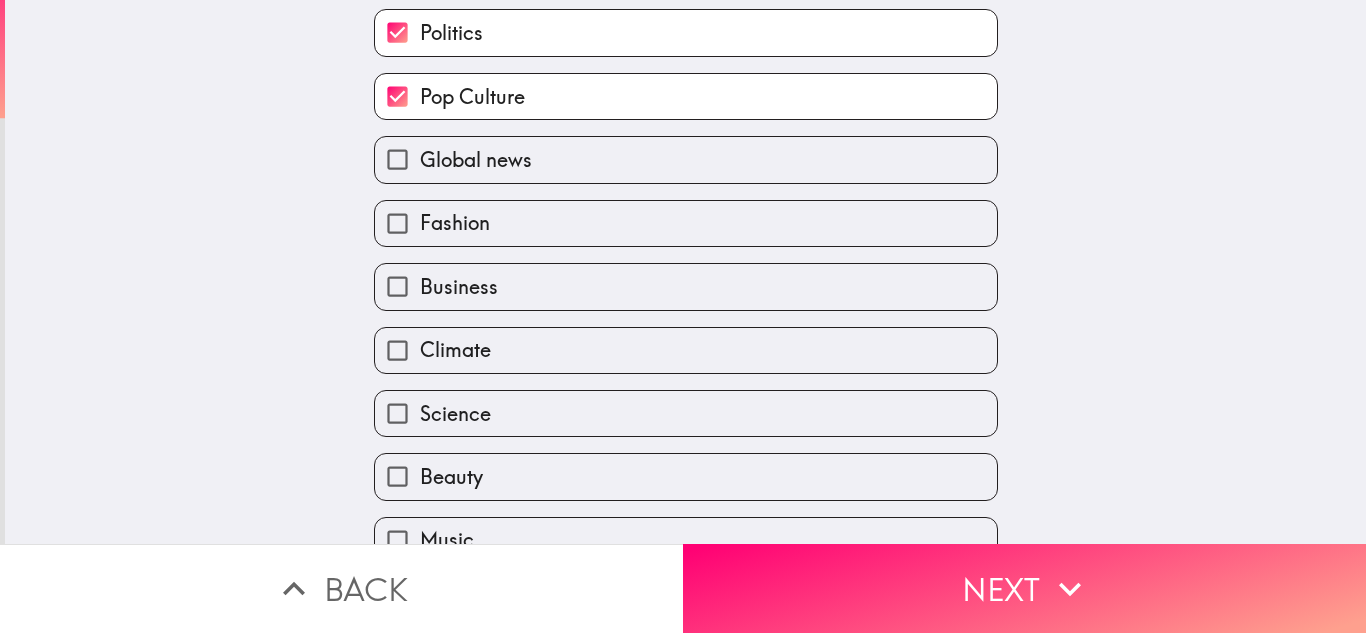 click on "Global news" at bounding box center (686, 159) 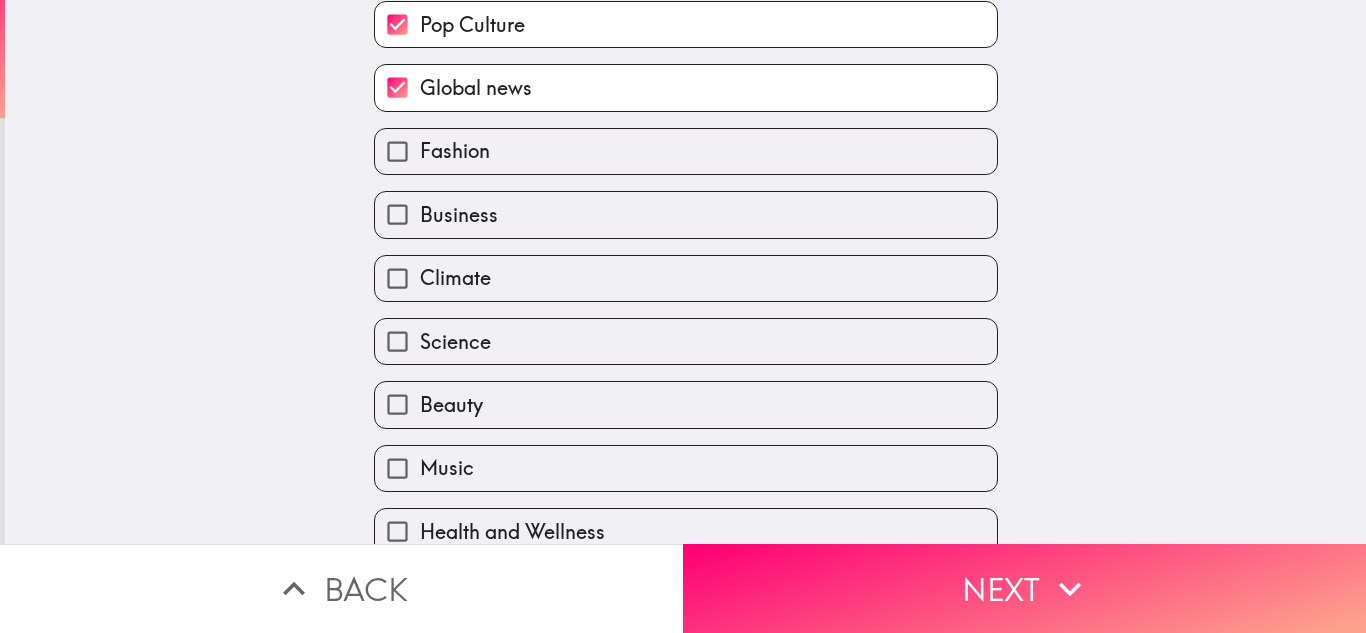 scroll, scrollTop: 247, scrollLeft: 0, axis: vertical 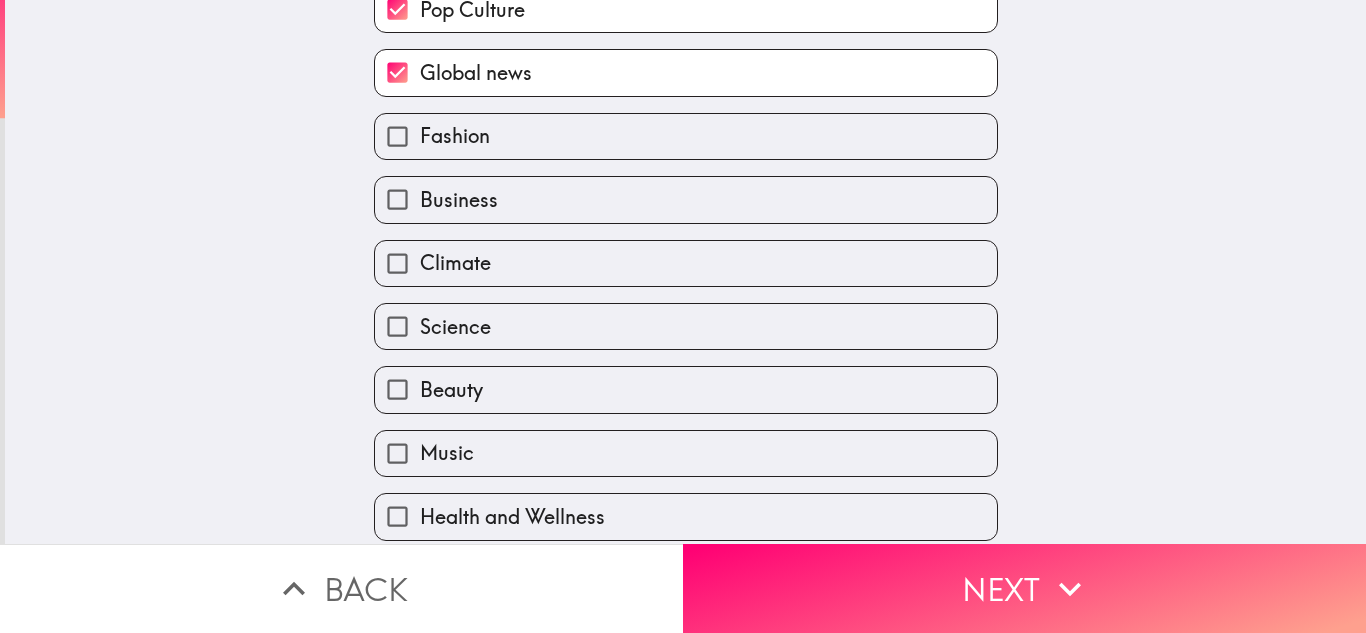 click on "Fashion" at bounding box center [686, 136] 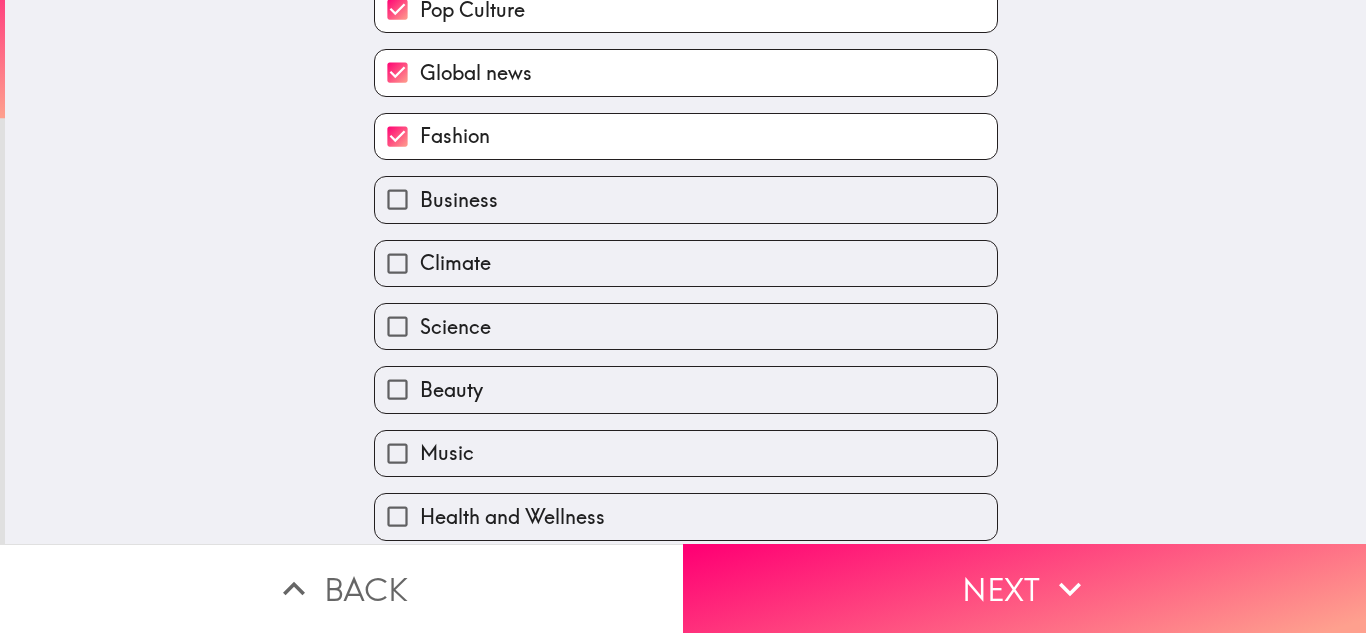 click on "Business" at bounding box center (686, 199) 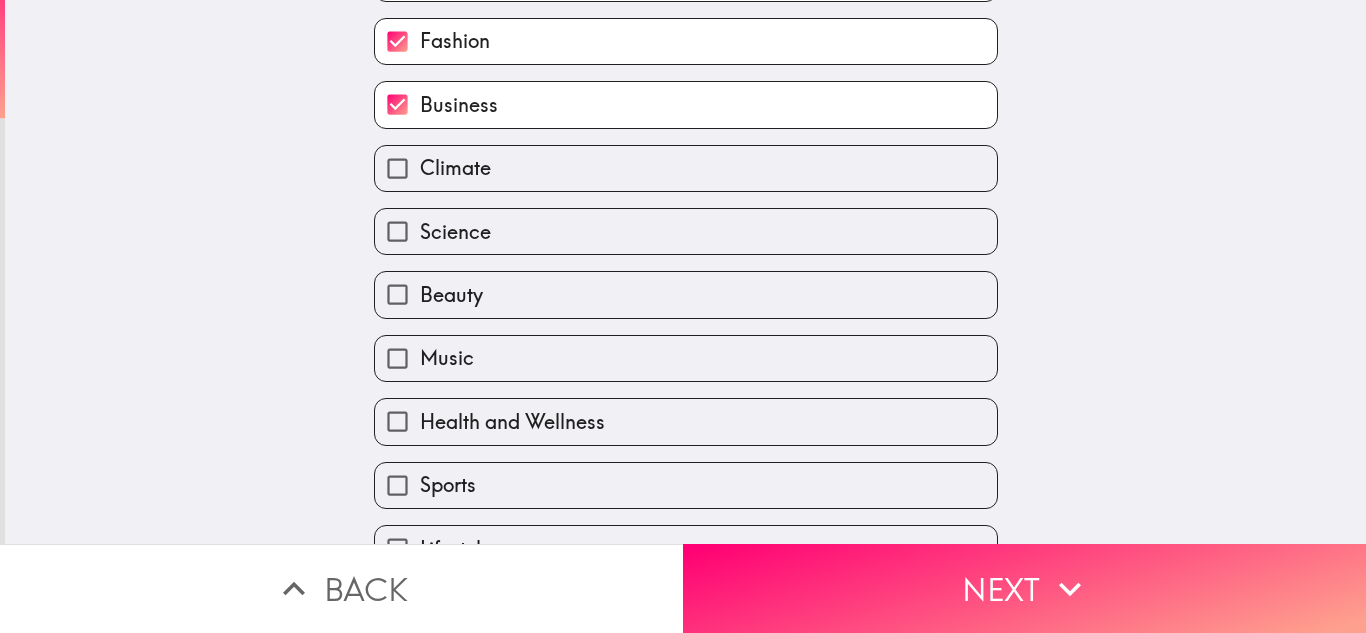 scroll, scrollTop: 374, scrollLeft: 0, axis: vertical 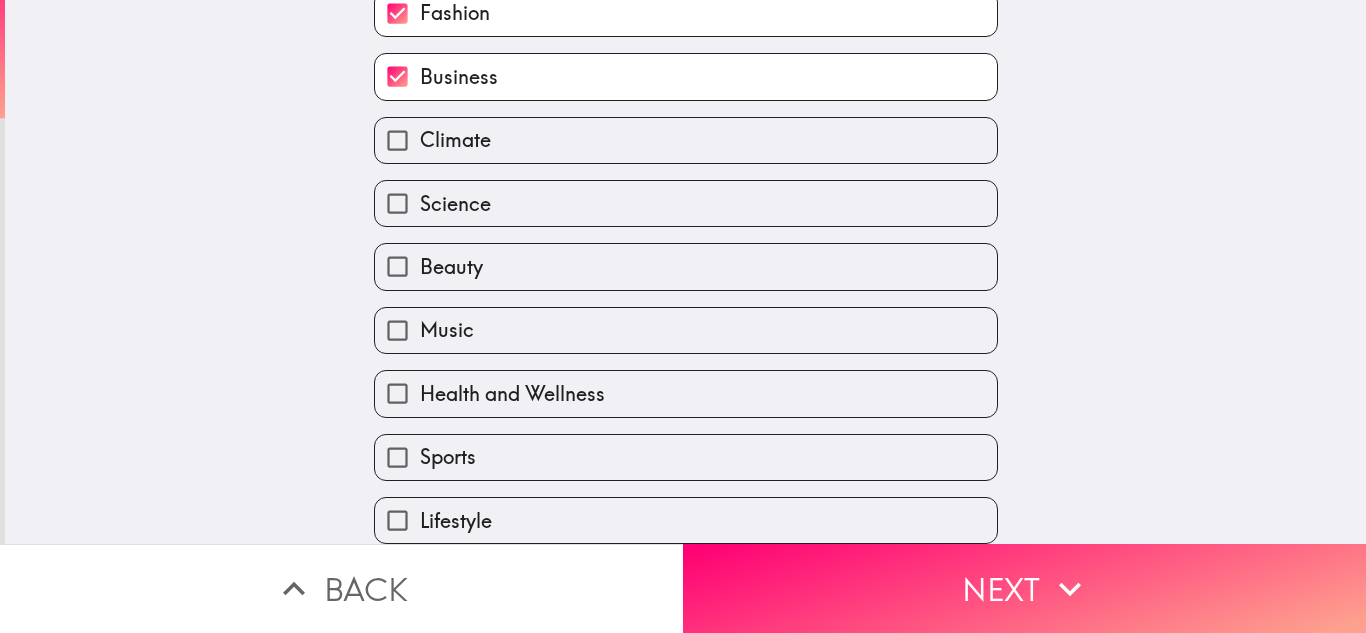 click on "Climate" at bounding box center (686, 140) 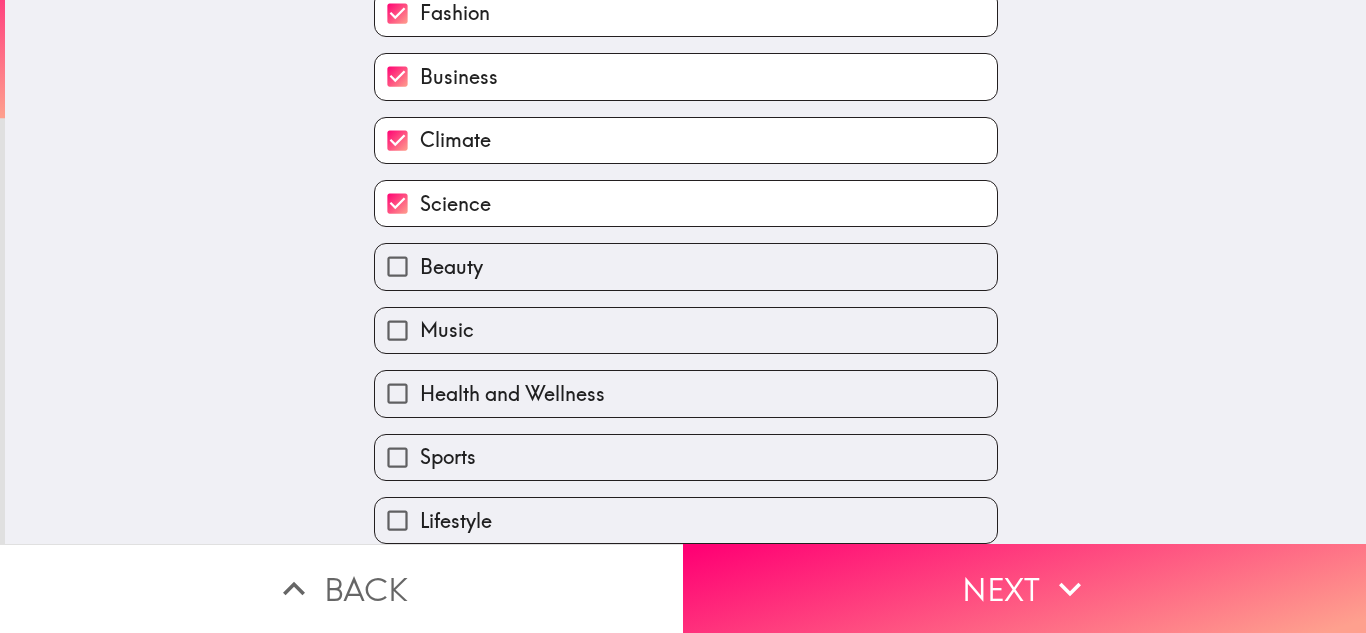 scroll, scrollTop: 385, scrollLeft: 0, axis: vertical 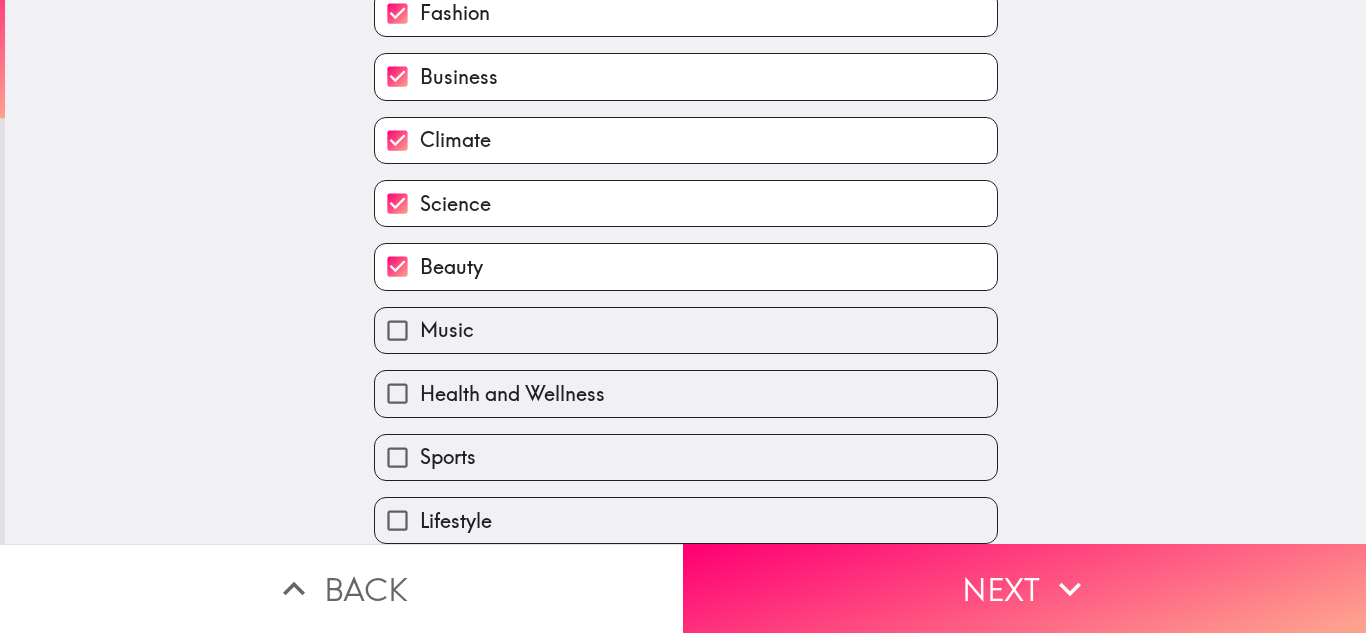 click on "Music" at bounding box center [686, 330] 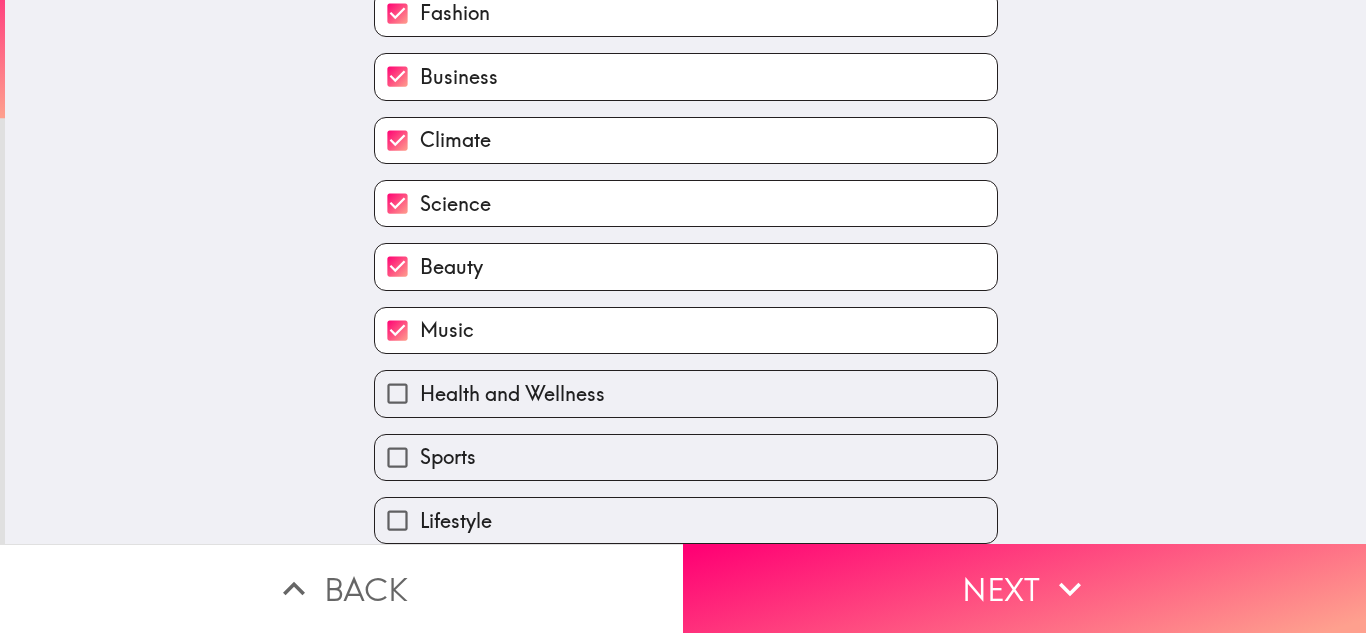 click on "Health and Wellness" at bounding box center [686, 393] 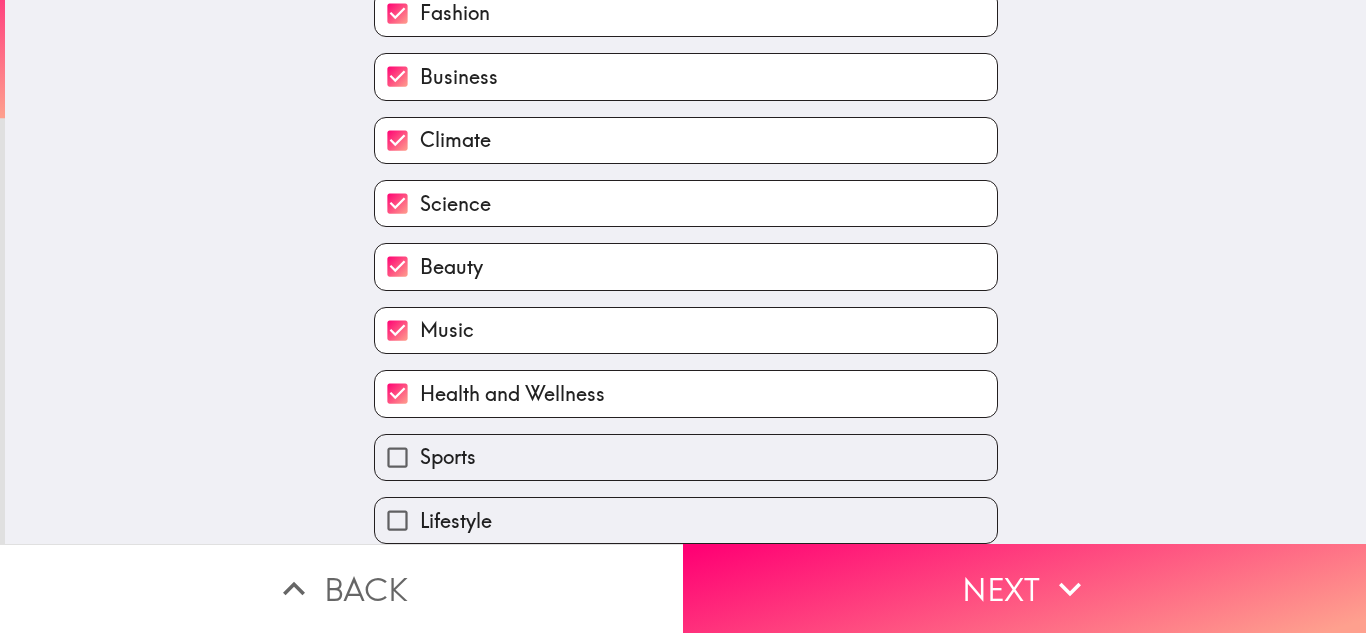 click on "Sports" at bounding box center [686, 457] 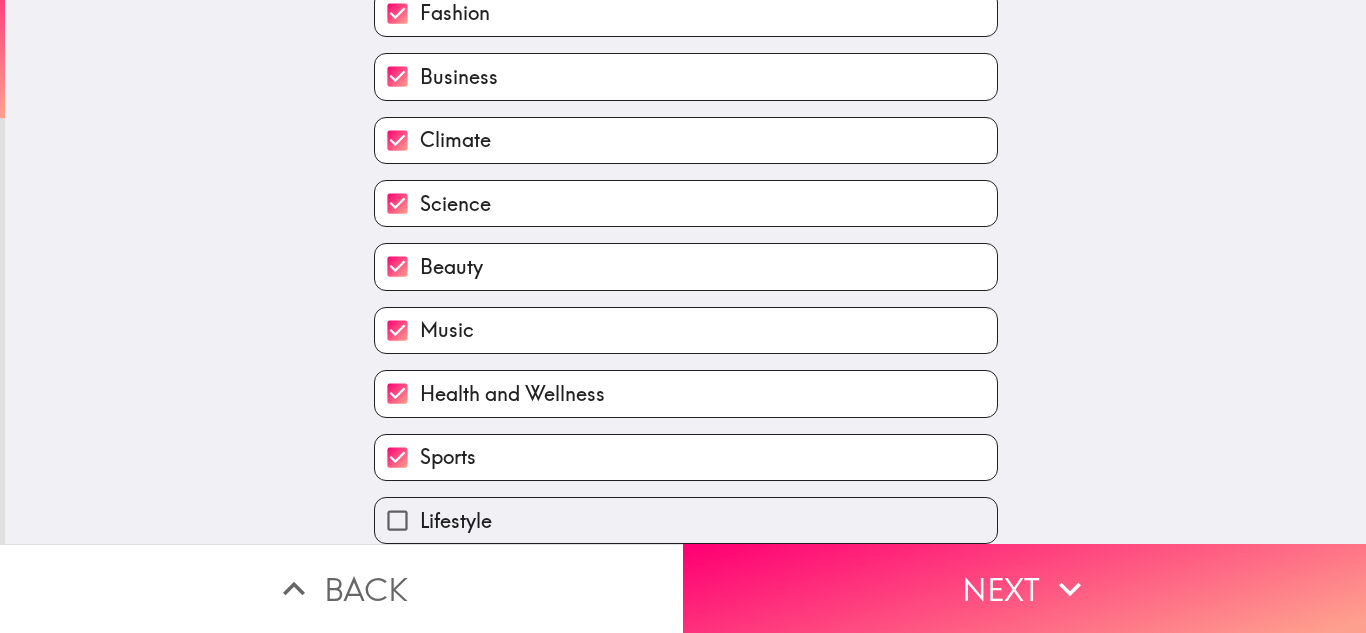 click on "Lifestyle" at bounding box center [686, 520] 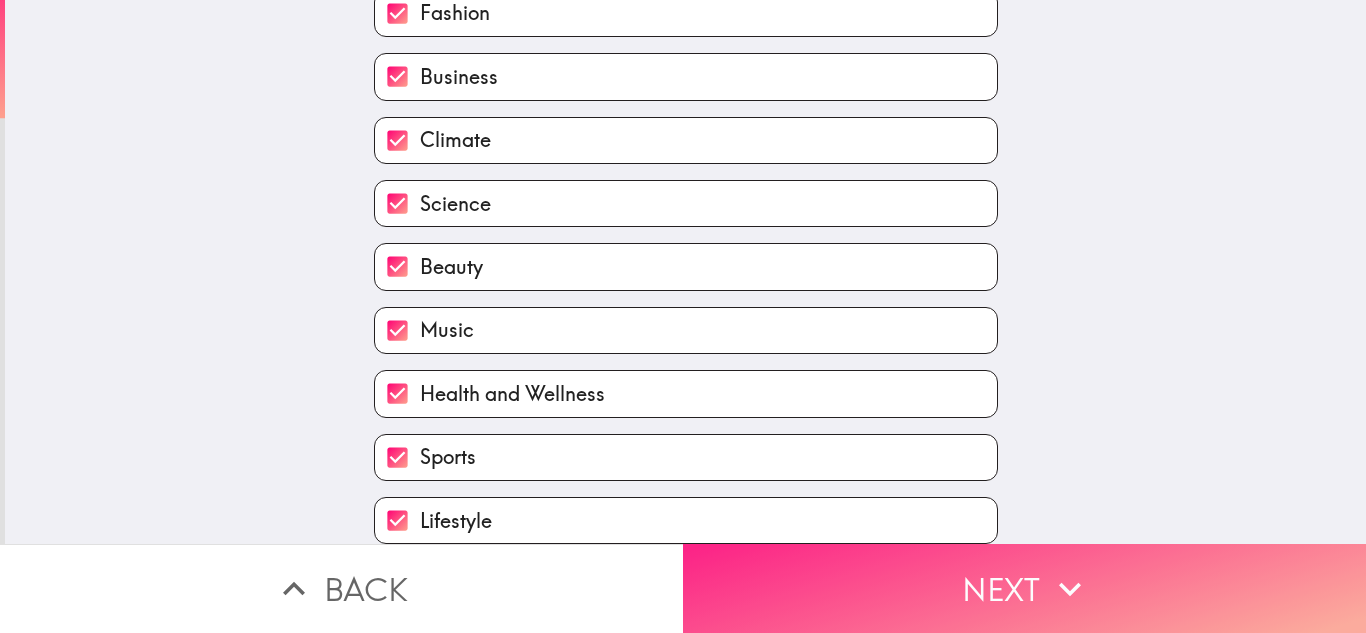 click 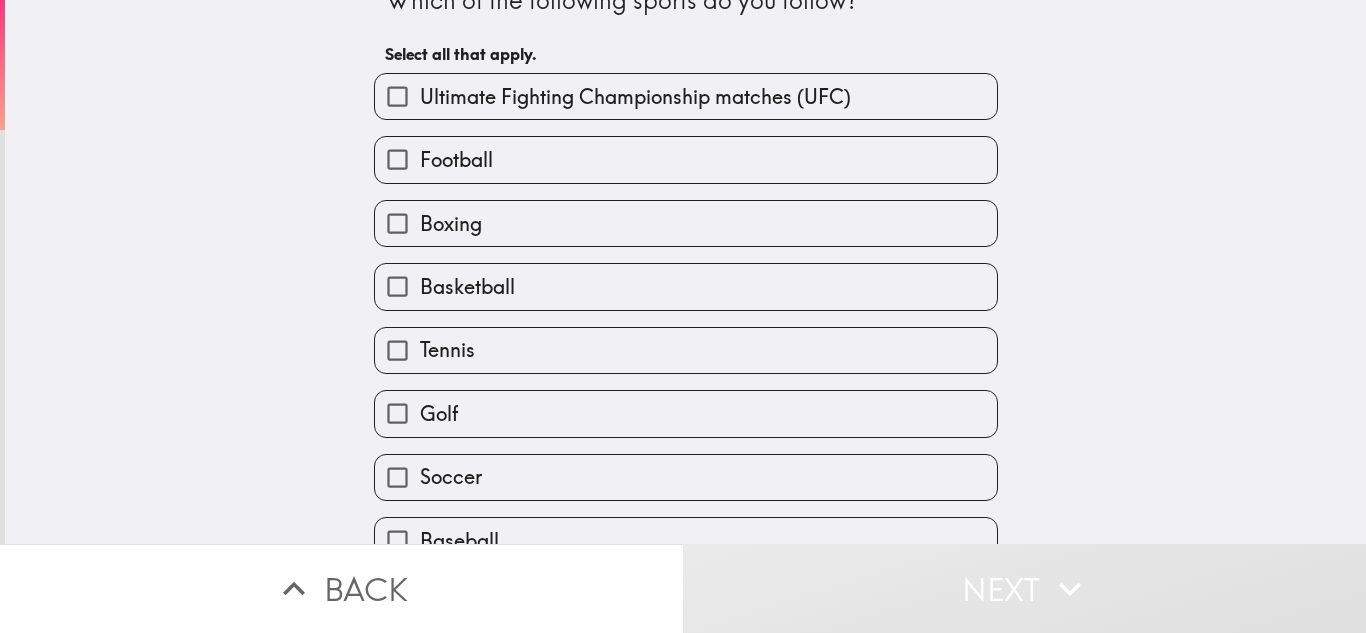 scroll, scrollTop: 0, scrollLeft: 0, axis: both 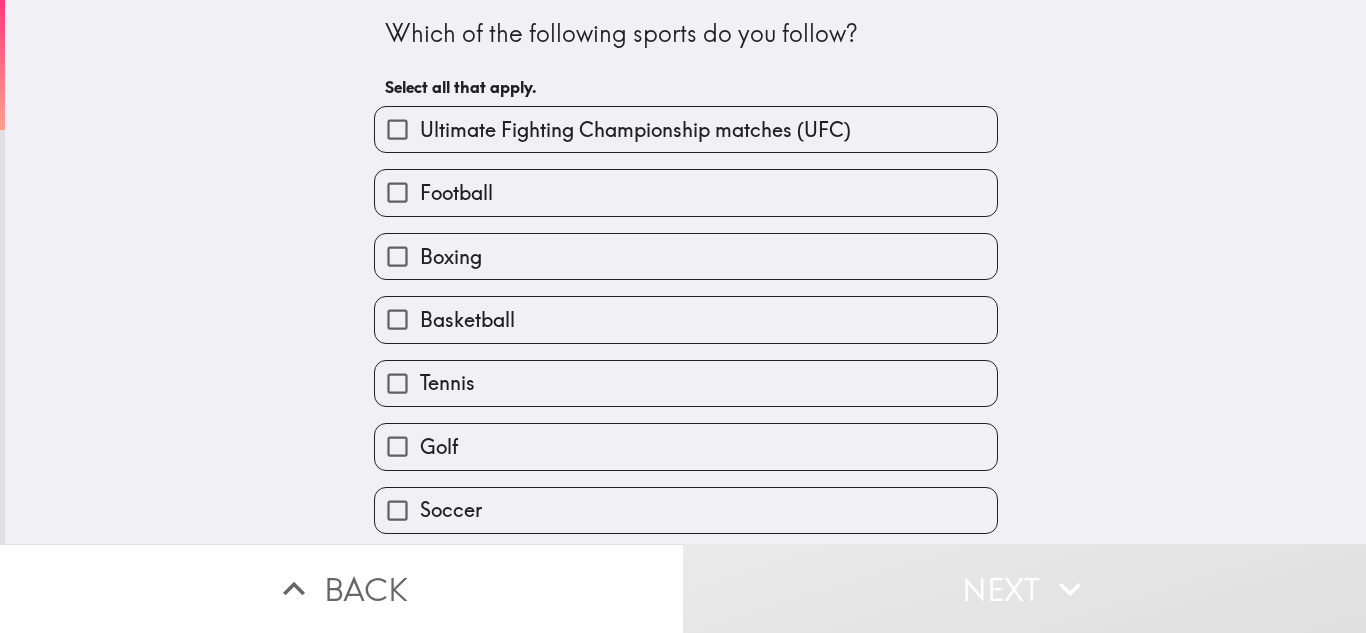 click on "Ultimate Fighting Championship matches (UFC)" at bounding box center [686, 129] 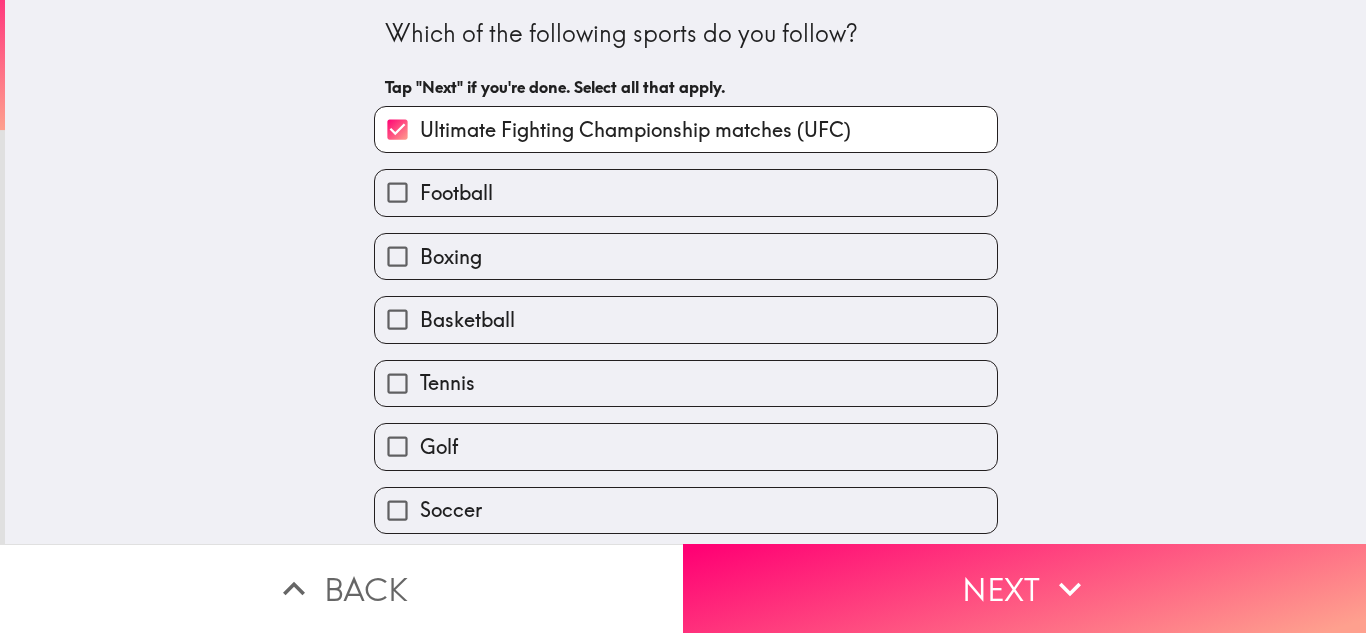 click on "Football" at bounding box center [686, 192] 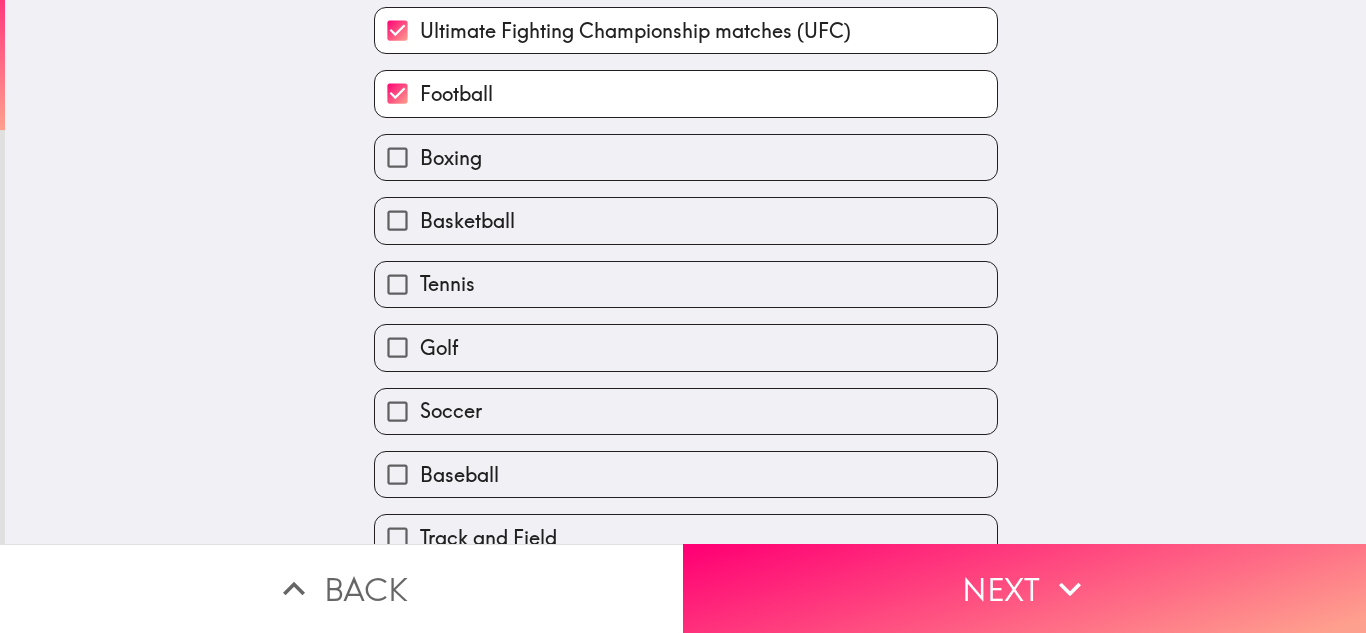 scroll, scrollTop: 132, scrollLeft: 0, axis: vertical 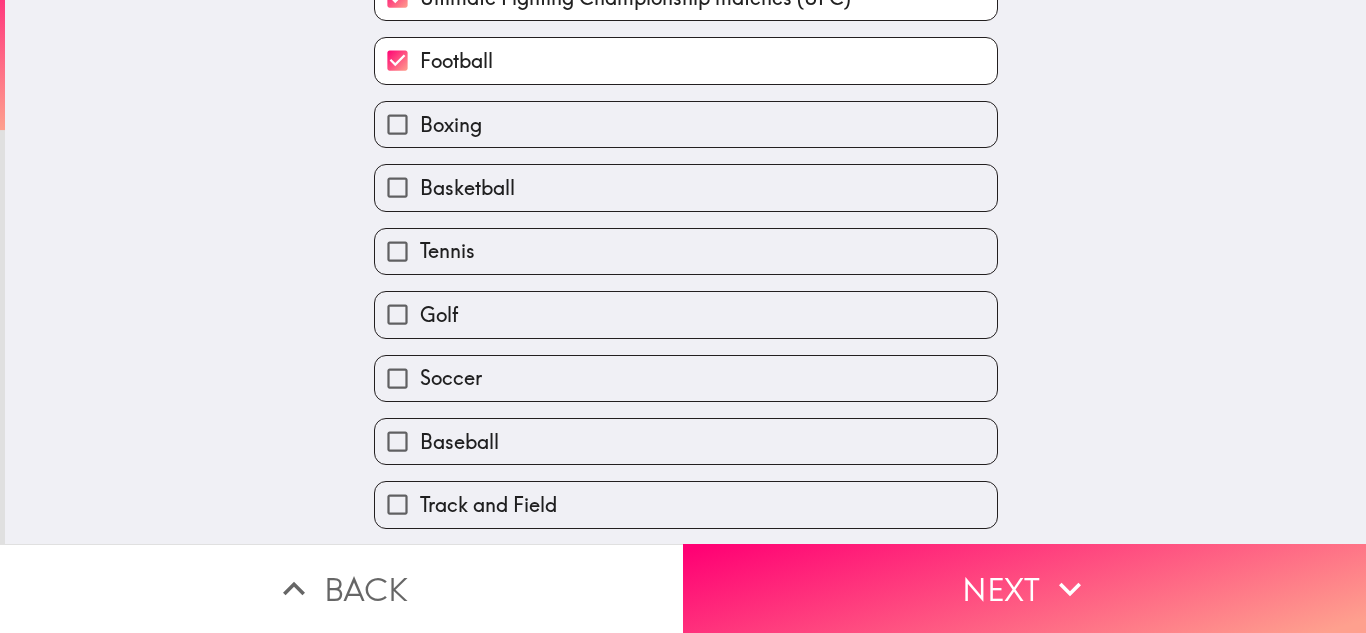 click on "Boxing" at bounding box center (686, 124) 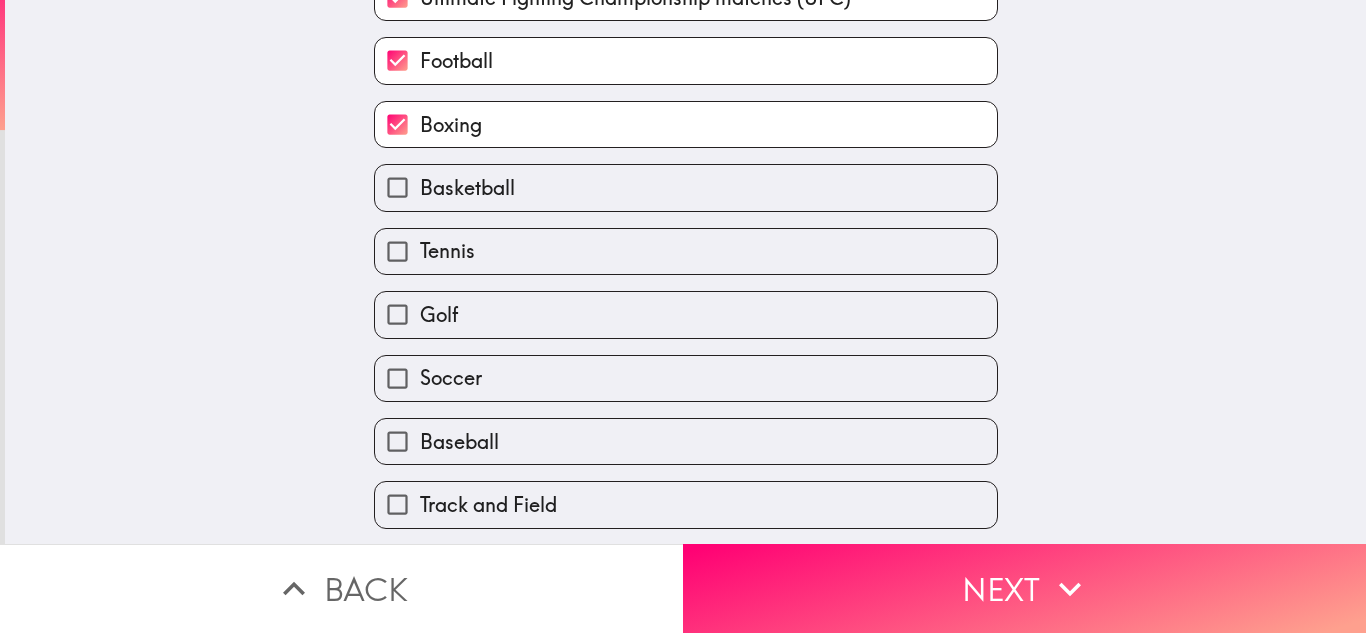 click on "Basketball" at bounding box center [686, 187] 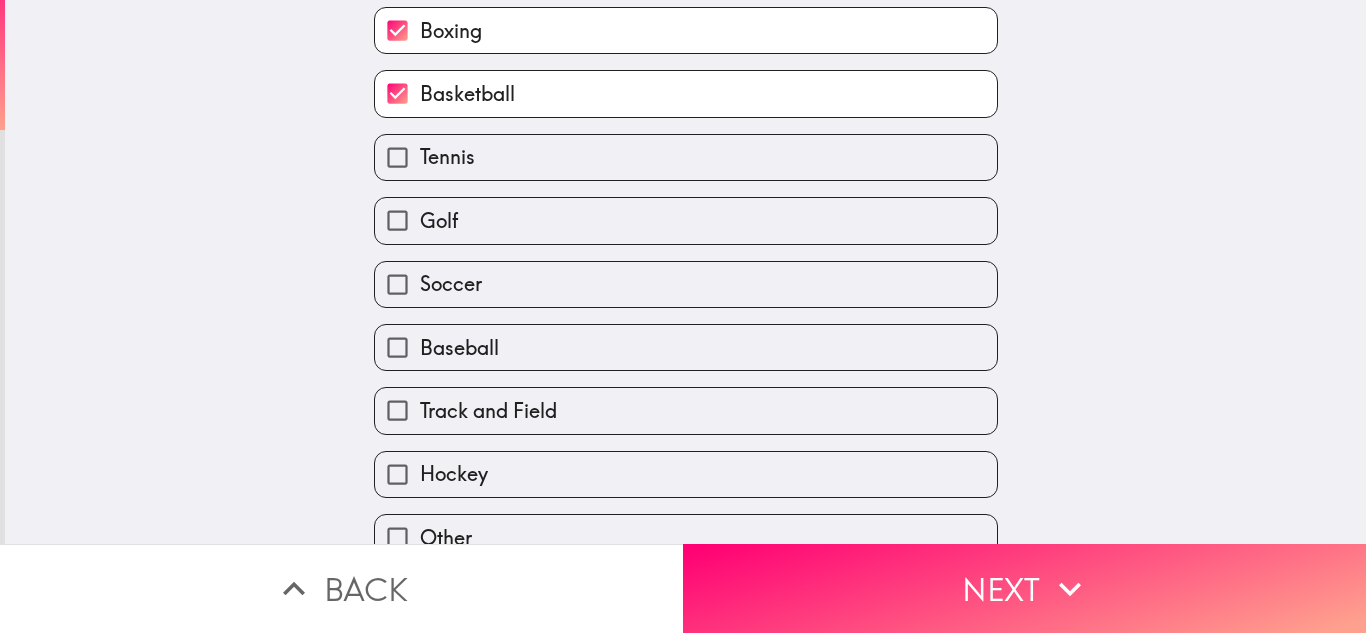 scroll, scrollTop: 259, scrollLeft: 0, axis: vertical 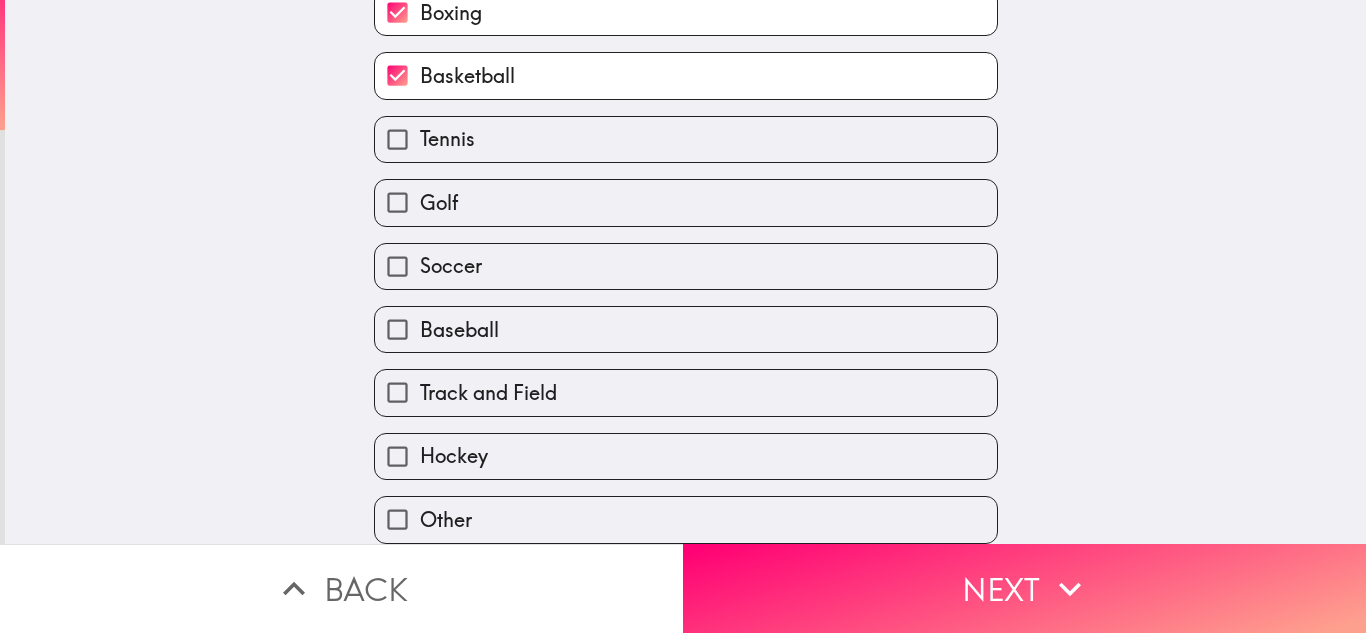 click on "Tennis" at bounding box center (686, 139) 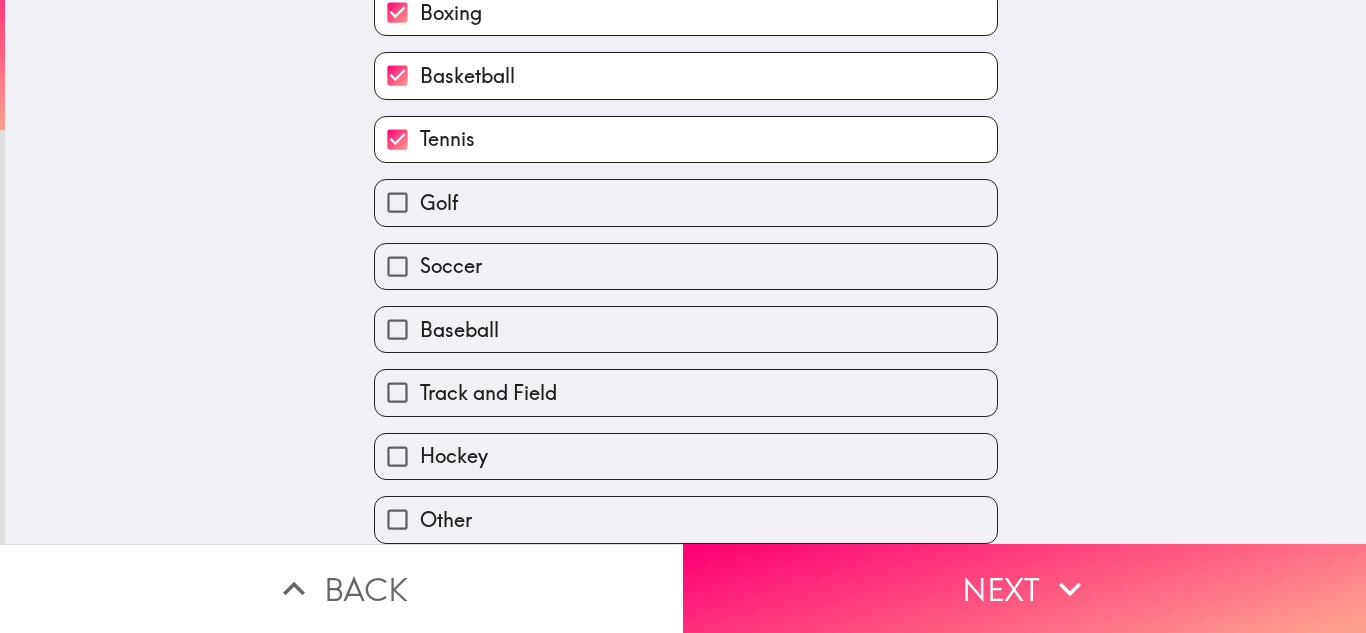 click on "Golf" at bounding box center [686, 202] 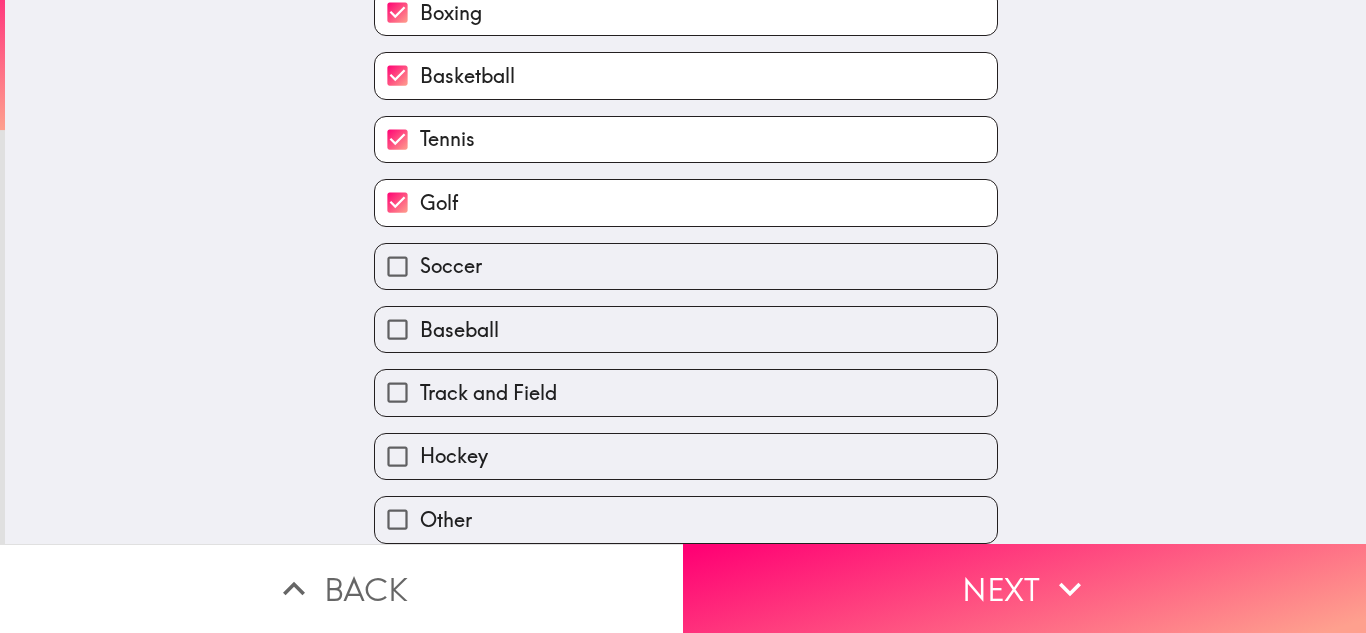 click on "Soccer" at bounding box center (686, 266) 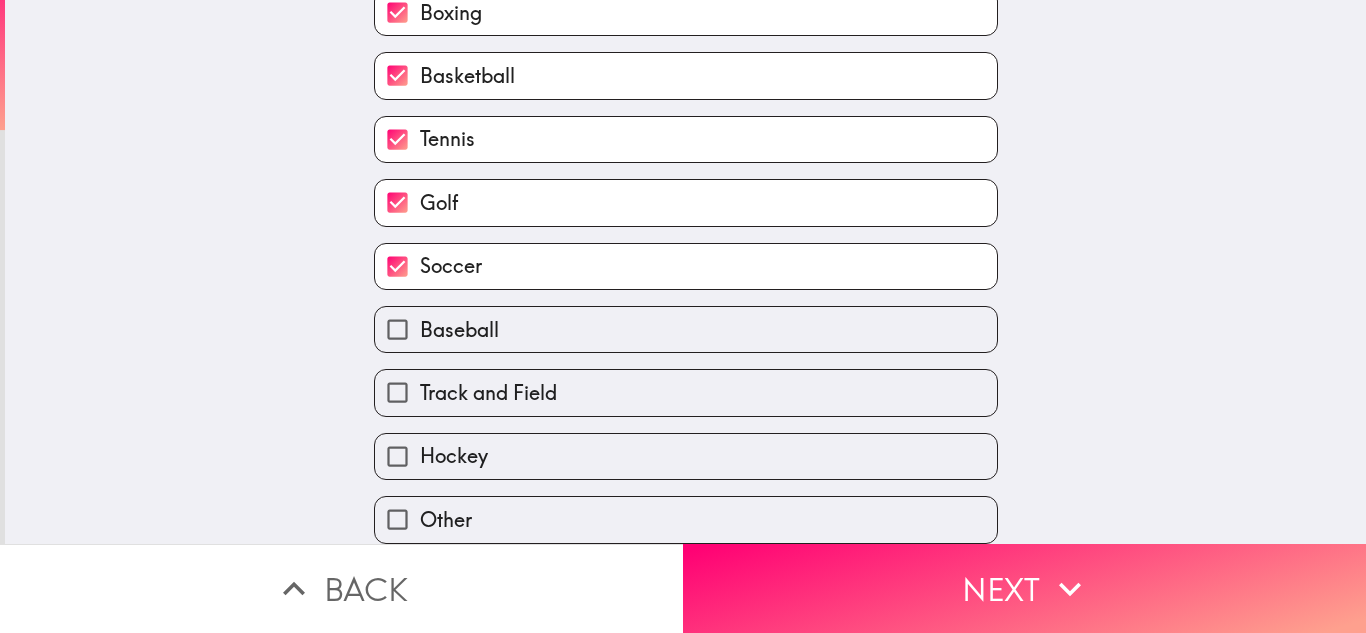click on "Baseball" at bounding box center [686, 329] 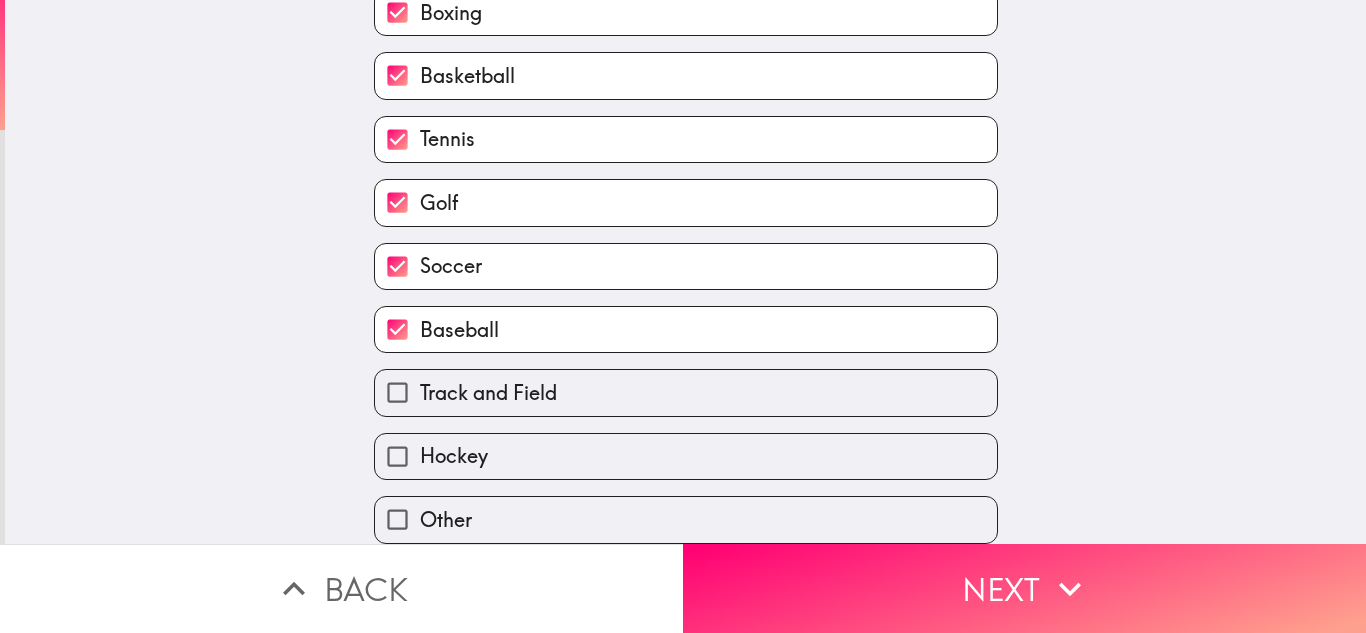 click on "Track and Field" at bounding box center [686, 392] 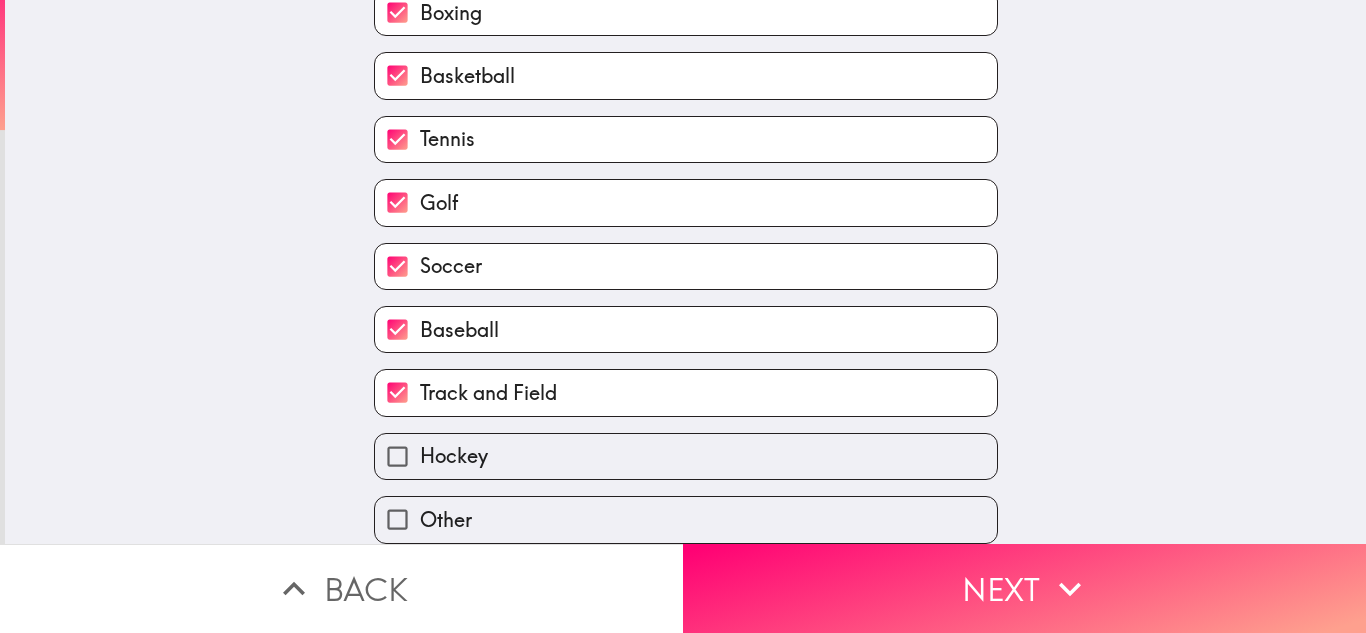 click on "Hockey" at bounding box center [686, 456] 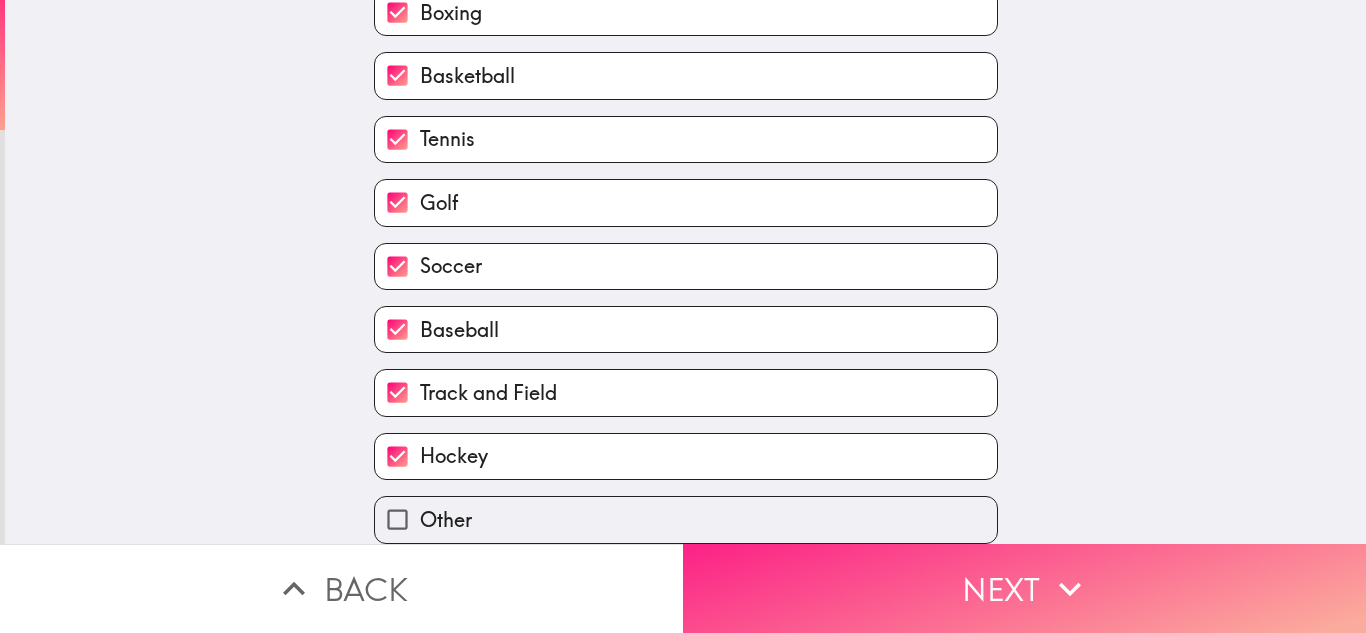 click on "Next" at bounding box center [1024, 588] 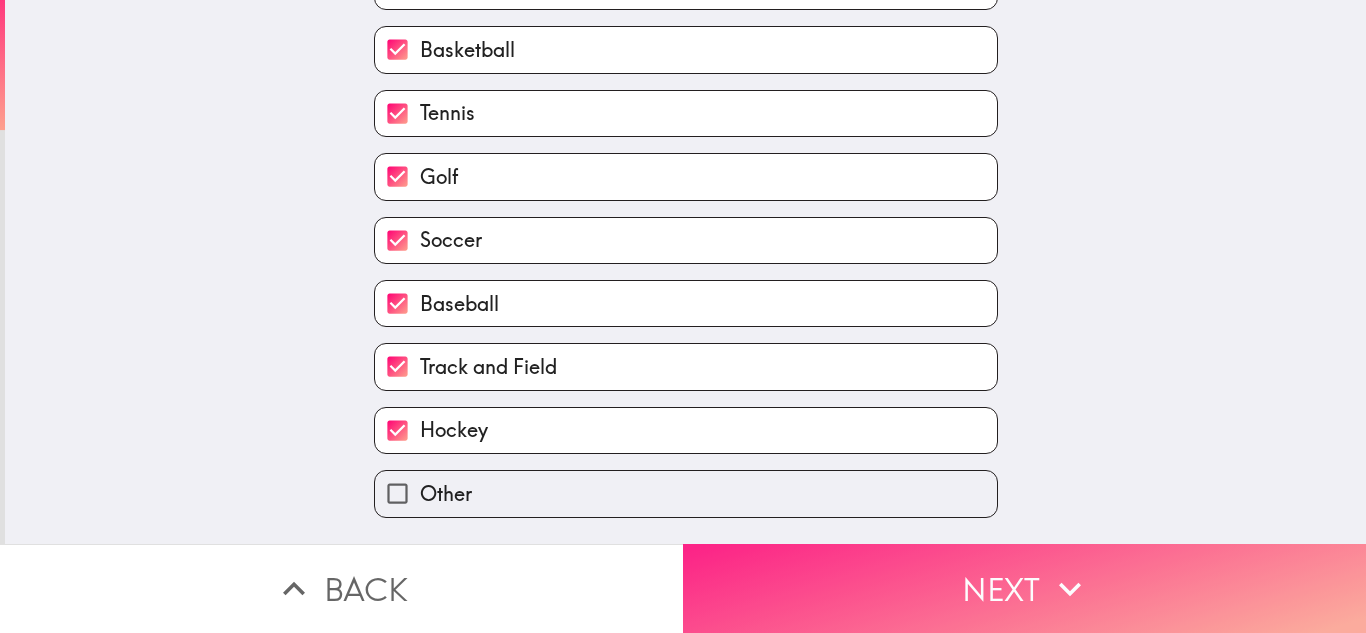 scroll, scrollTop: 17, scrollLeft: 0, axis: vertical 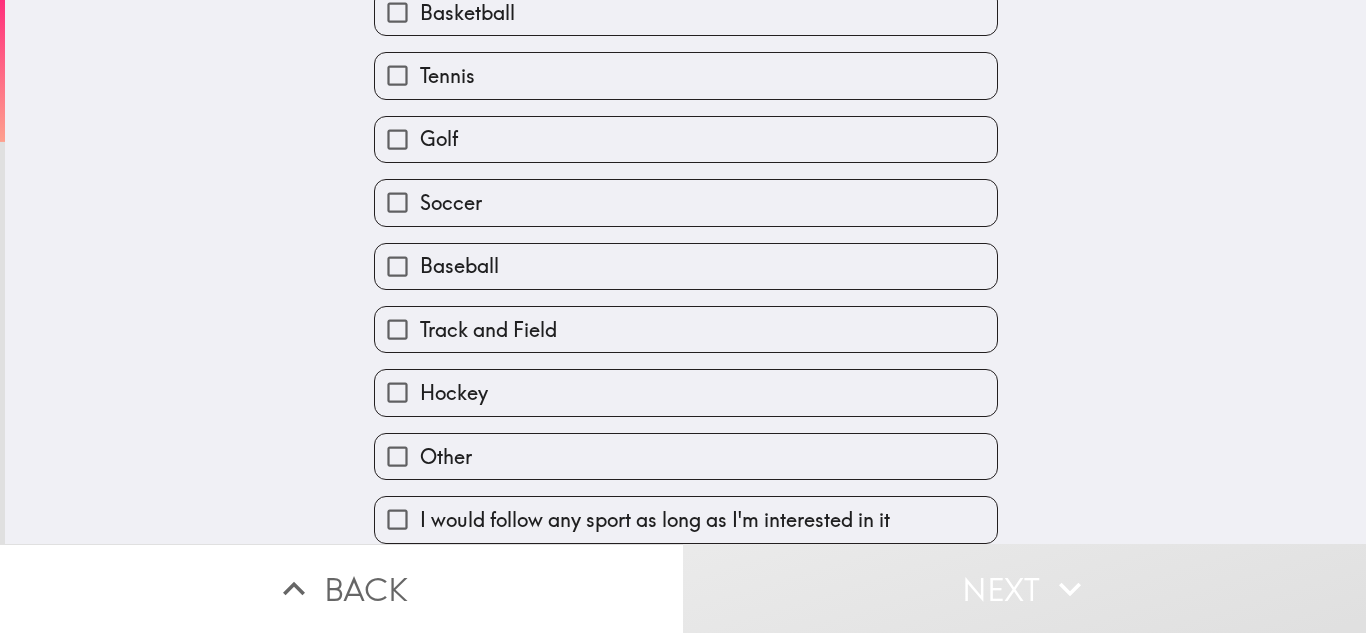 click on "I would follow any sport as long as I'm interested in it" at bounding box center [686, 519] 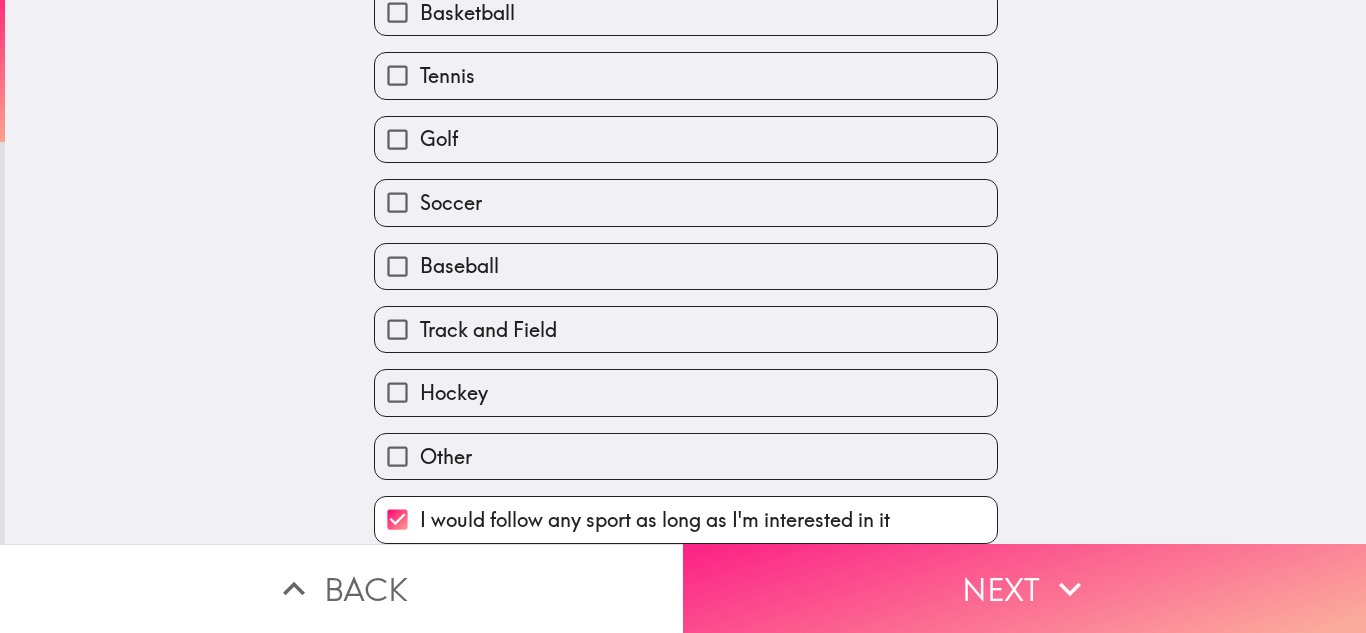 click on "Next" at bounding box center [1024, 588] 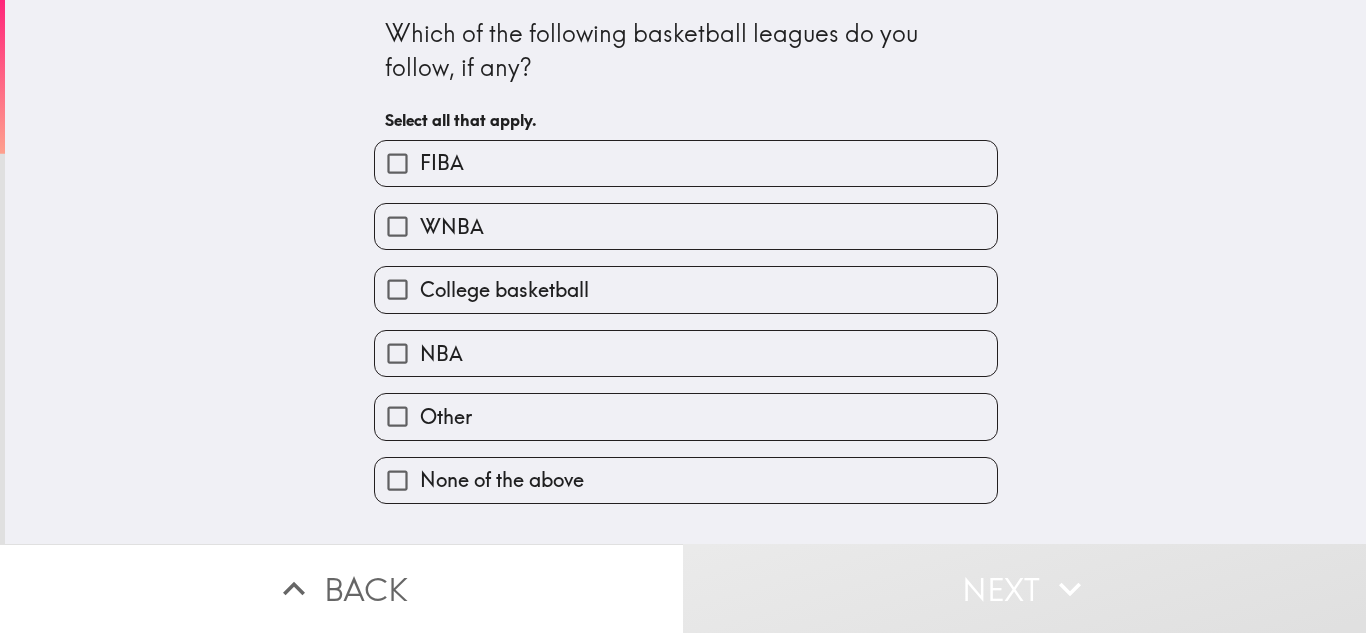 click on "FIBA" at bounding box center [686, 163] 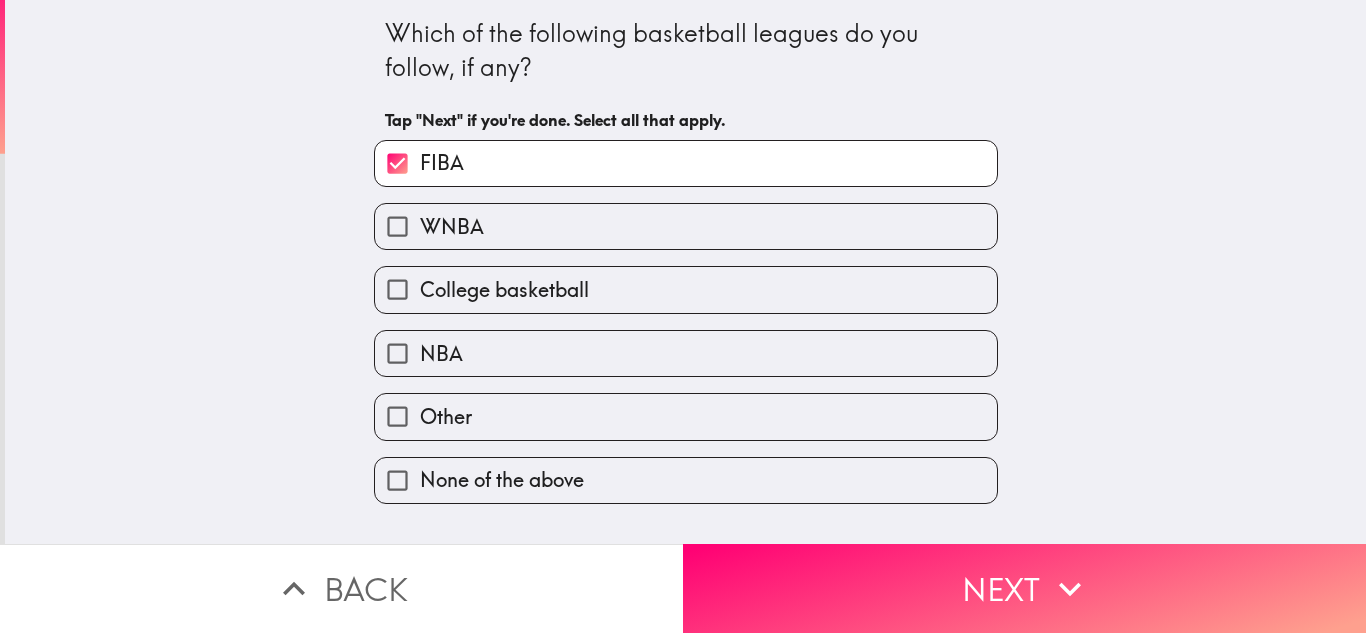 click on "WNBA" at bounding box center (686, 226) 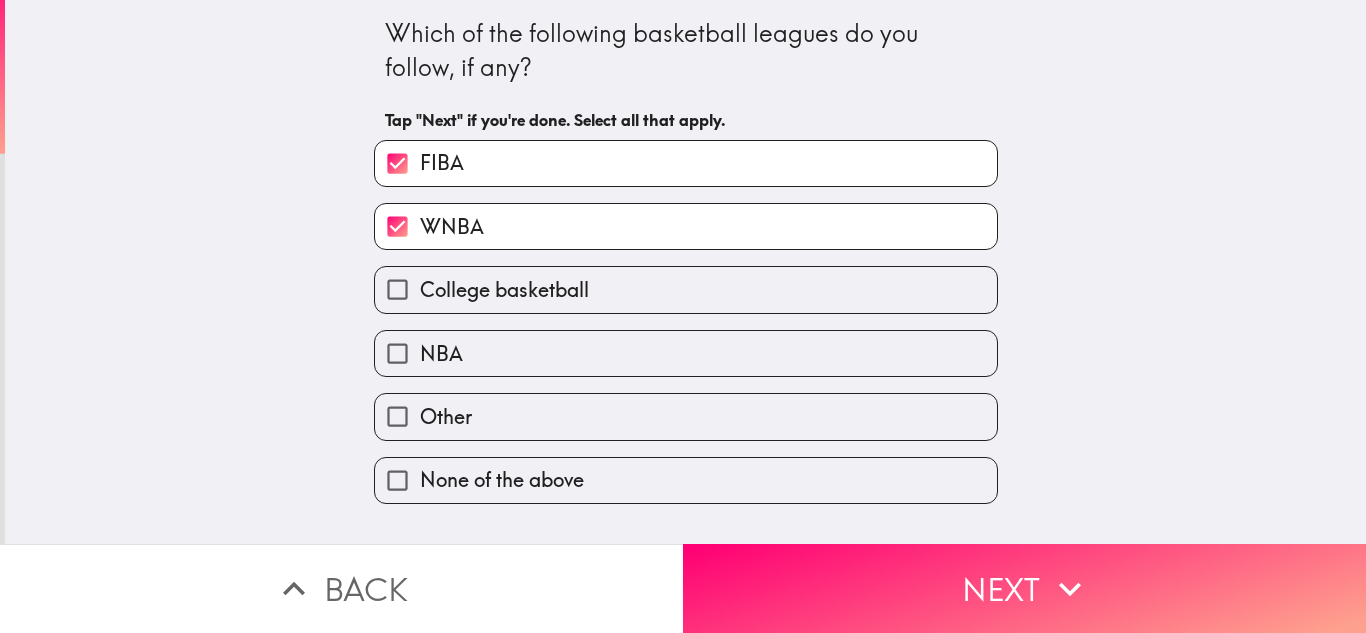 click on "College basketball" at bounding box center [686, 289] 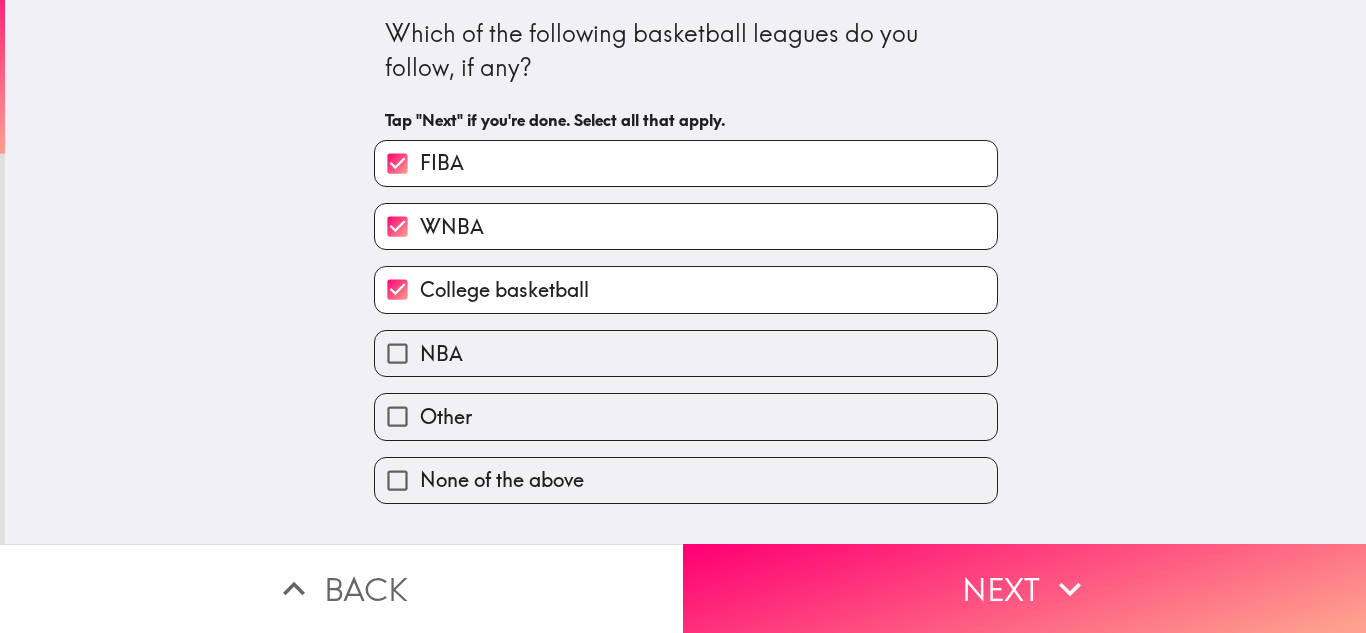 click on "NBA" at bounding box center [686, 353] 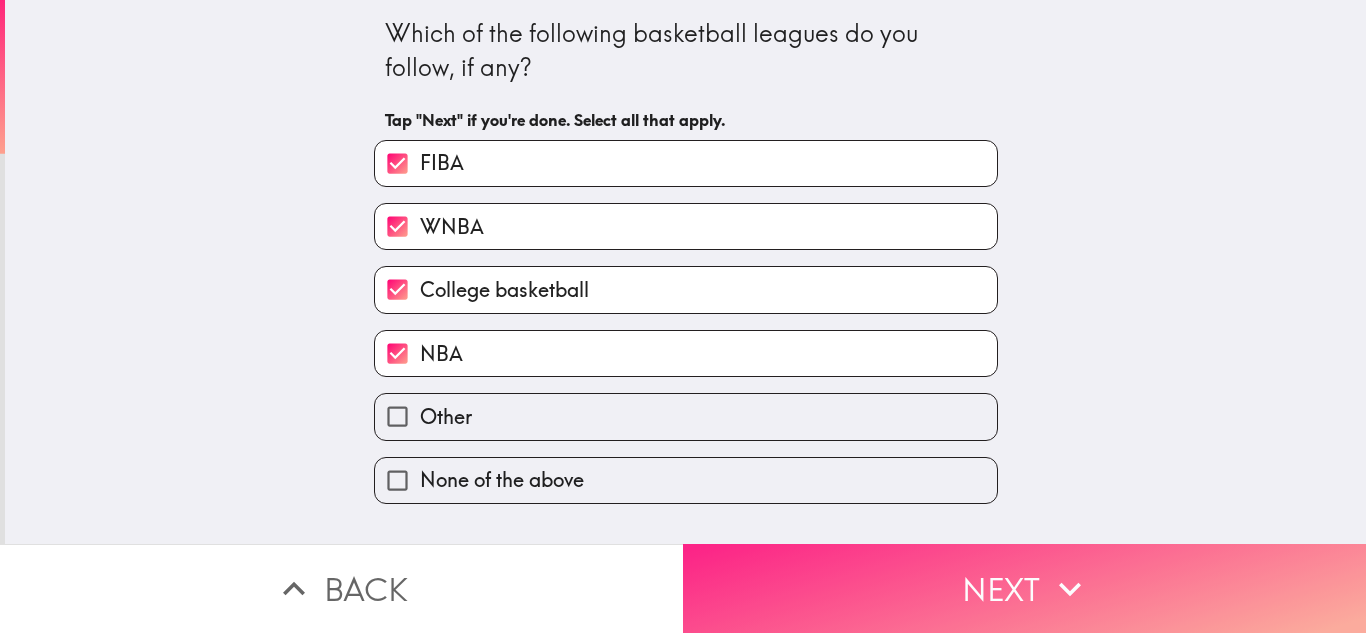 click on "Next" at bounding box center (1024, 588) 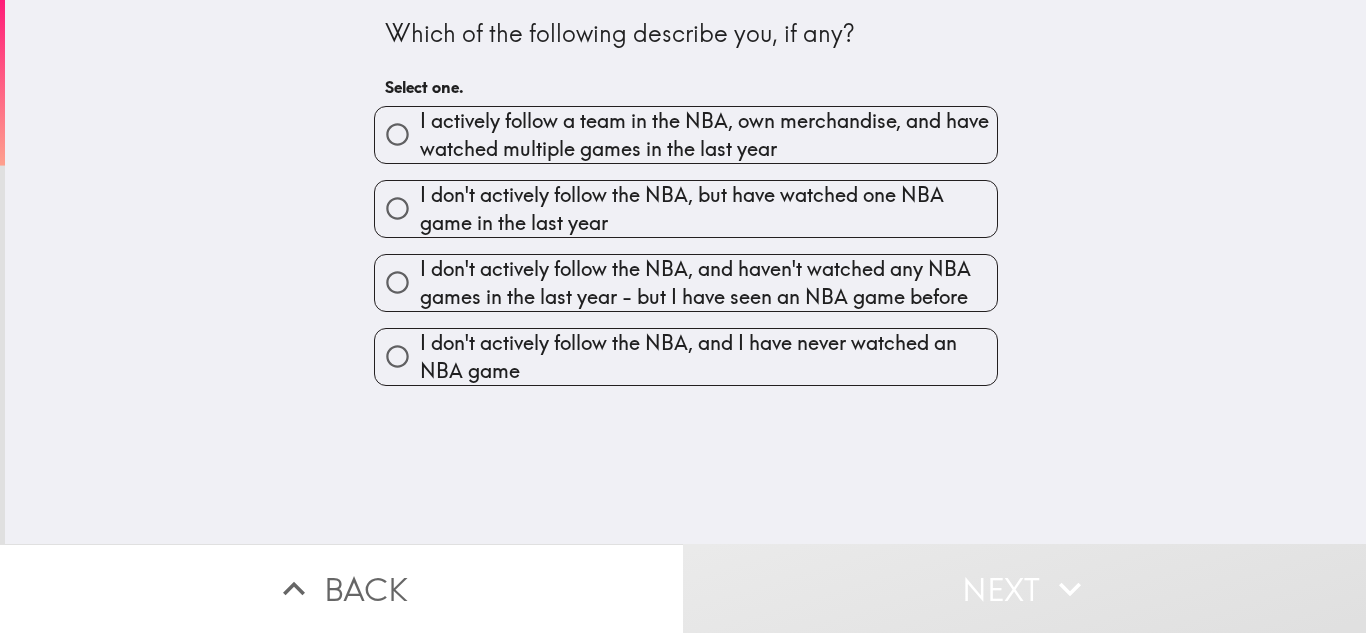 click on "I actively follow a team in the NBA, own merchandise, and have watched multiple games in the last year" at bounding box center [708, 135] 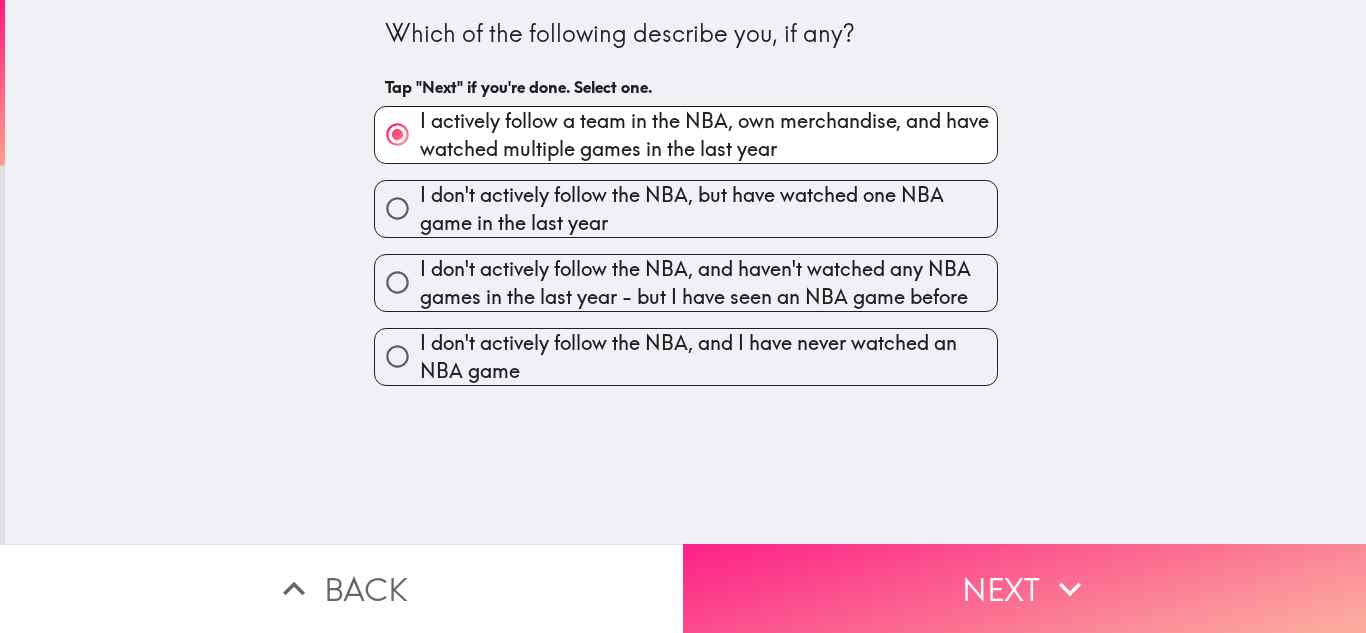 click 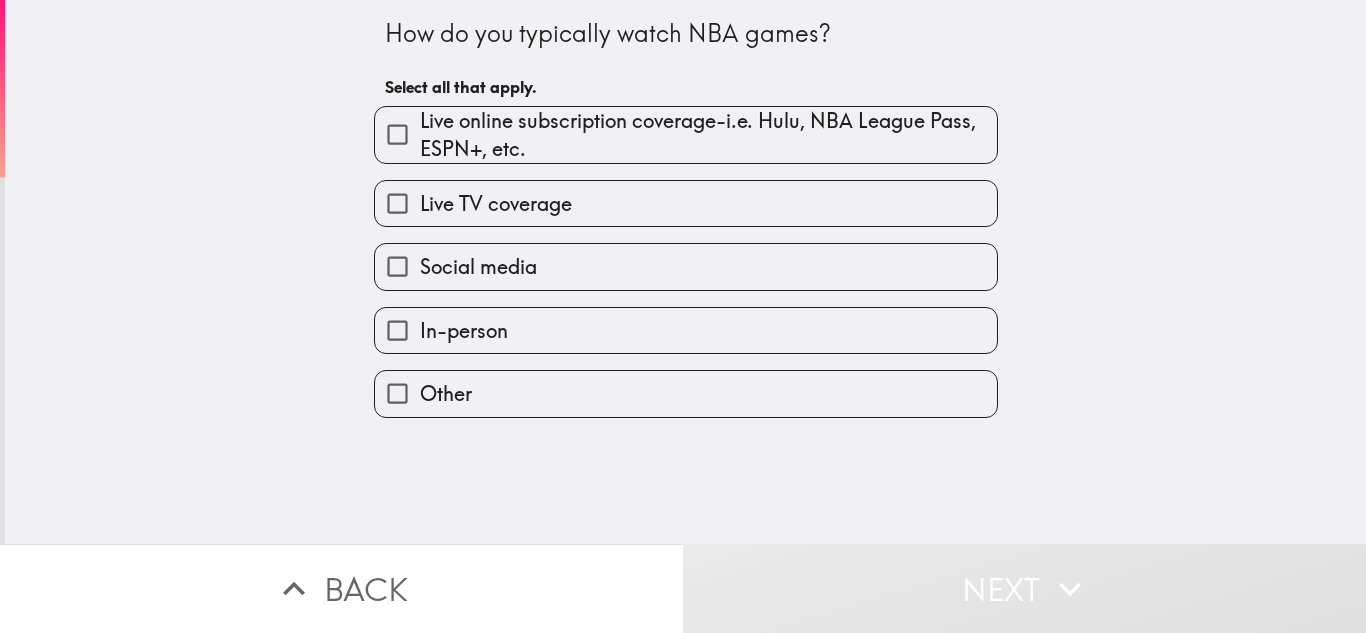 click on "In-person" at bounding box center (686, 330) 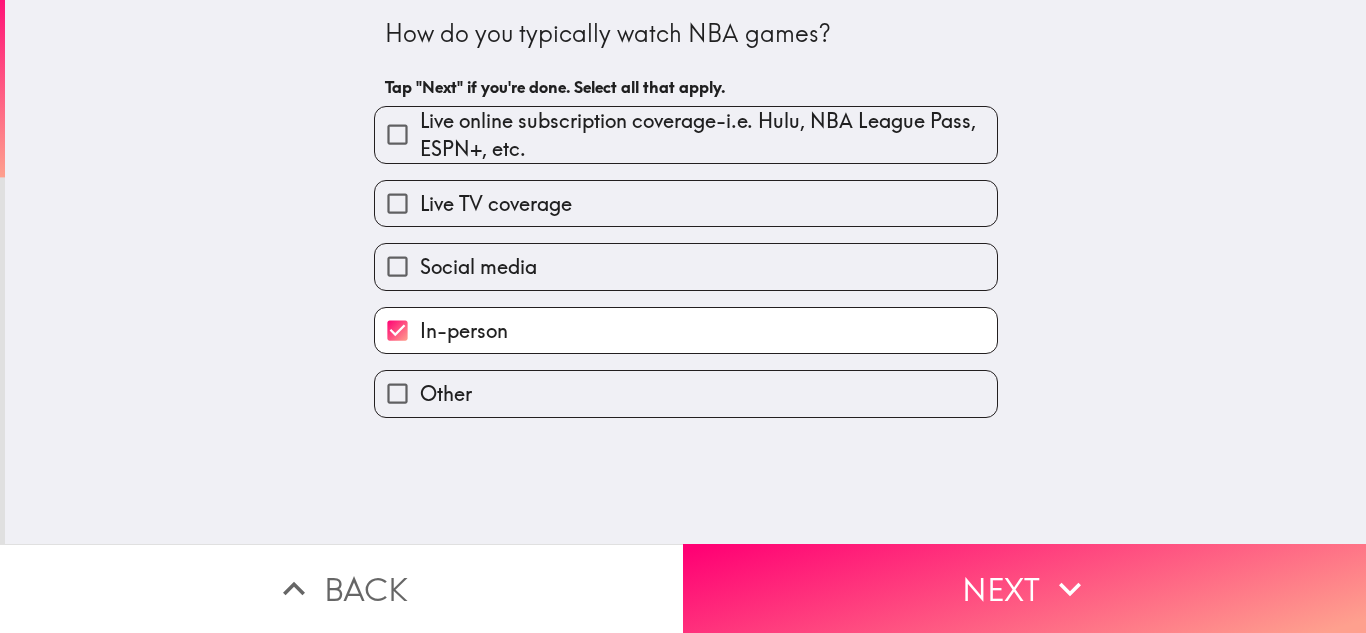click on "Social media" at bounding box center (686, 266) 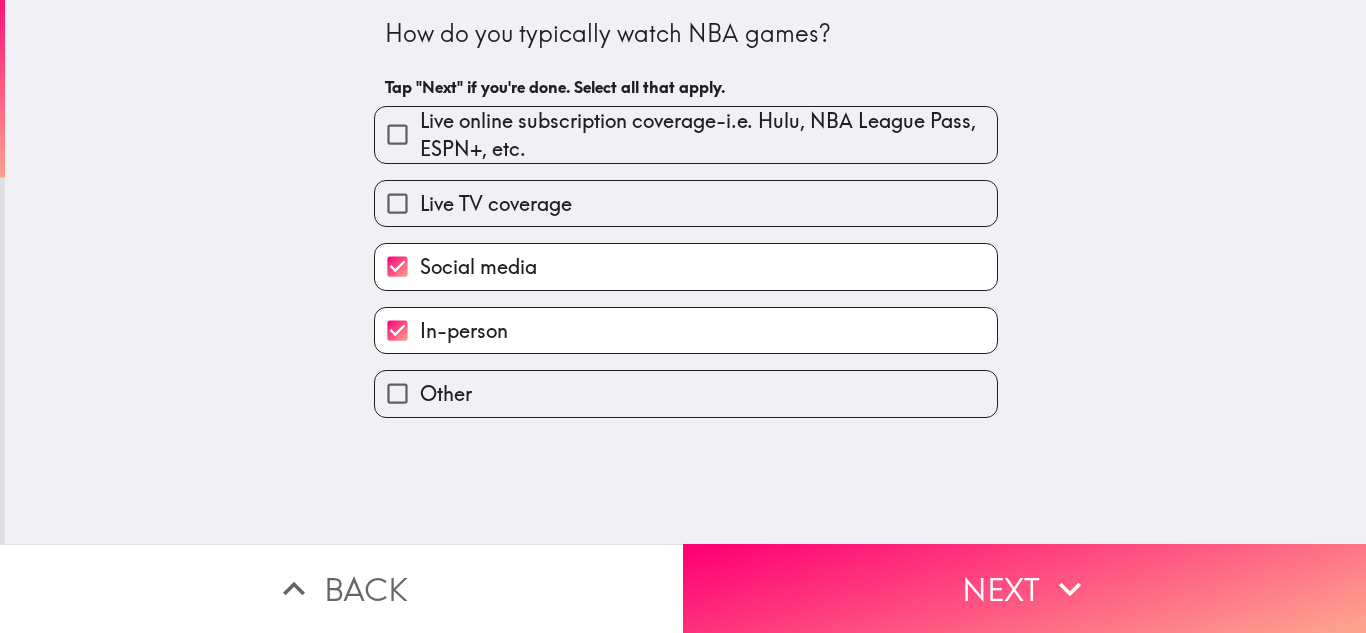click on "Live TV coverage" at bounding box center [686, 203] 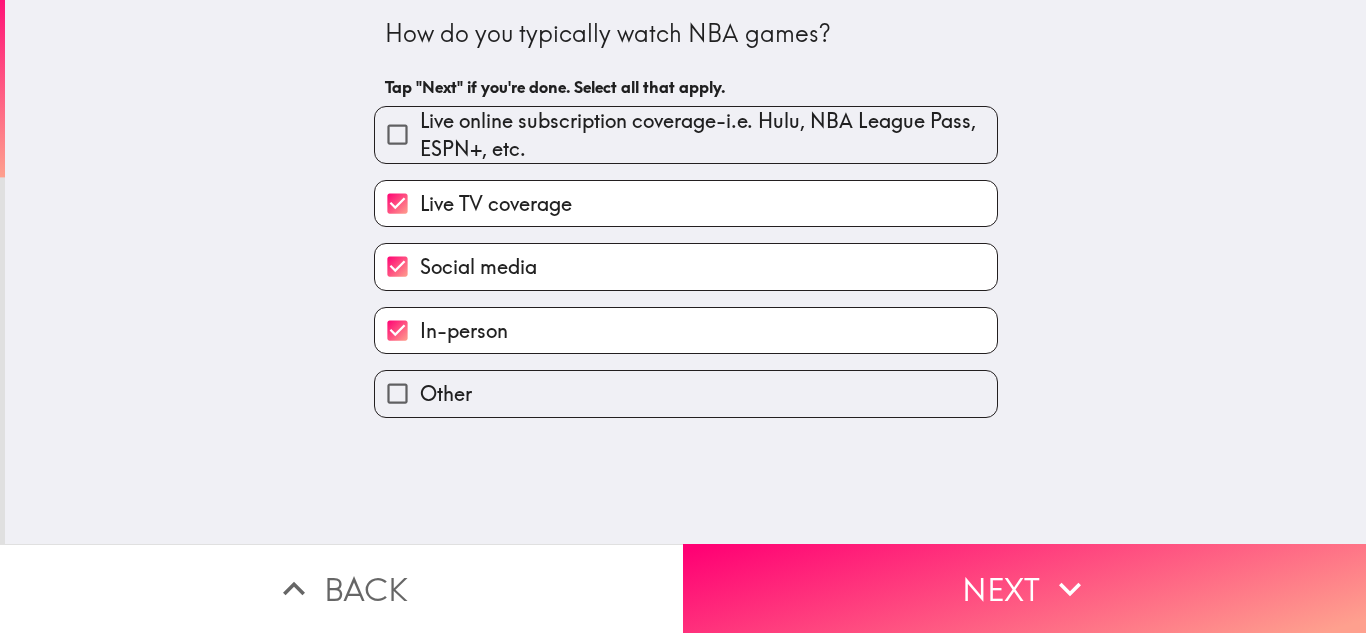 click on "Live online subscription coverage-i.e. Hulu, NBA League Pass, ESPN+, etc." at bounding box center (708, 135) 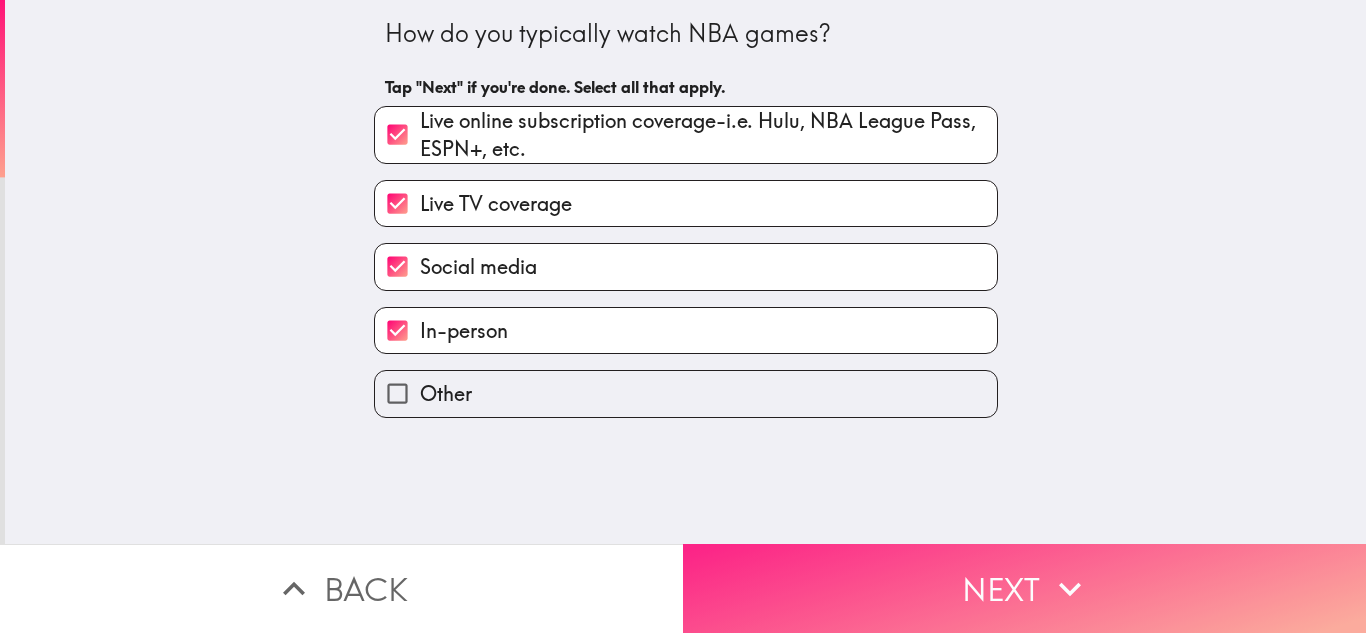 click on "Next" at bounding box center (1024, 588) 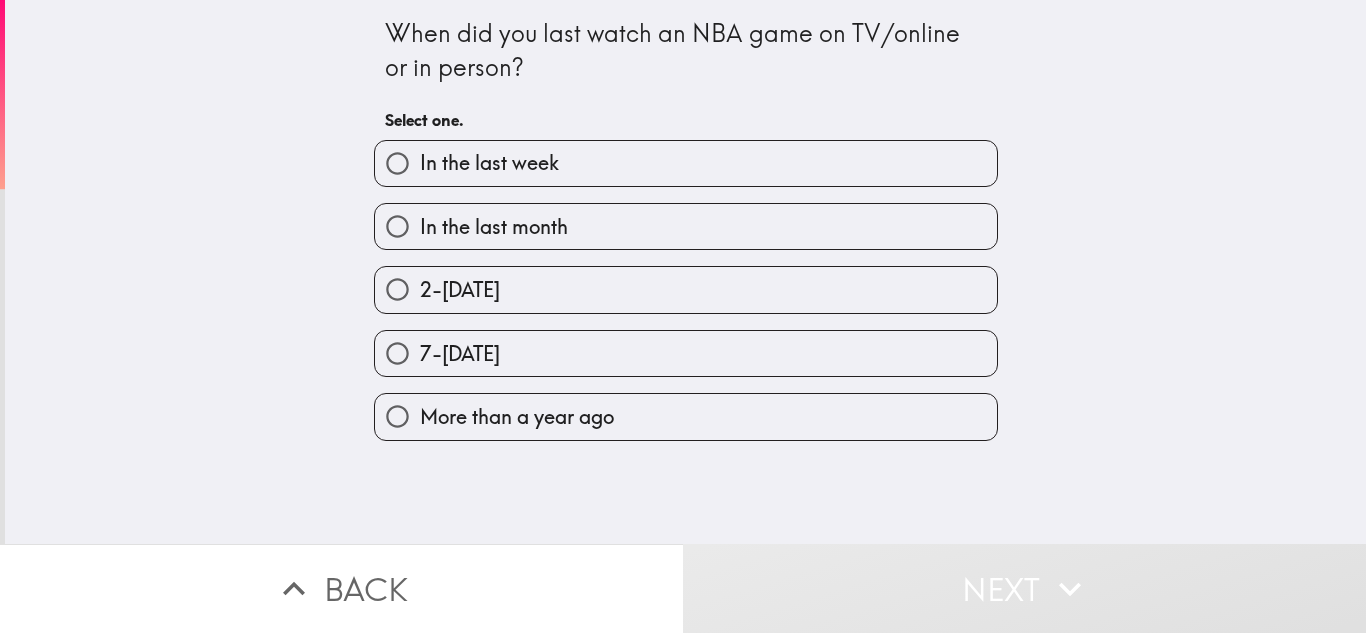 click on "In the last week" at bounding box center [686, 163] 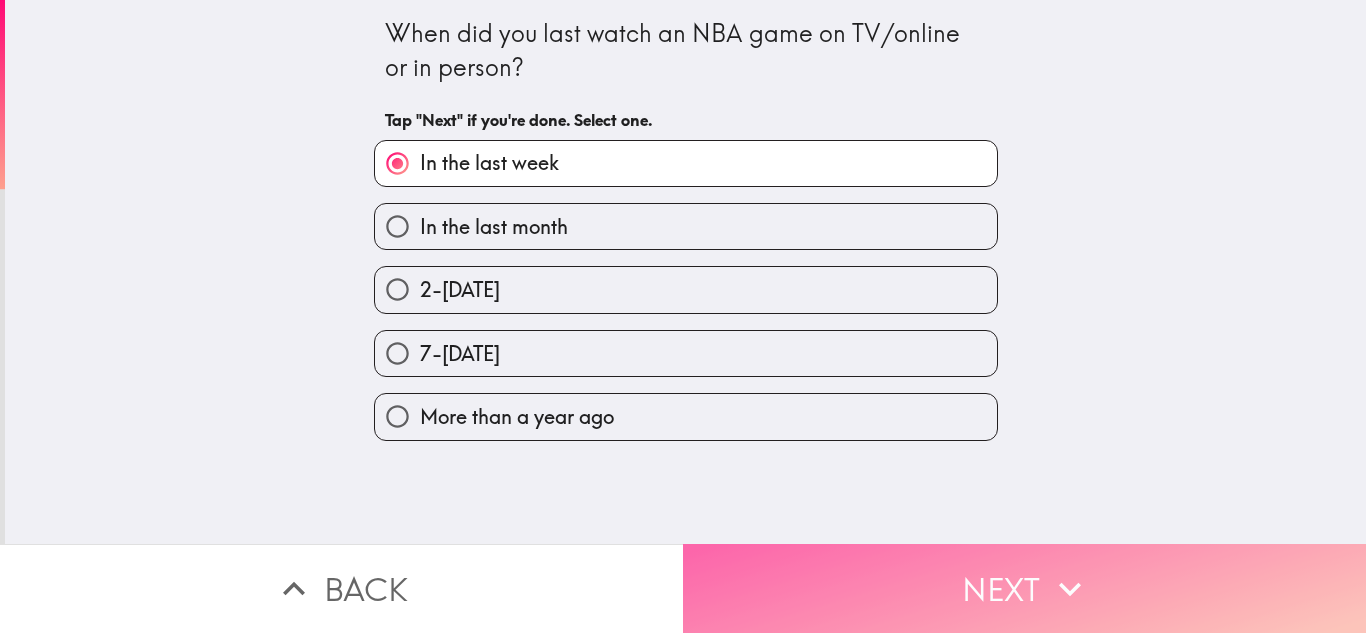 click on "Next" at bounding box center [1024, 588] 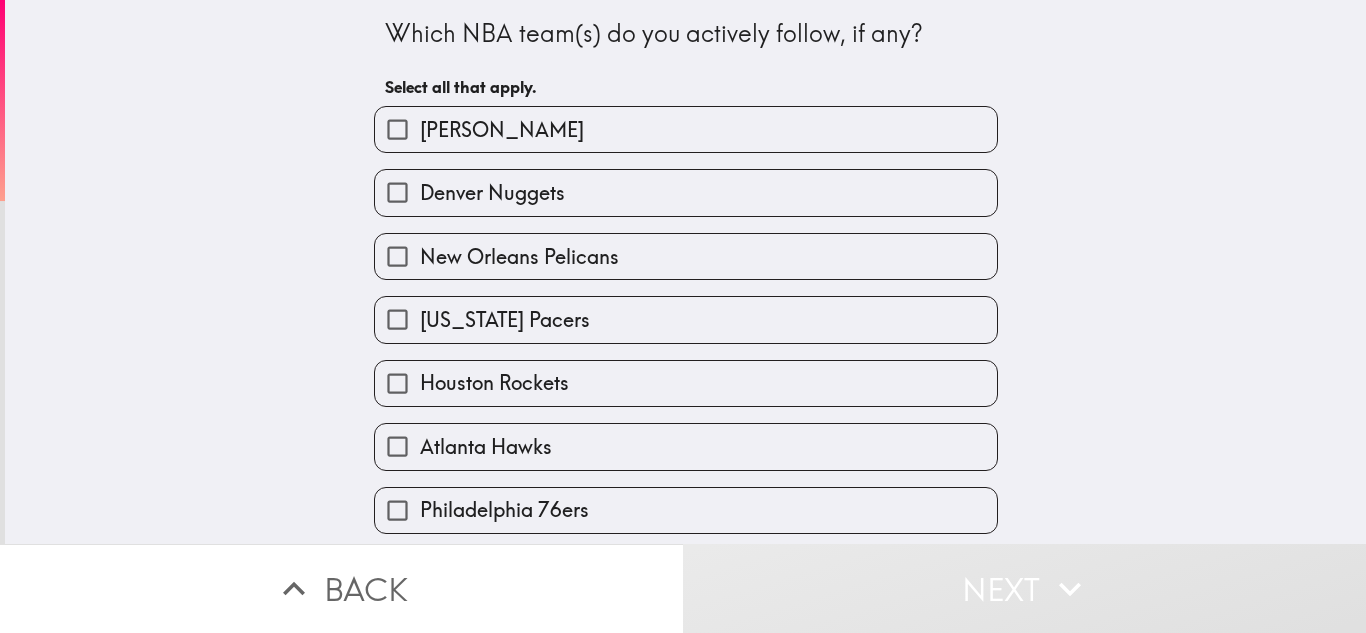 click on "[PERSON_NAME]" at bounding box center [686, 129] 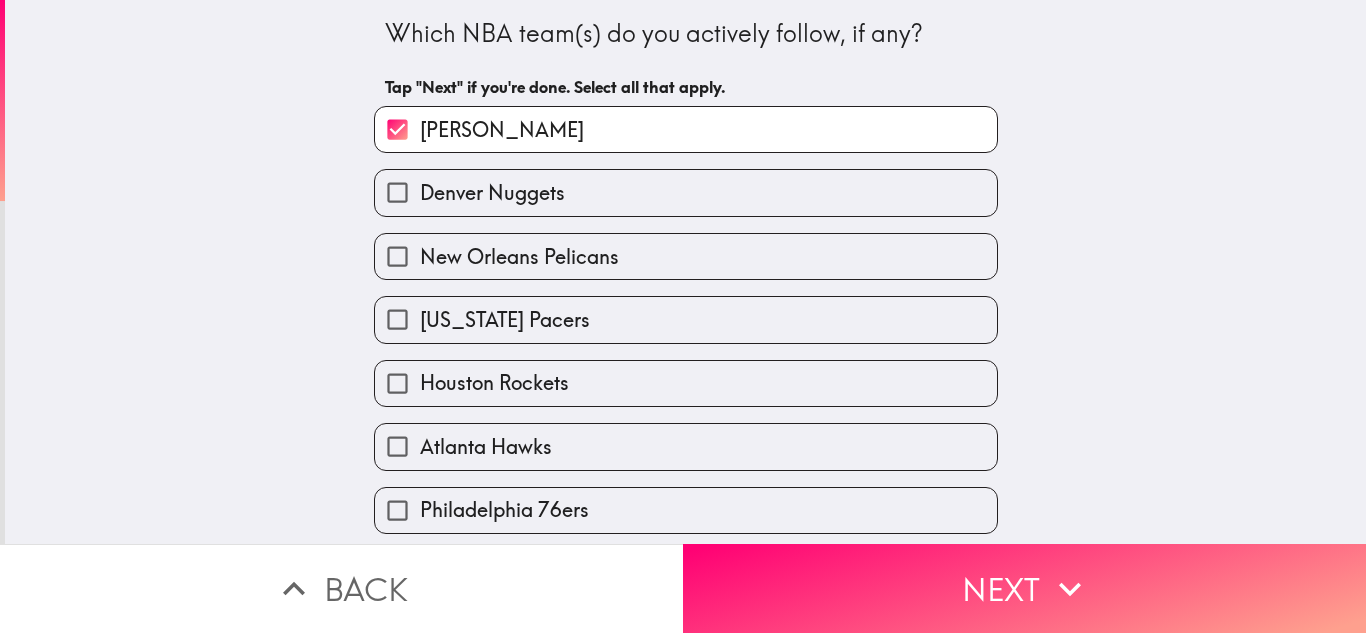 click on "Denver Nuggets" at bounding box center [686, 192] 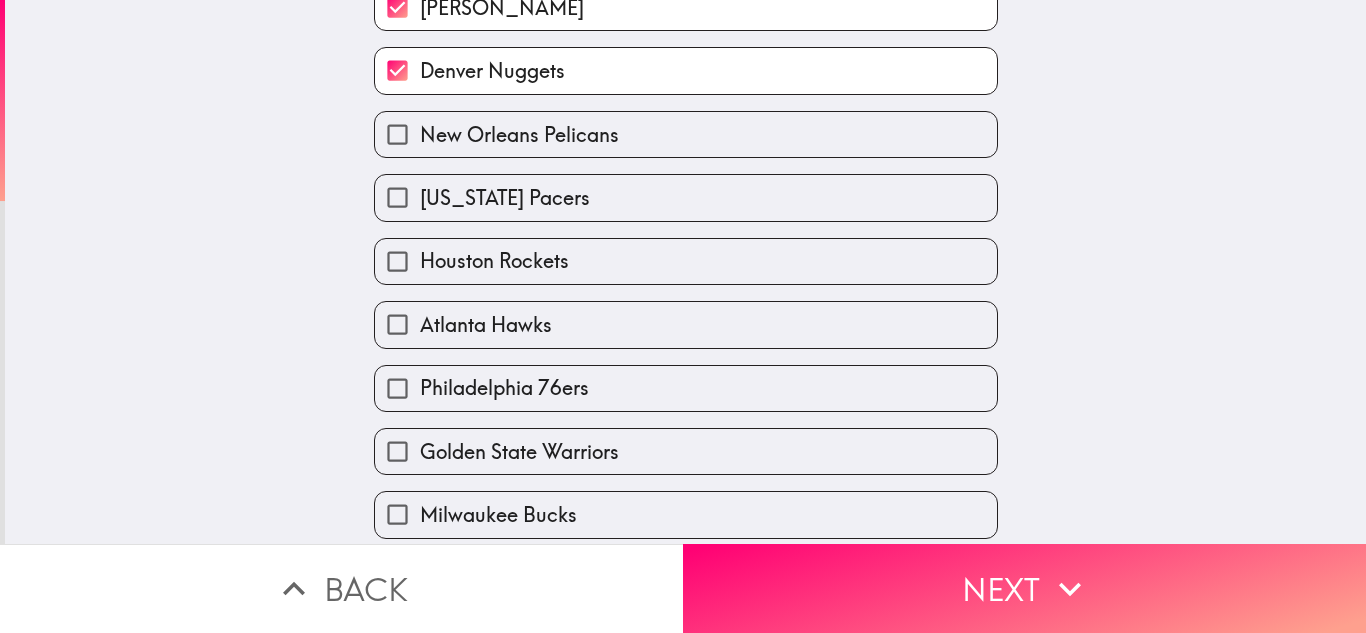 scroll, scrollTop: 177, scrollLeft: 0, axis: vertical 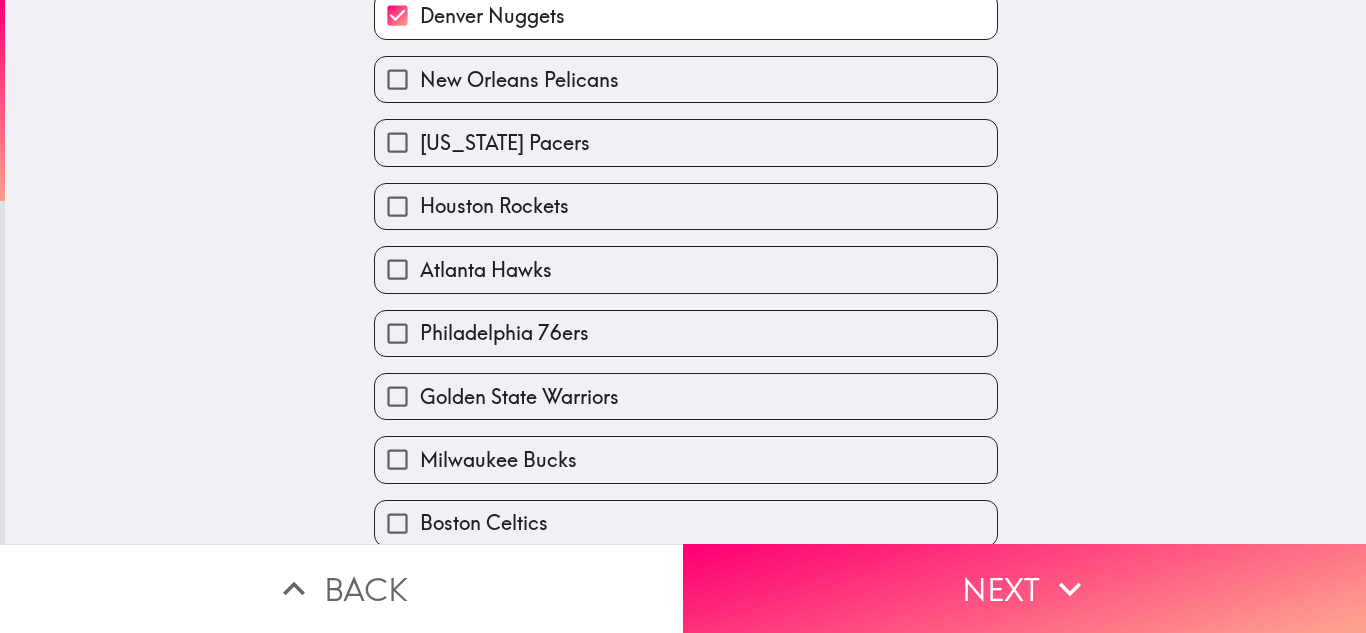 click on "New Orleans Pelicans" at bounding box center (686, 79) 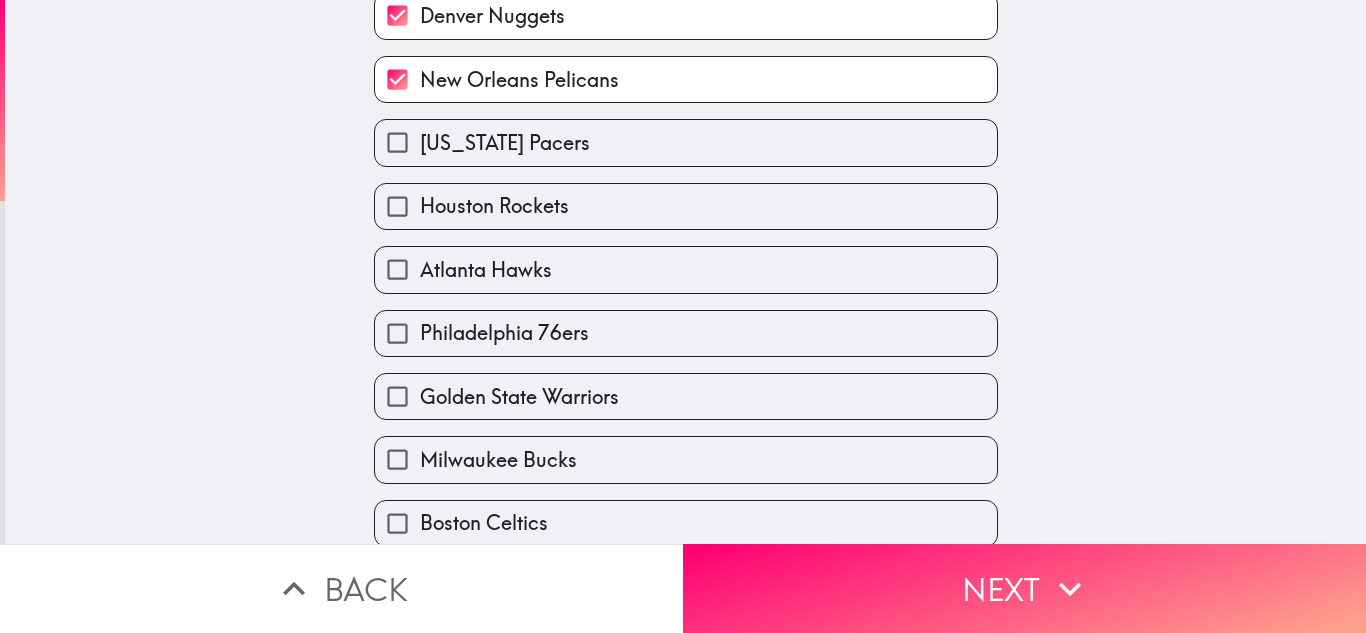 click on "[US_STATE] Pacers" at bounding box center (686, 142) 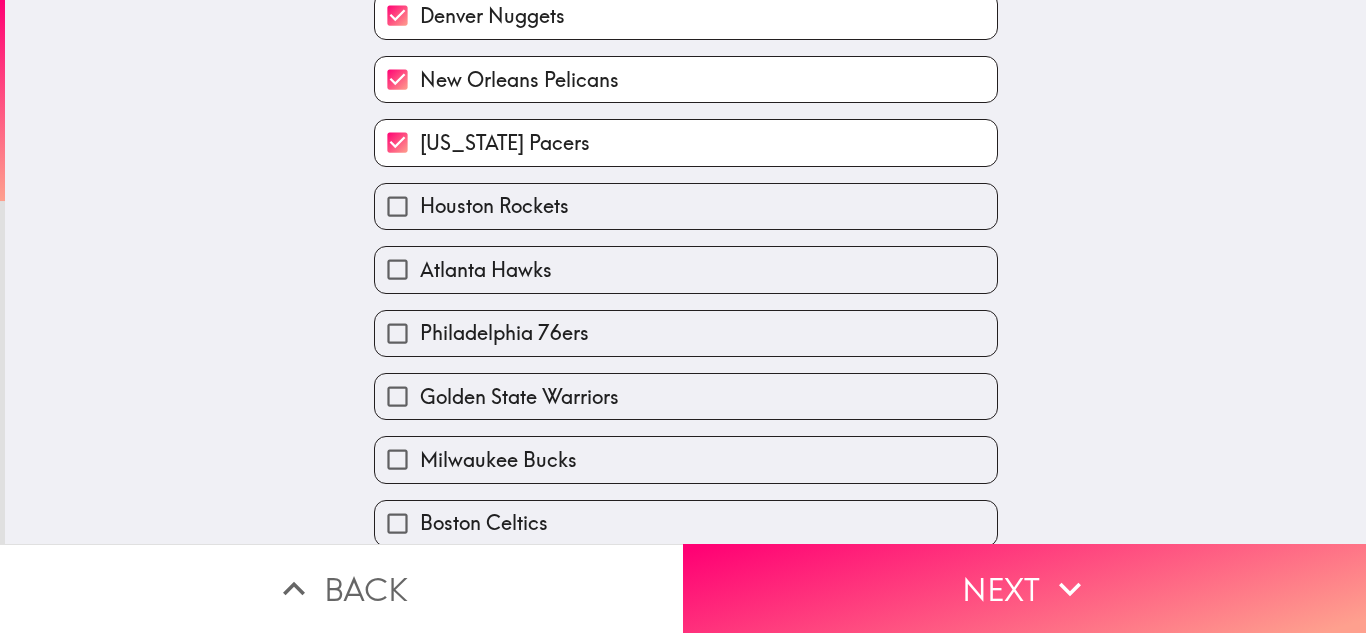 click on "Houston Rockets" at bounding box center [686, 206] 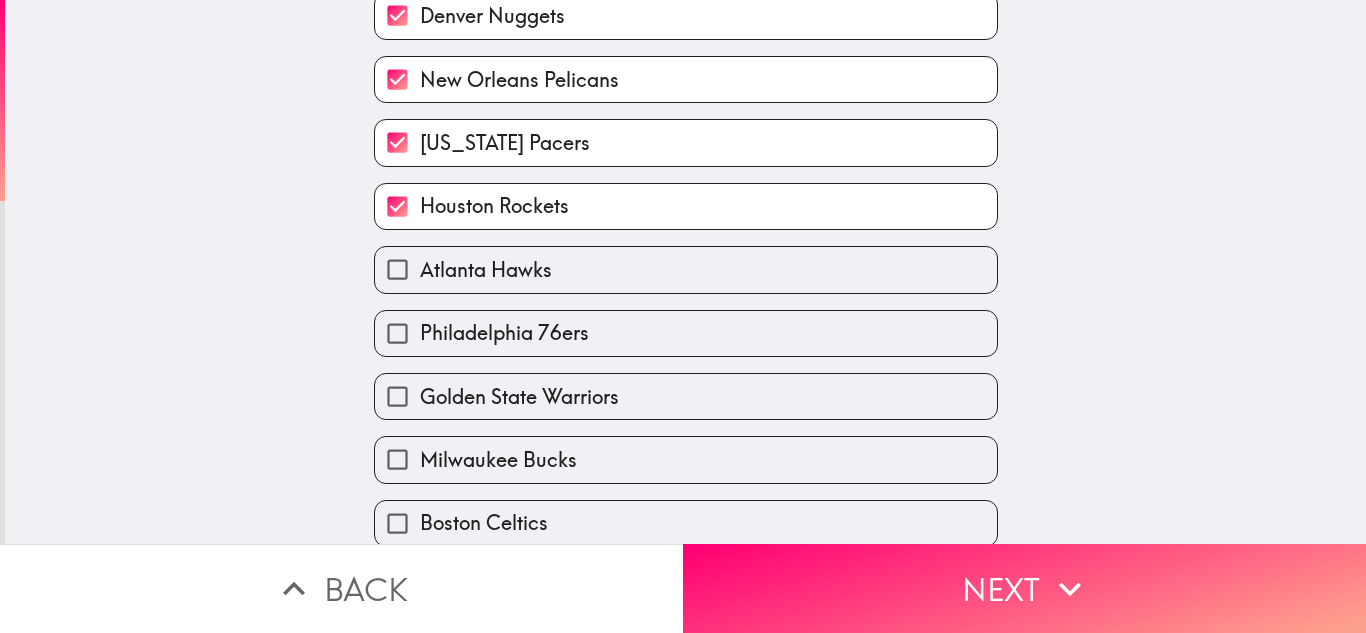 click on "Atlanta Hawks" at bounding box center (686, 269) 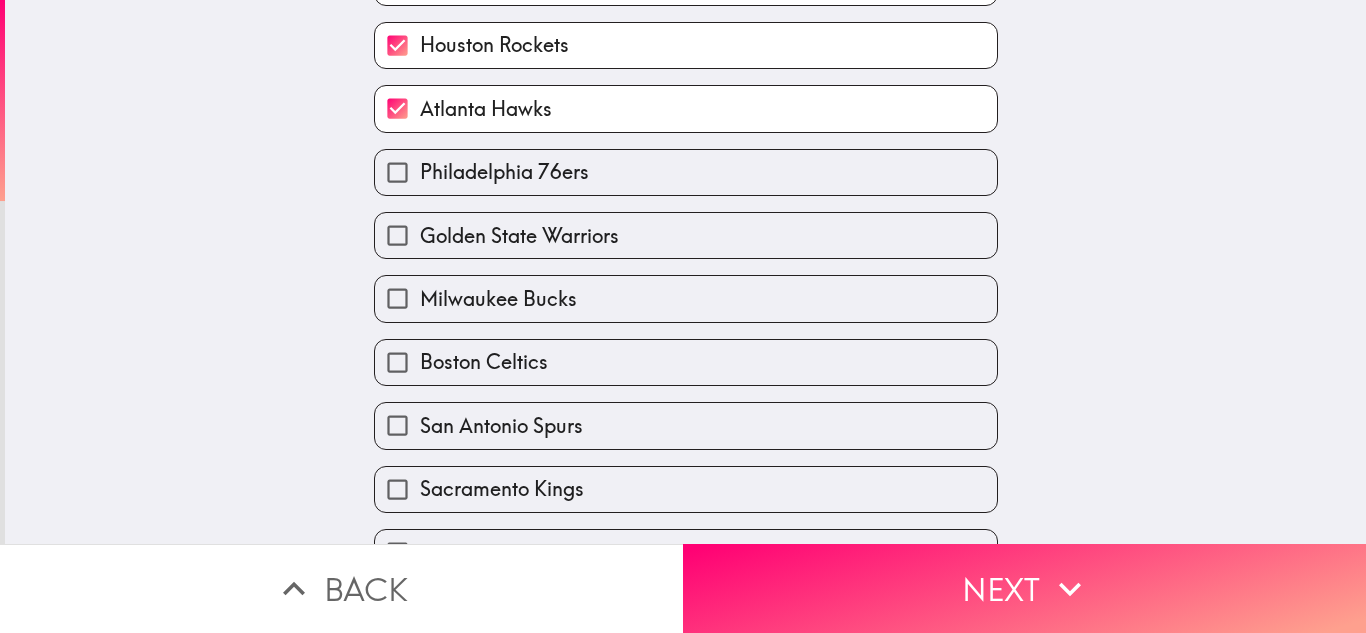 scroll, scrollTop: 347, scrollLeft: 0, axis: vertical 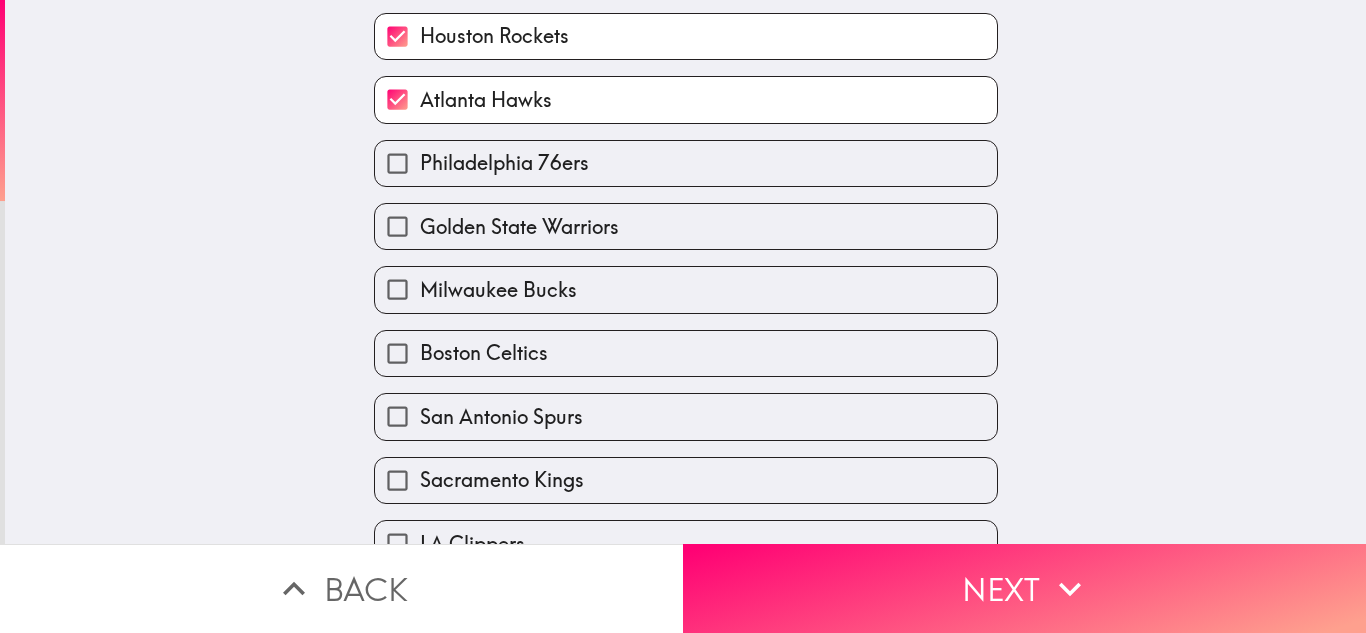 click on "Philadelphia 76ers" at bounding box center (686, 163) 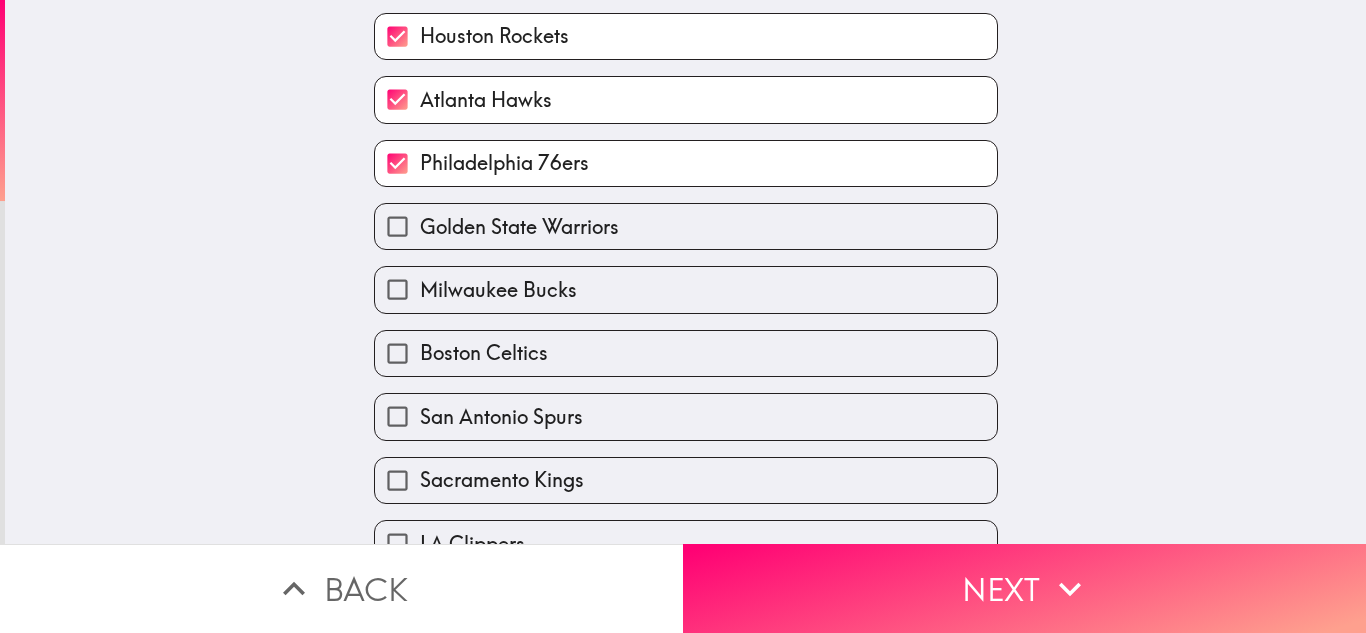 click on "Golden State Warriors" at bounding box center (686, 226) 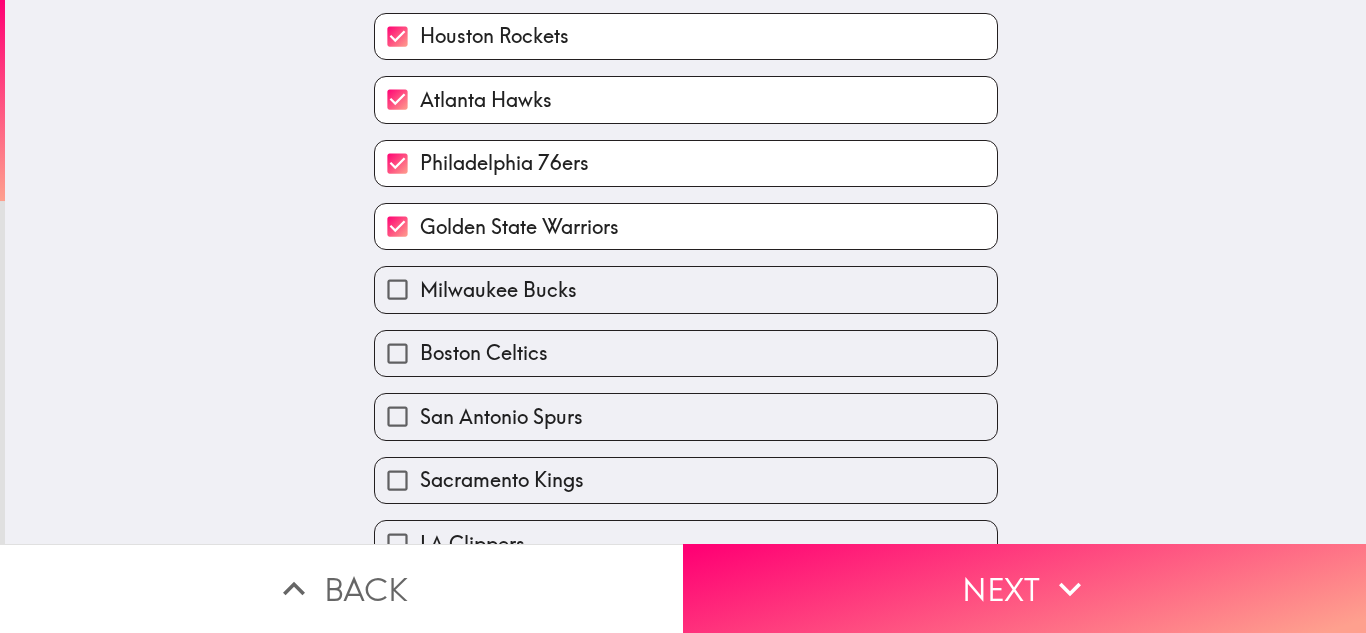 click on "Milwaukee Bucks" at bounding box center (686, 289) 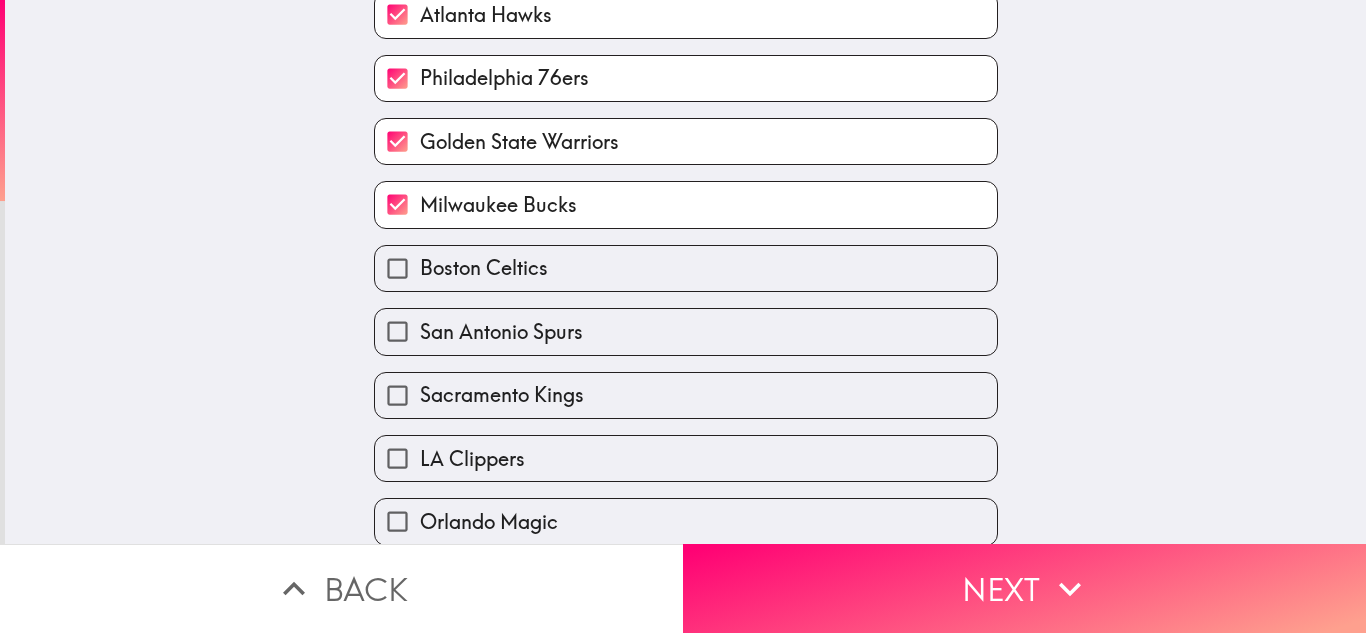 scroll, scrollTop: 461, scrollLeft: 0, axis: vertical 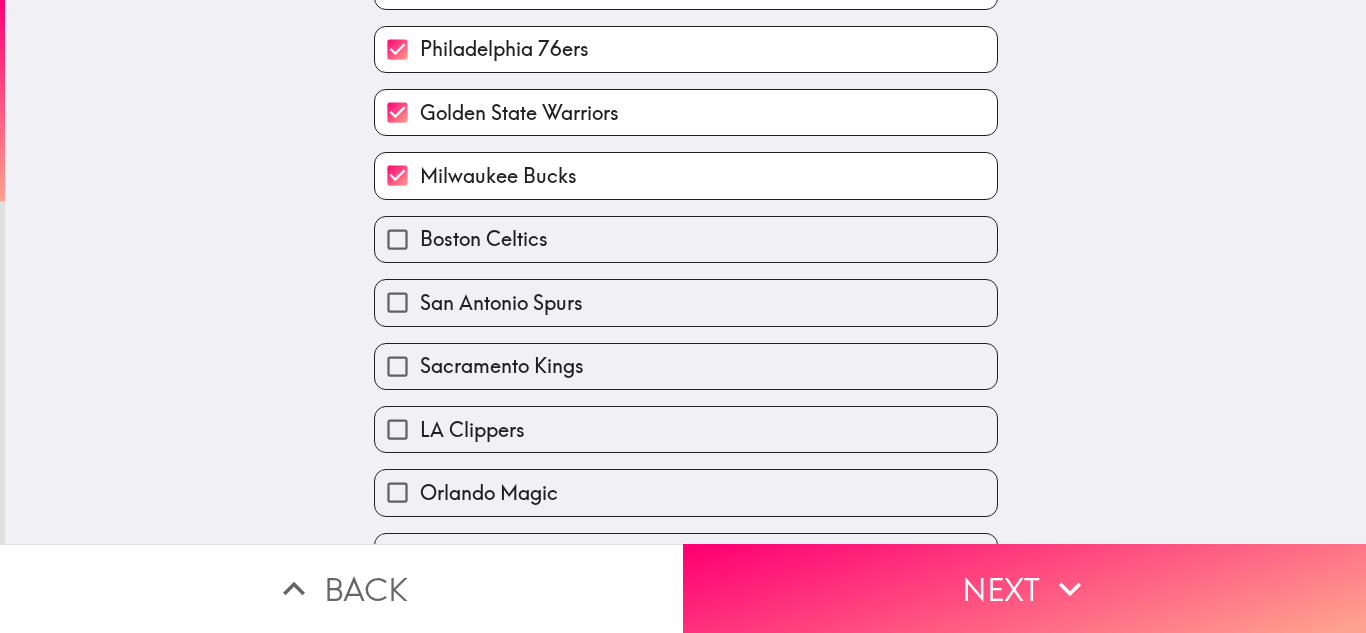 click on "Boston Celtics" at bounding box center [686, 239] 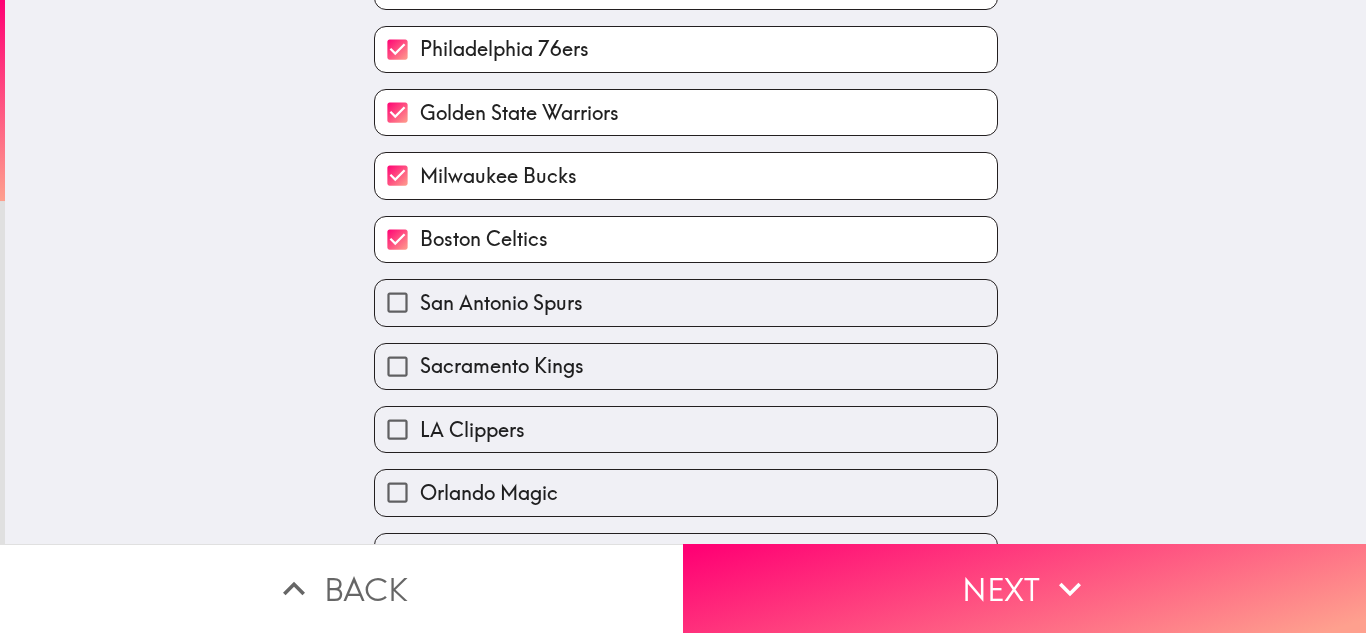 click on "San Antonio Spurs" at bounding box center (686, 302) 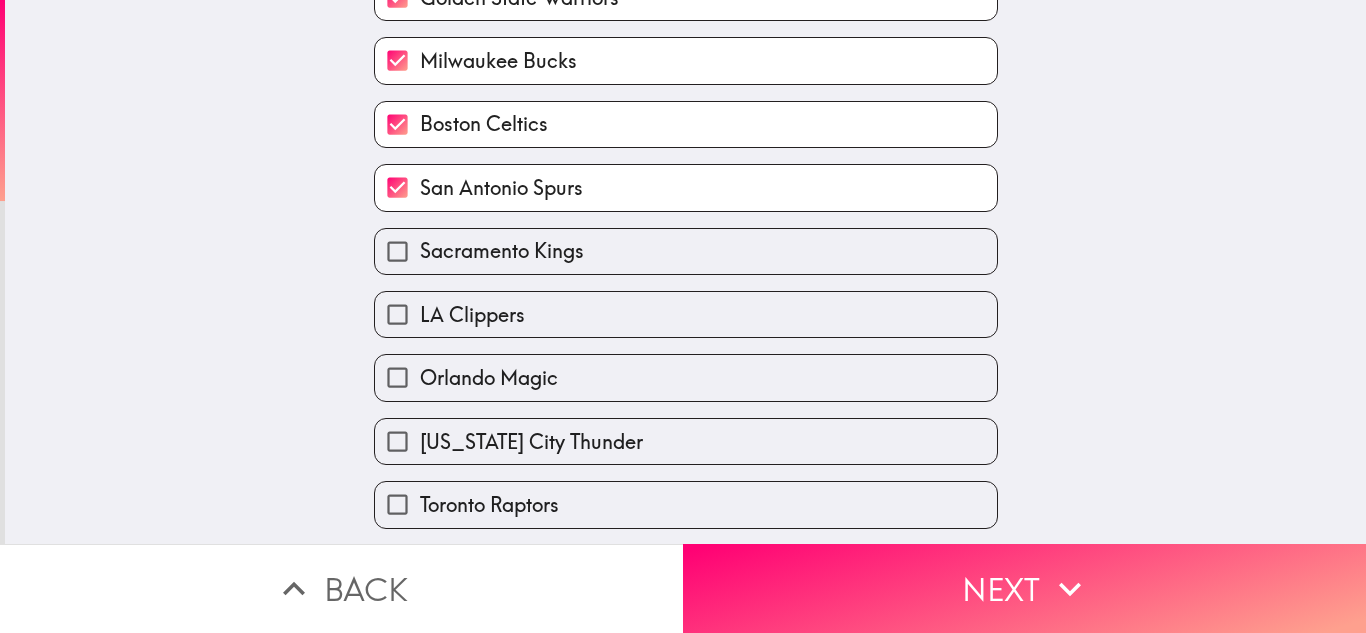 scroll, scrollTop: 584, scrollLeft: 0, axis: vertical 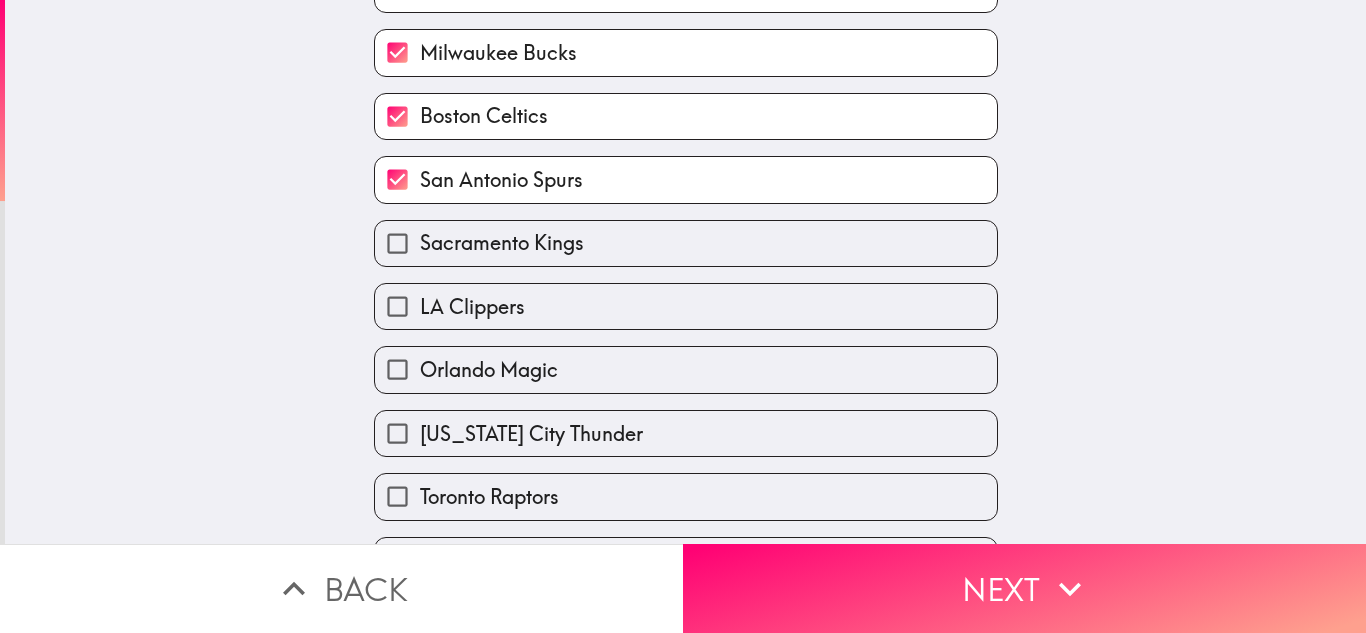 click on "Sacramento Kings" at bounding box center (686, 243) 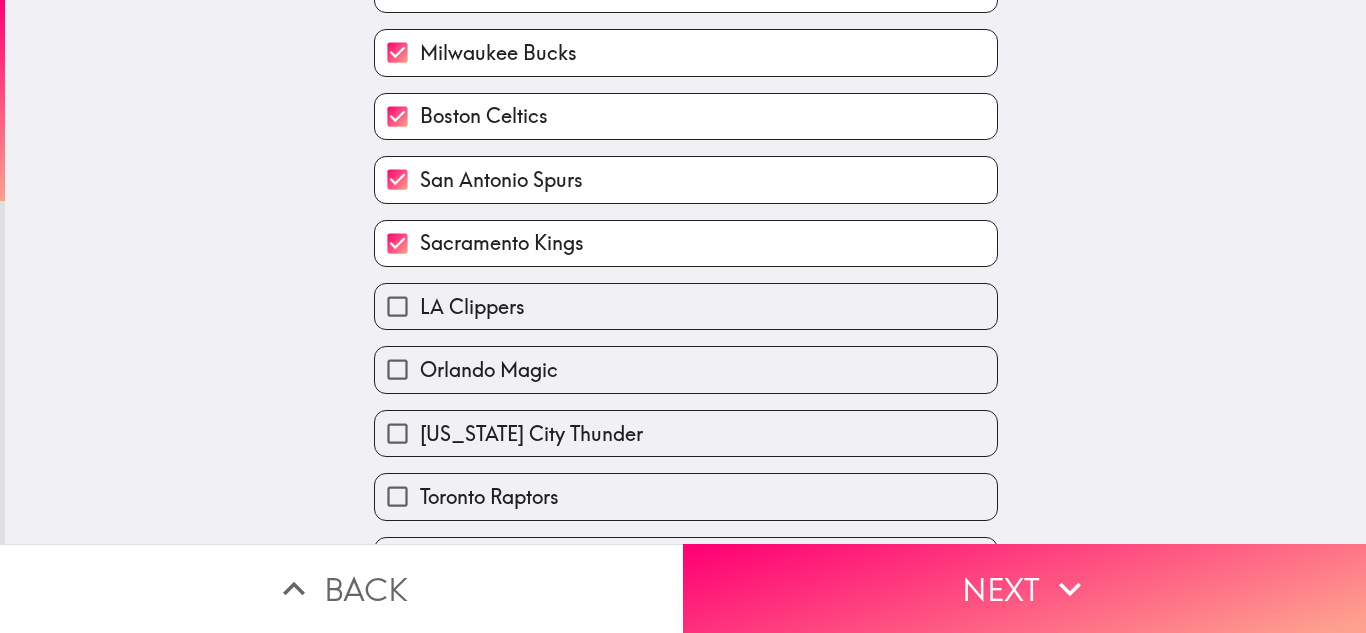 click on "LA Clippers" at bounding box center (686, 306) 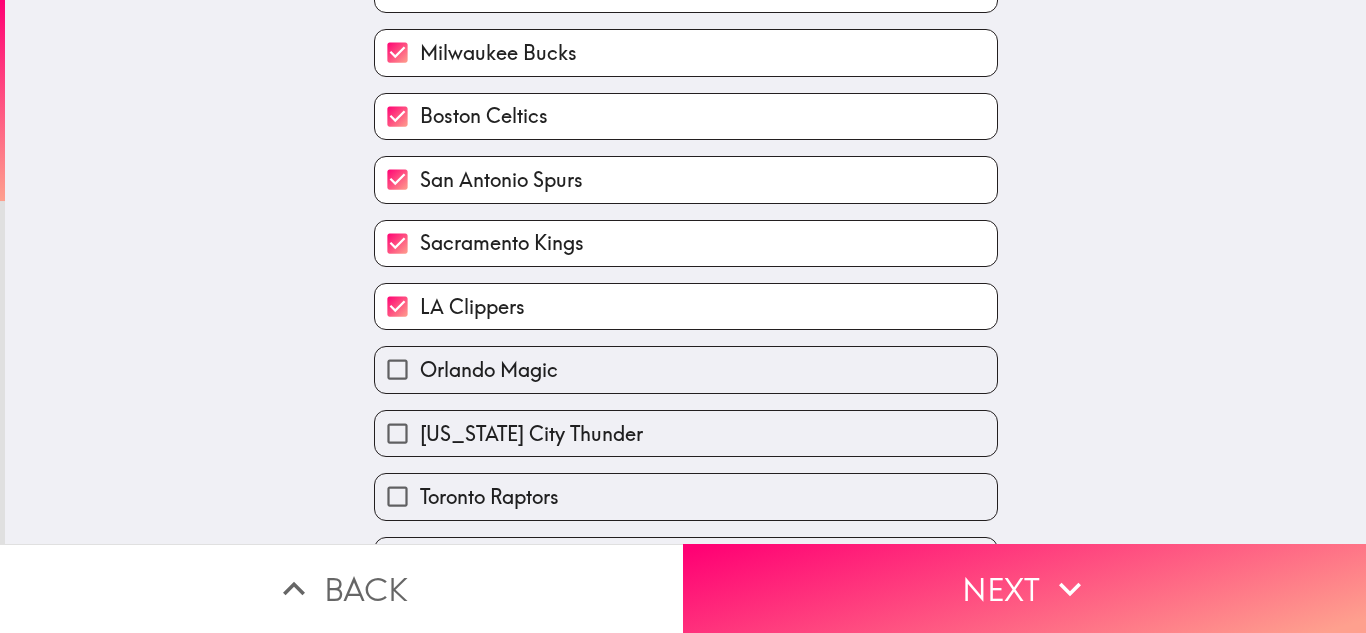 click on "Orlando Magic" at bounding box center [686, 369] 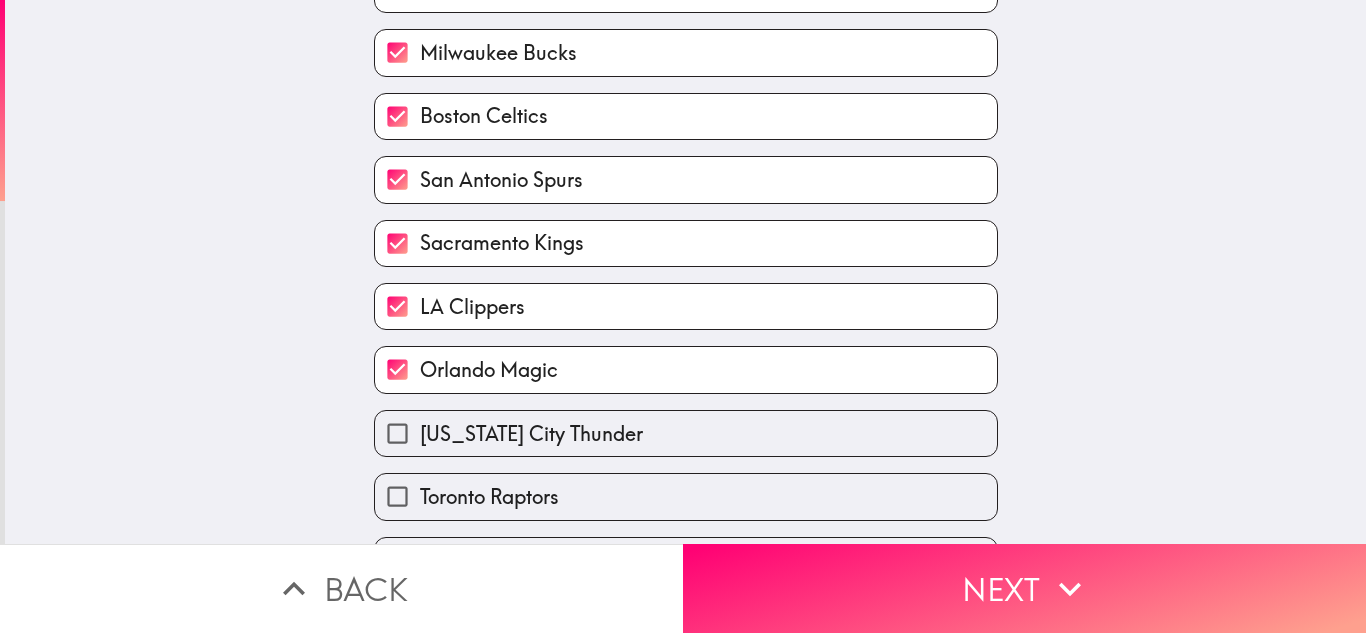 click on "[US_STATE] City Thunder" at bounding box center (531, 434) 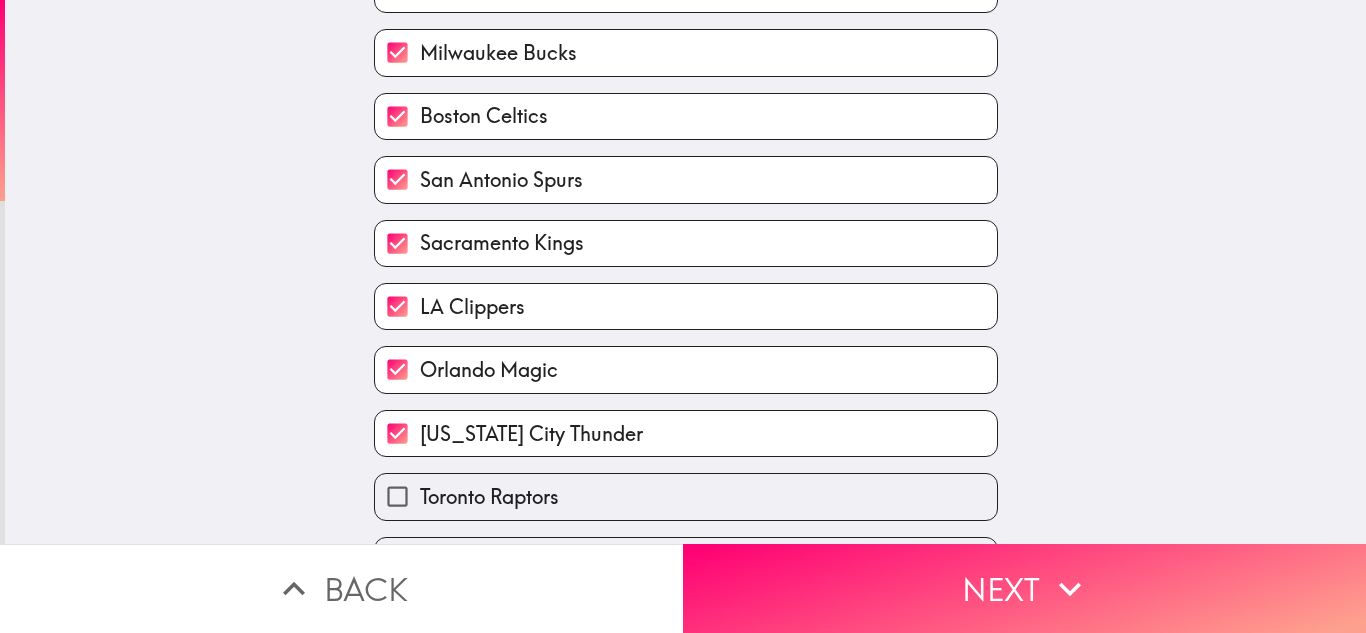 click on "Toronto Raptors" at bounding box center [686, 496] 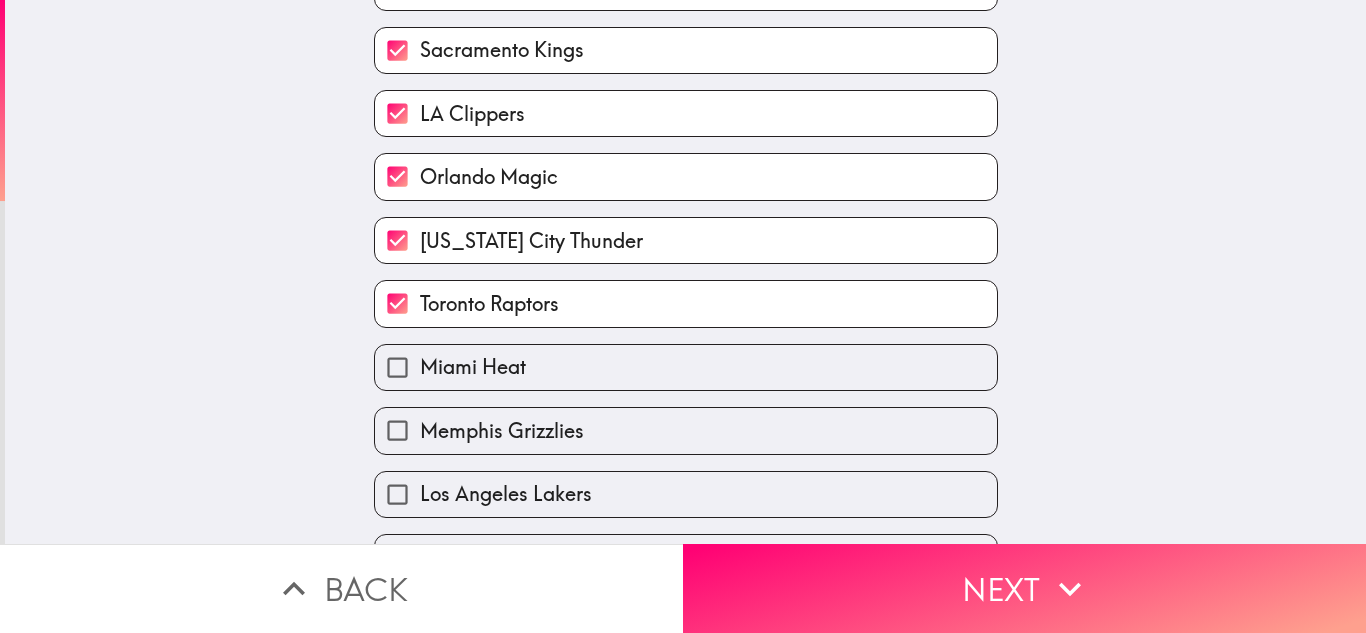 click on "Miami Heat" at bounding box center [686, 367] 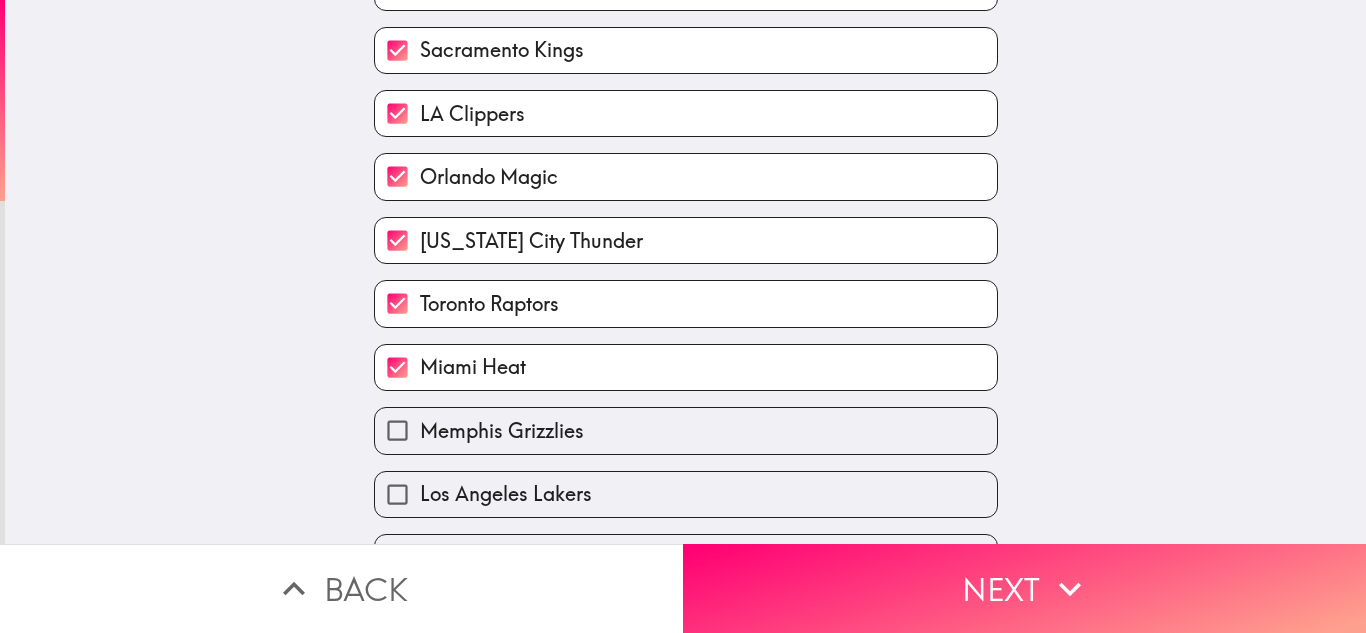 click on "Memphis Grizzlies" at bounding box center (686, 430) 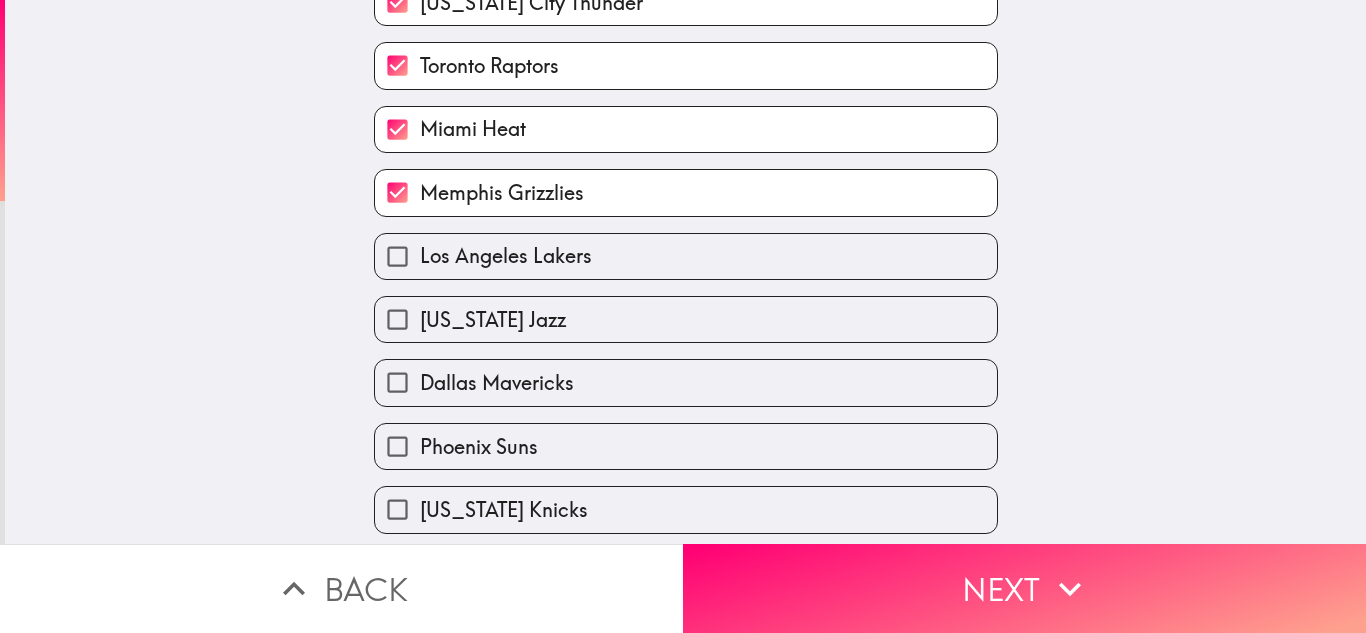 scroll, scrollTop: 1045, scrollLeft: 0, axis: vertical 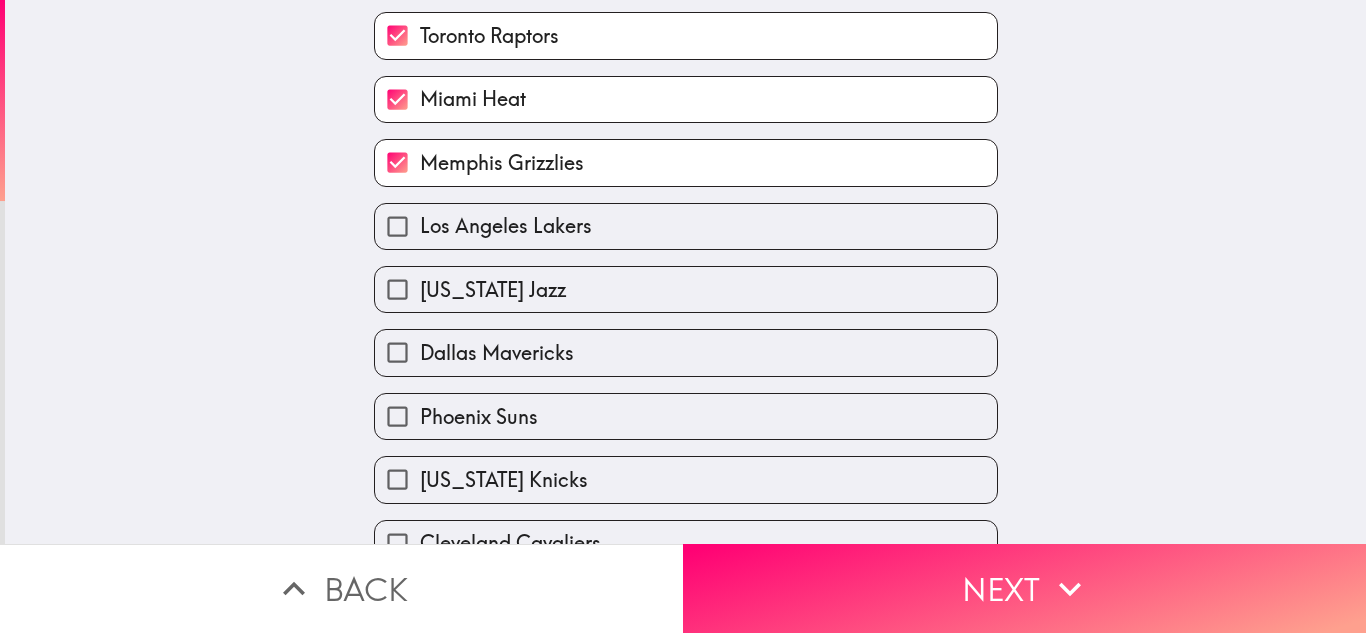 click on "Los Angeles Lakers" at bounding box center (686, 226) 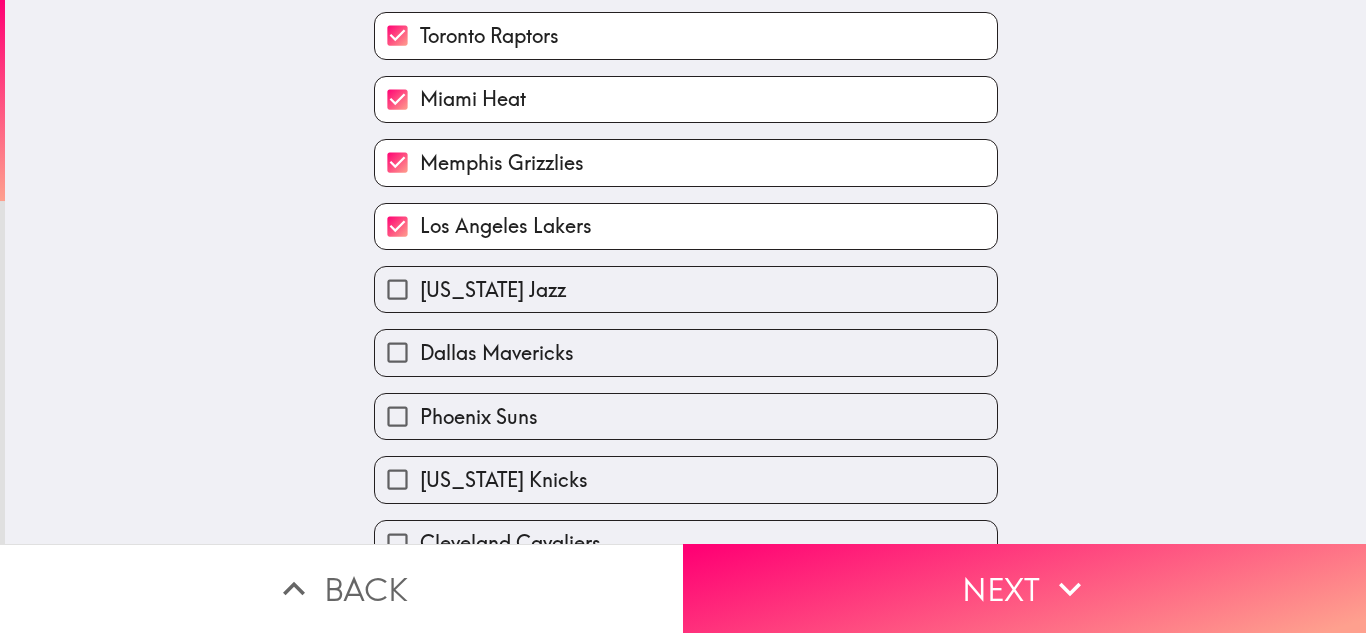click on "[US_STATE] Jazz" at bounding box center [686, 289] 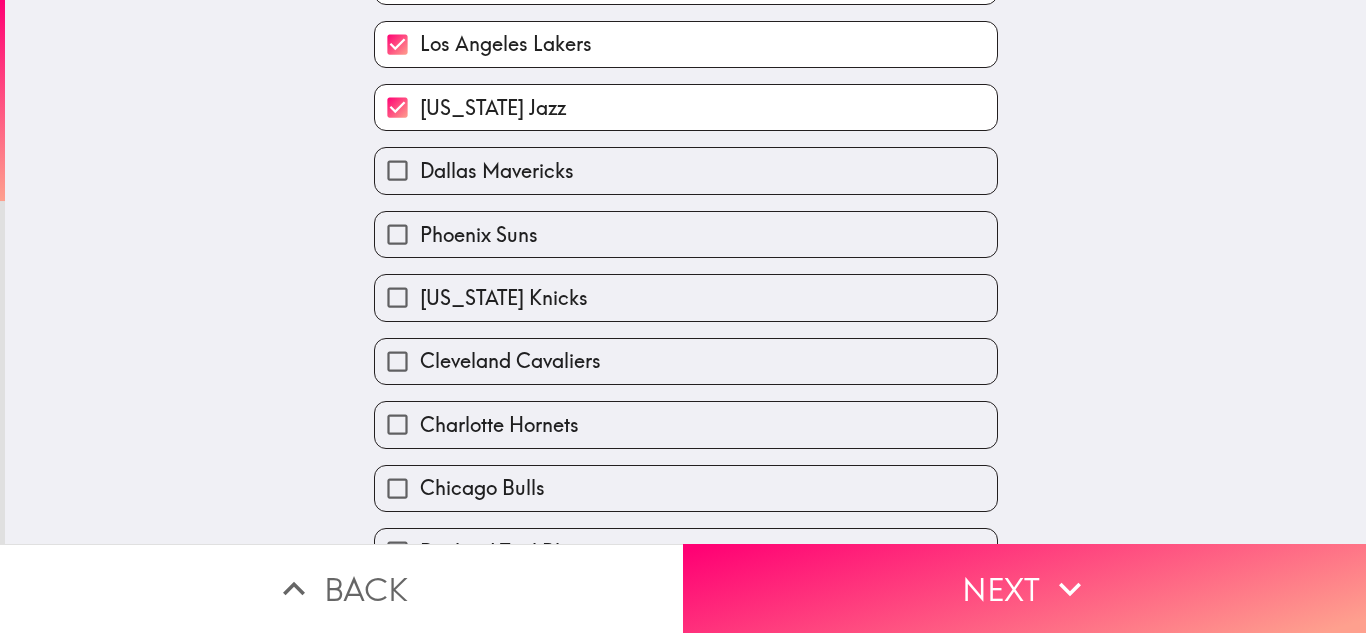 scroll, scrollTop: 1228, scrollLeft: 0, axis: vertical 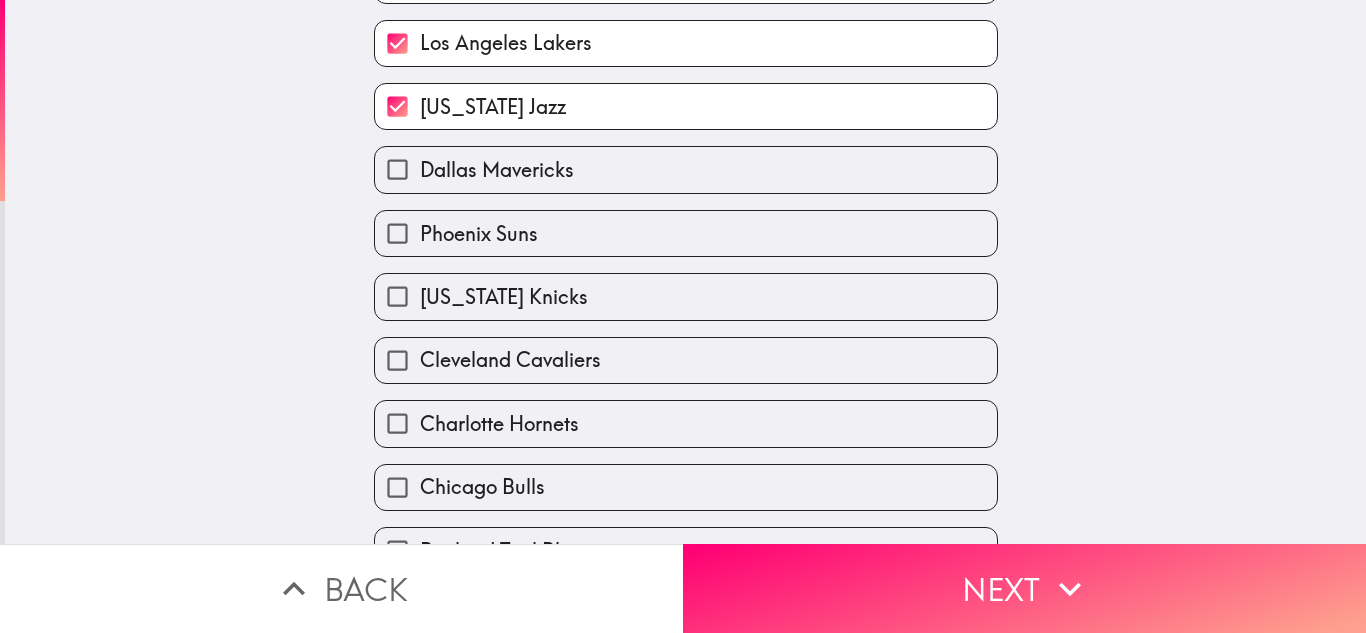 click on "Dallas Mavericks" at bounding box center (686, 169) 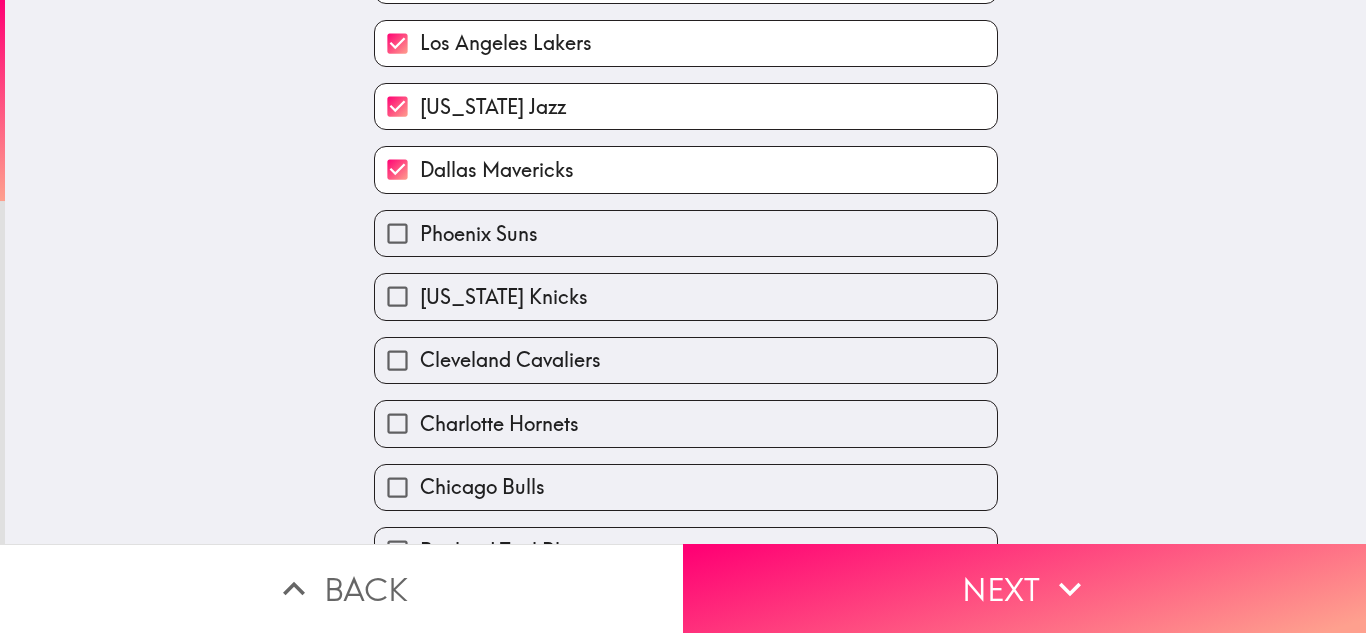 click on "Phoenix Suns" at bounding box center [686, 233] 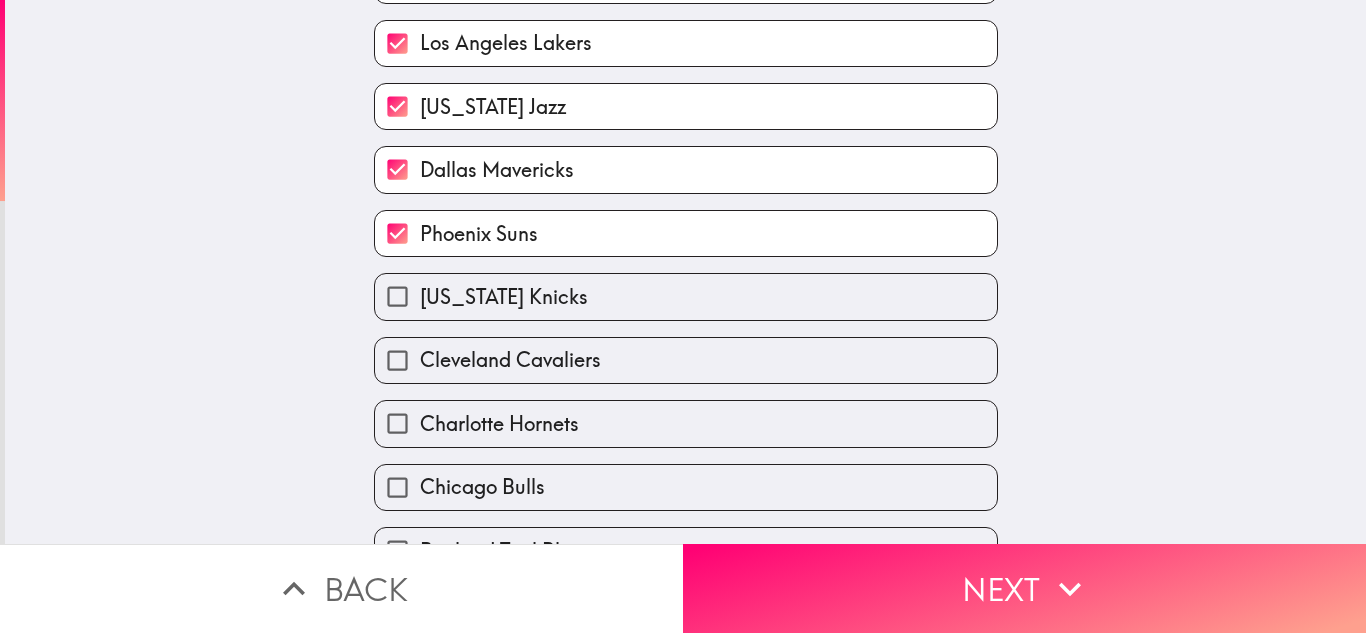 click on "[US_STATE] Knicks" at bounding box center [686, 296] 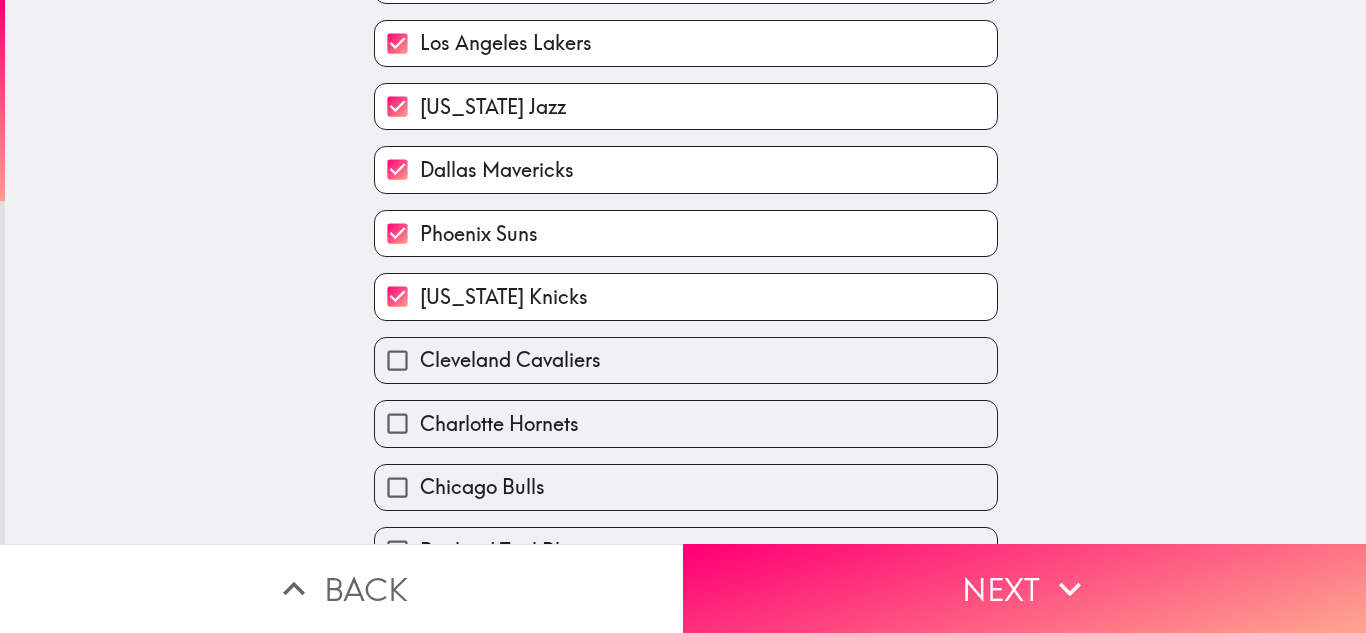 click on "Cleveland Cavaliers" at bounding box center [686, 360] 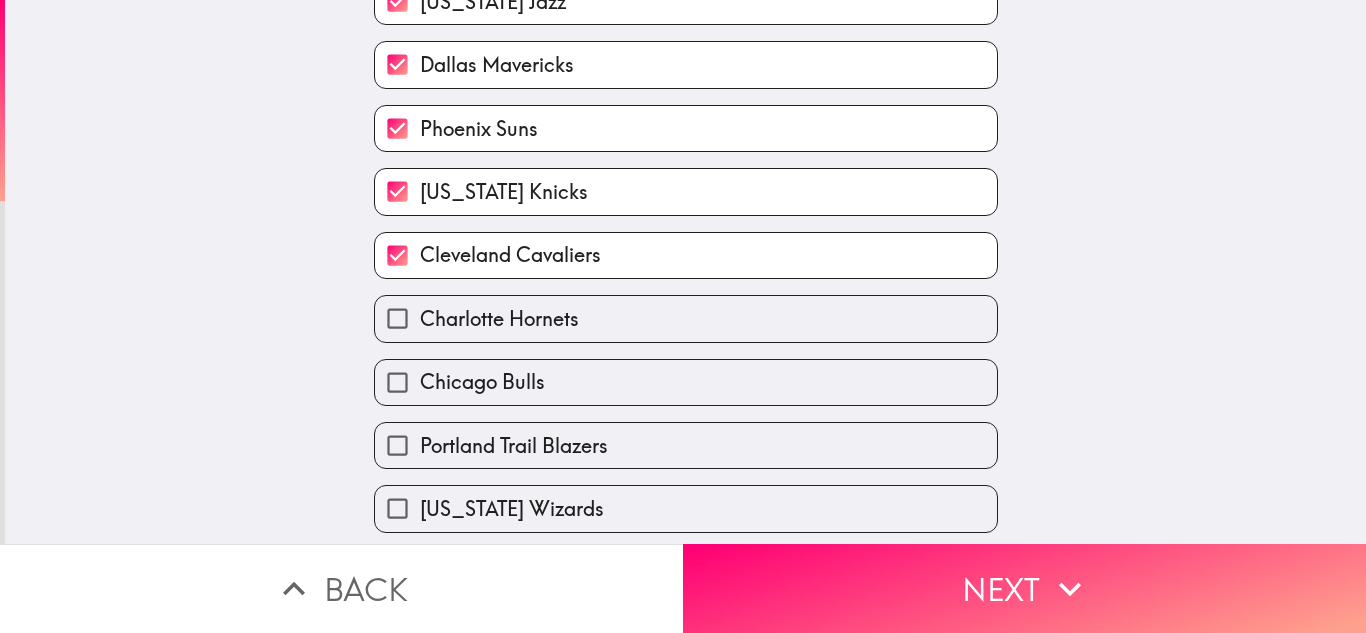 scroll, scrollTop: 1400, scrollLeft: 0, axis: vertical 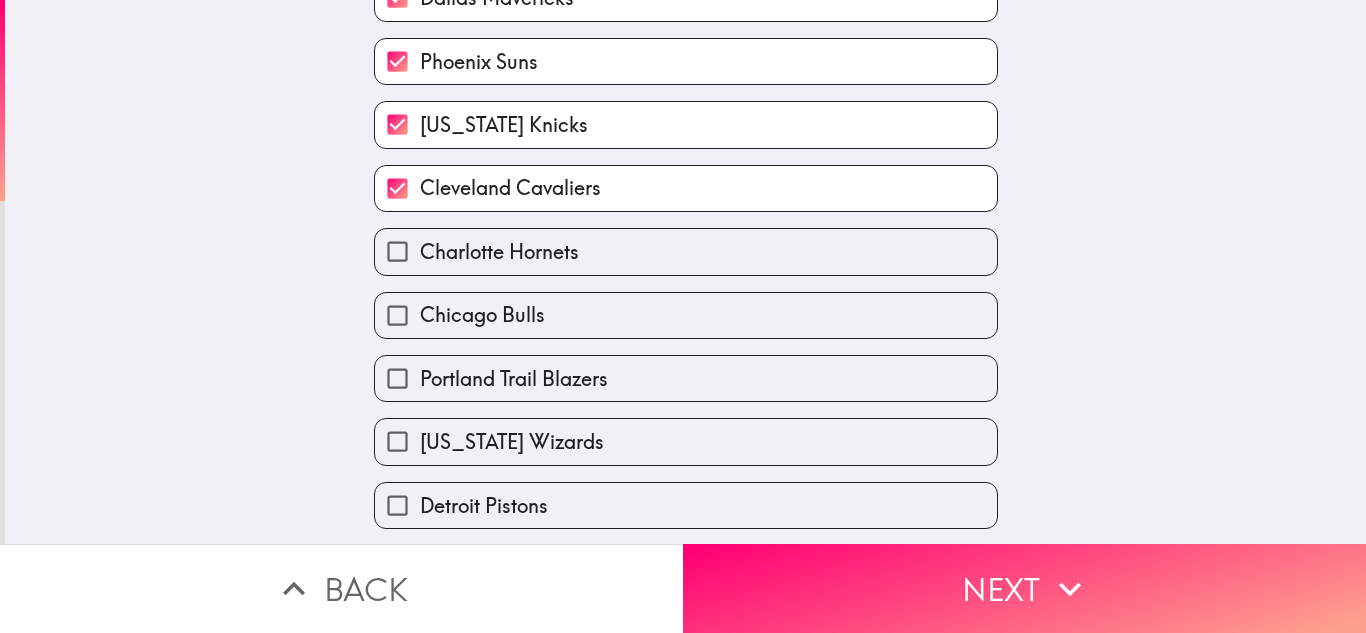 click on "Charlotte Hornets" at bounding box center (686, 251) 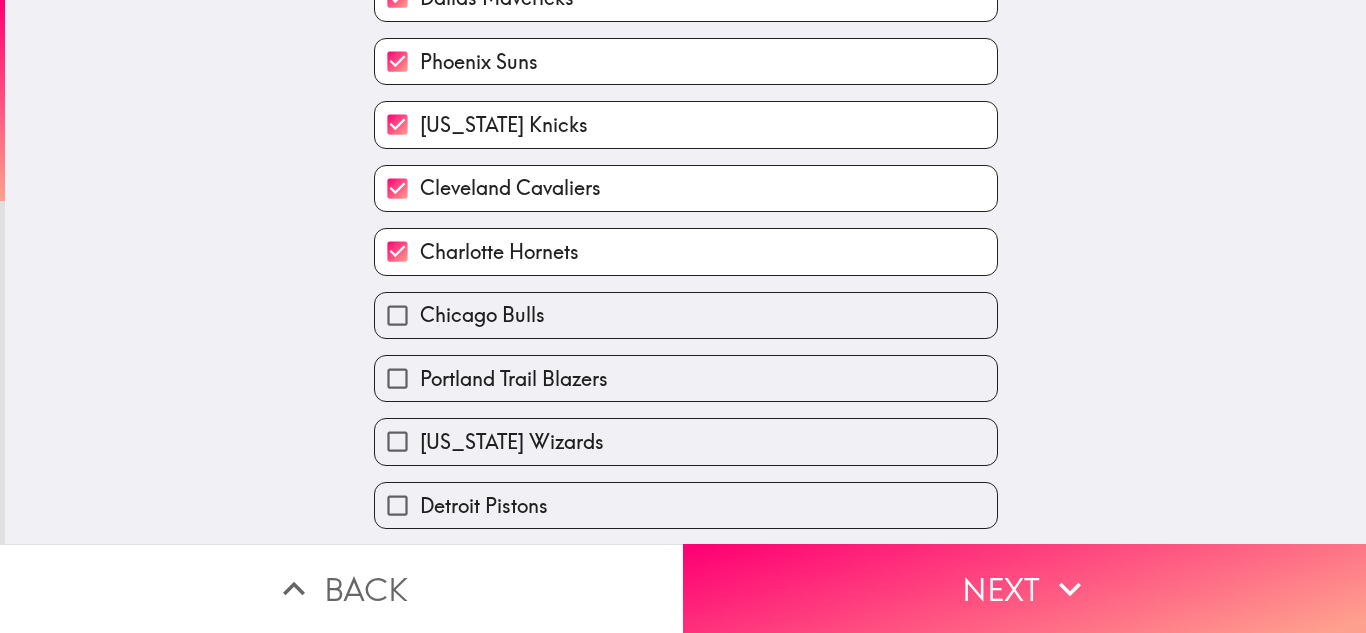 click on "Chicago Bulls" at bounding box center (686, 315) 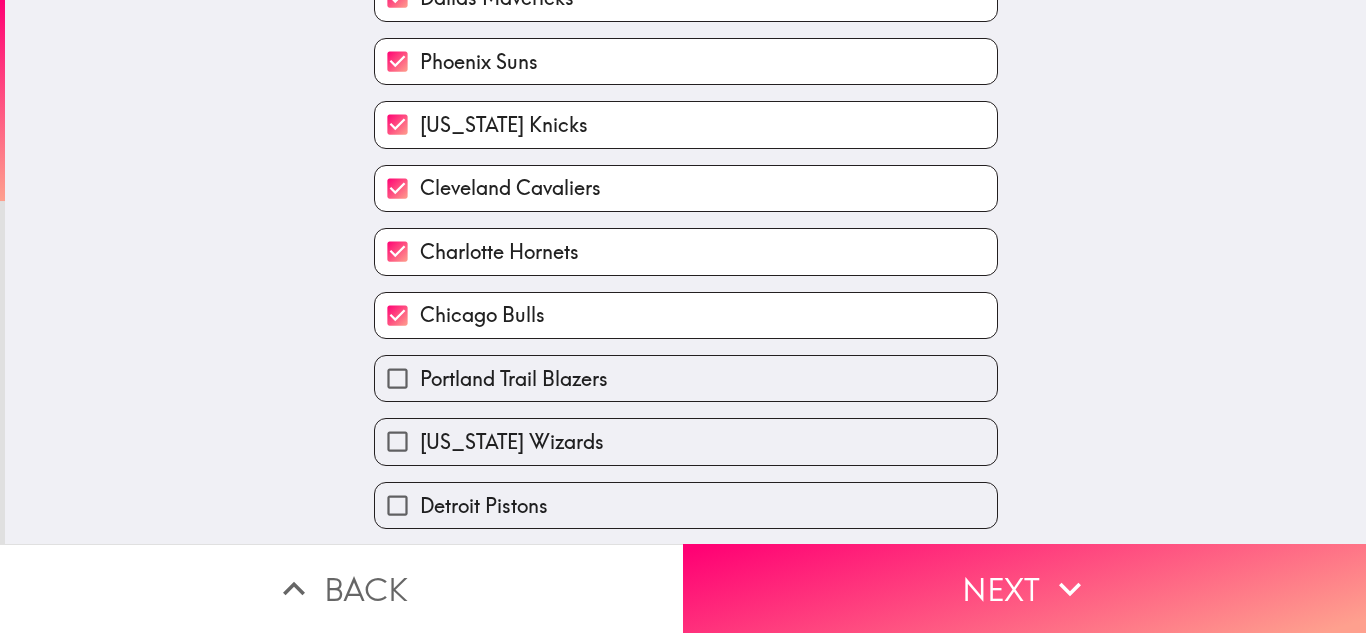 click on "Portland Trail Blazers" at bounding box center (686, 378) 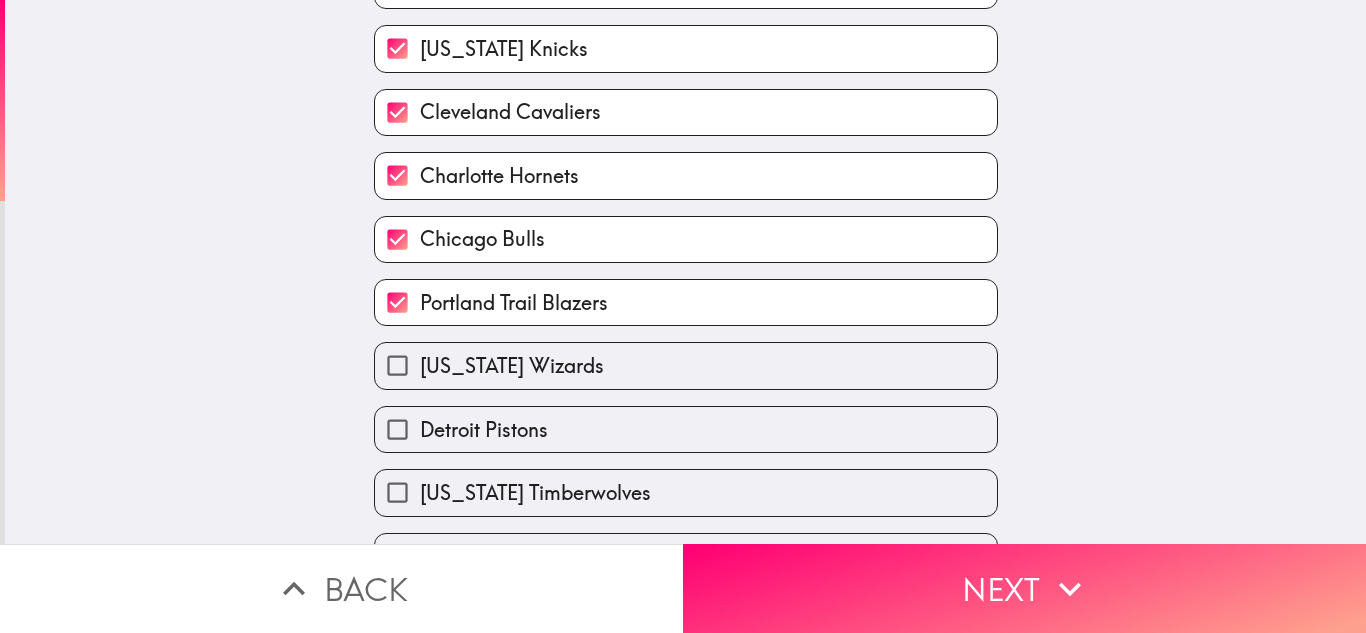 scroll, scrollTop: 1527, scrollLeft: 0, axis: vertical 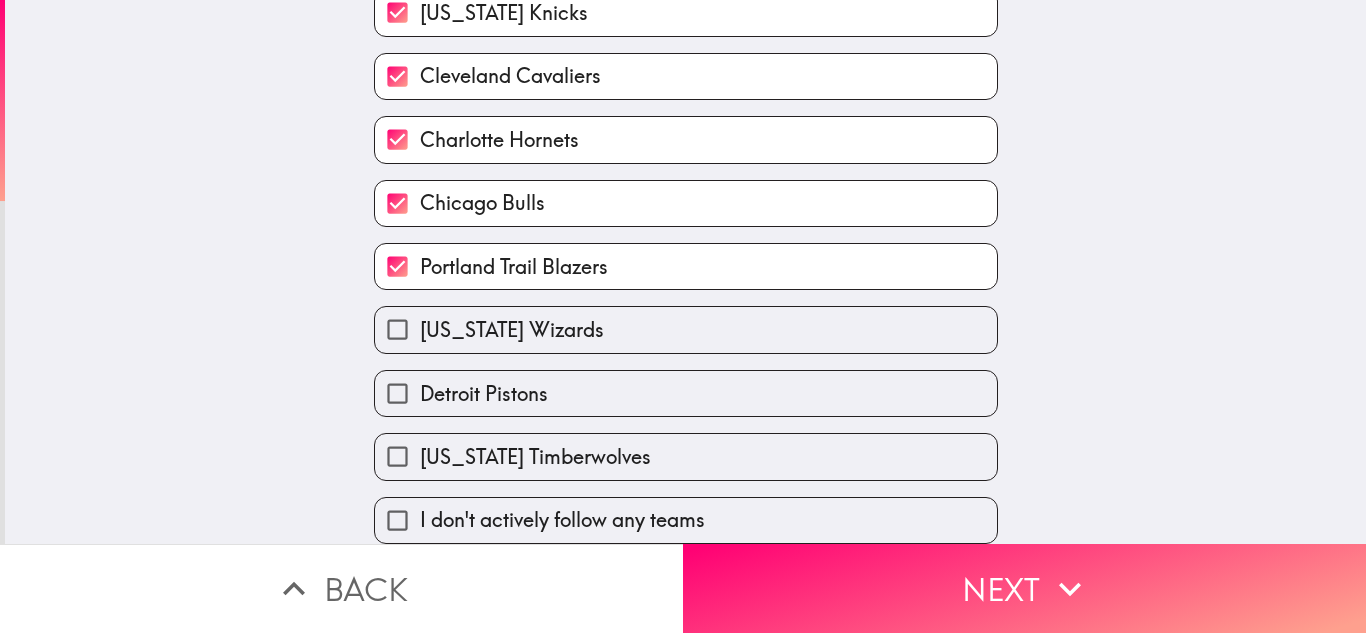 click on "[US_STATE] Wizards" at bounding box center [686, 329] 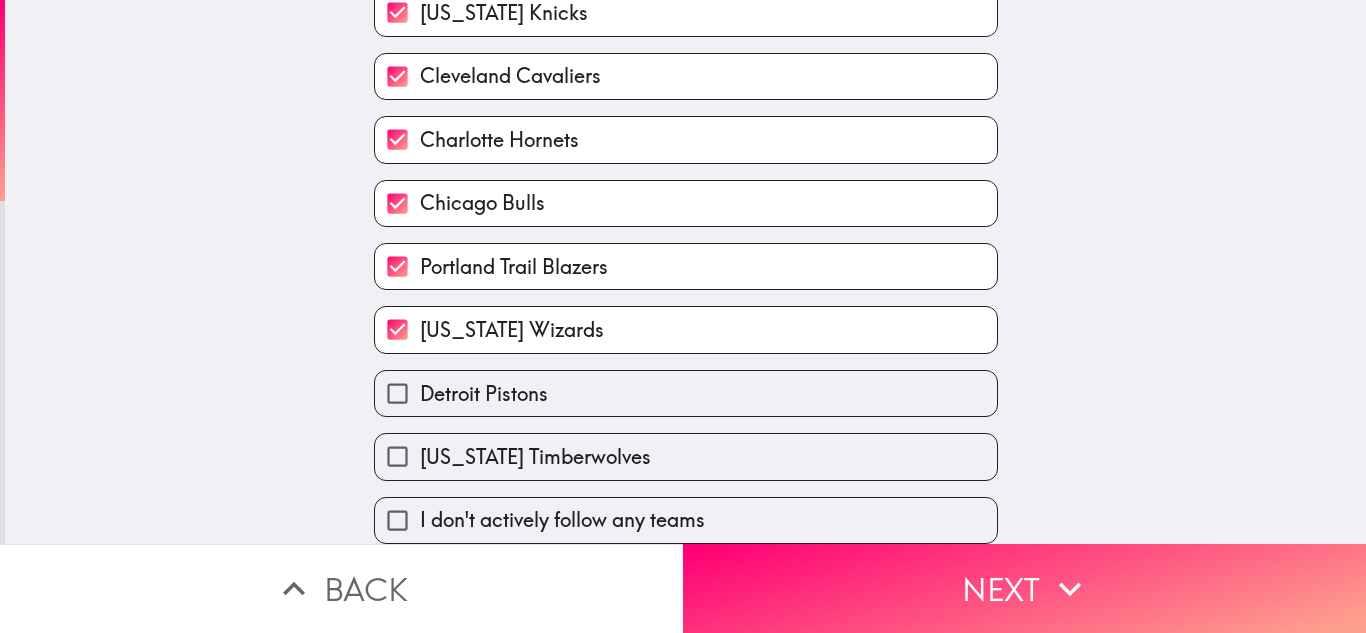 click on "Detroit Pistons" at bounding box center [686, 393] 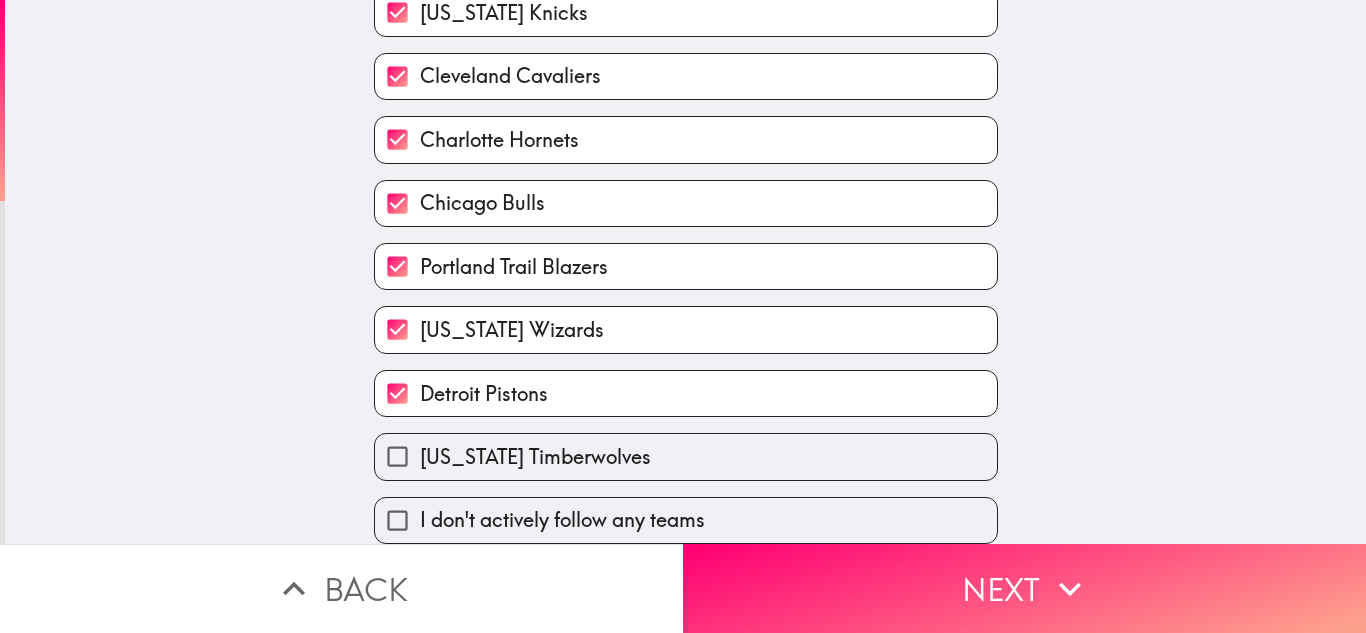 click on "[US_STATE] Timberwolves" at bounding box center [686, 456] 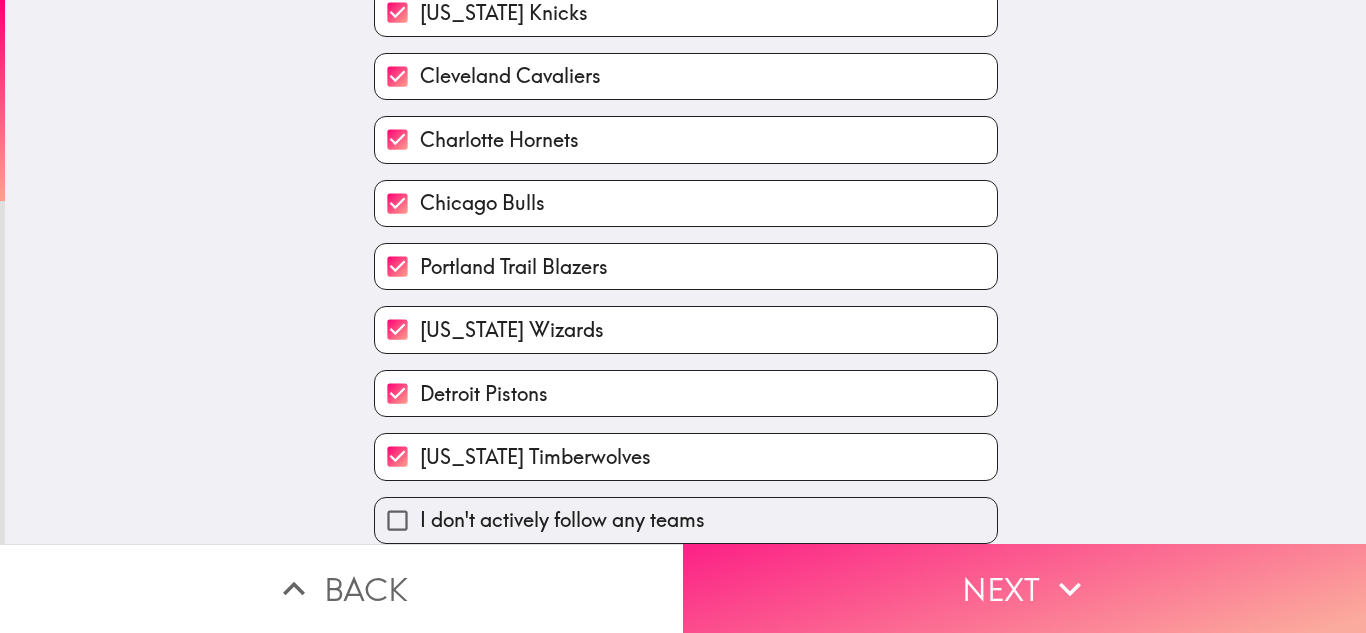 click on "Next" at bounding box center [1024, 588] 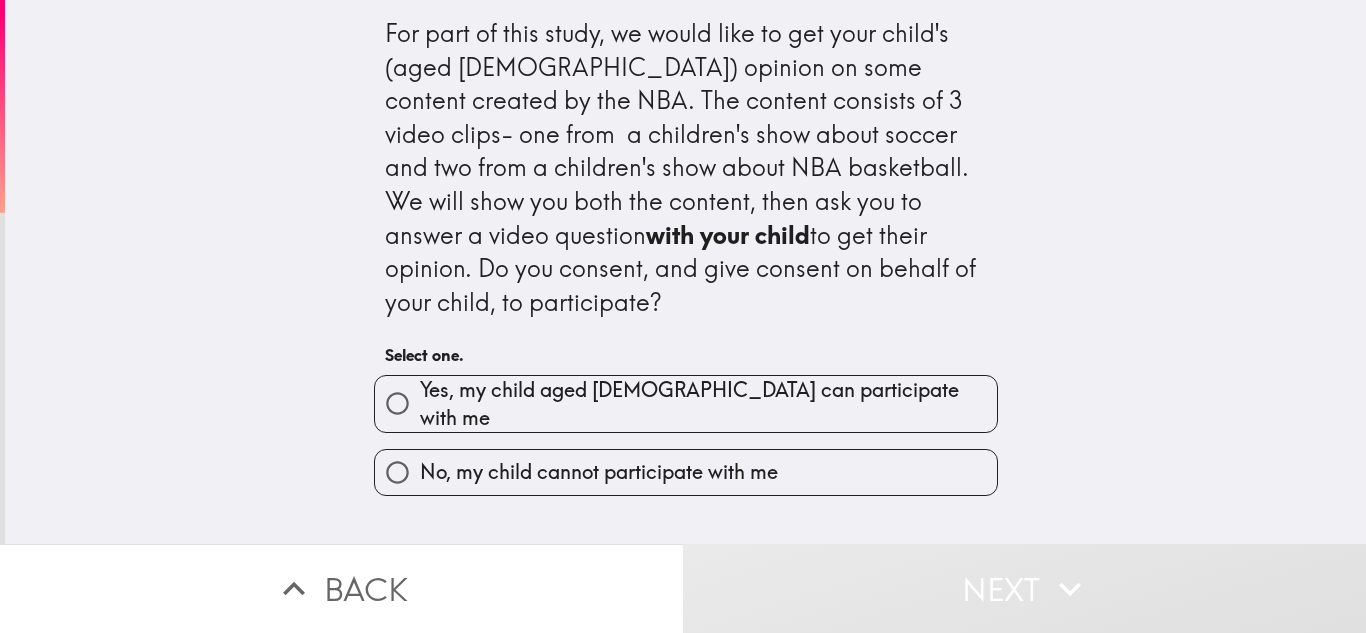 scroll, scrollTop: 0, scrollLeft: 0, axis: both 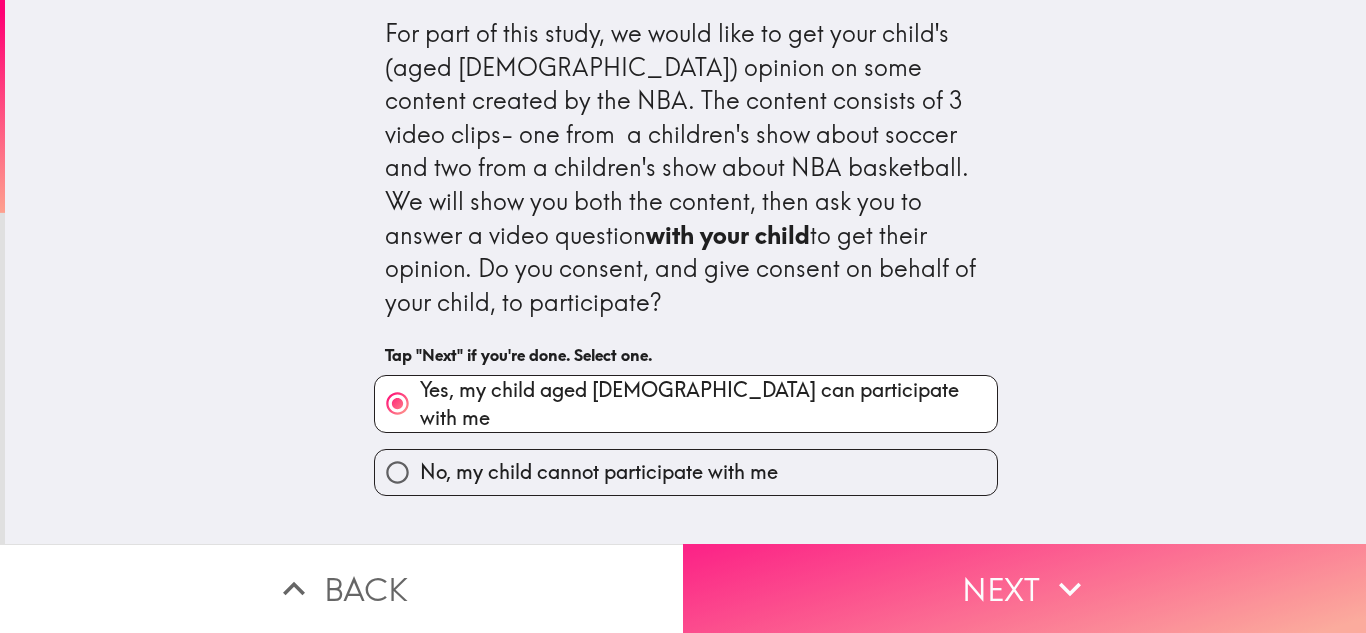 click on "Next" at bounding box center (1024, 588) 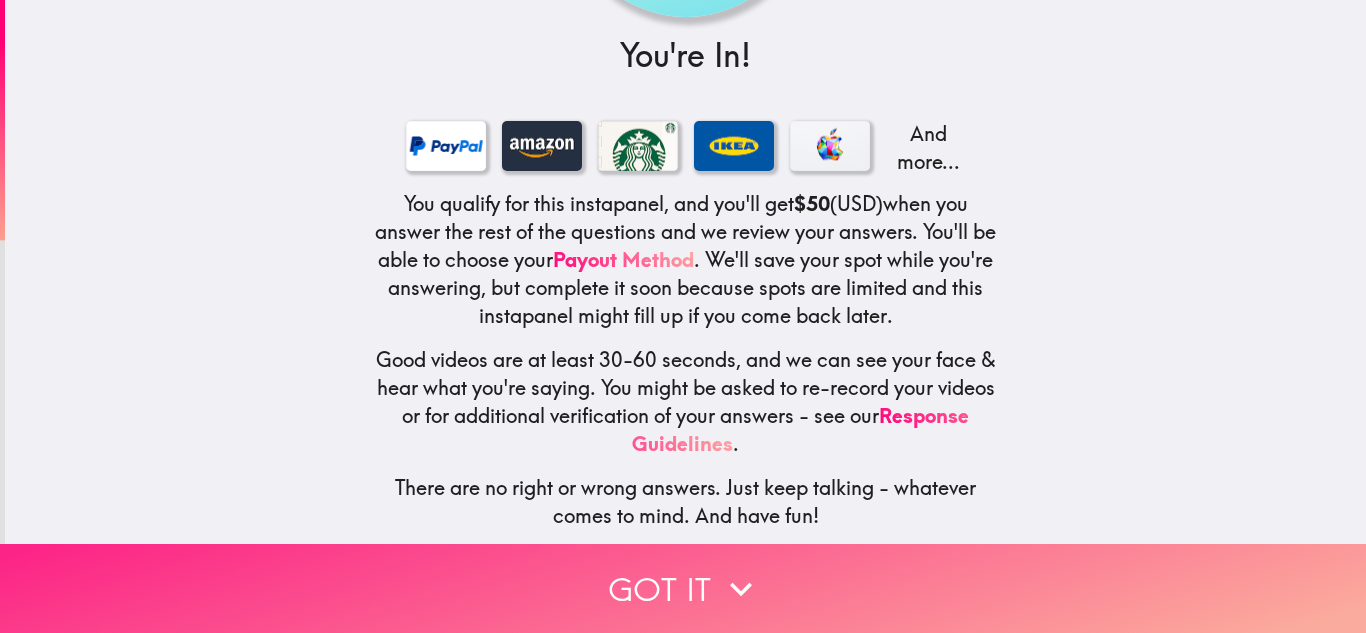 scroll, scrollTop: 272, scrollLeft: 0, axis: vertical 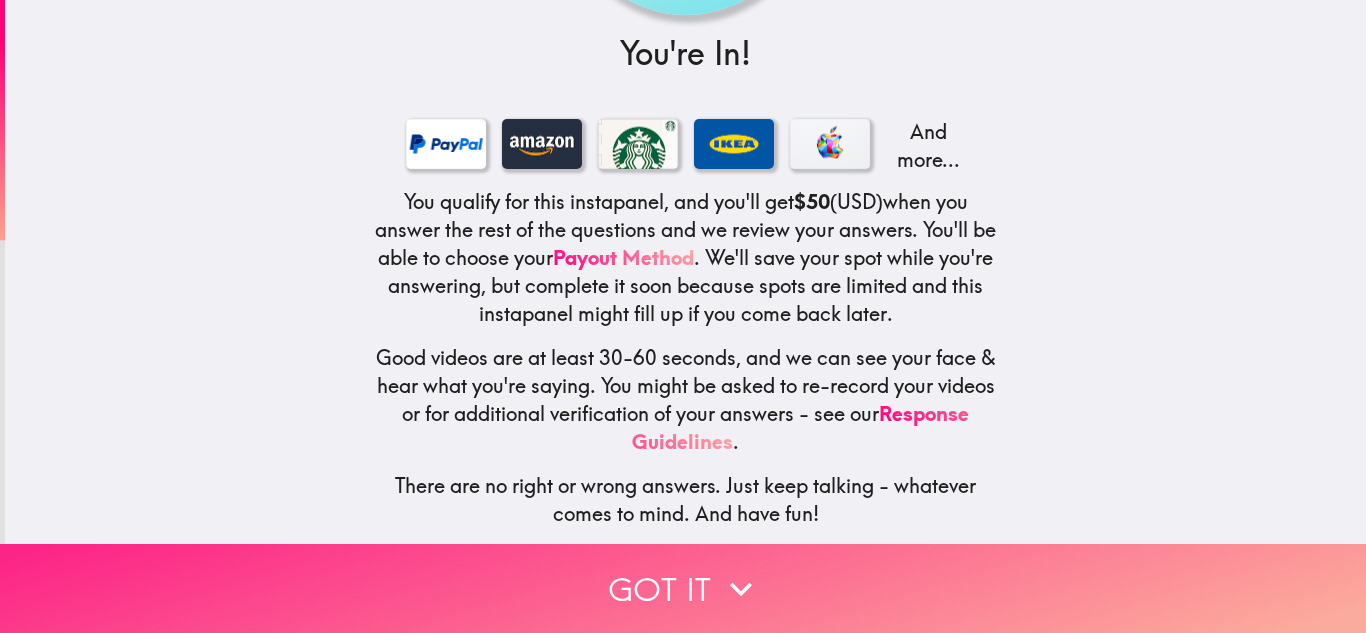 click on "Got it" at bounding box center (683, 588) 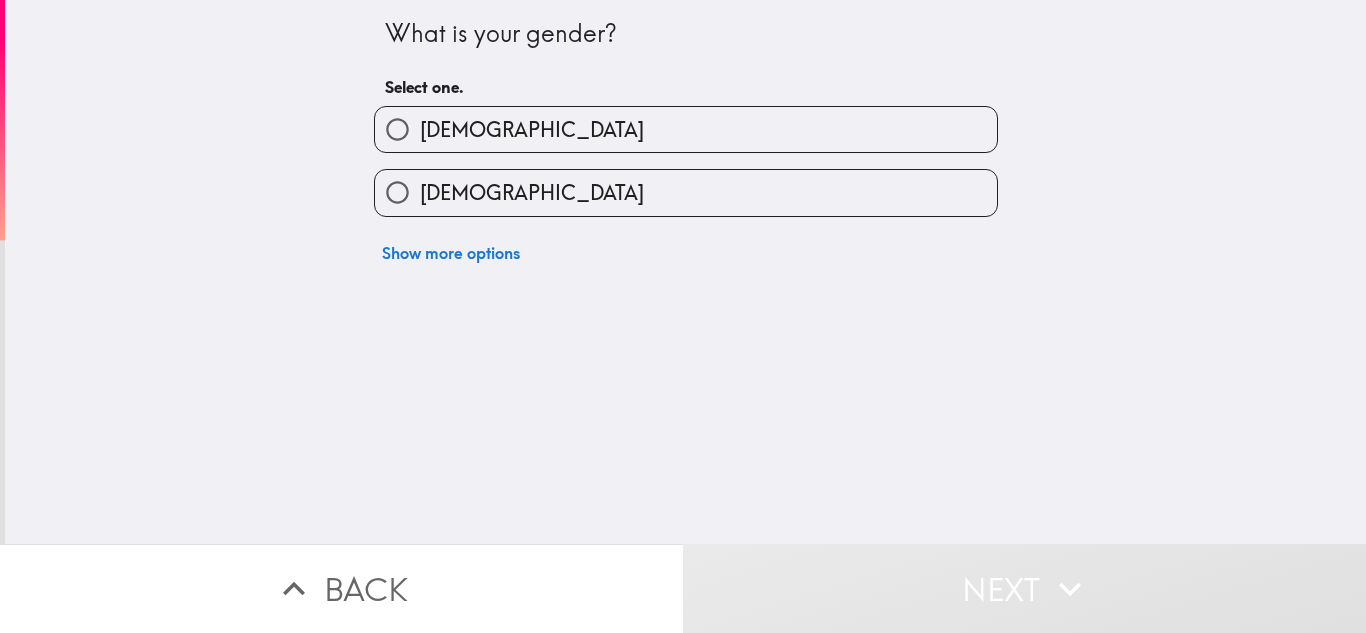 click on "[DEMOGRAPHIC_DATA]" at bounding box center (686, 129) 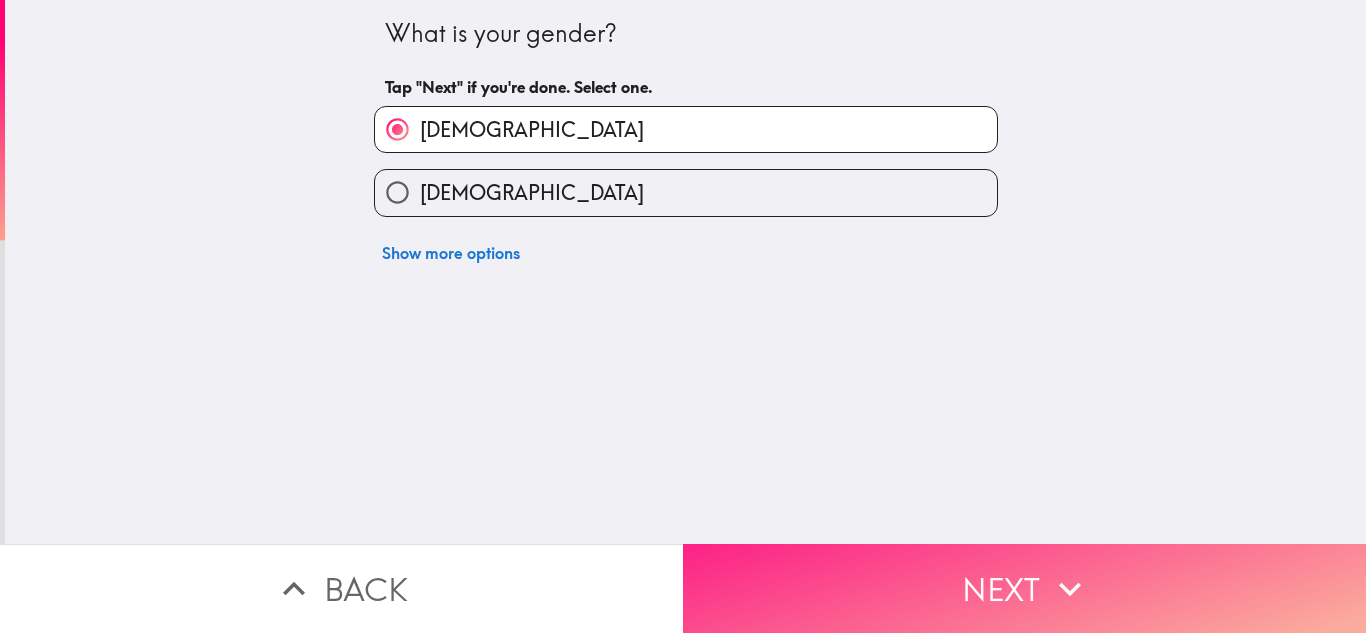 click on "Next" at bounding box center (1024, 588) 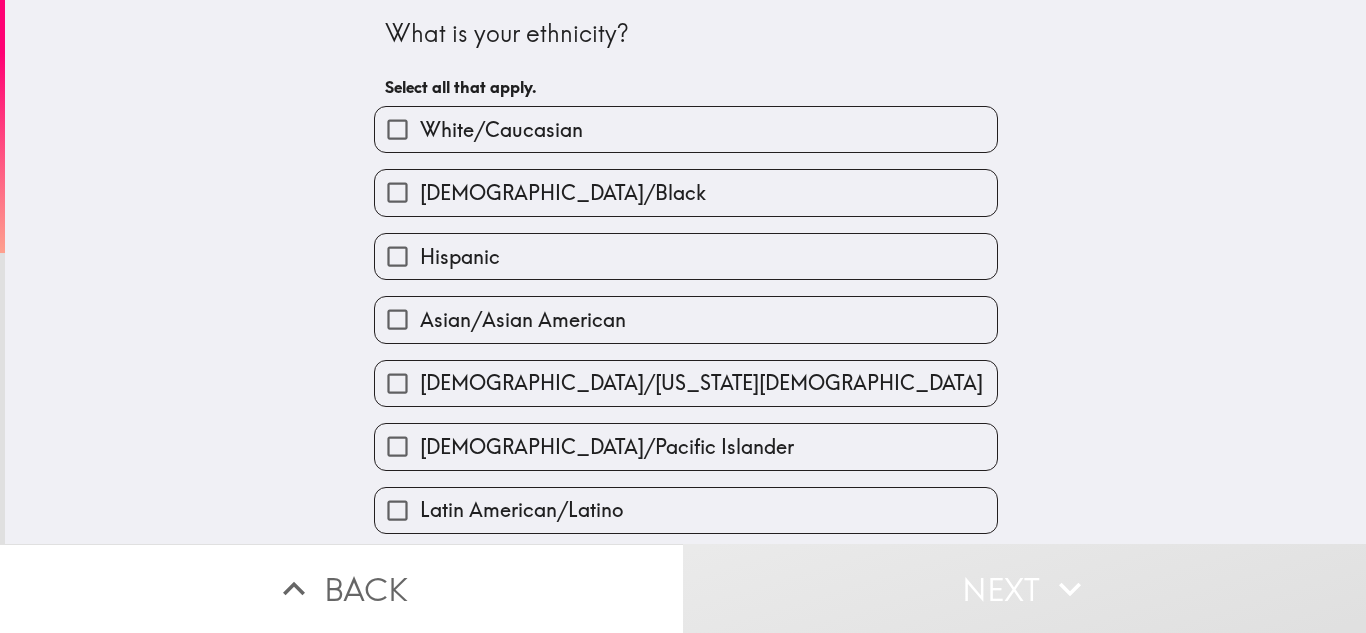 click on "White/Caucasian" at bounding box center (686, 129) 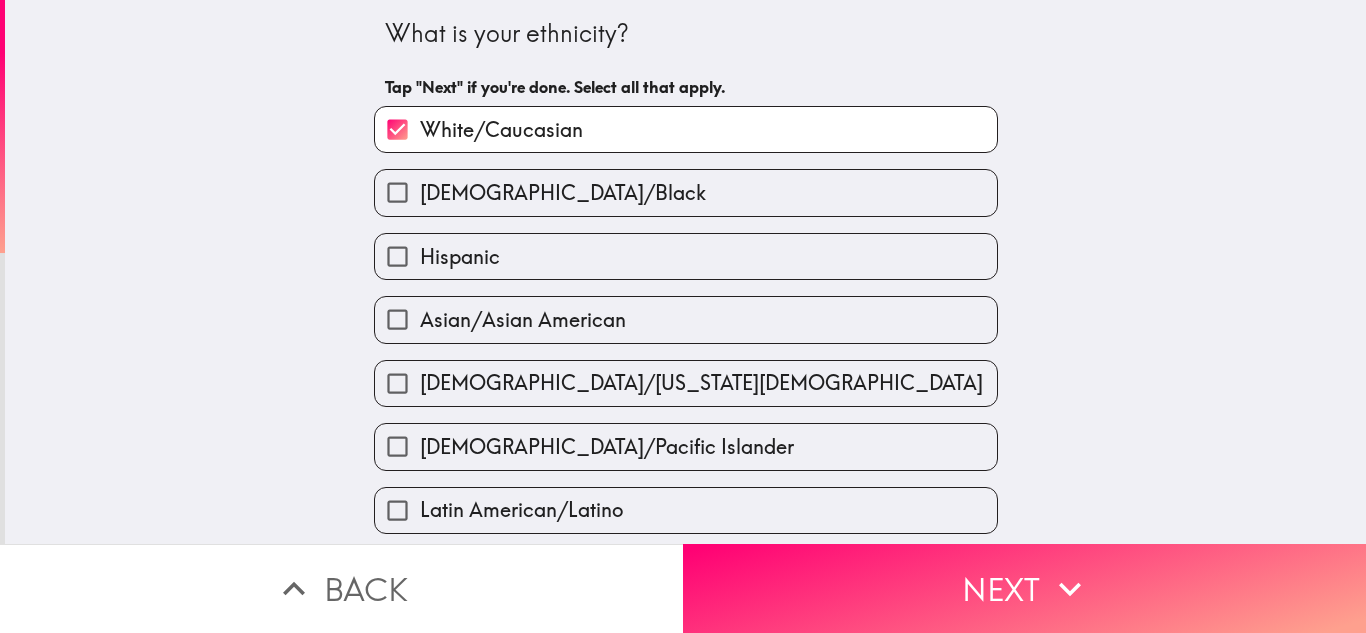 click on "[DEMOGRAPHIC_DATA]/Black" at bounding box center (686, 192) 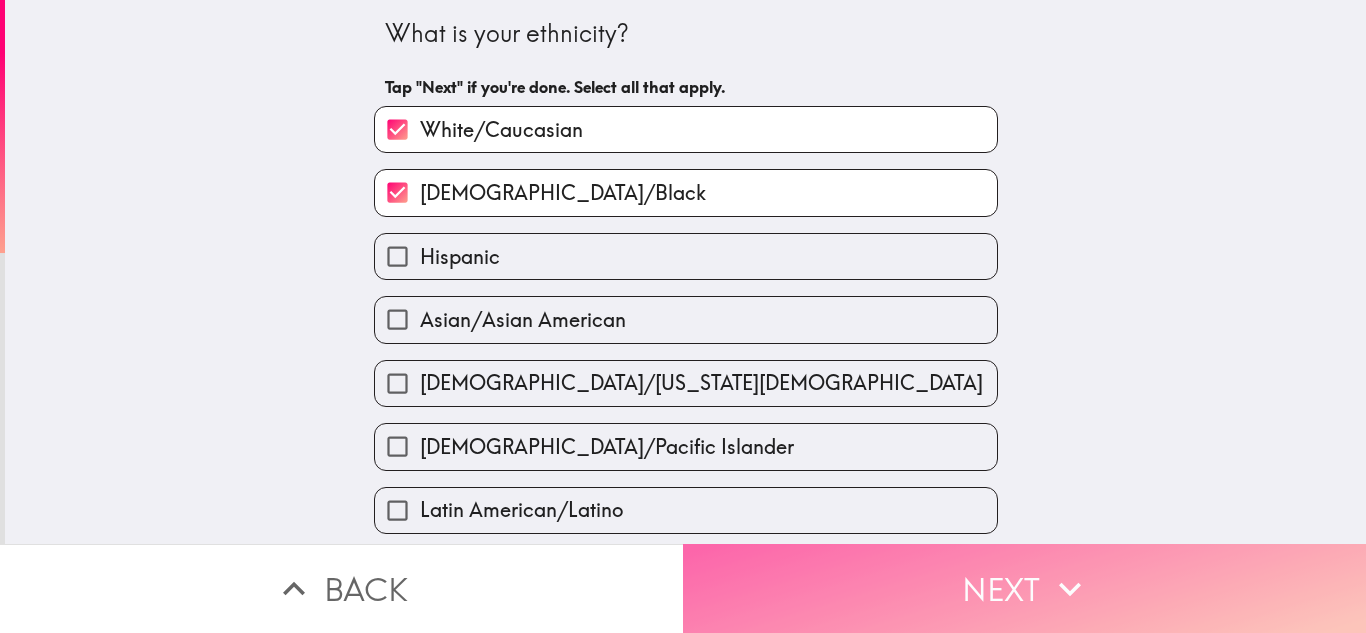 click on "Next" at bounding box center [1024, 588] 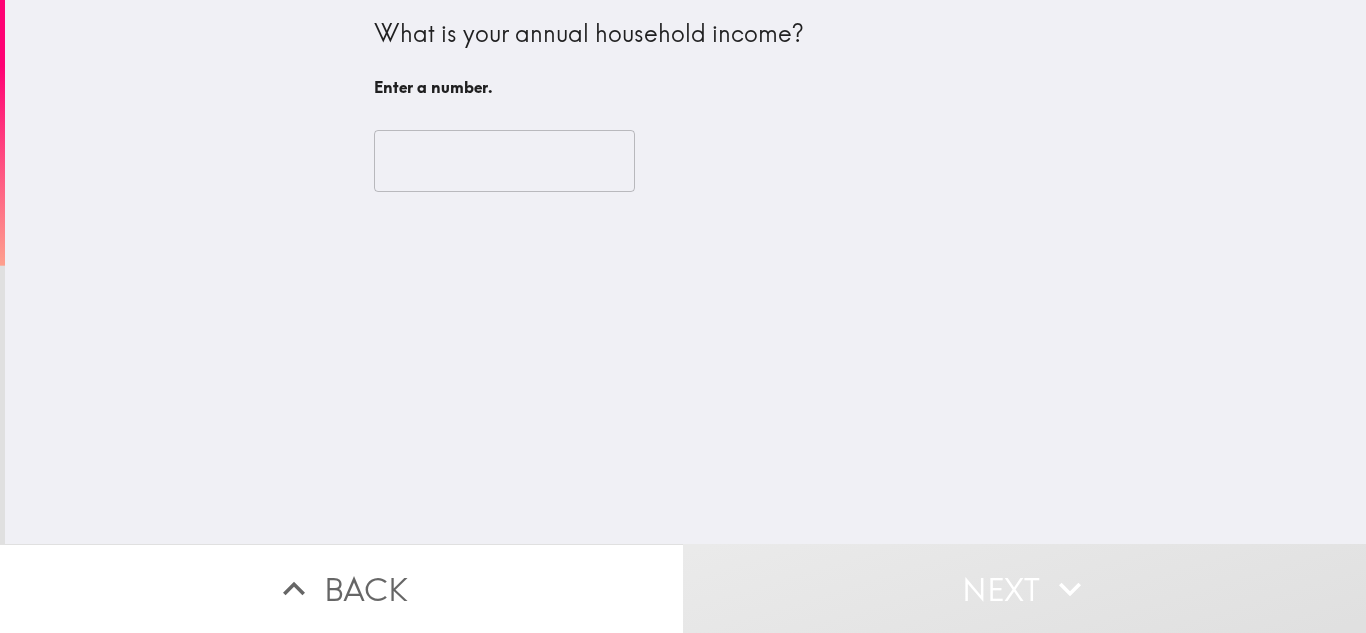click at bounding box center [504, 161] 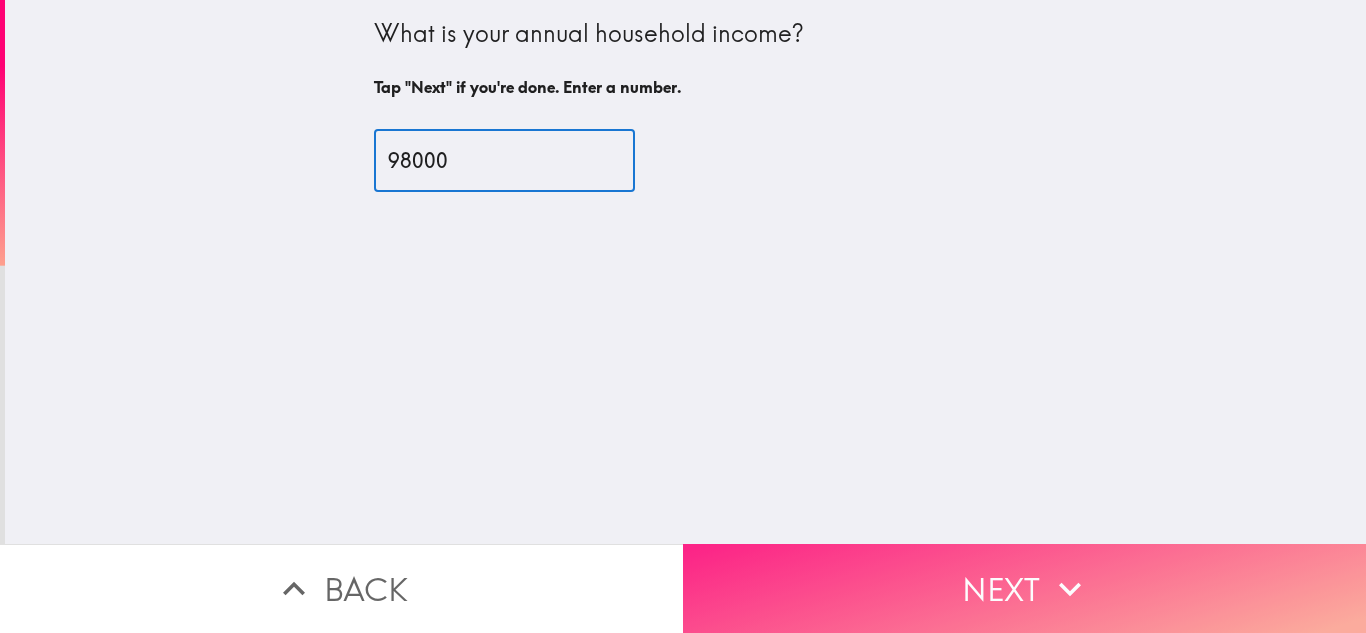 type on "98000" 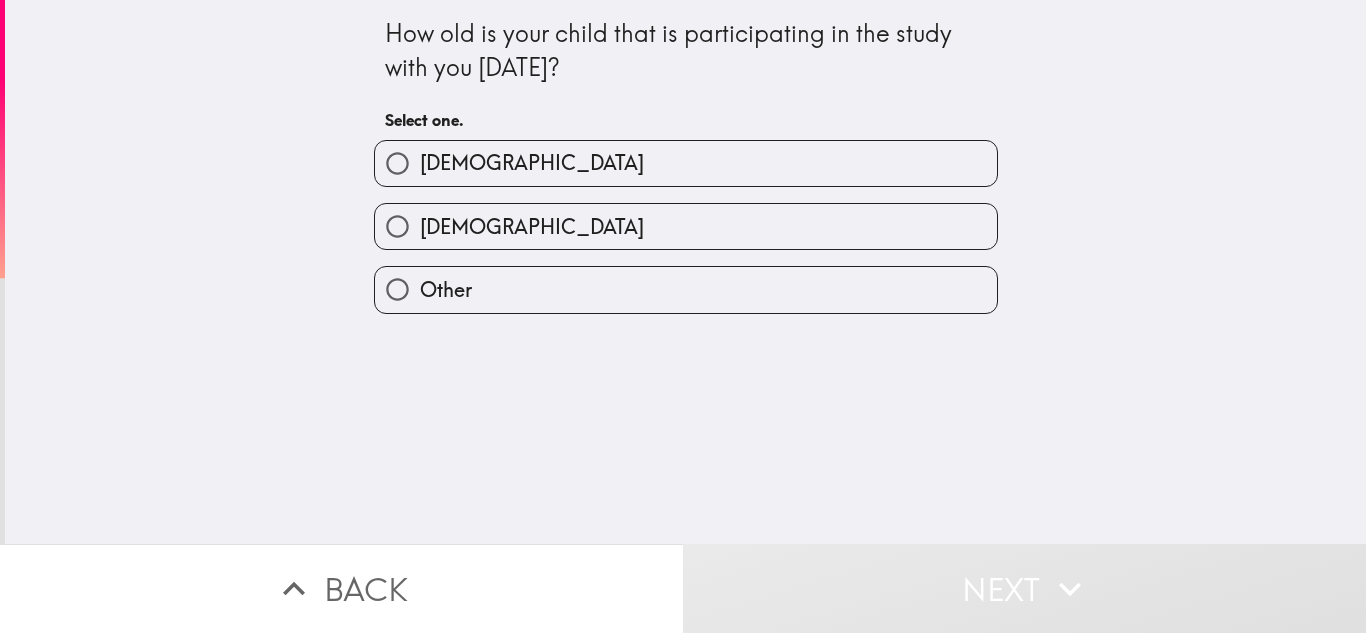 click on "[DEMOGRAPHIC_DATA]" at bounding box center [686, 163] 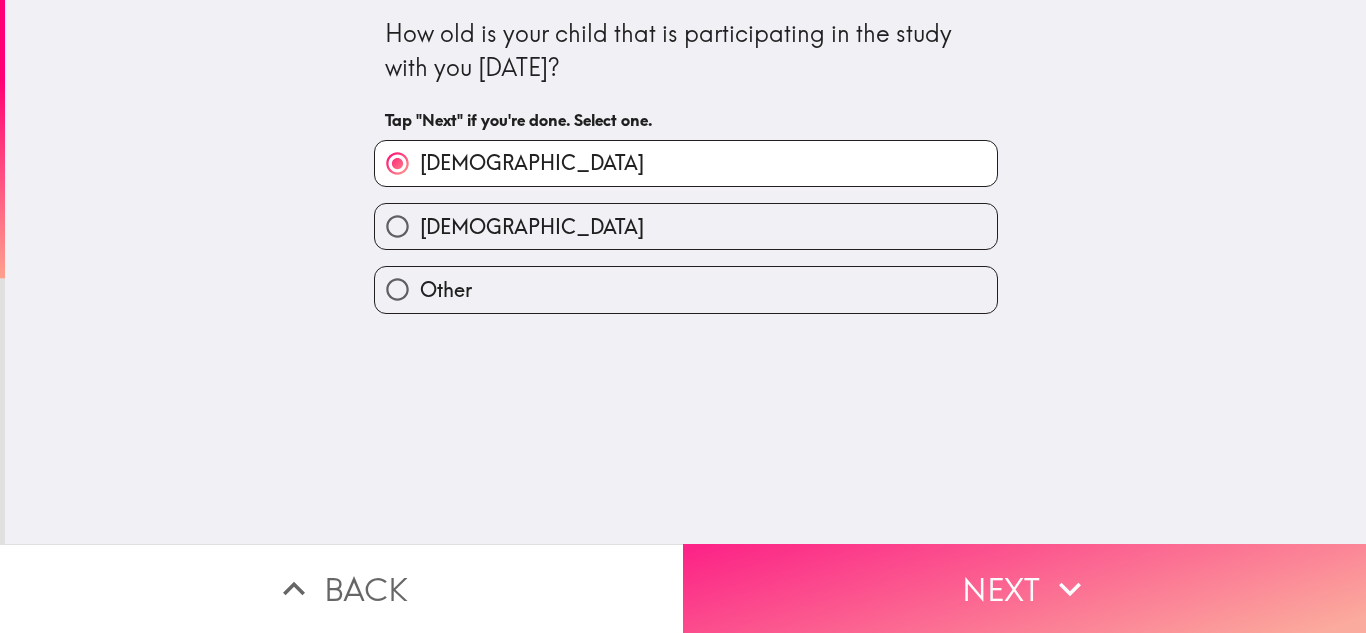 click on "Next" at bounding box center [1024, 588] 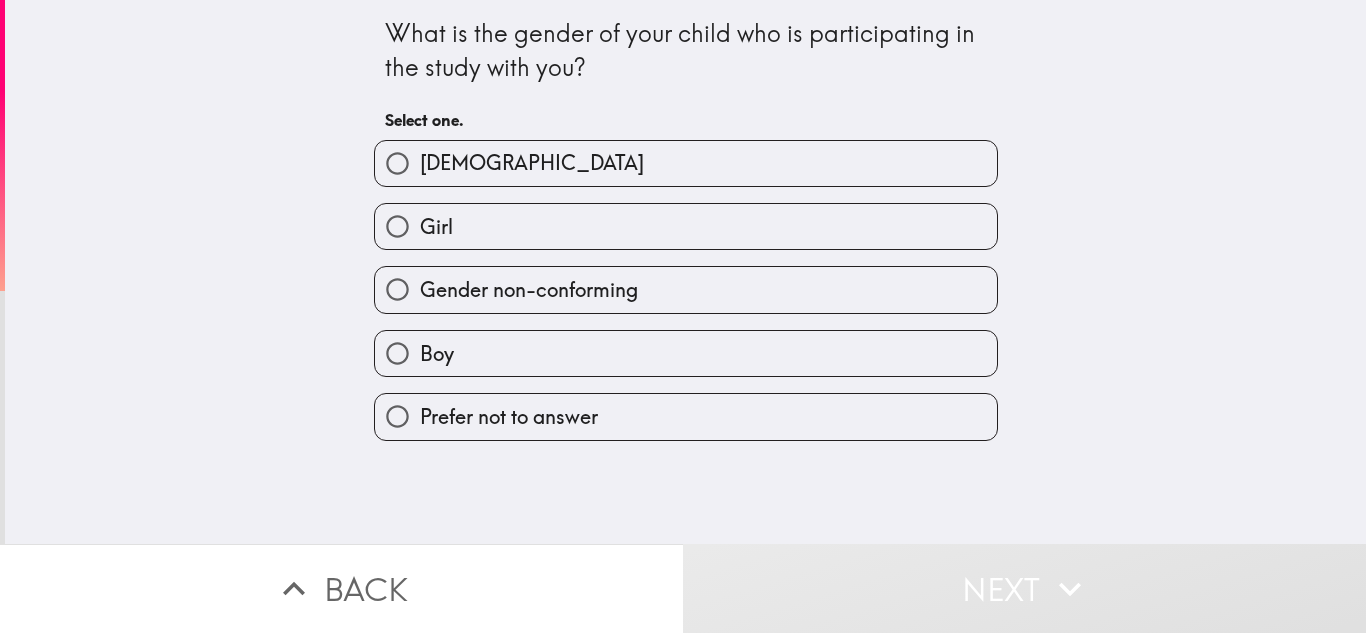 click on "Boy" at bounding box center (686, 353) 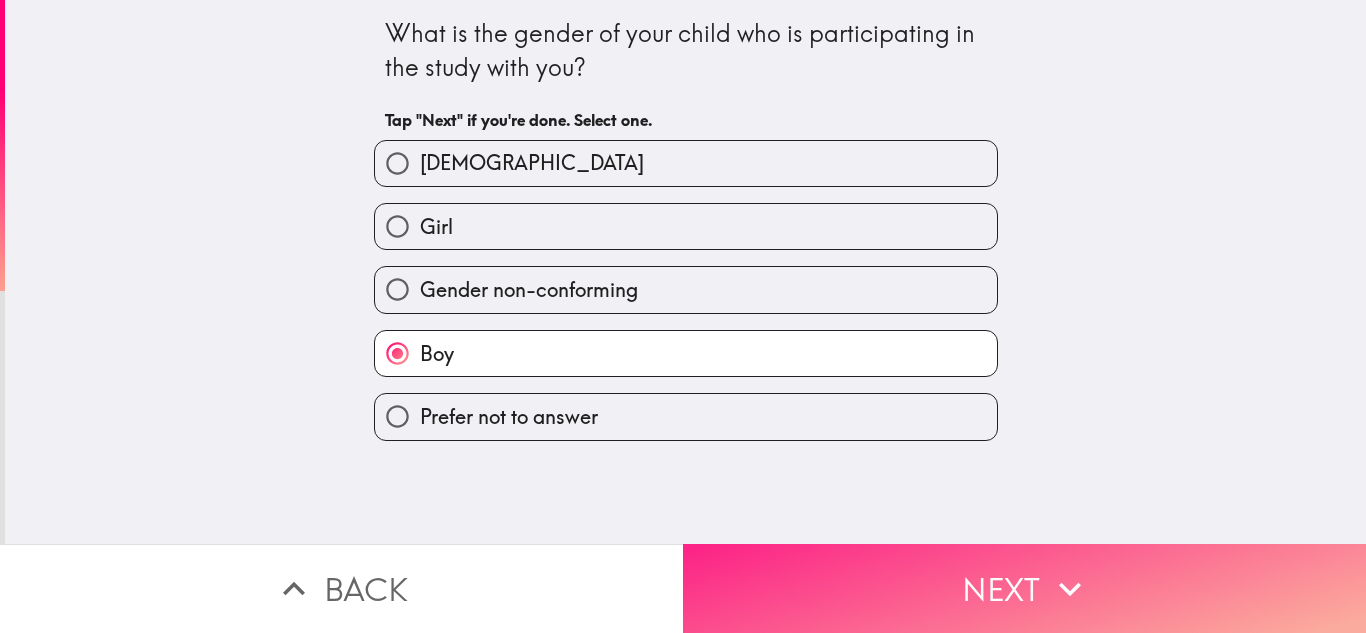 click on "Next" at bounding box center (1024, 588) 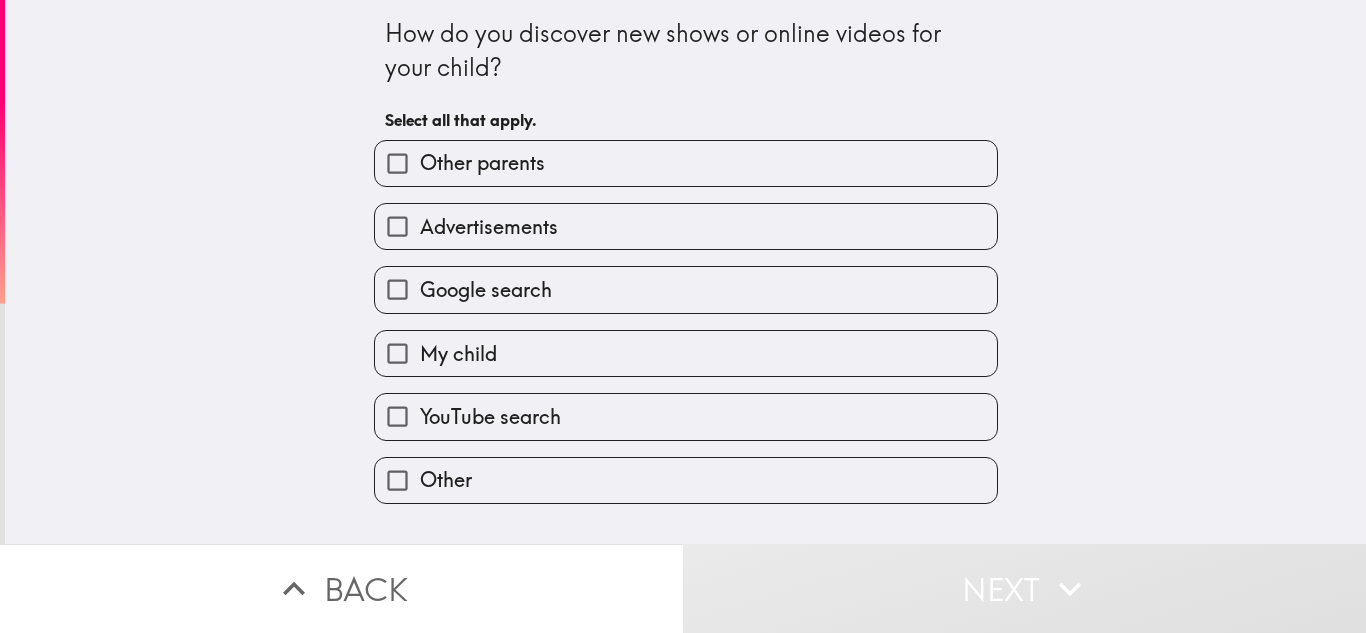 click on "Google search" at bounding box center [686, 289] 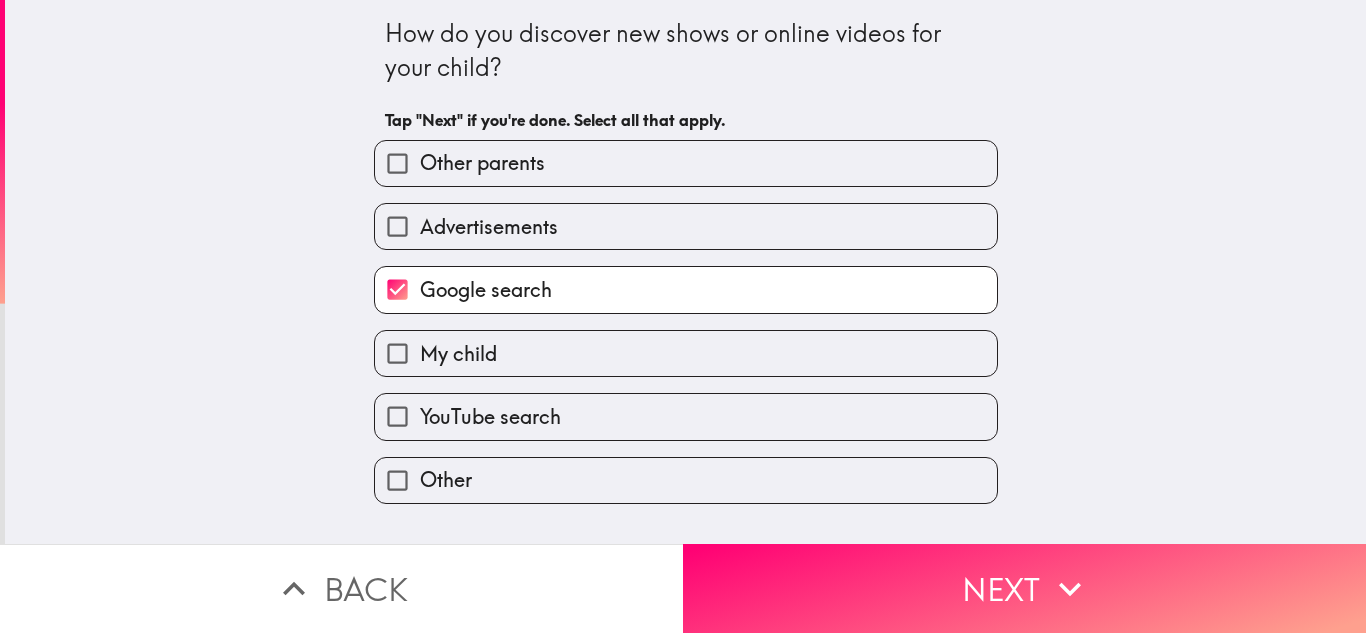 click on "Advertisements" at bounding box center [686, 226] 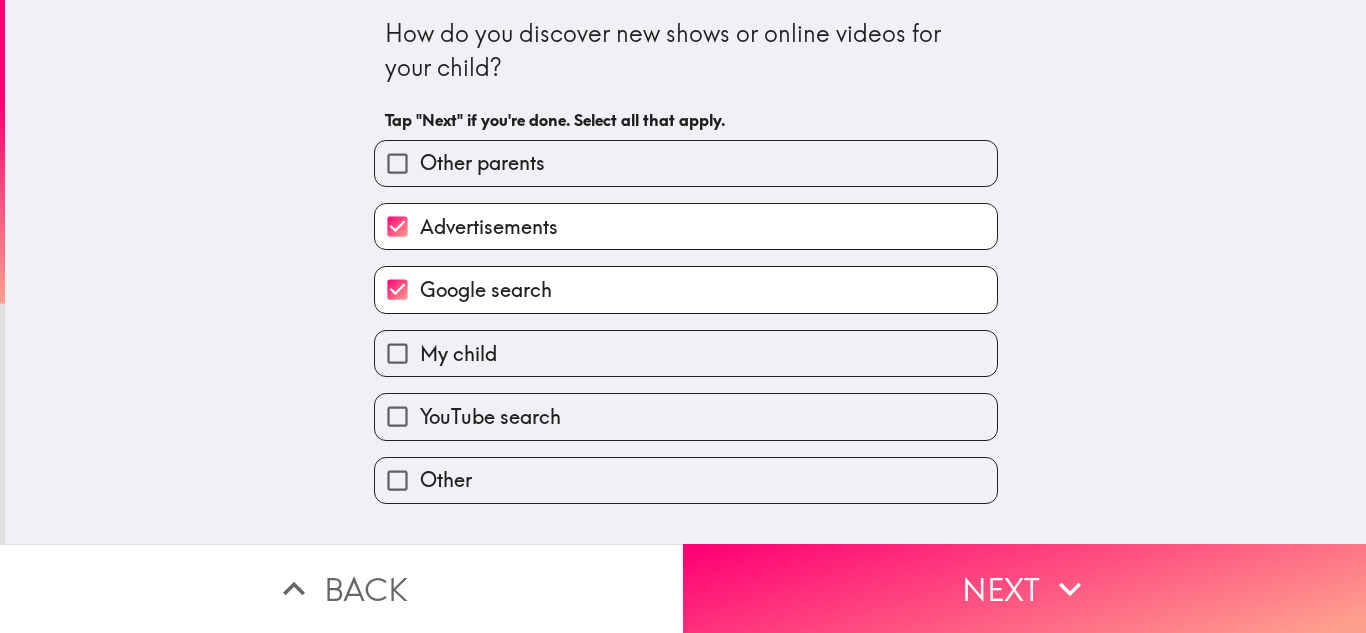 click on "Other parents" at bounding box center (686, 163) 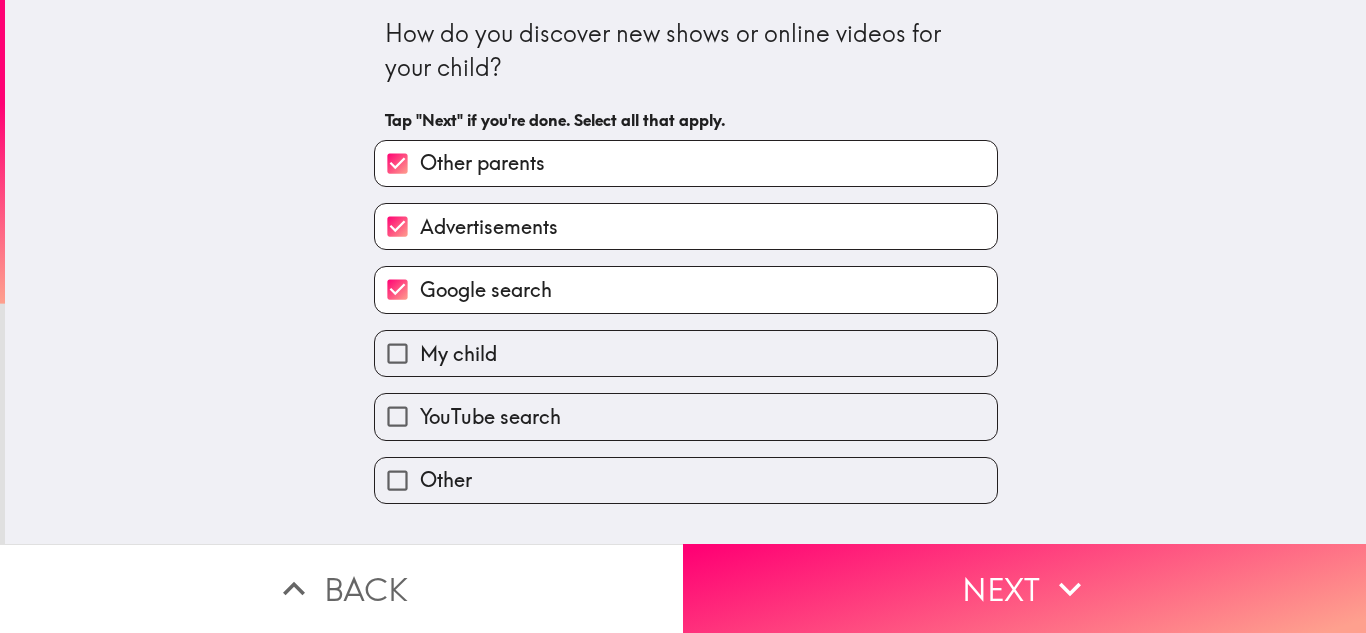 click on "My child" at bounding box center (686, 353) 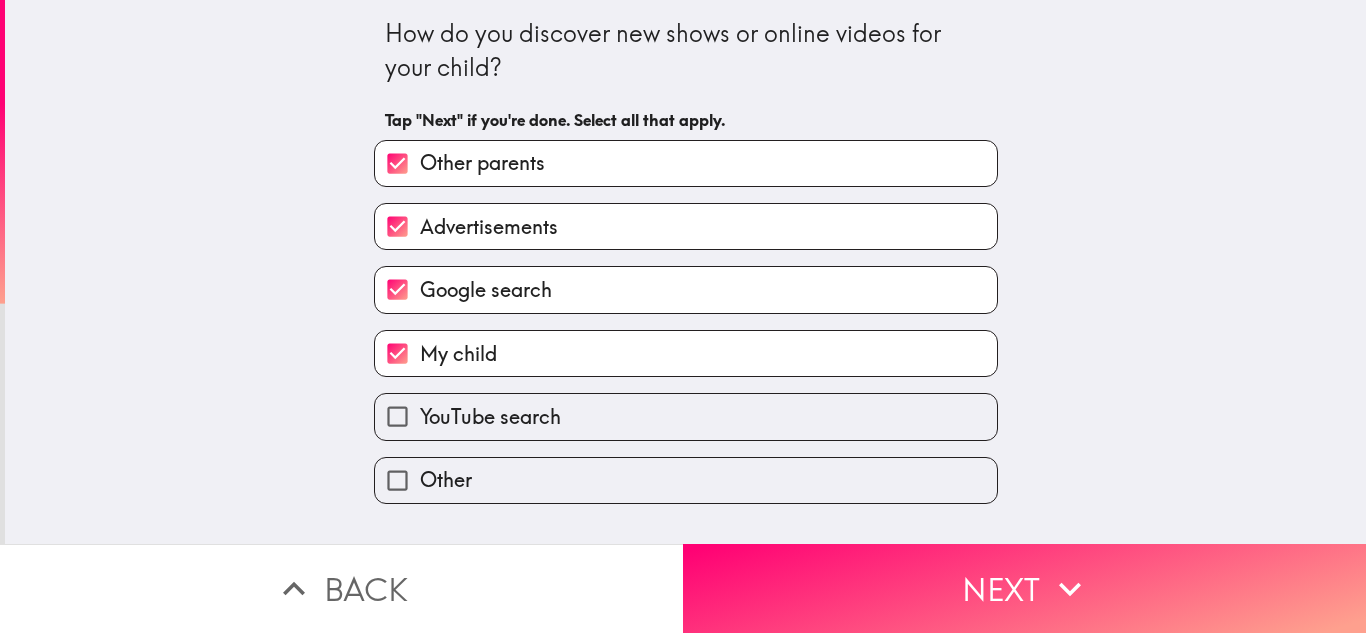 click on "YouTube search" at bounding box center [686, 416] 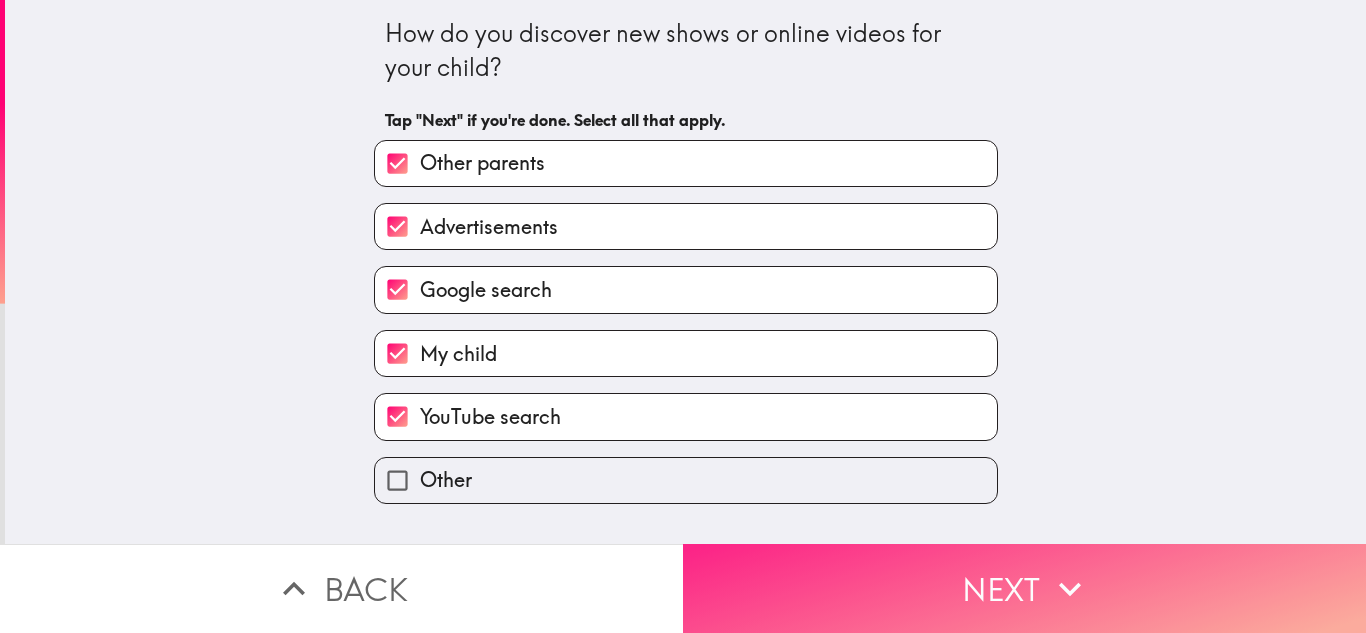click 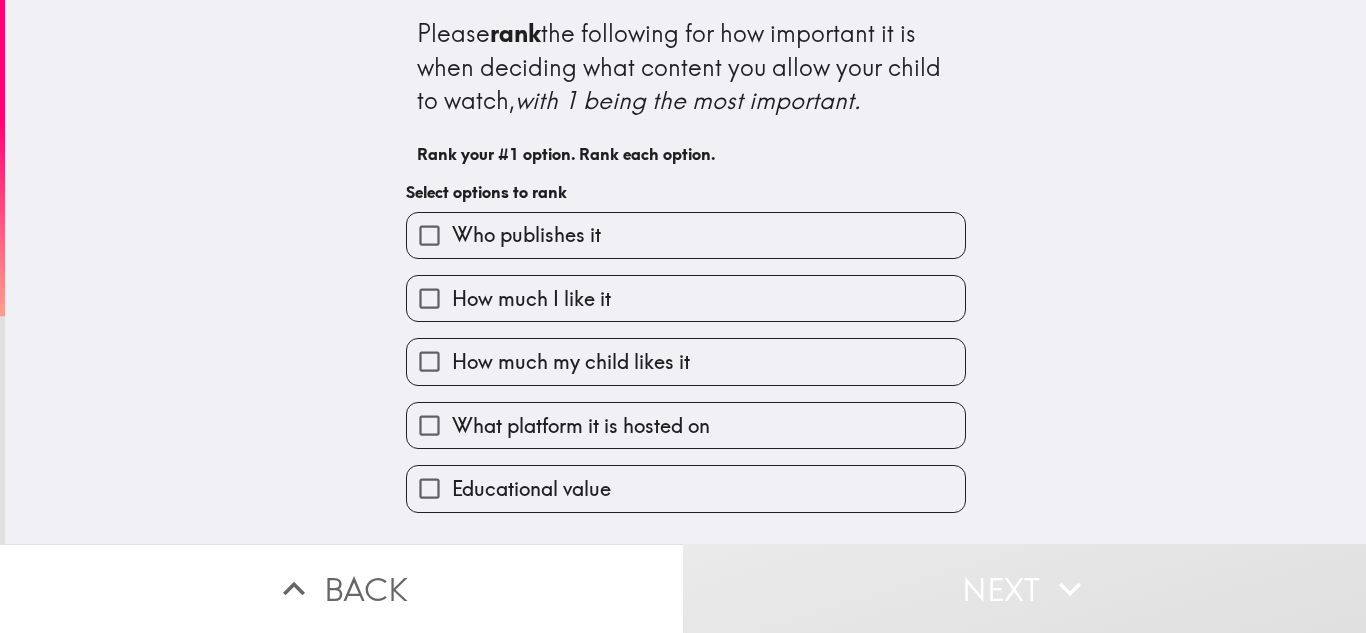 click on "Educational value" at bounding box center [686, 488] 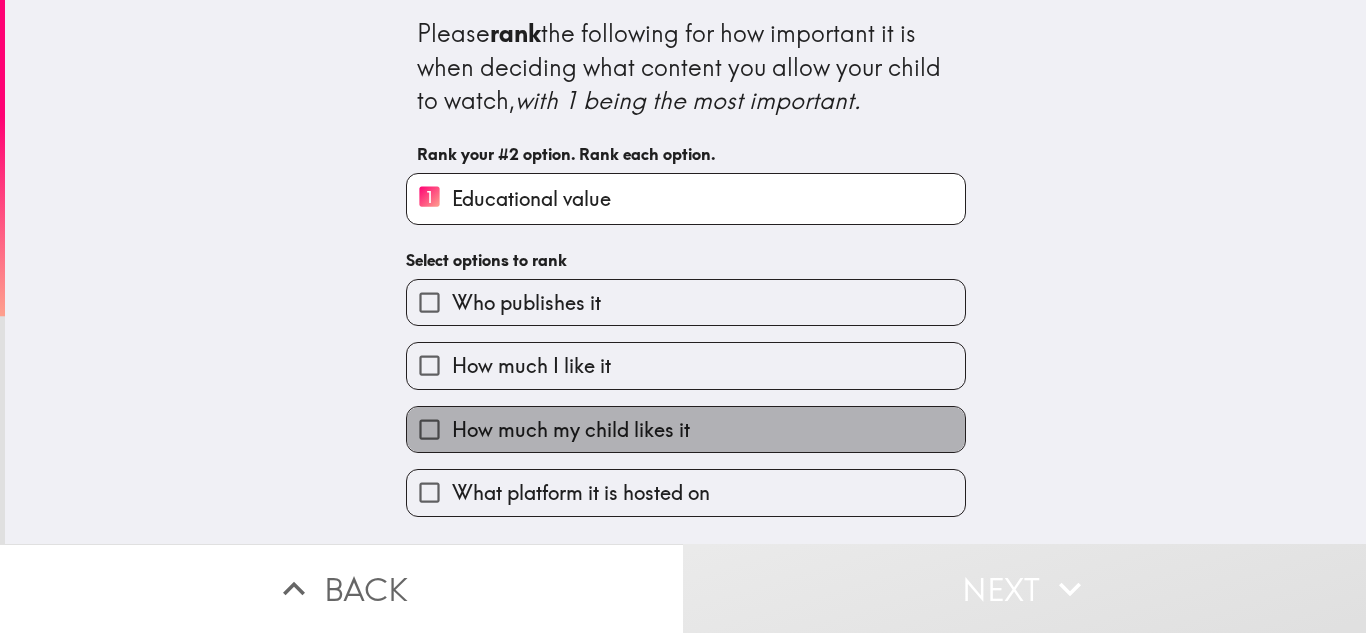 click on "How much my child likes it" at bounding box center (686, 429) 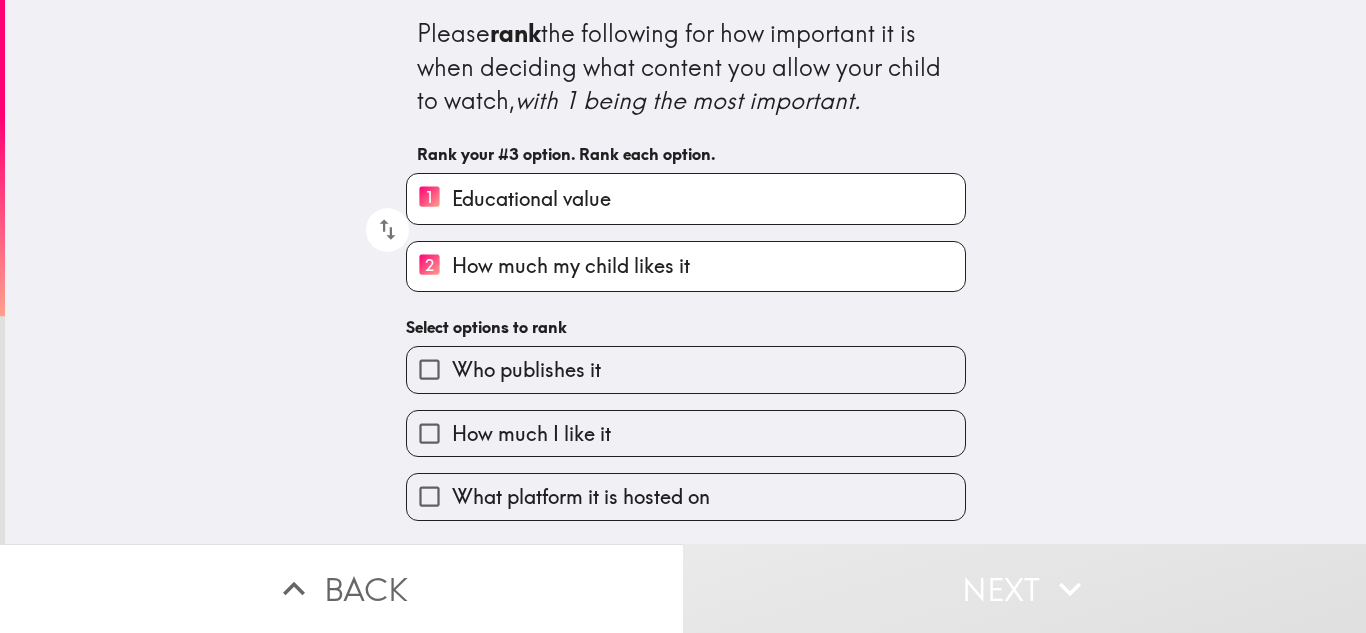 click on "What platform it is hosted on" at bounding box center (686, 496) 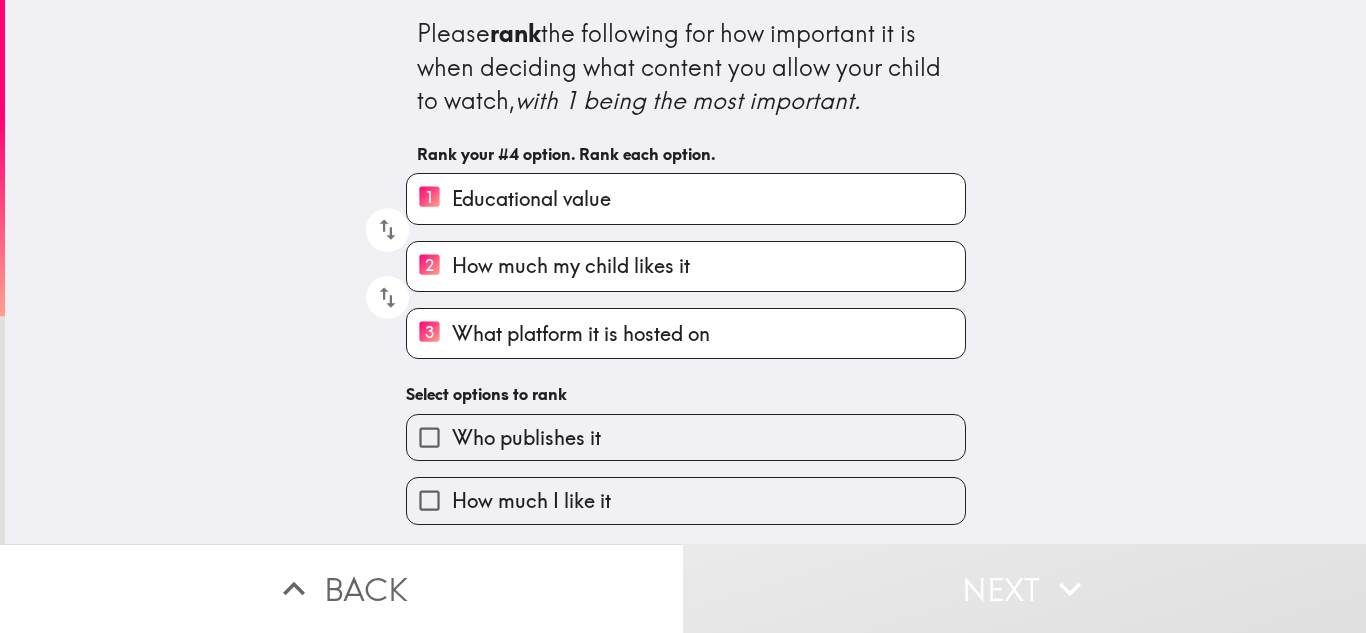 click on "Who publishes it" at bounding box center [686, 437] 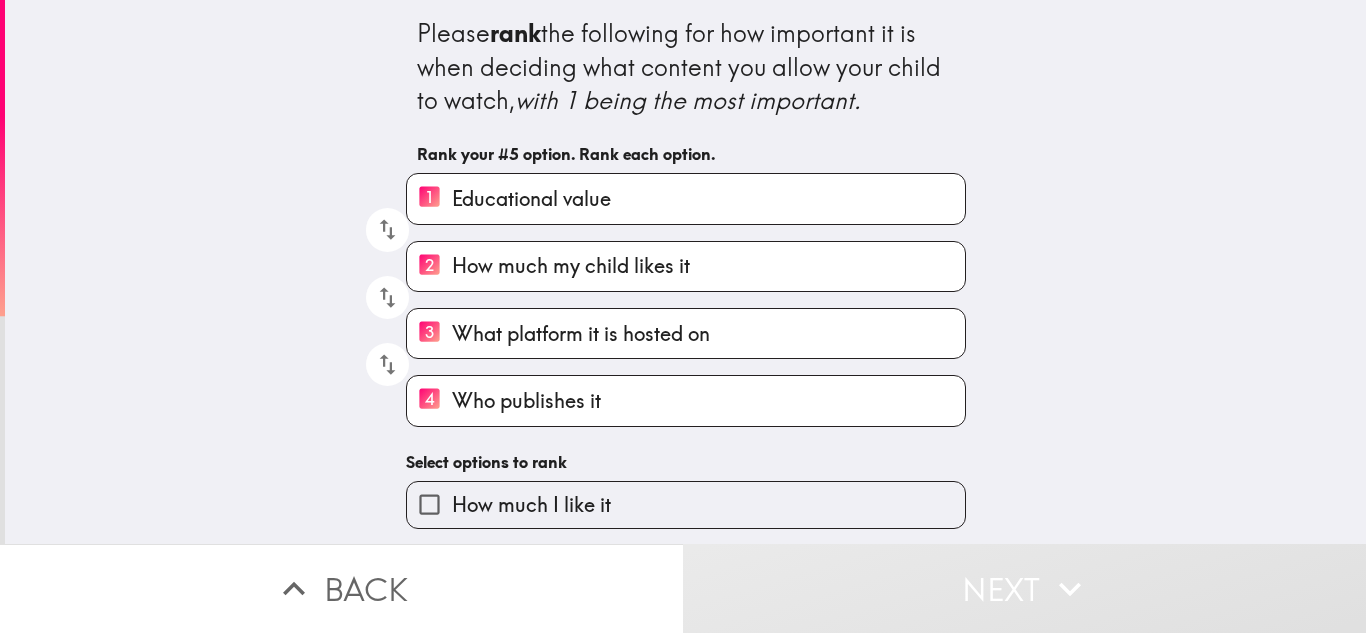 click on "How much I like it" at bounding box center [686, 504] 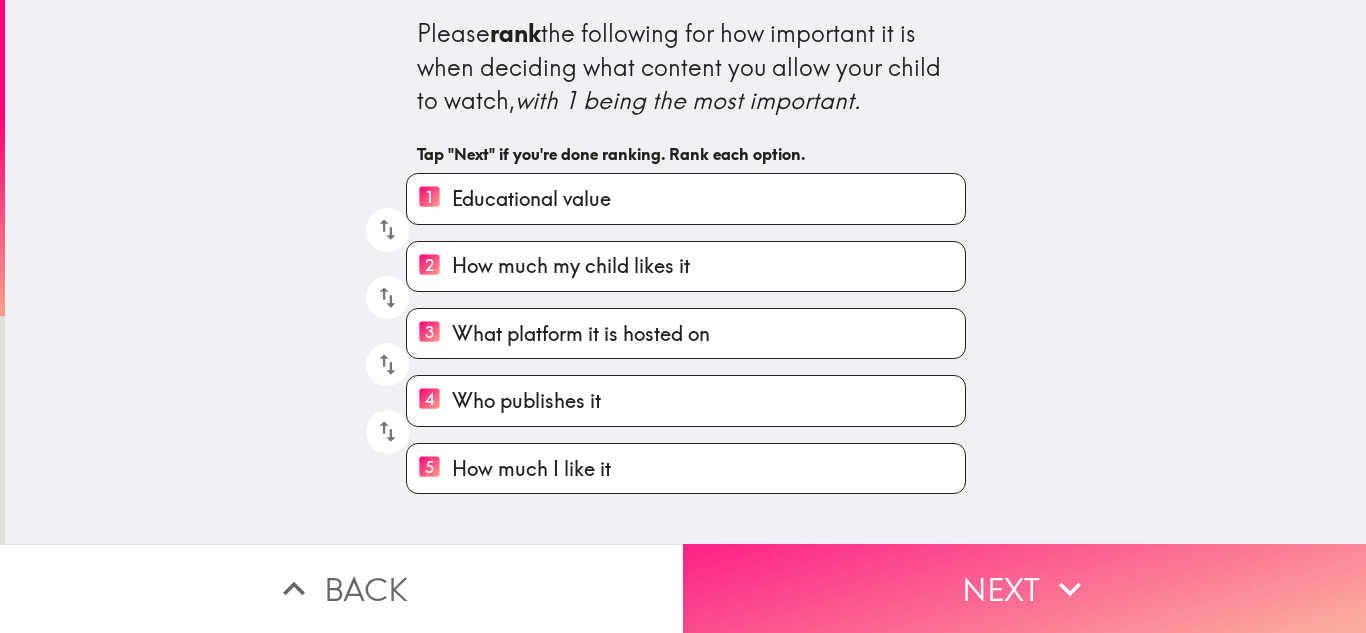 click on "Next" at bounding box center (1024, 588) 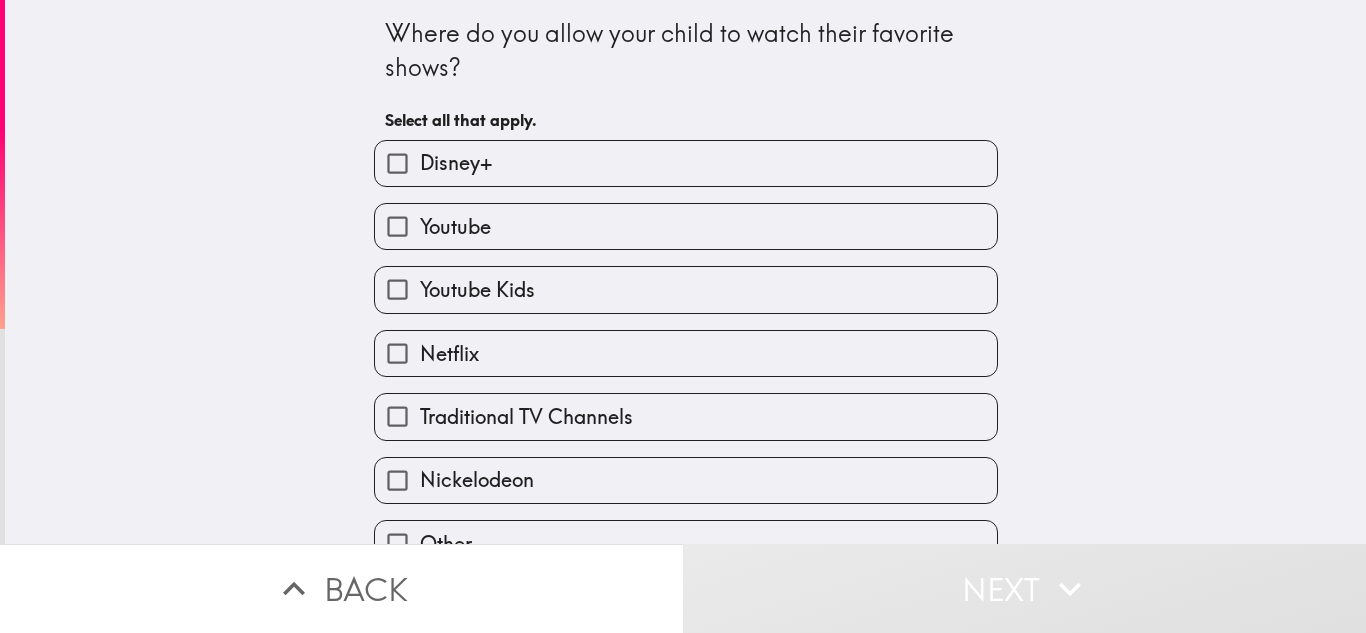 click on "Disney+" at bounding box center [686, 163] 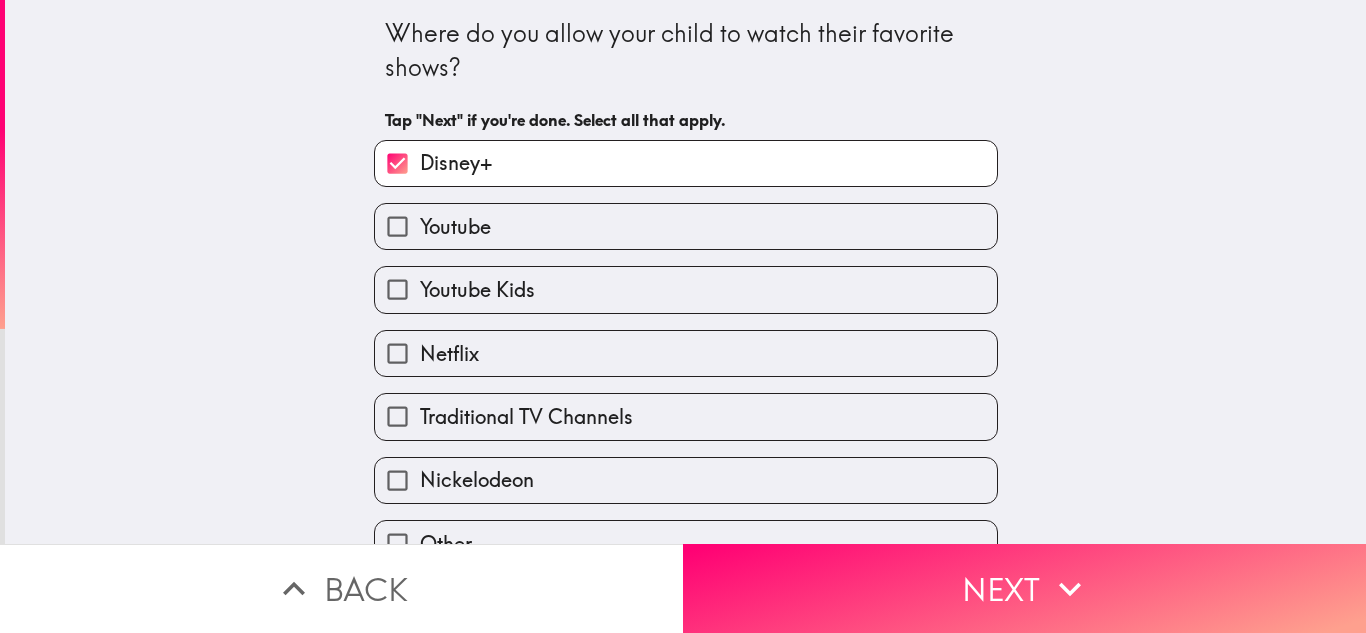 click on "Youtube Kids" at bounding box center (686, 289) 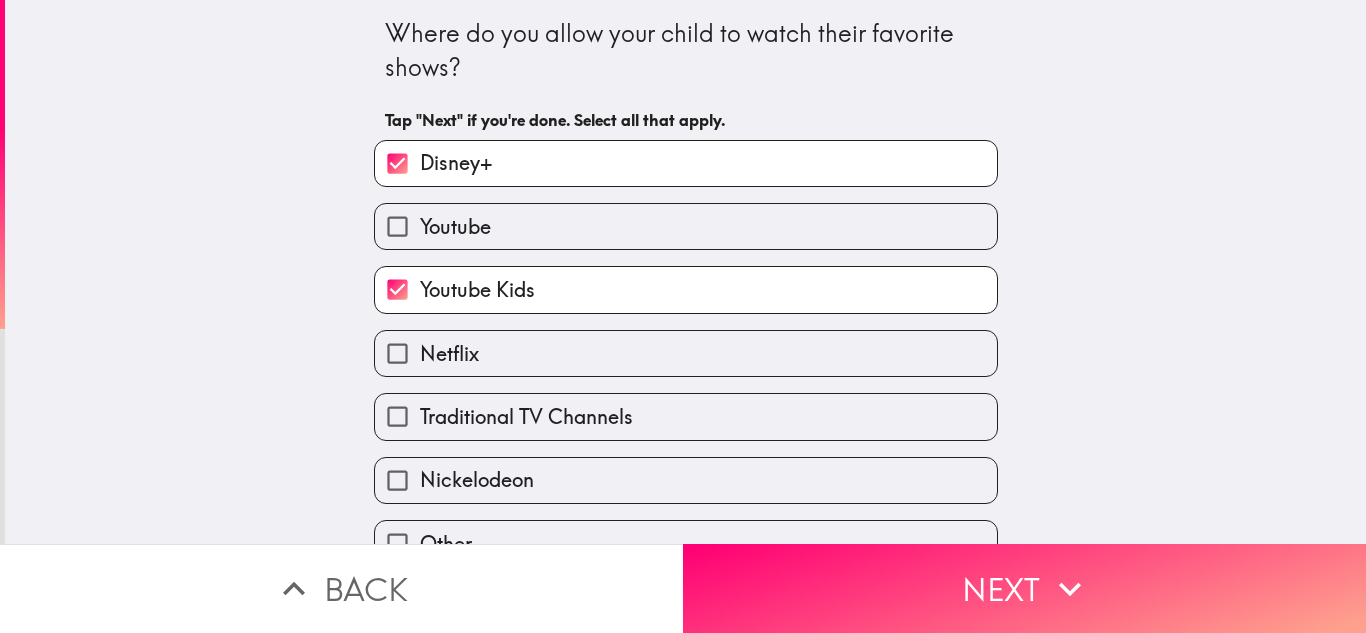 click on "Youtube" at bounding box center [686, 226] 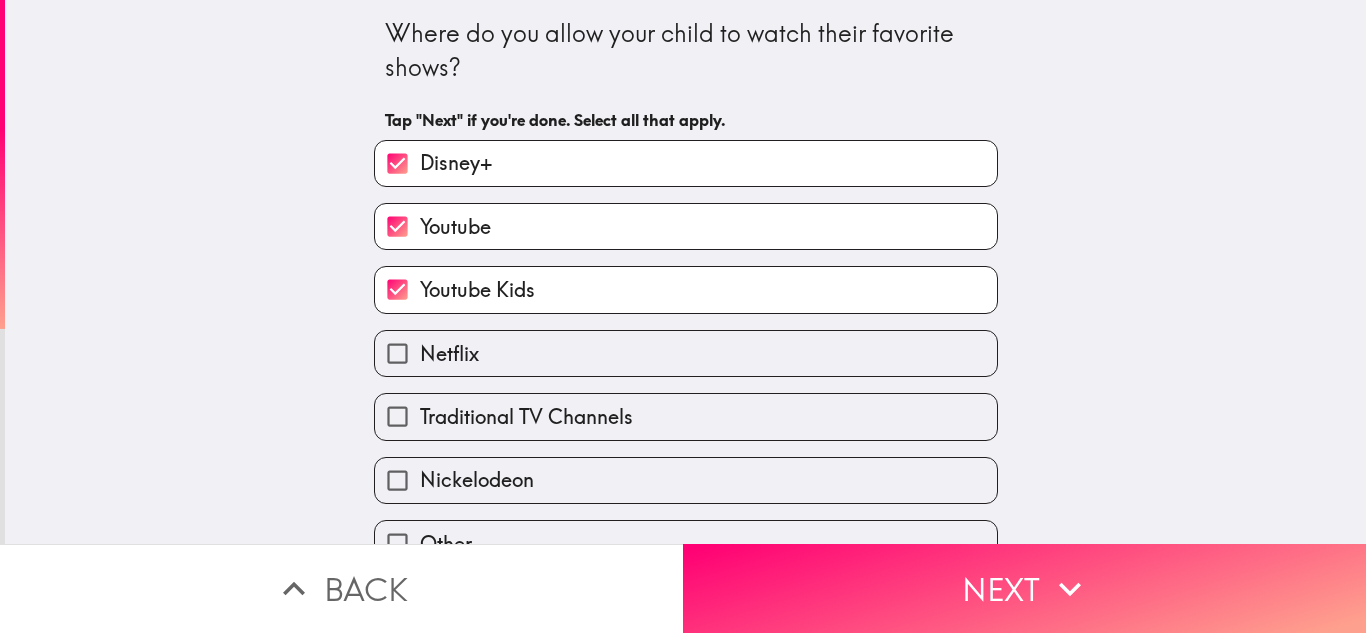 scroll, scrollTop: 39, scrollLeft: 0, axis: vertical 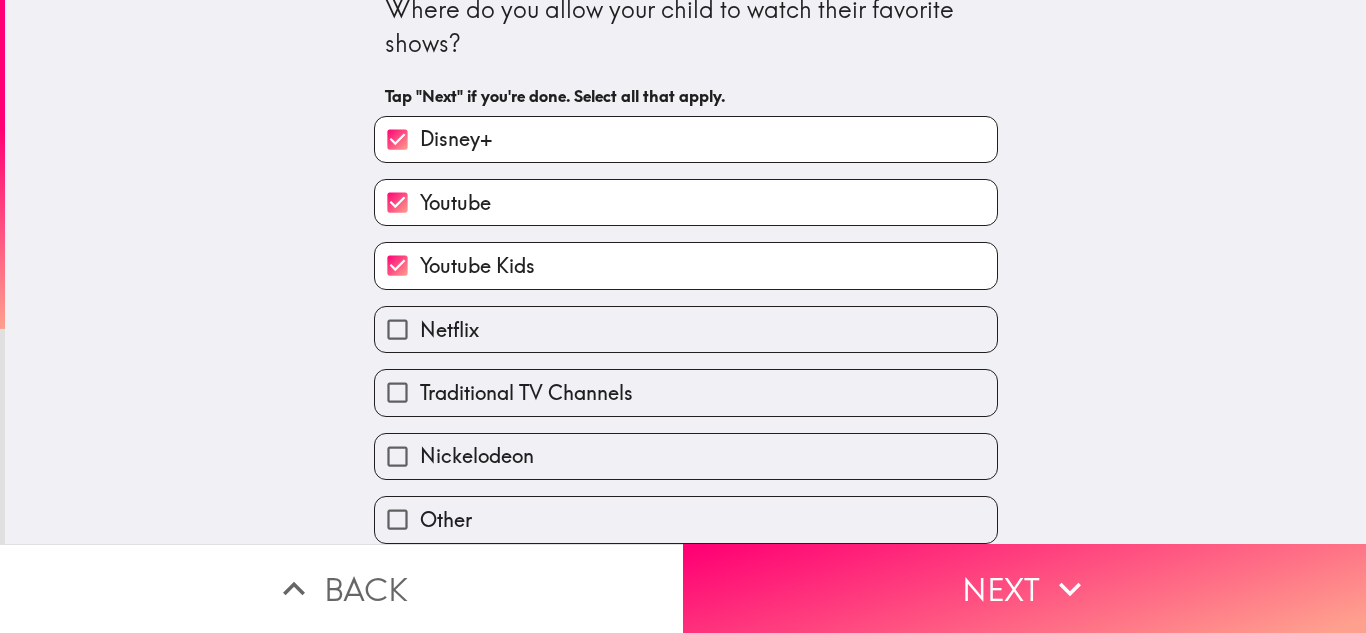 click on "Traditional TV Channels" at bounding box center [686, 392] 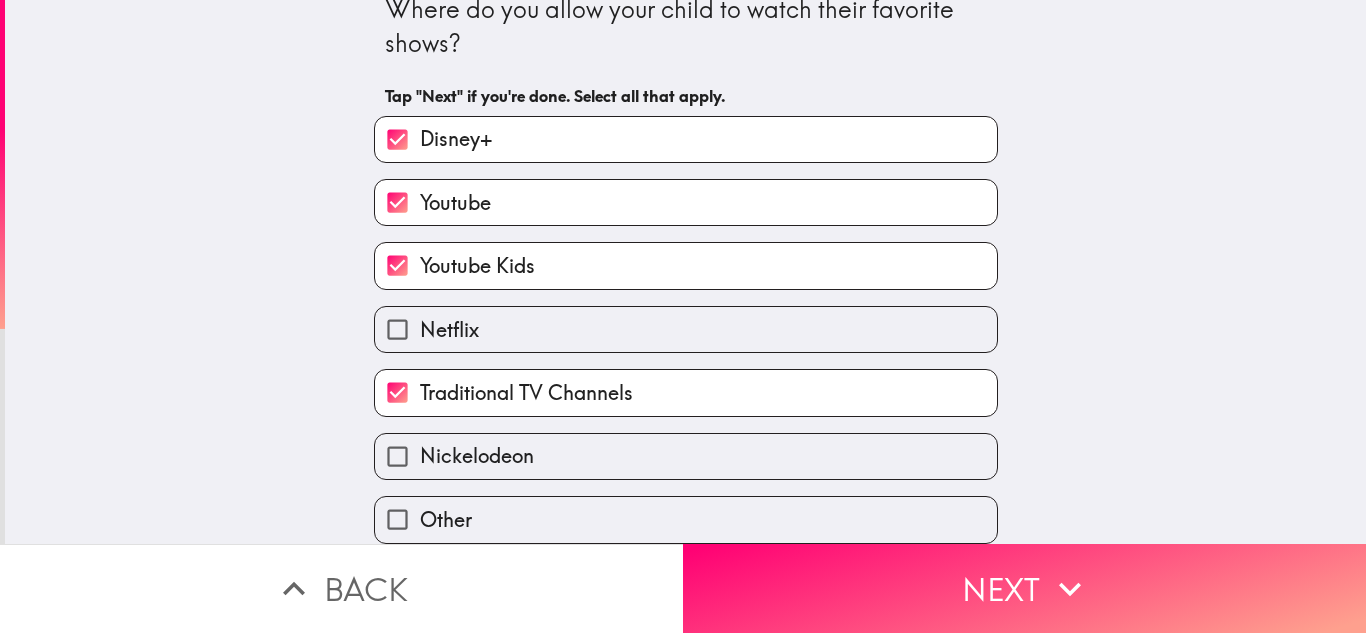 click on "Nickelodeon" at bounding box center (686, 456) 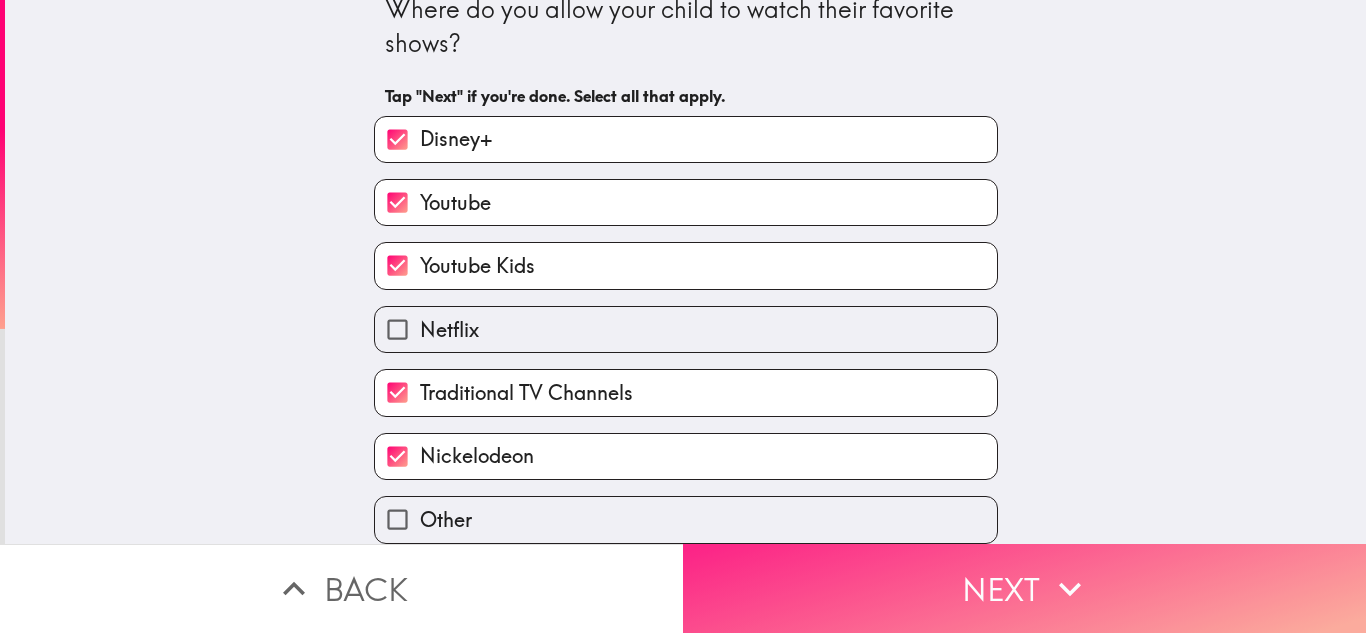 click on "Next" at bounding box center [1024, 588] 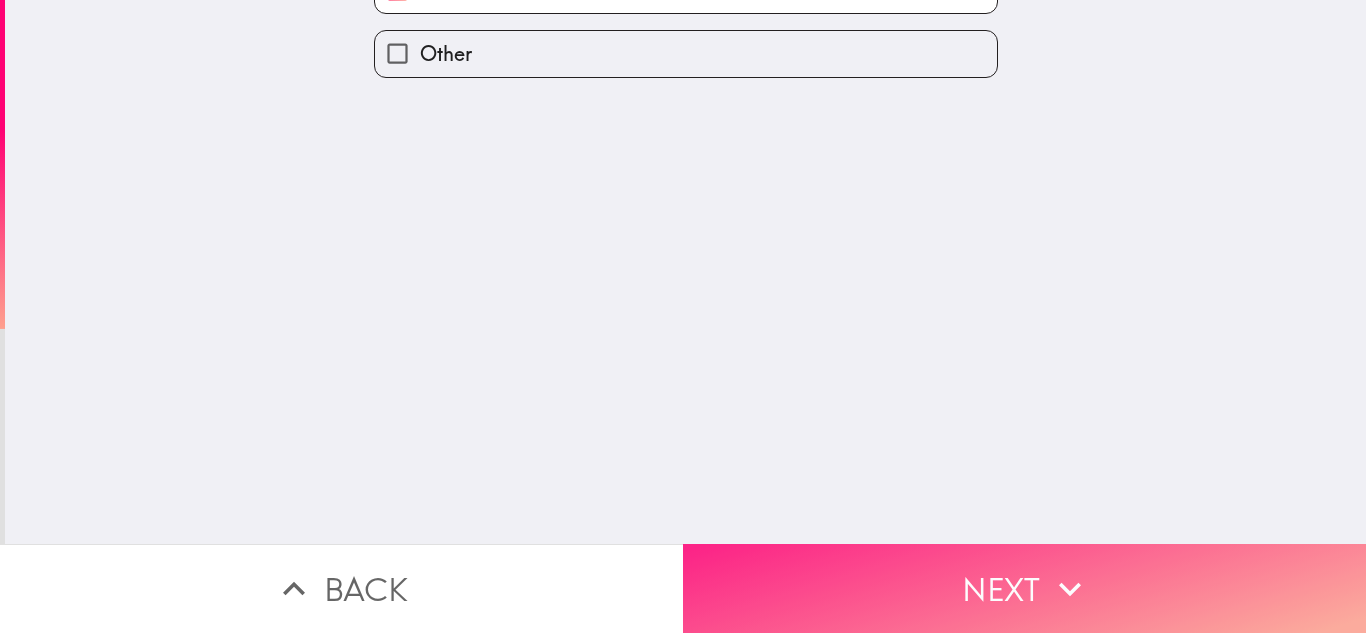 scroll, scrollTop: 0, scrollLeft: 0, axis: both 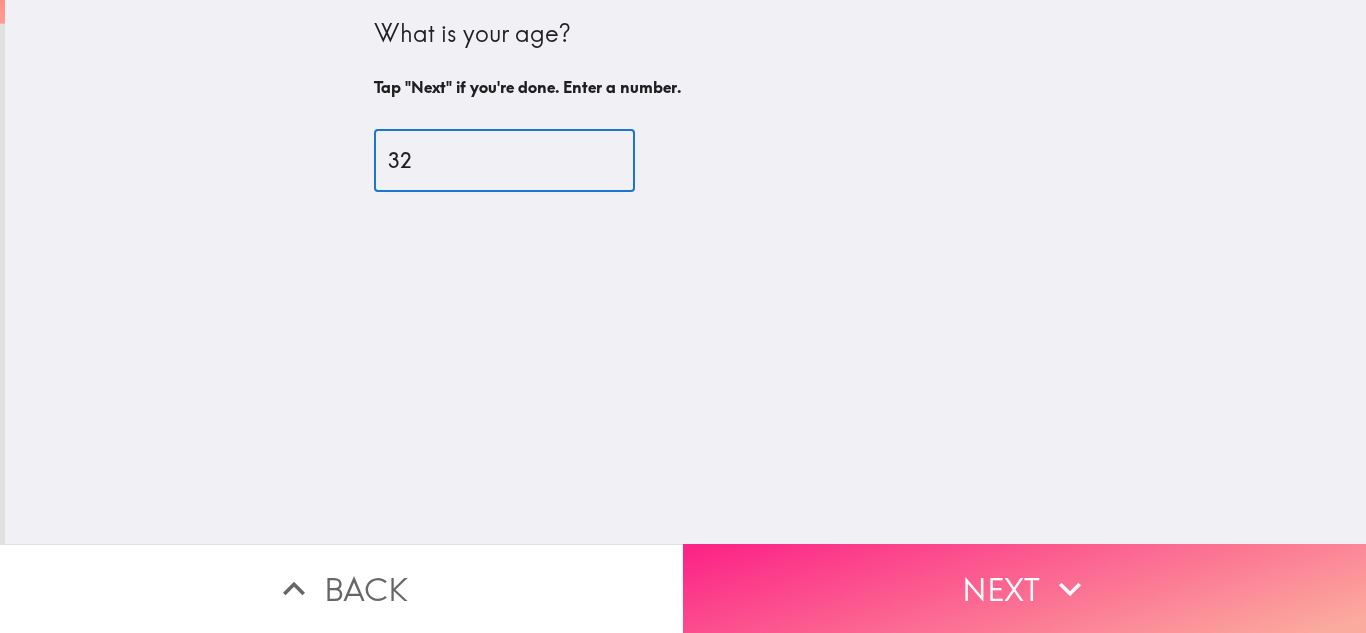 click on "Next" at bounding box center (1024, 588) 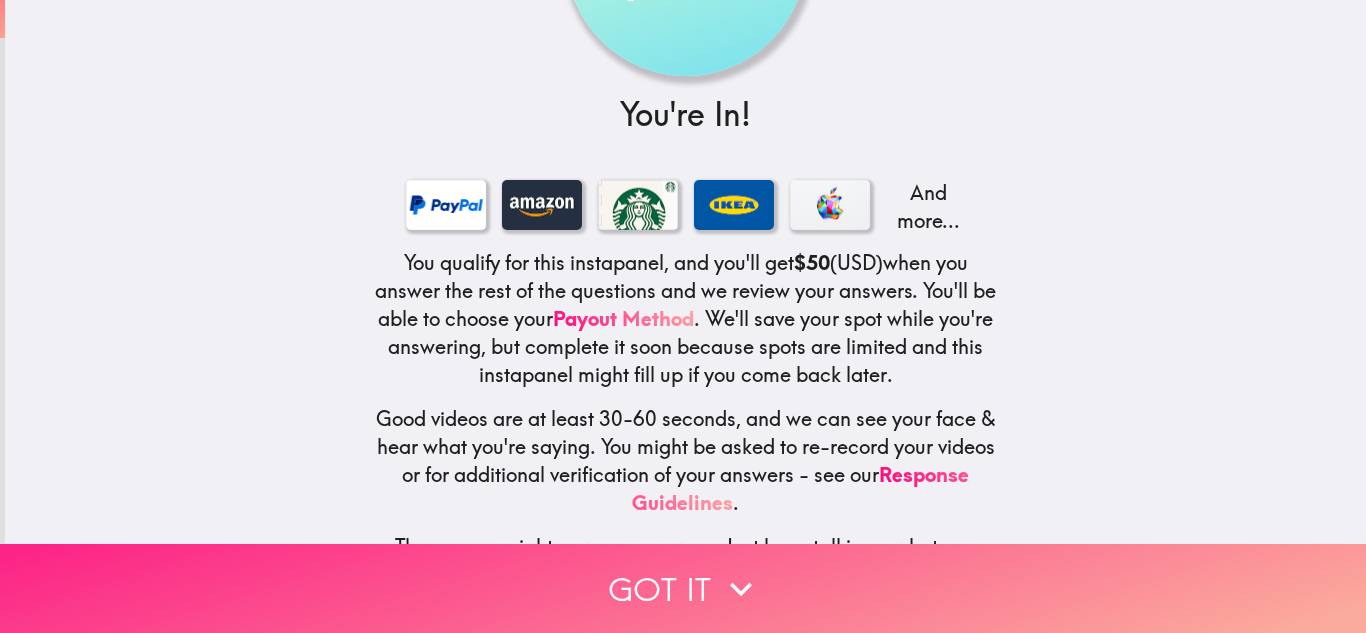 scroll, scrollTop: 272, scrollLeft: 0, axis: vertical 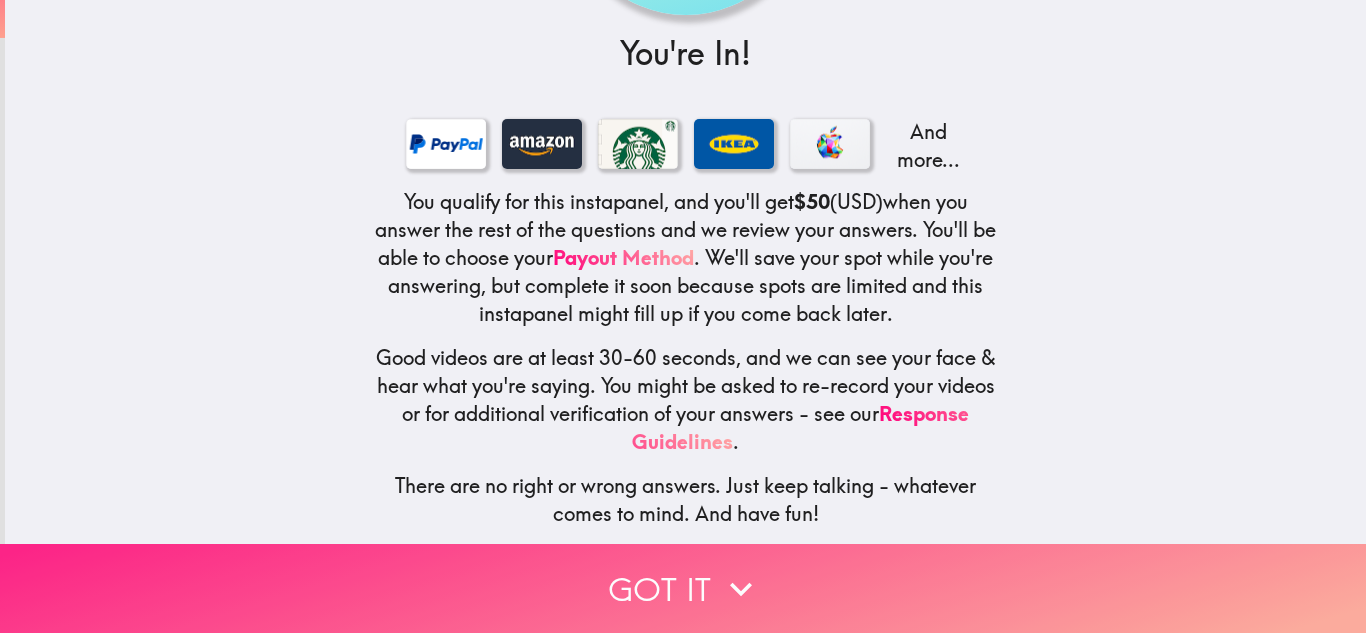 click on "Got it" at bounding box center [683, 588] 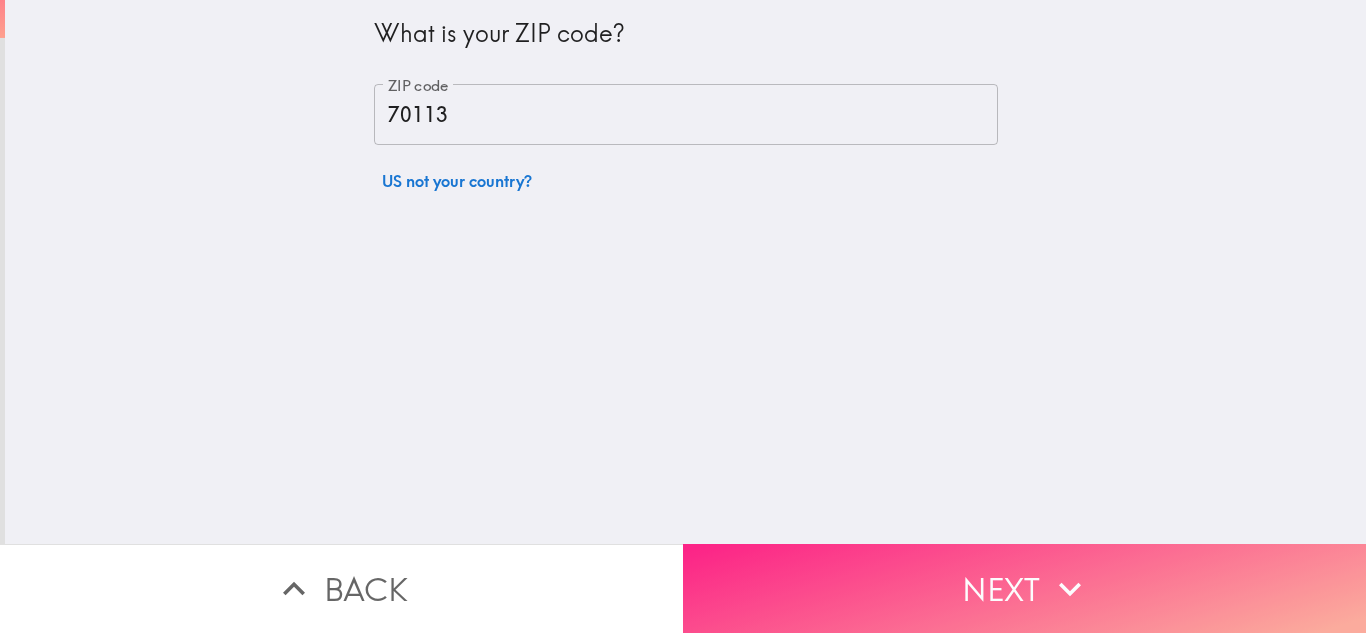 scroll, scrollTop: 0, scrollLeft: 0, axis: both 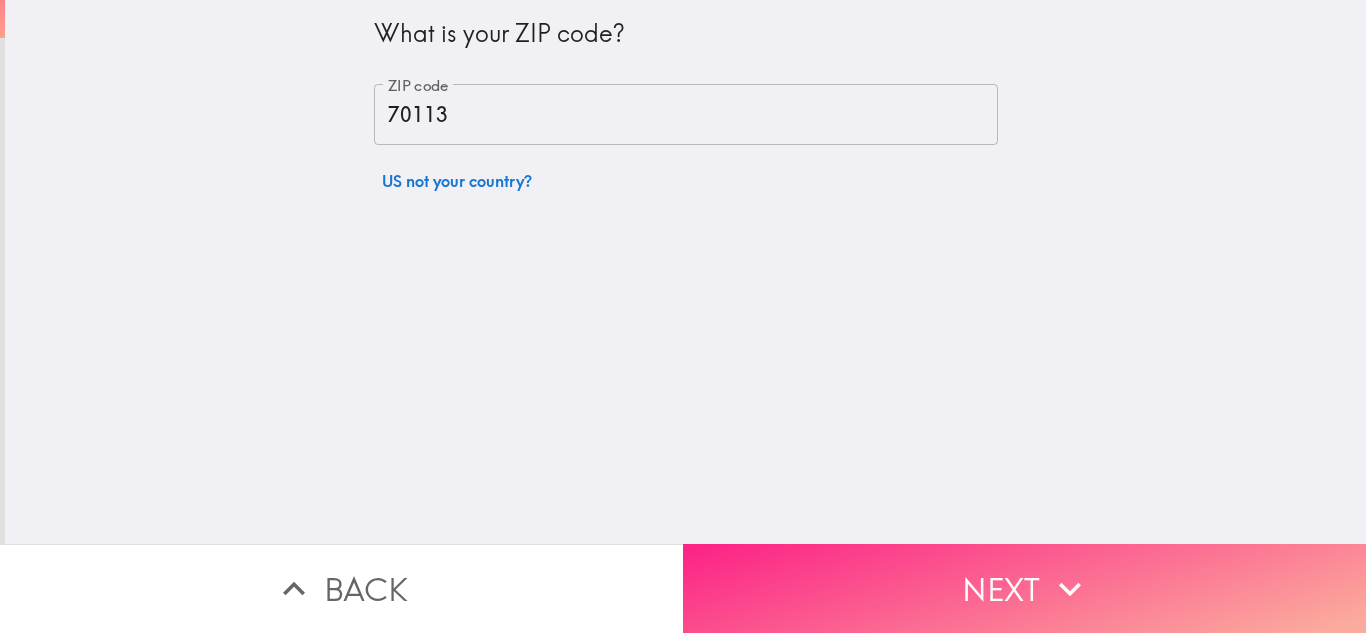 click on "Next" at bounding box center (1024, 588) 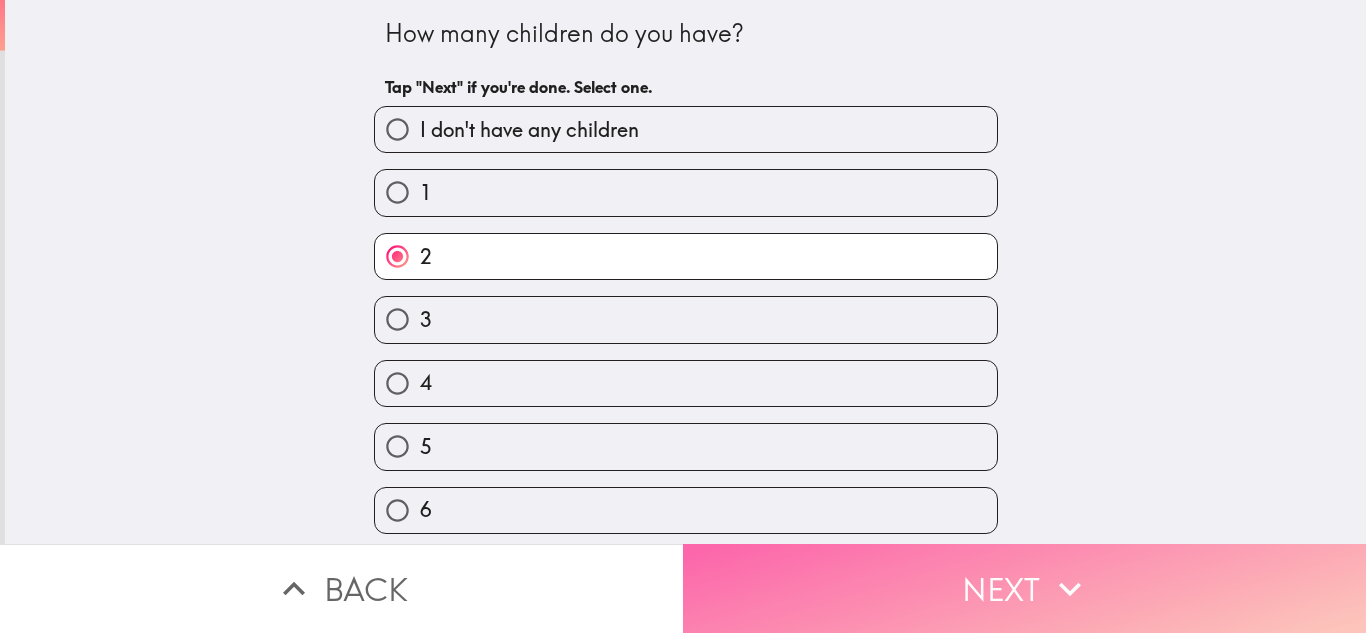 click on "Next" at bounding box center (1024, 588) 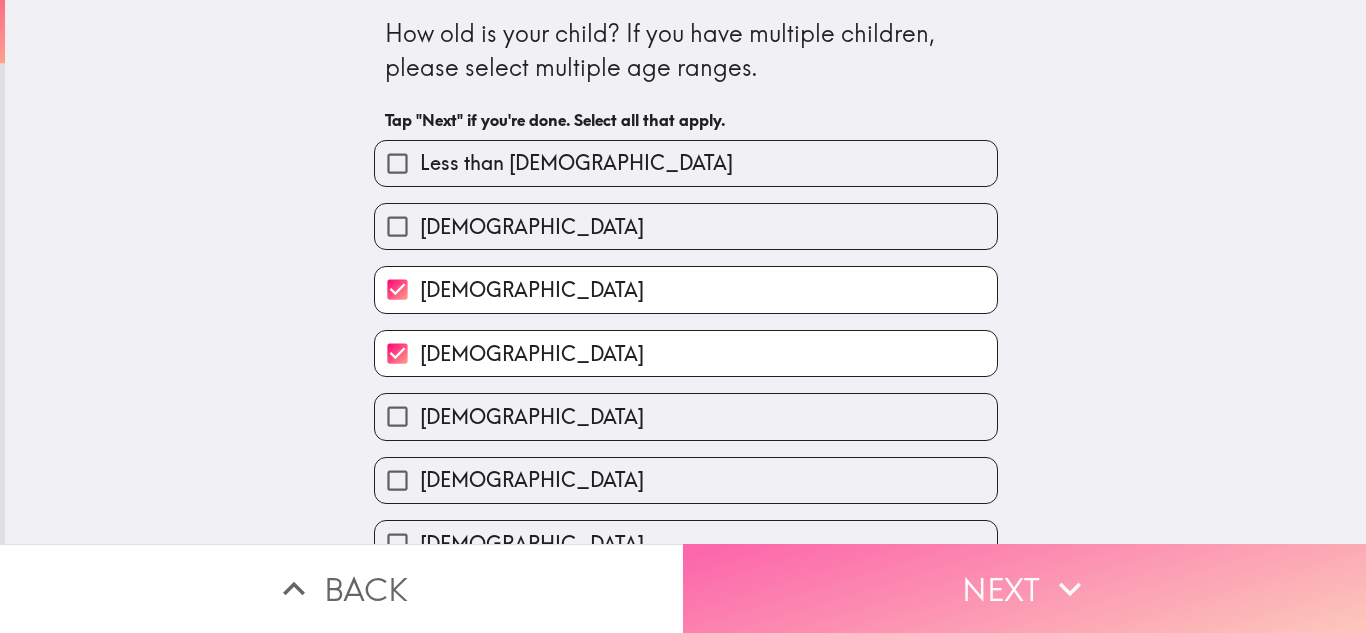 click on "Next" at bounding box center [1024, 588] 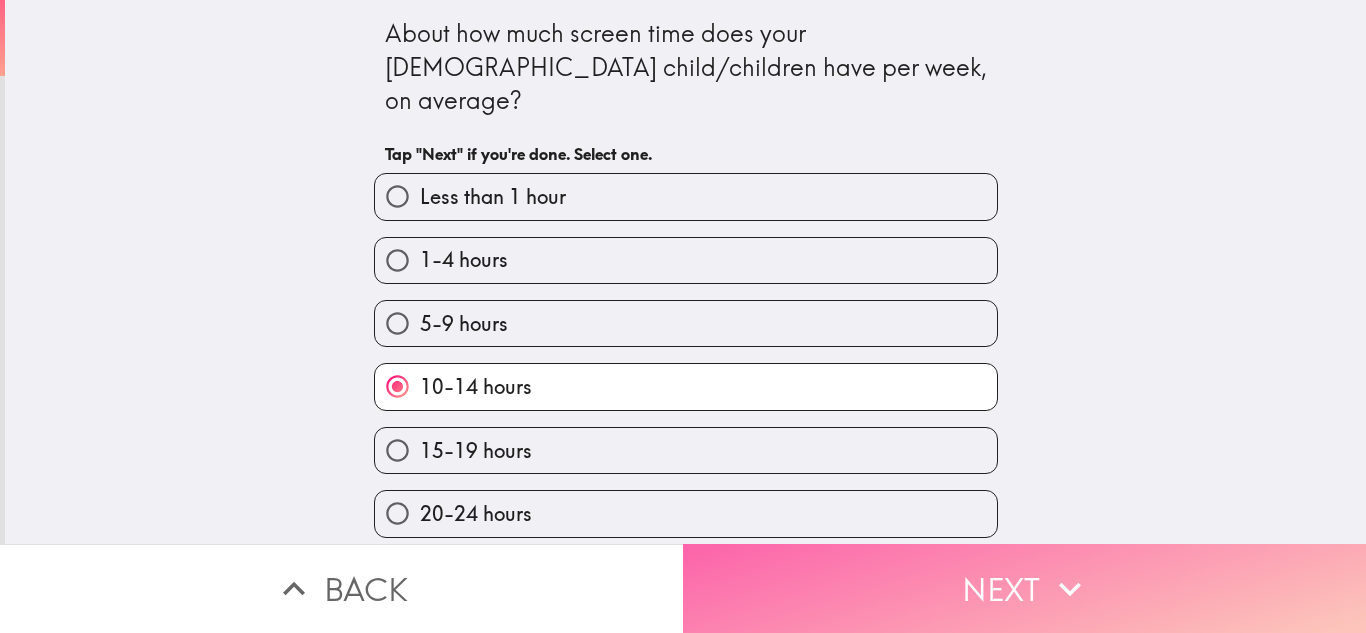 click on "Next" at bounding box center (1024, 588) 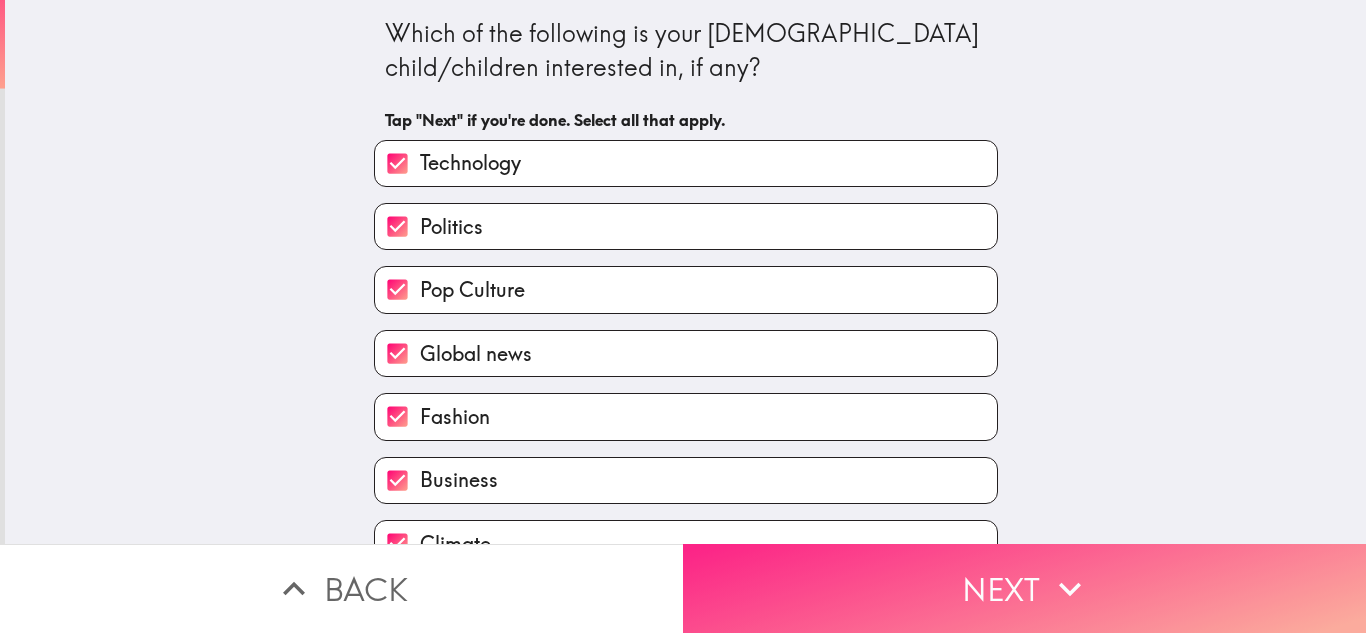 click on "Next" at bounding box center (1024, 588) 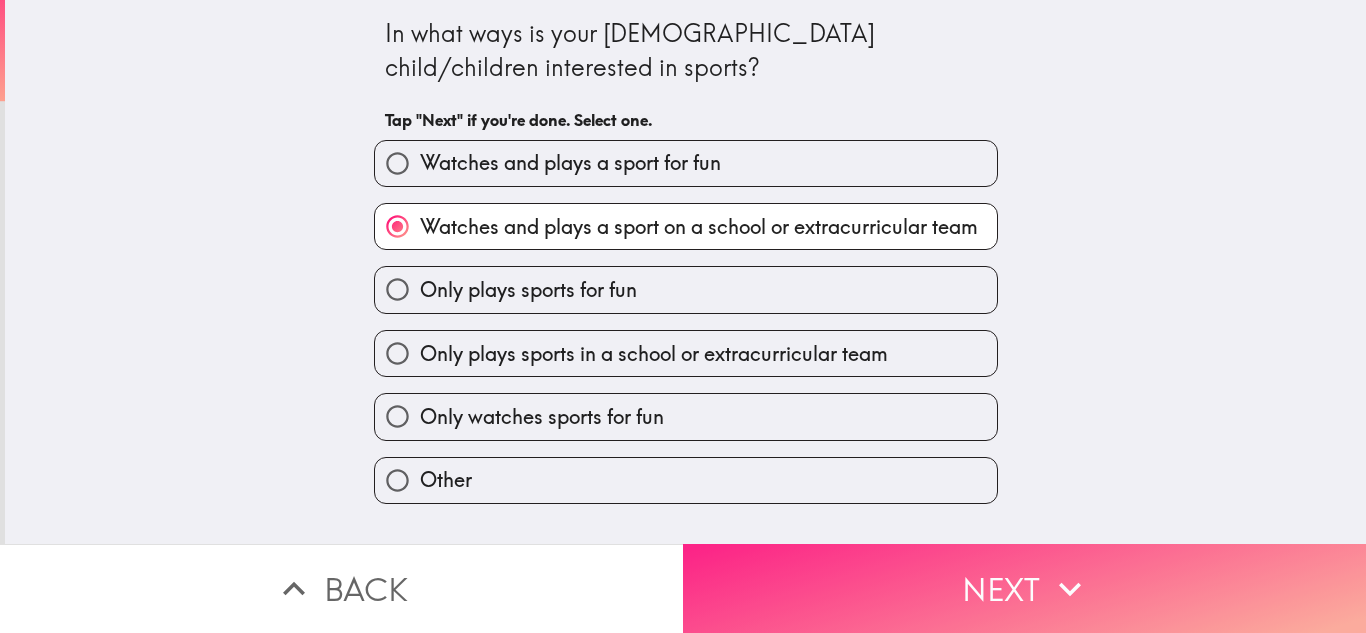 click on "Next" at bounding box center [1024, 588] 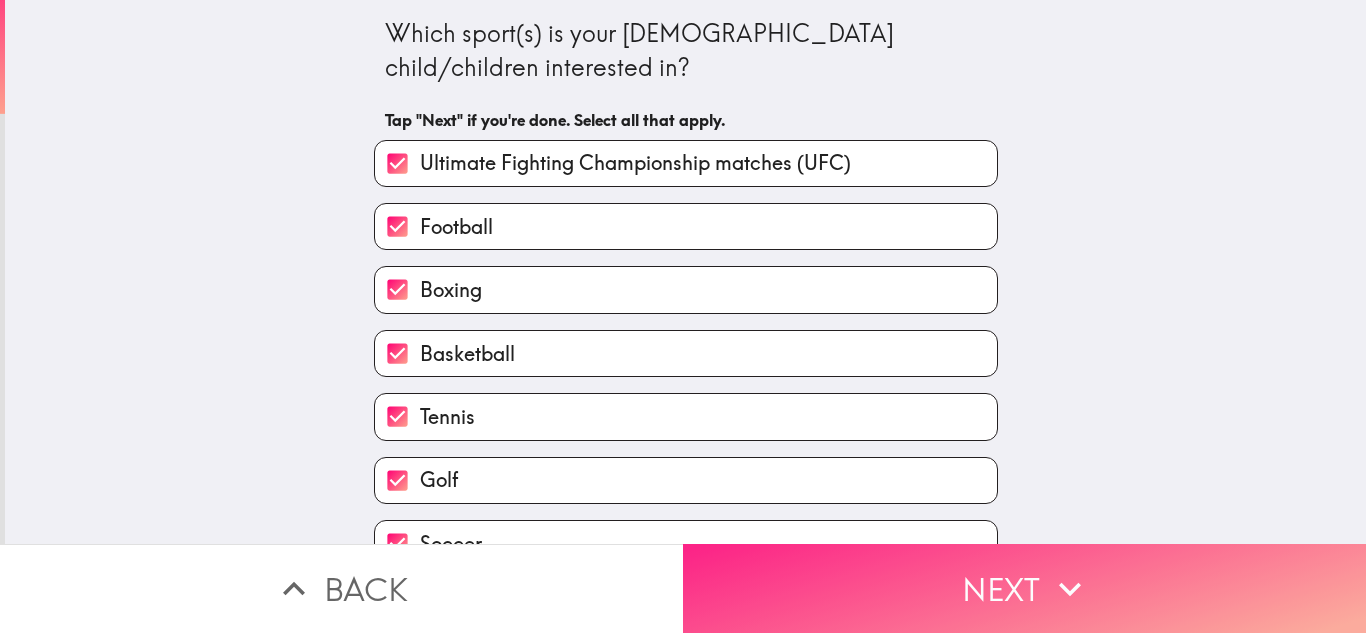 click on "Next" at bounding box center (1024, 588) 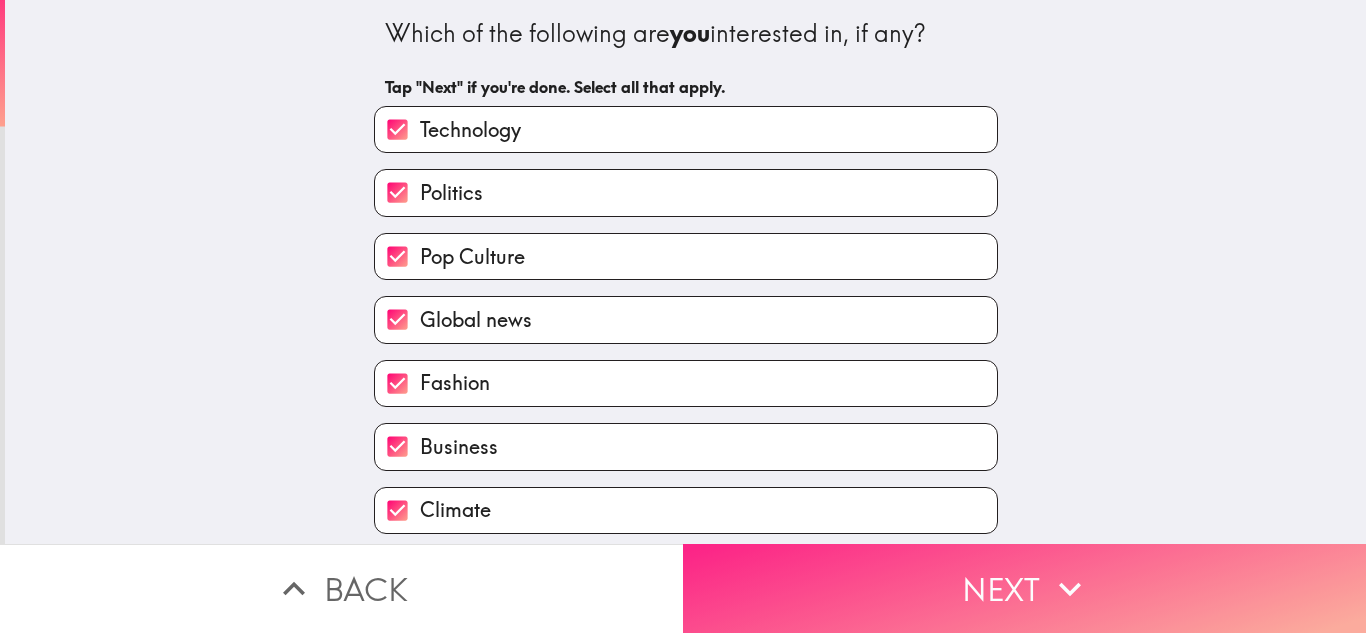 click on "Next" at bounding box center (1024, 588) 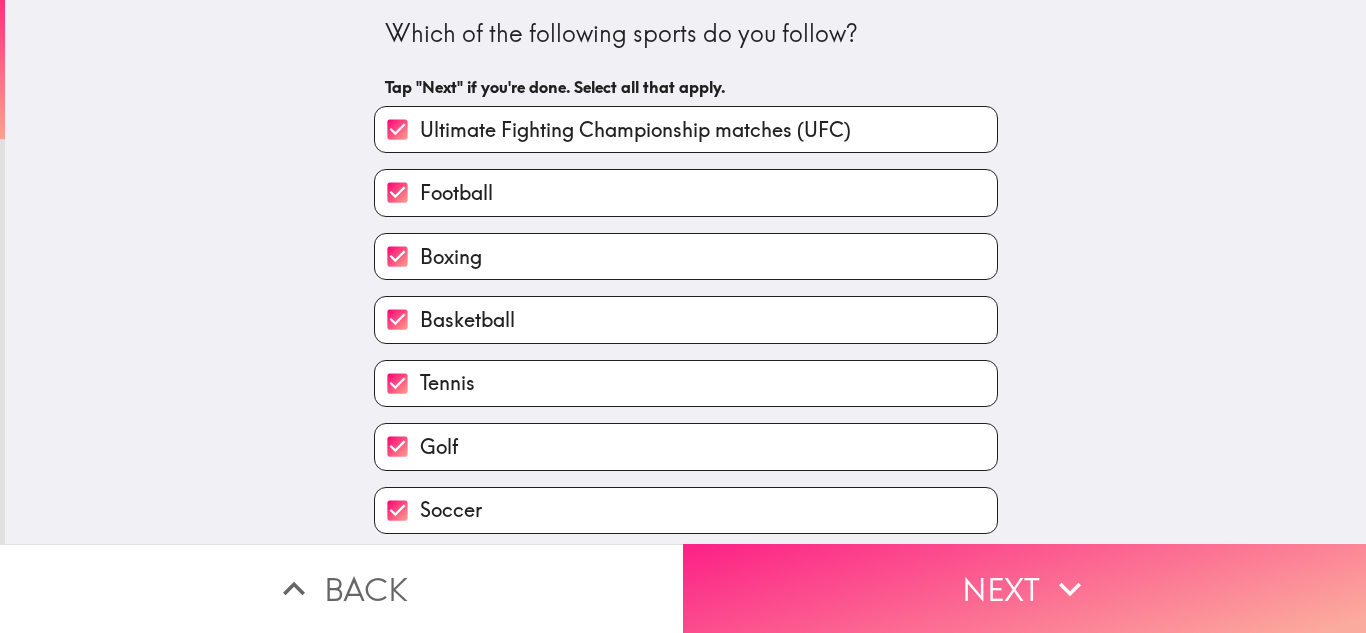 click on "Next" at bounding box center [1024, 588] 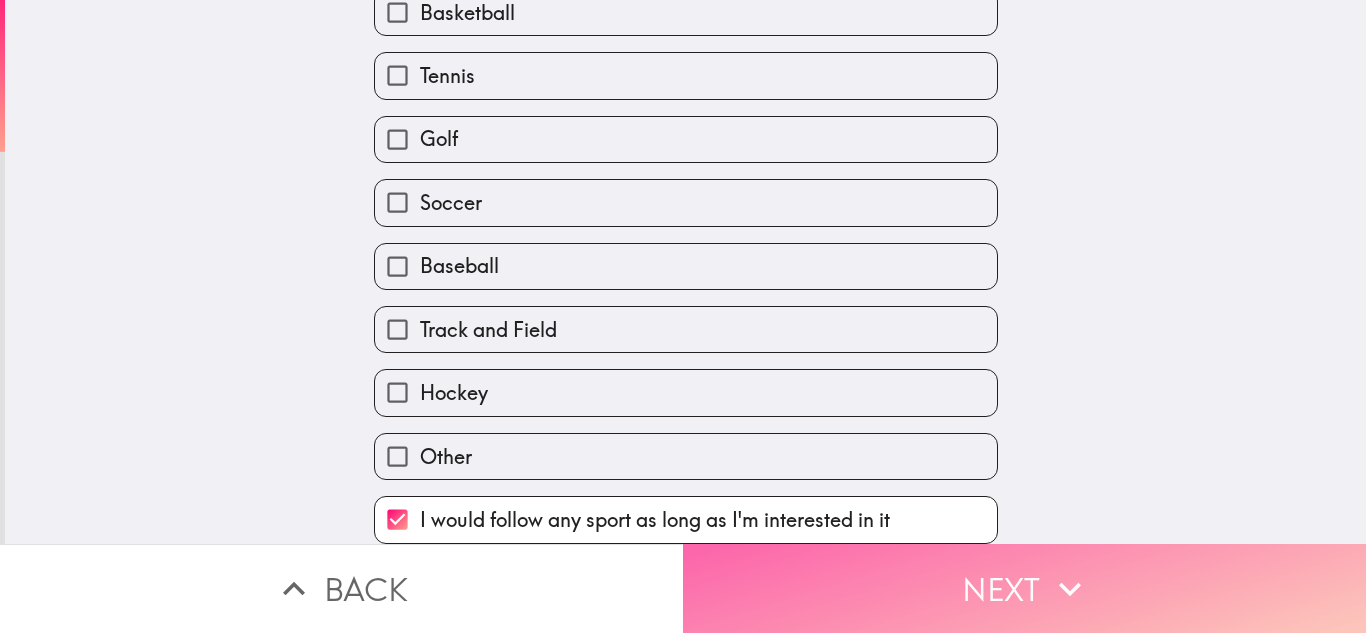 click on "Next" at bounding box center (1024, 588) 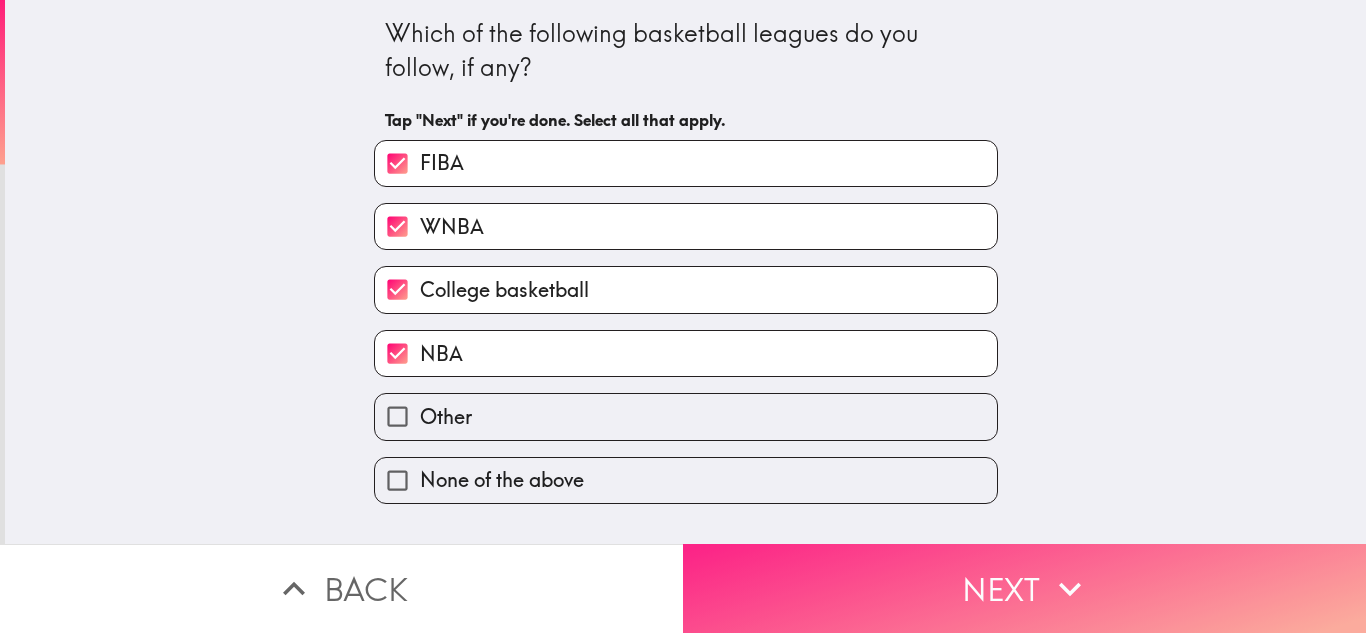 scroll, scrollTop: 0, scrollLeft: 0, axis: both 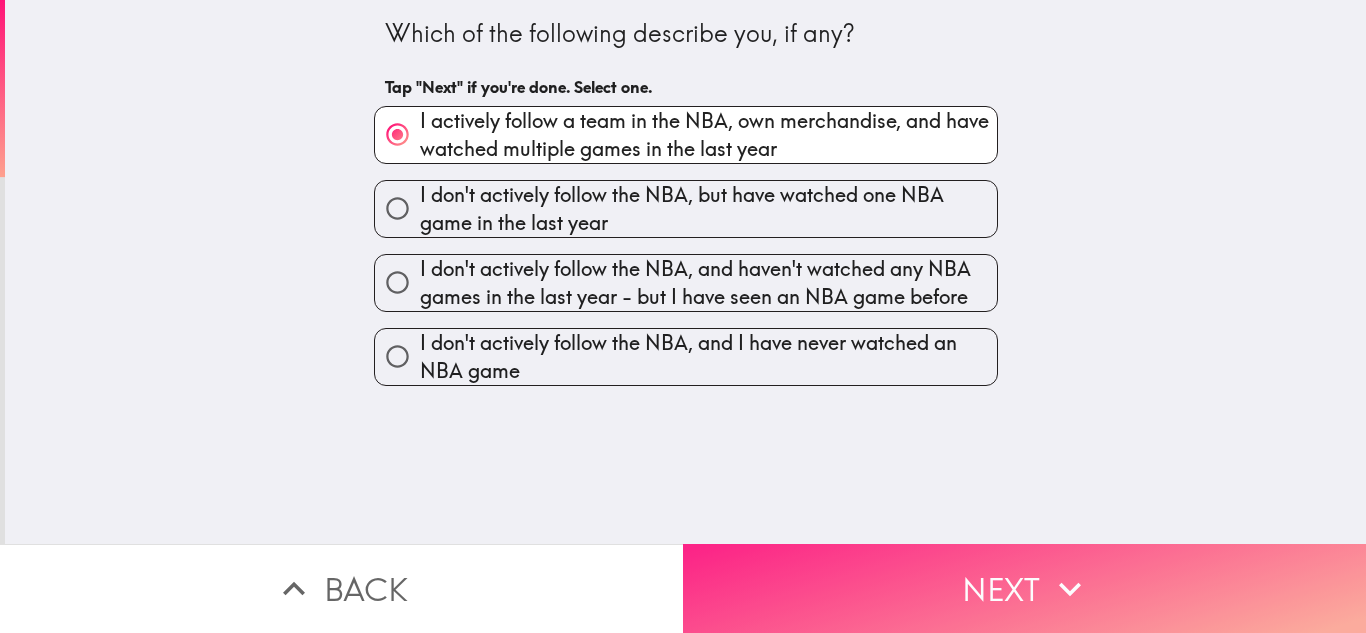 click on "Next" at bounding box center (1024, 588) 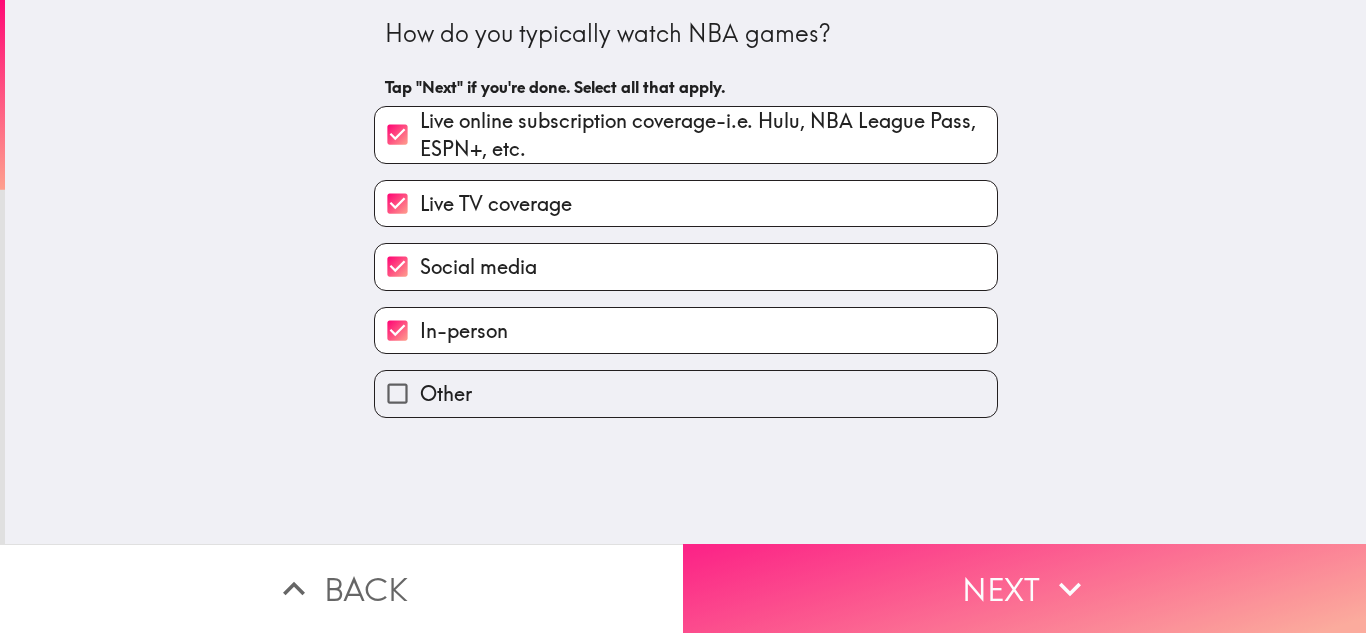 click on "Next" at bounding box center [1024, 588] 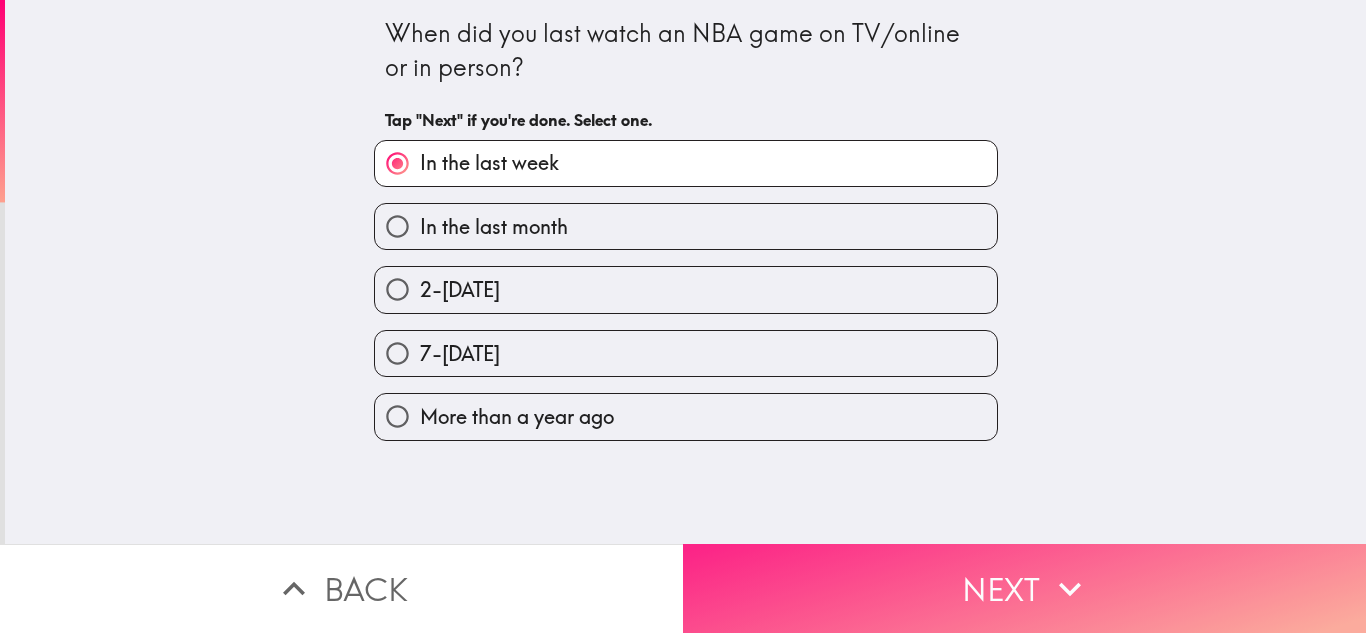 click on "Next" at bounding box center (1024, 588) 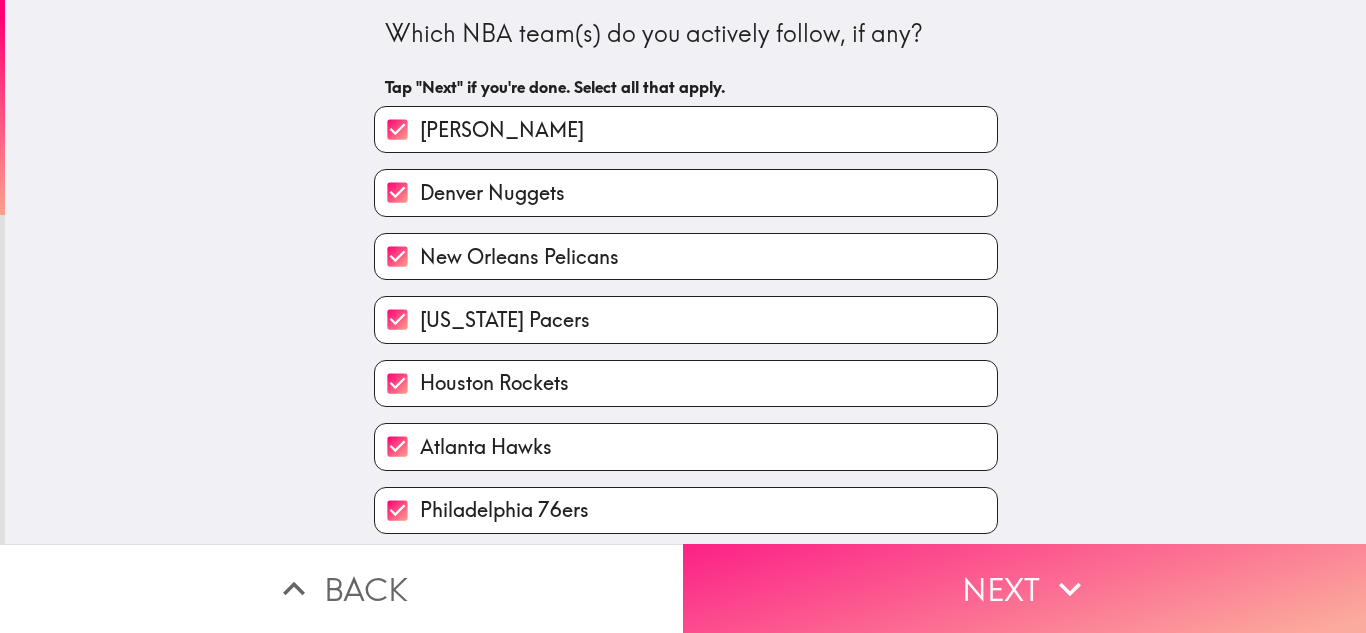 click on "Next" at bounding box center (1024, 588) 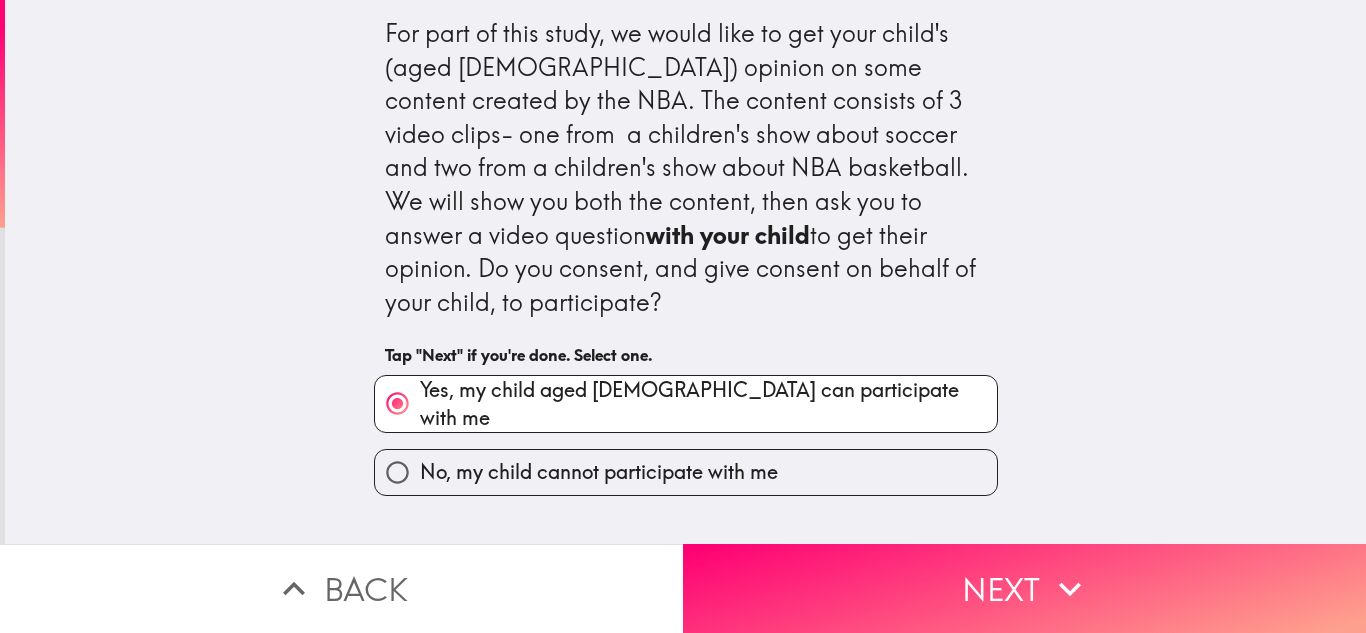click on "No, my child cannot participate with me" at bounding box center [686, 472] 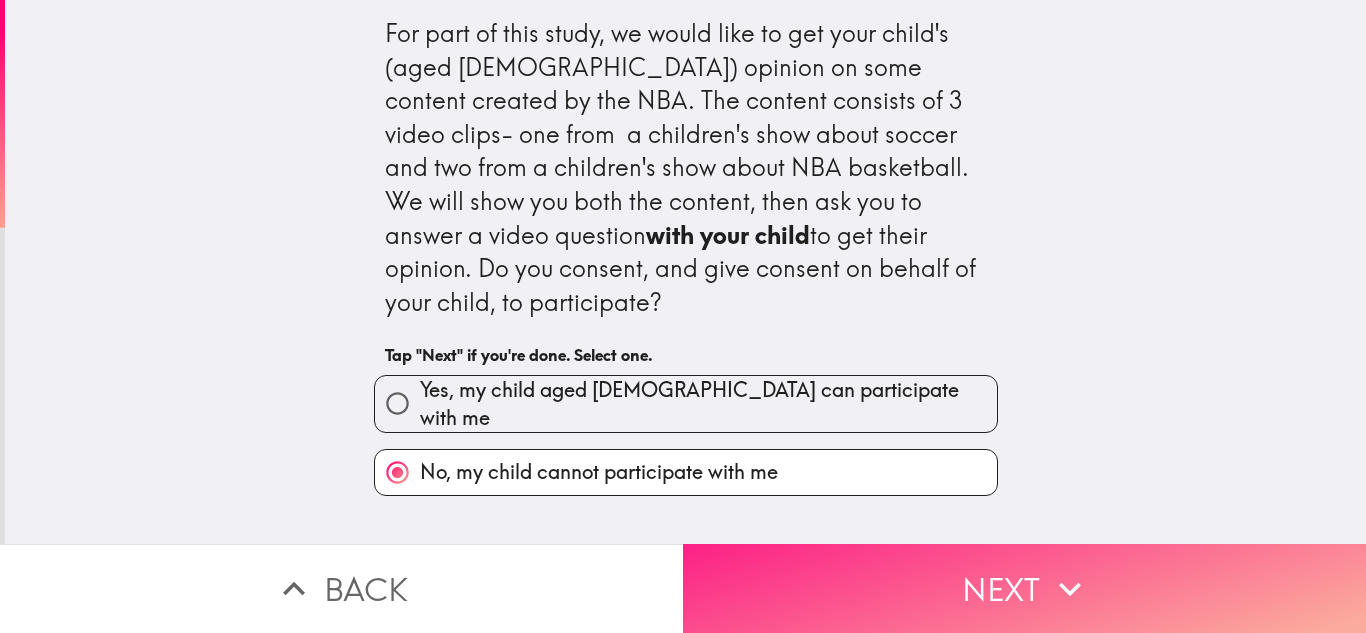 click on "Next" at bounding box center (1024, 588) 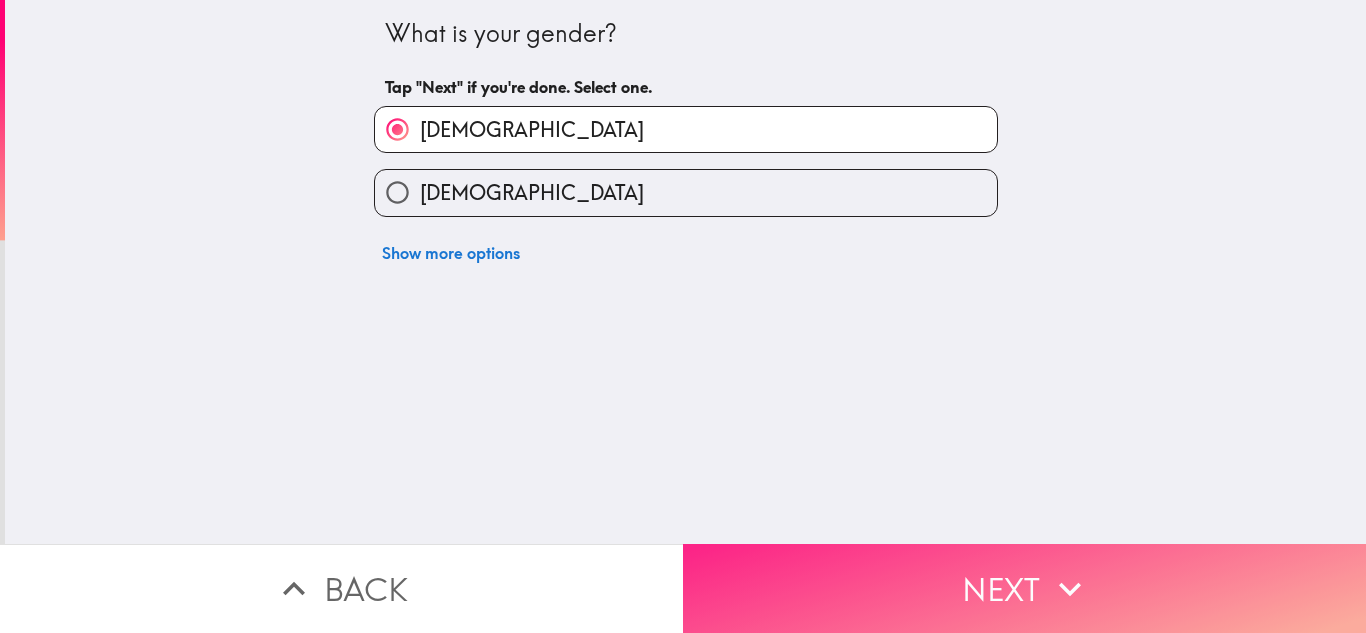 click on "Next" at bounding box center [1024, 588] 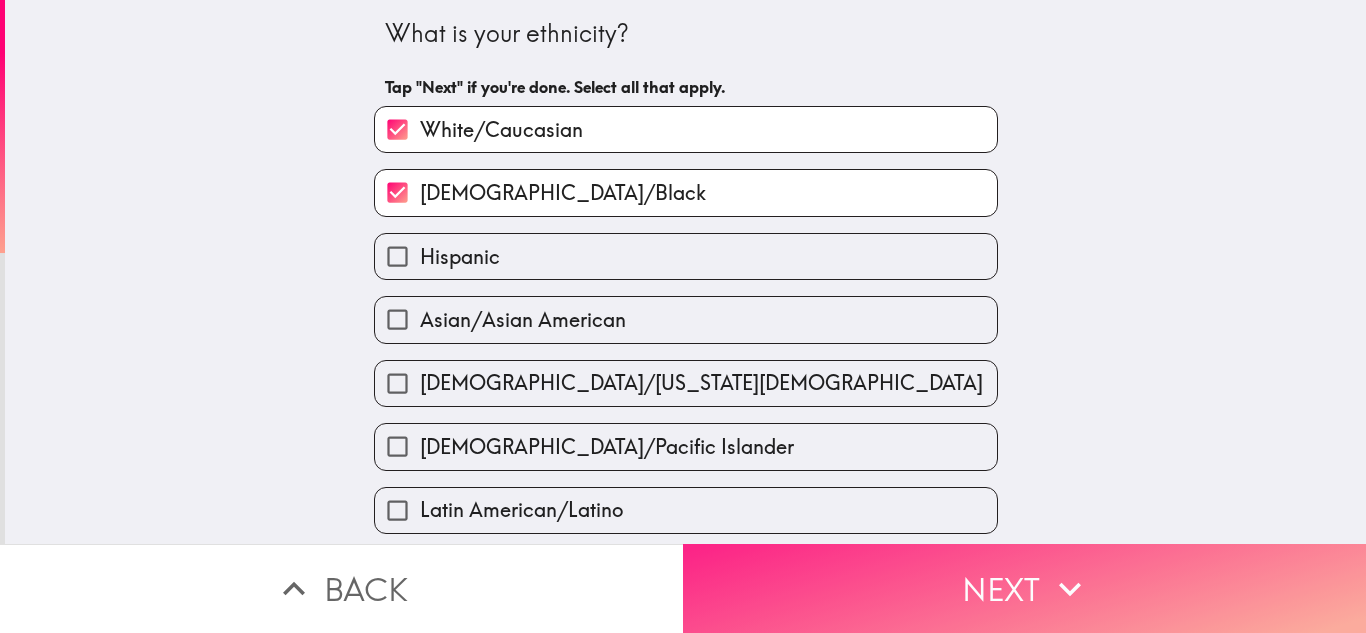 click on "Next" at bounding box center [1024, 588] 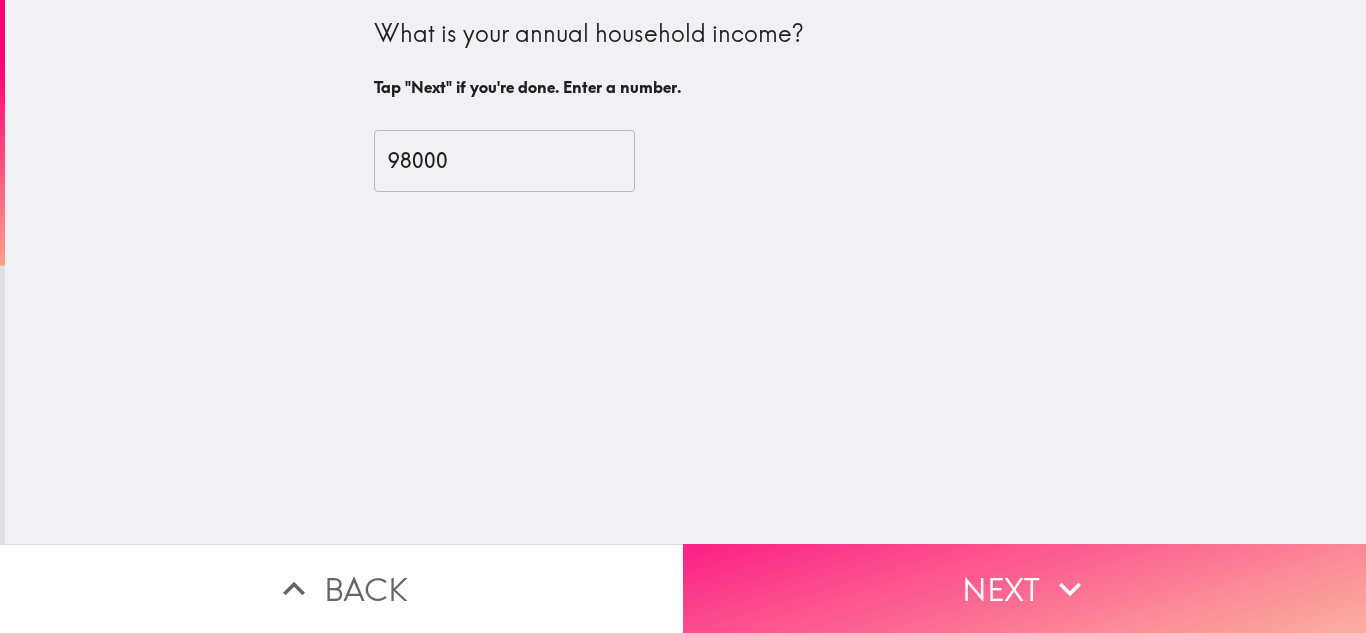 click on "Next" at bounding box center (1024, 588) 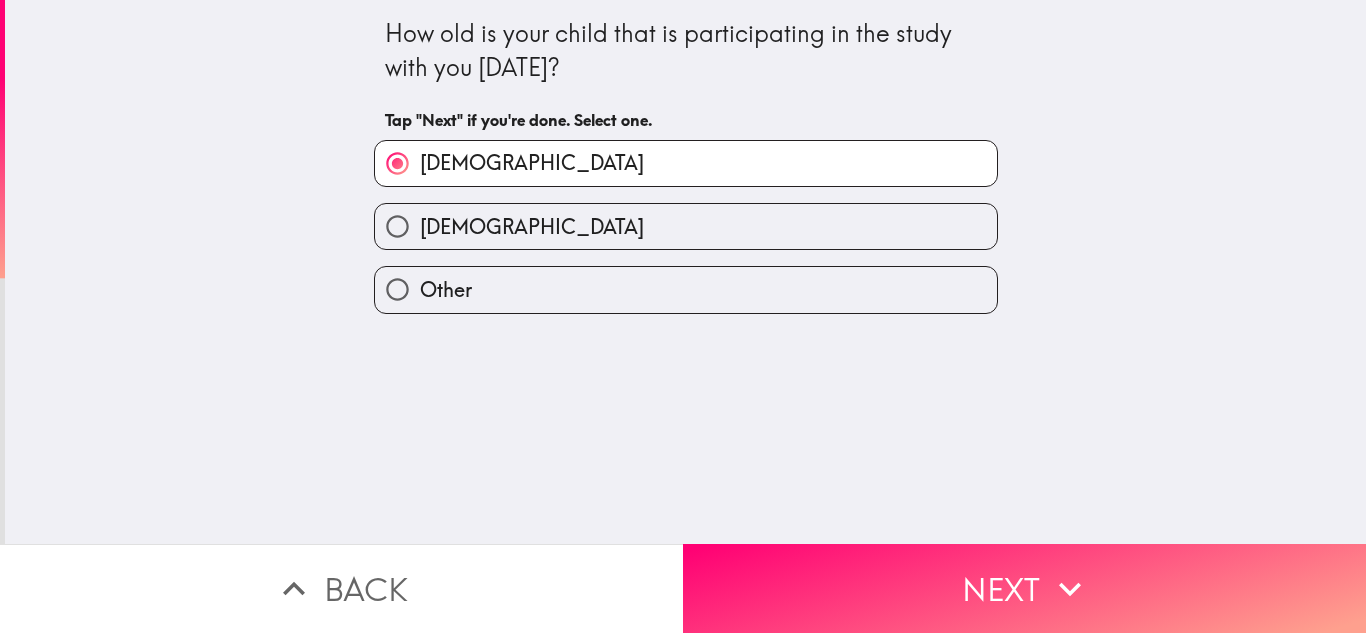 click 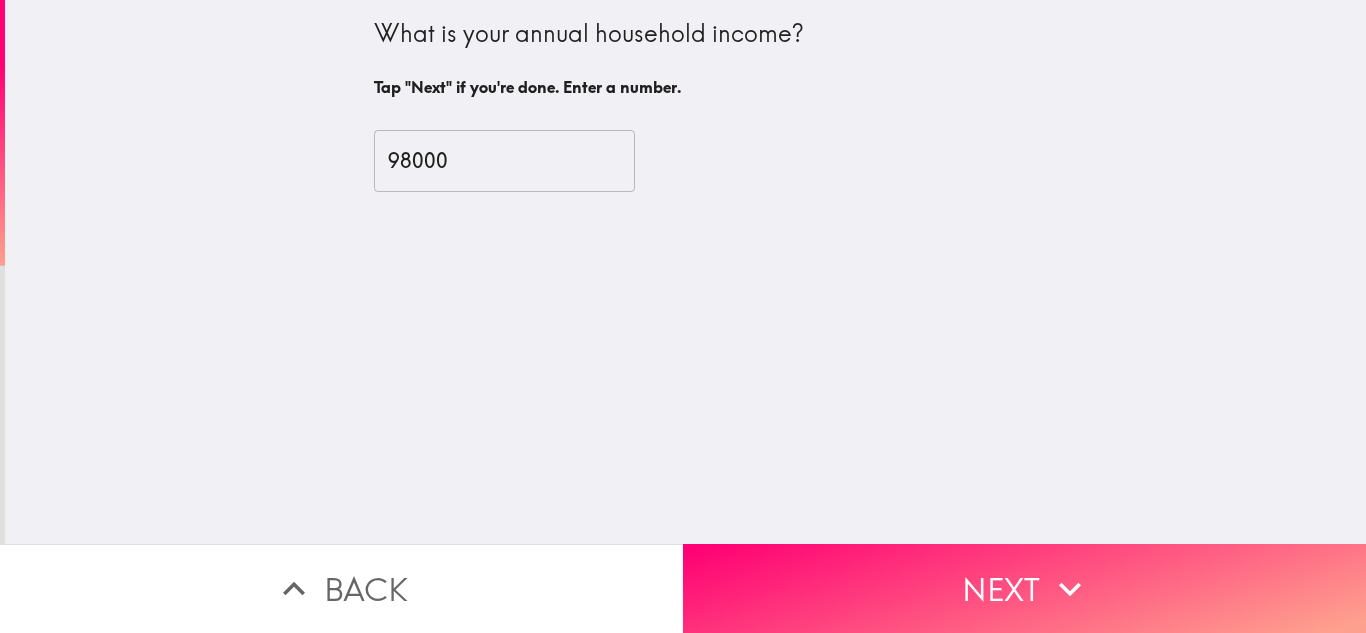 click on "Back" at bounding box center (341, 588) 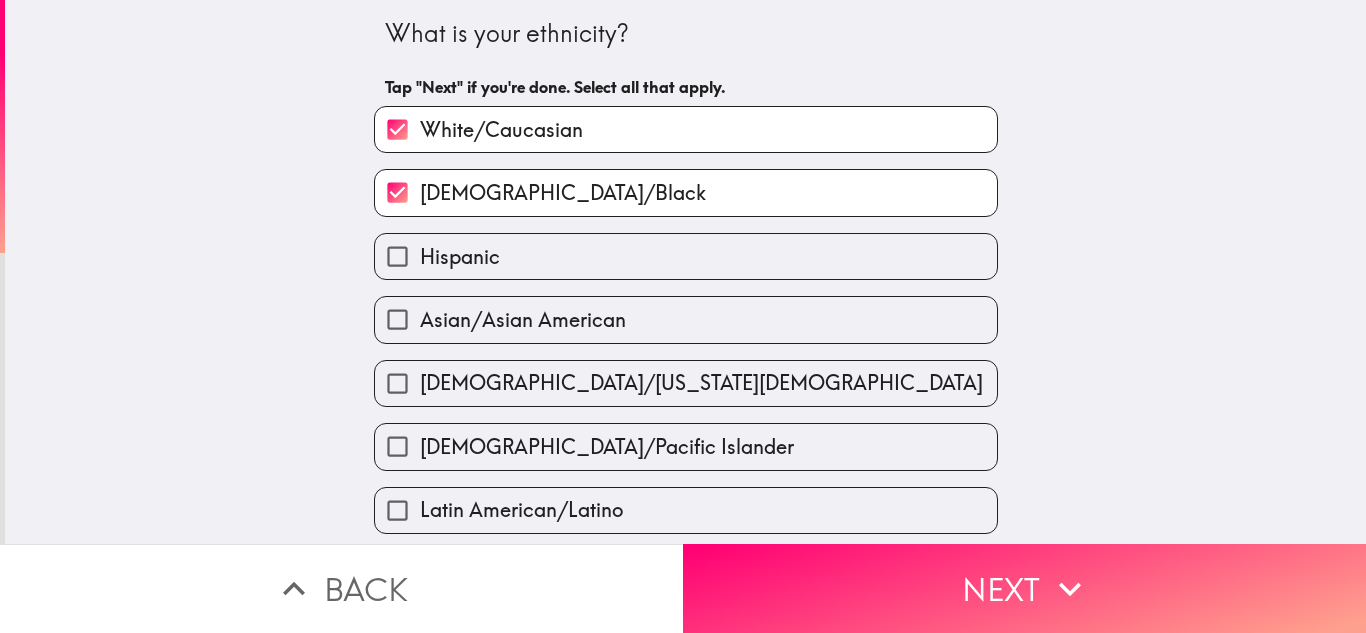 click on "Back" at bounding box center [341, 588] 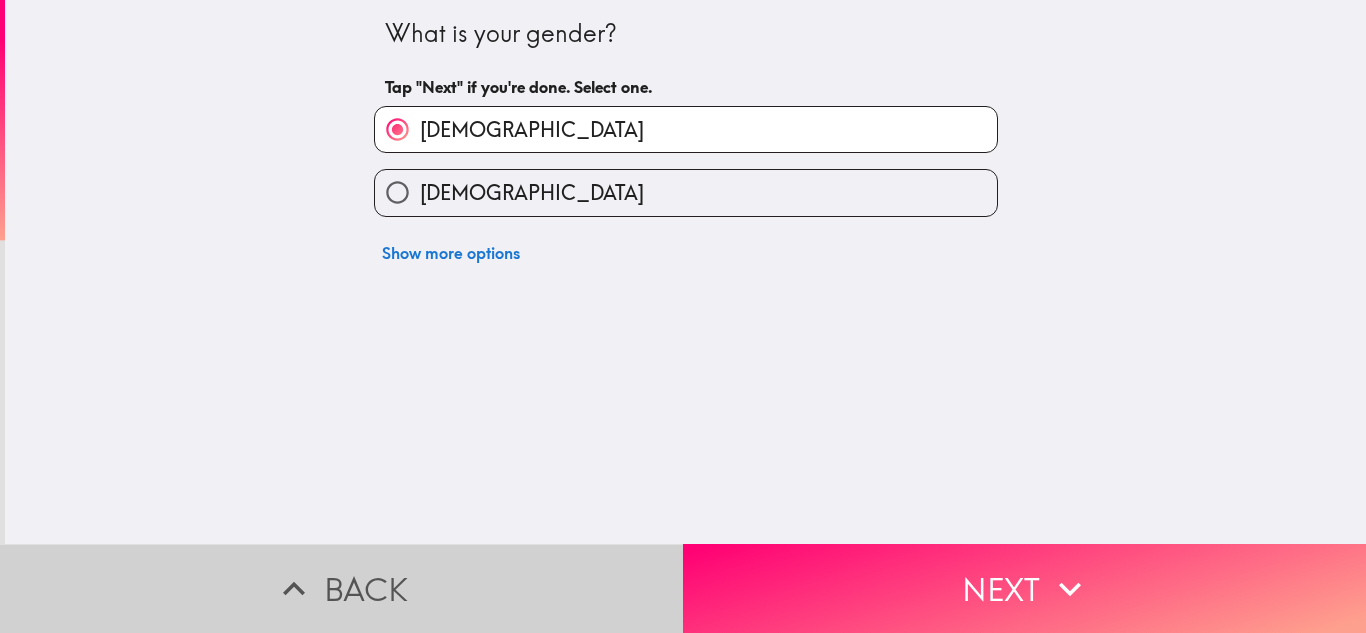 click on "Back" at bounding box center [341, 588] 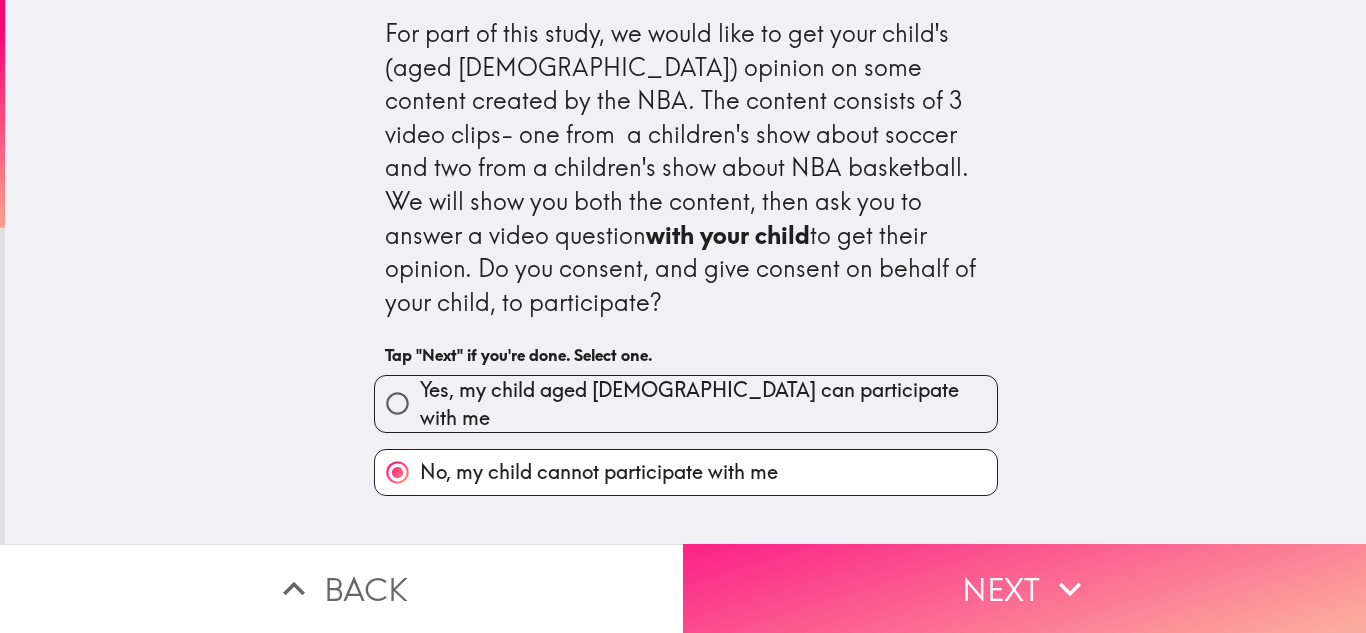 click on "Next" at bounding box center [1024, 588] 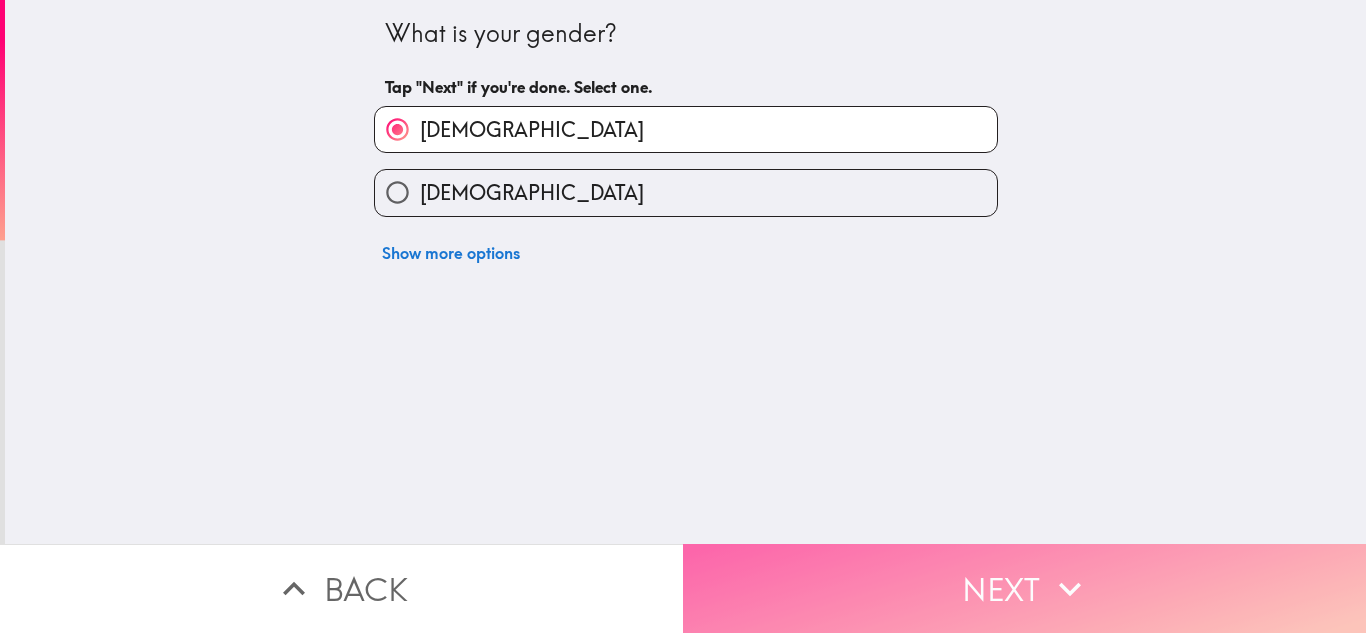 click on "Next" at bounding box center (1024, 588) 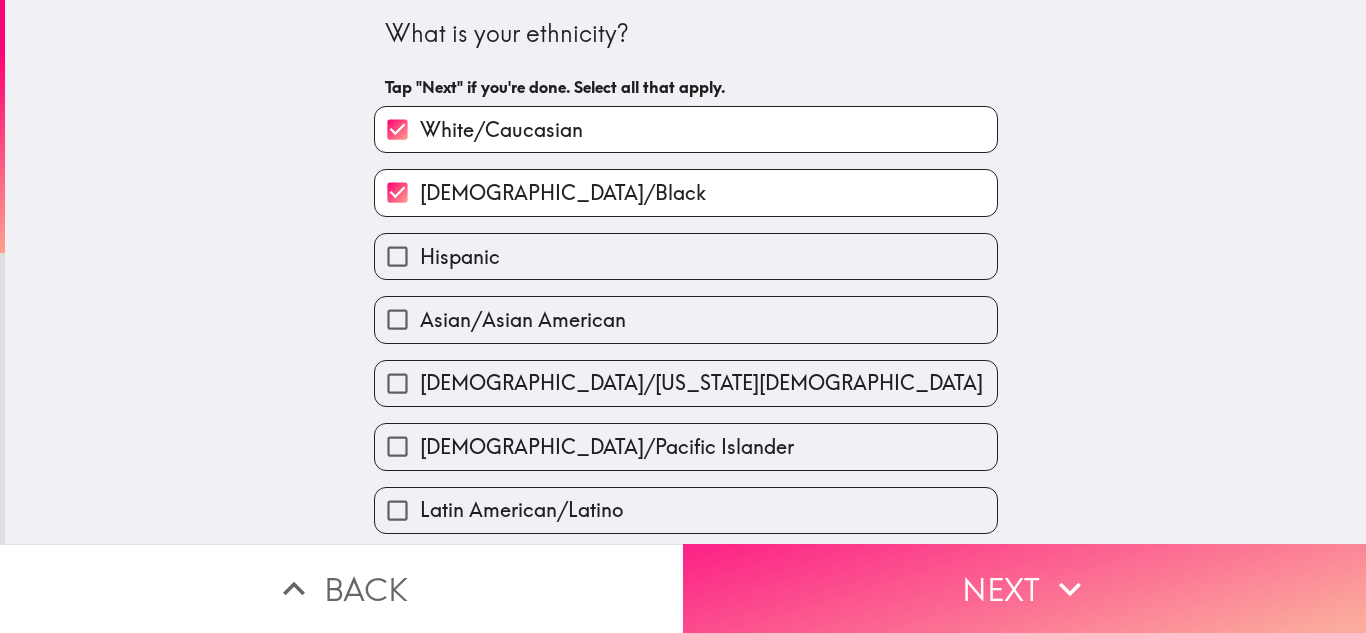 click on "Next" at bounding box center (1024, 588) 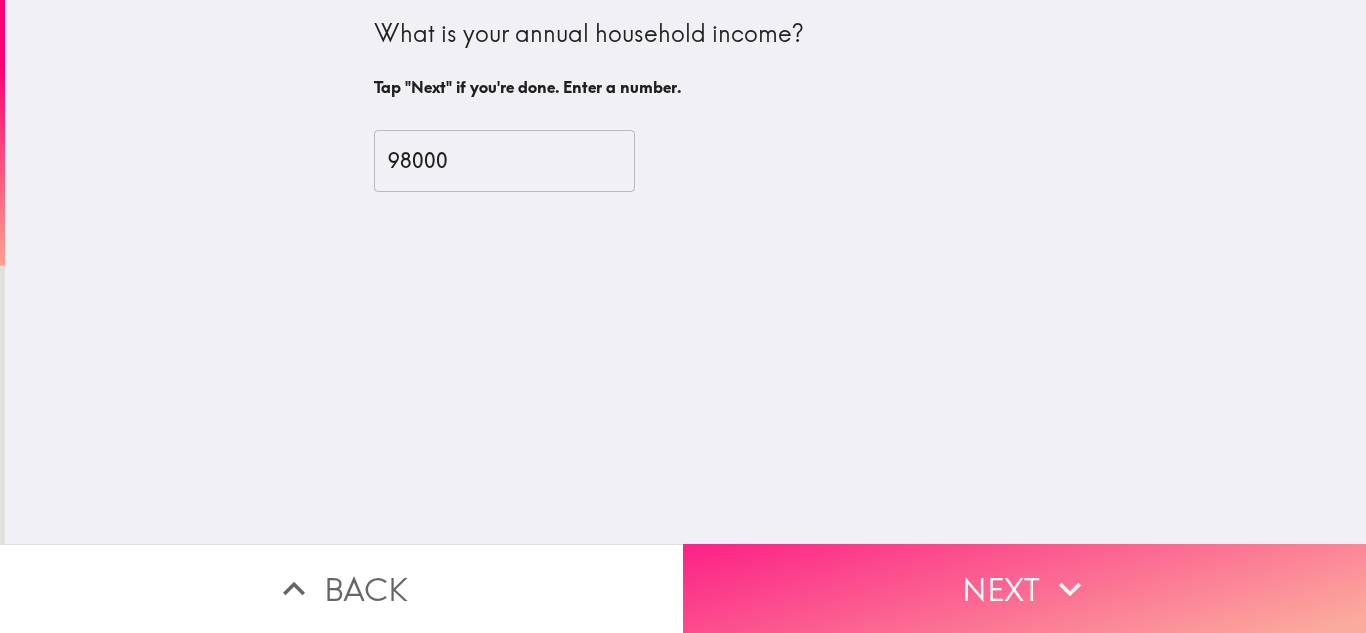 click on "Next" at bounding box center [1024, 588] 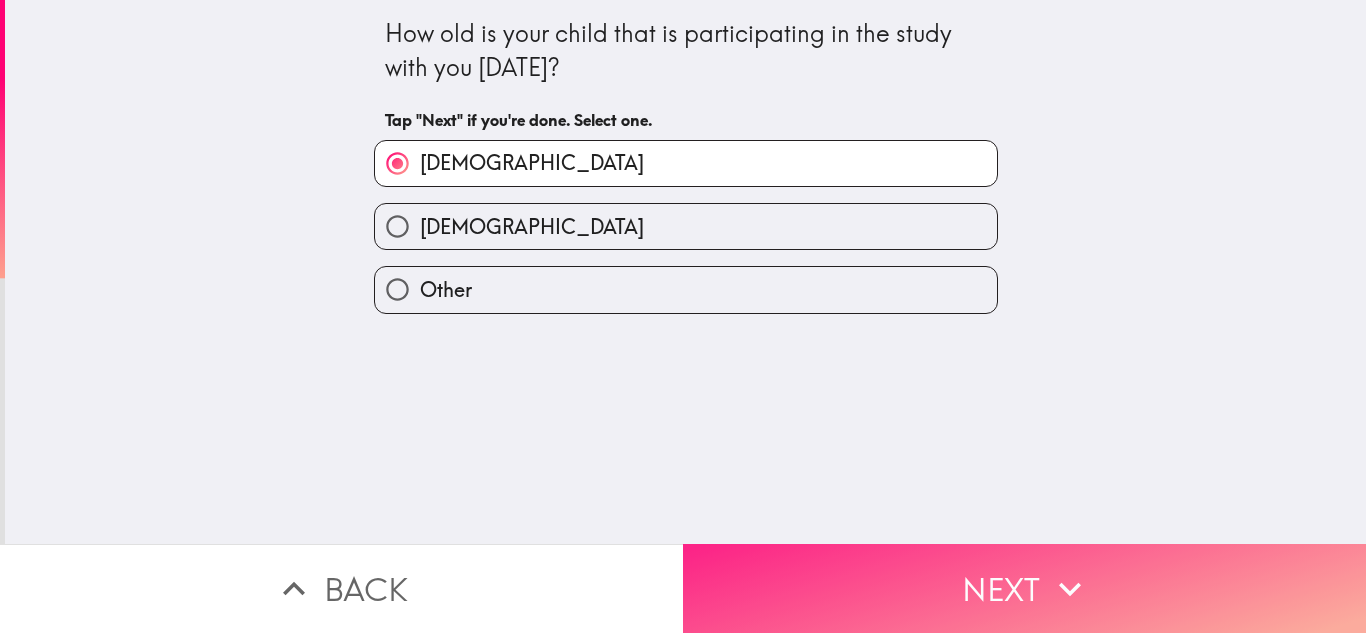 click on "Next" at bounding box center (1024, 588) 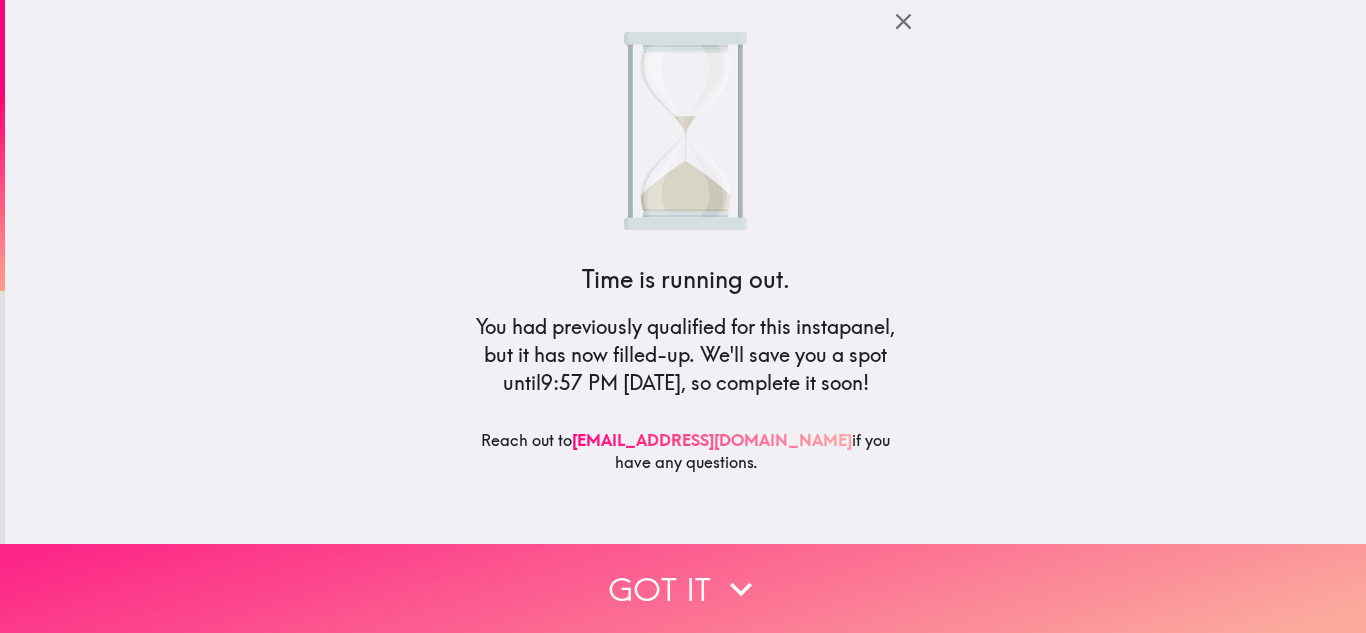 click on "Got it" at bounding box center [683, 588] 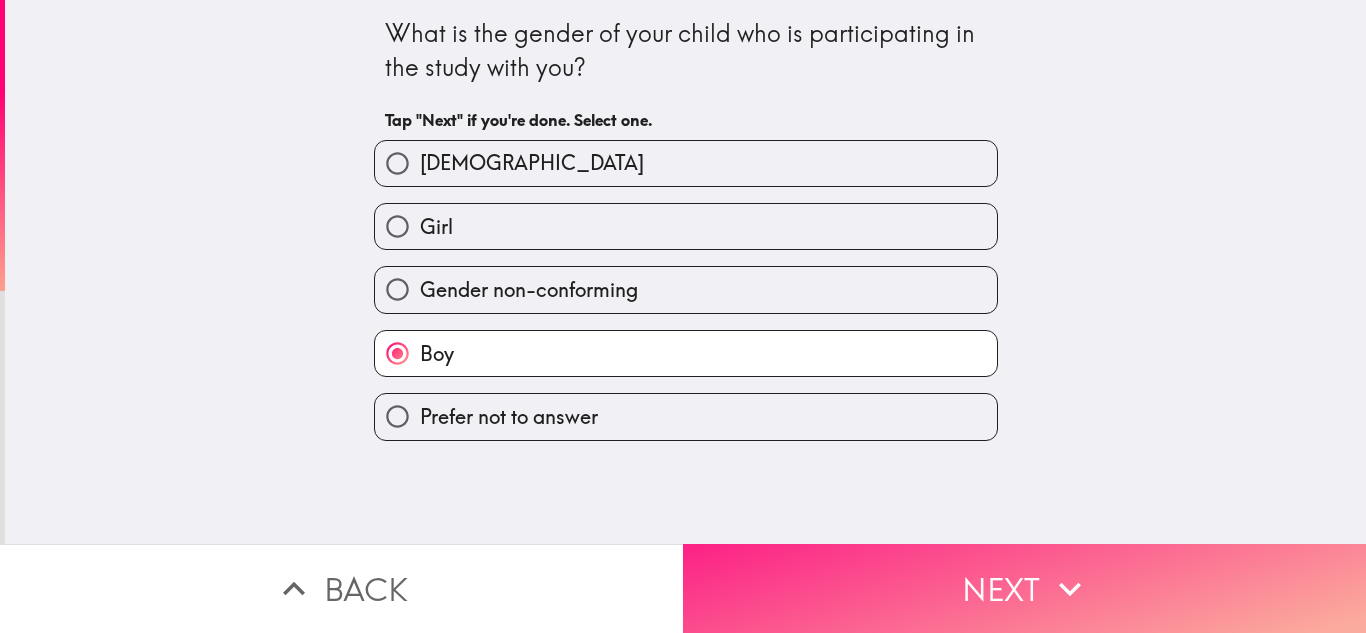 click on "Next" at bounding box center (1024, 588) 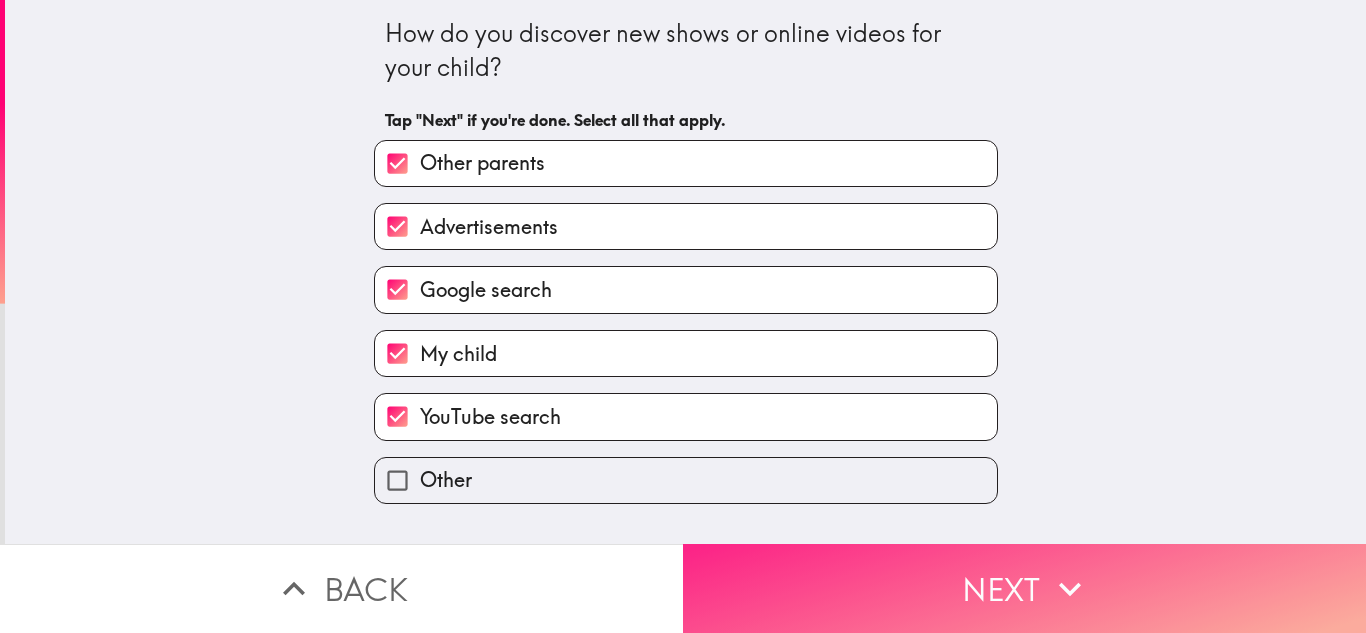 click on "Next" at bounding box center [1024, 588] 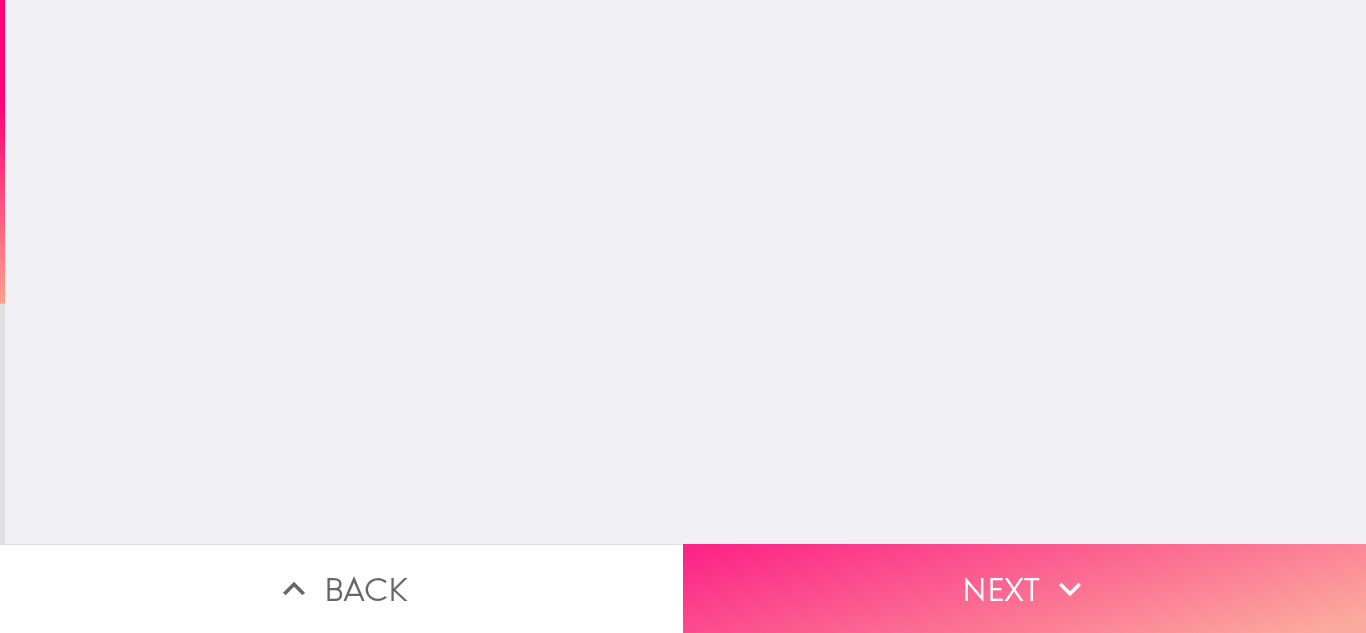 click on "Next" at bounding box center [1024, 588] 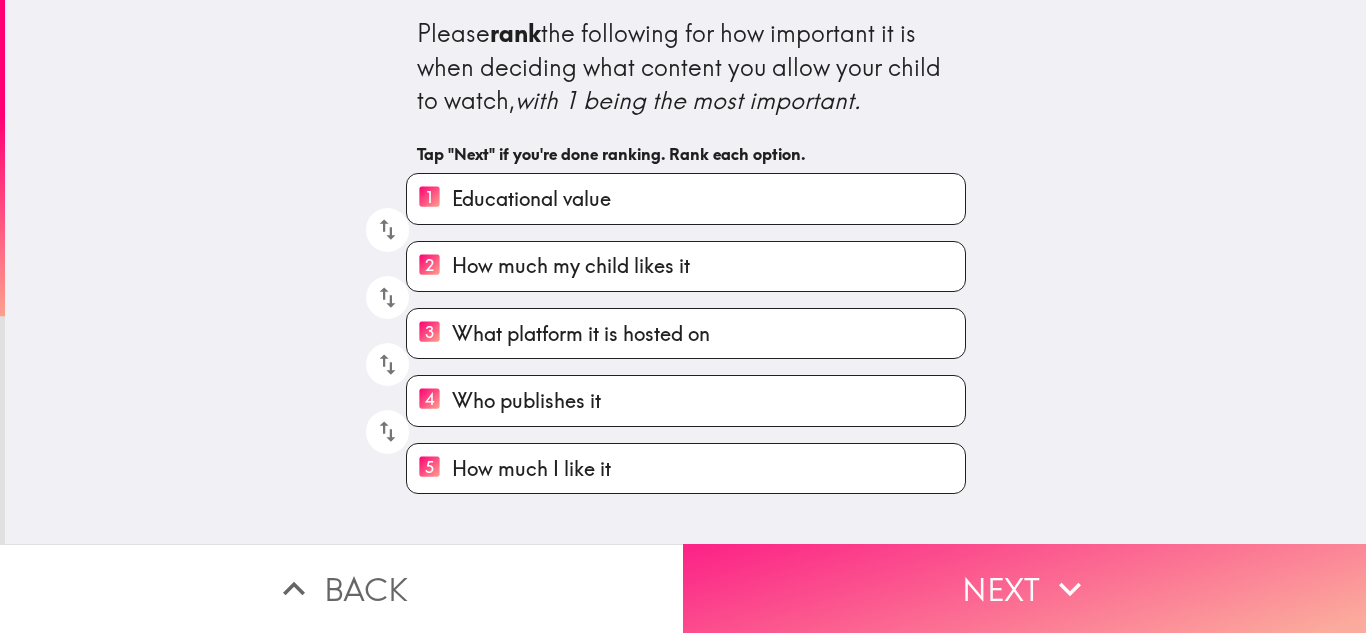 click on "Next" at bounding box center [1024, 588] 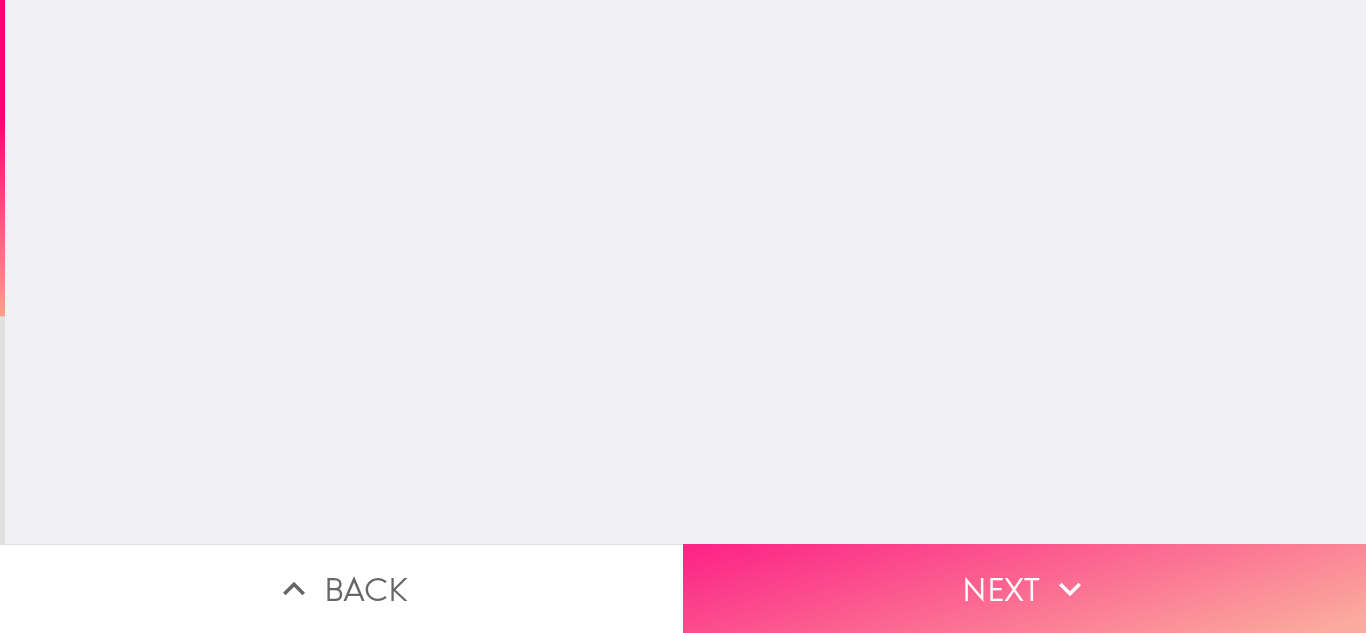 click on "Next" at bounding box center (1024, 588) 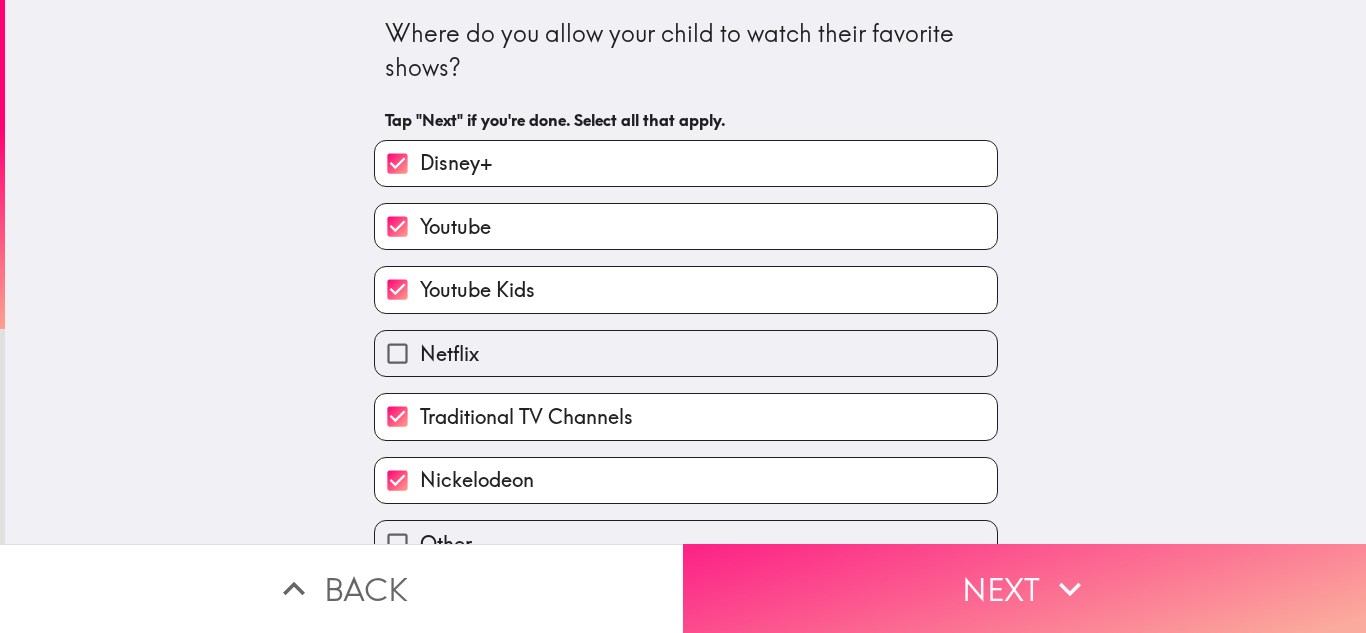 click on "Next" at bounding box center [1024, 588] 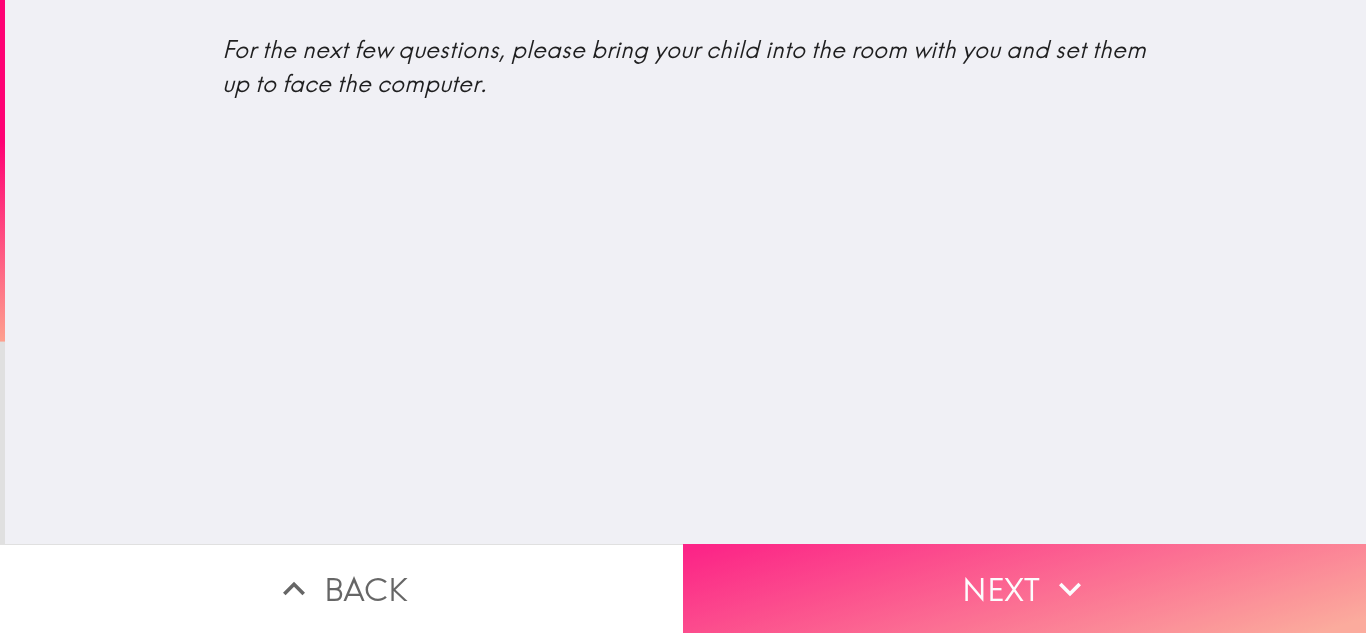 click on "Next" at bounding box center (1024, 588) 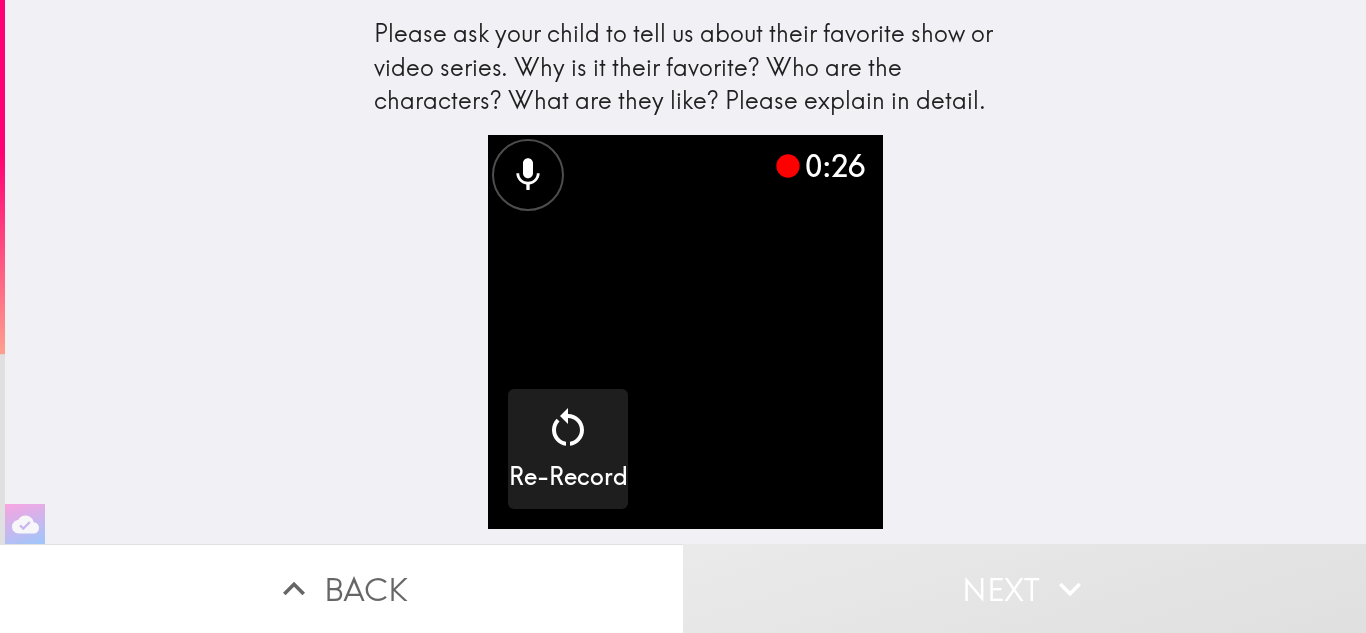 click 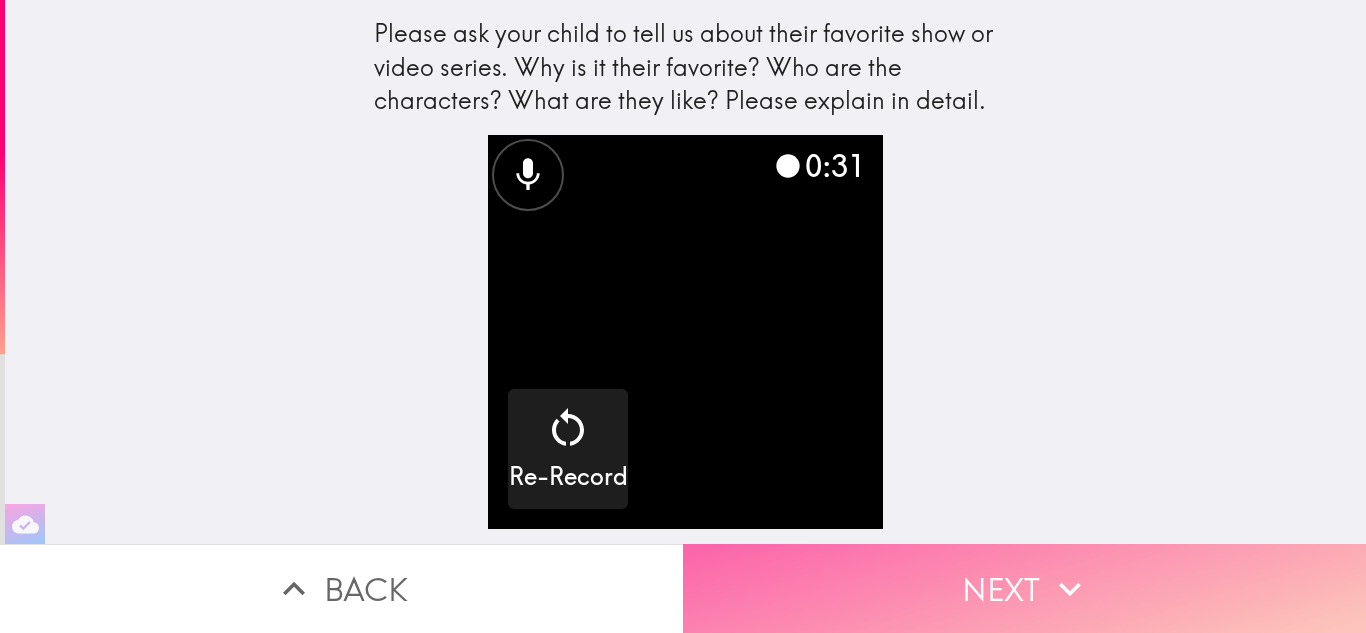 click on "Next" at bounding box center (1024, 588) 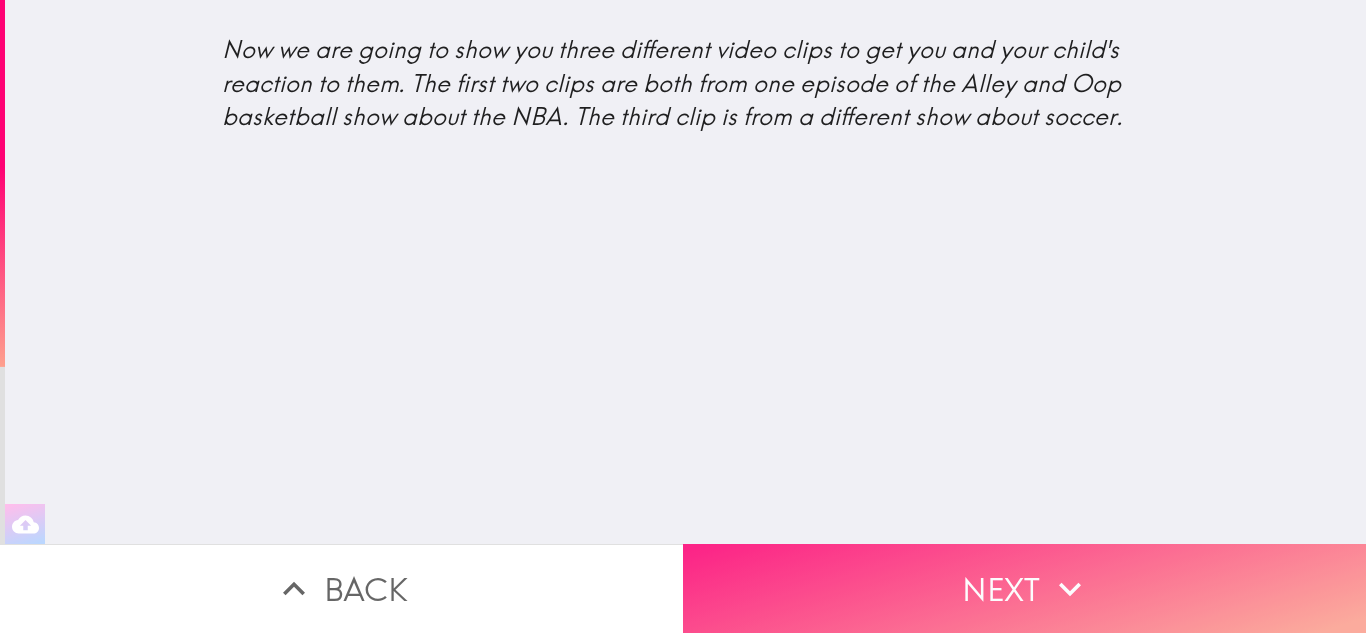 click on "Next" at bounding box center (1024, 588) 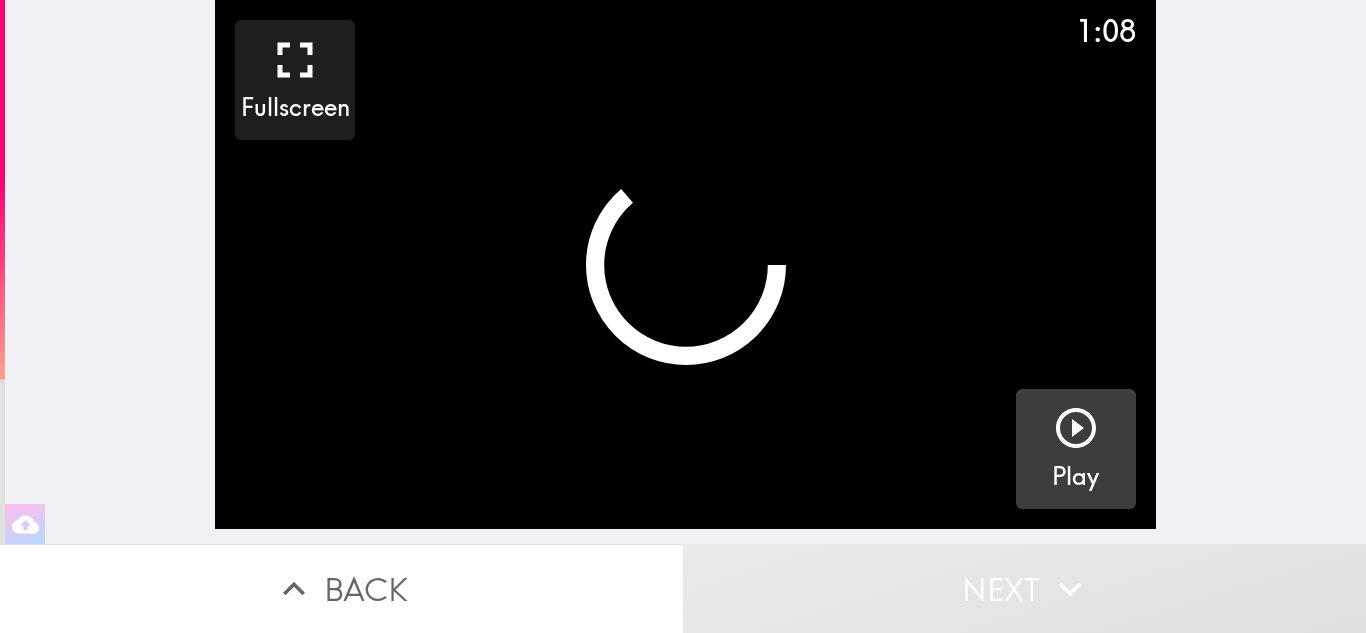 click 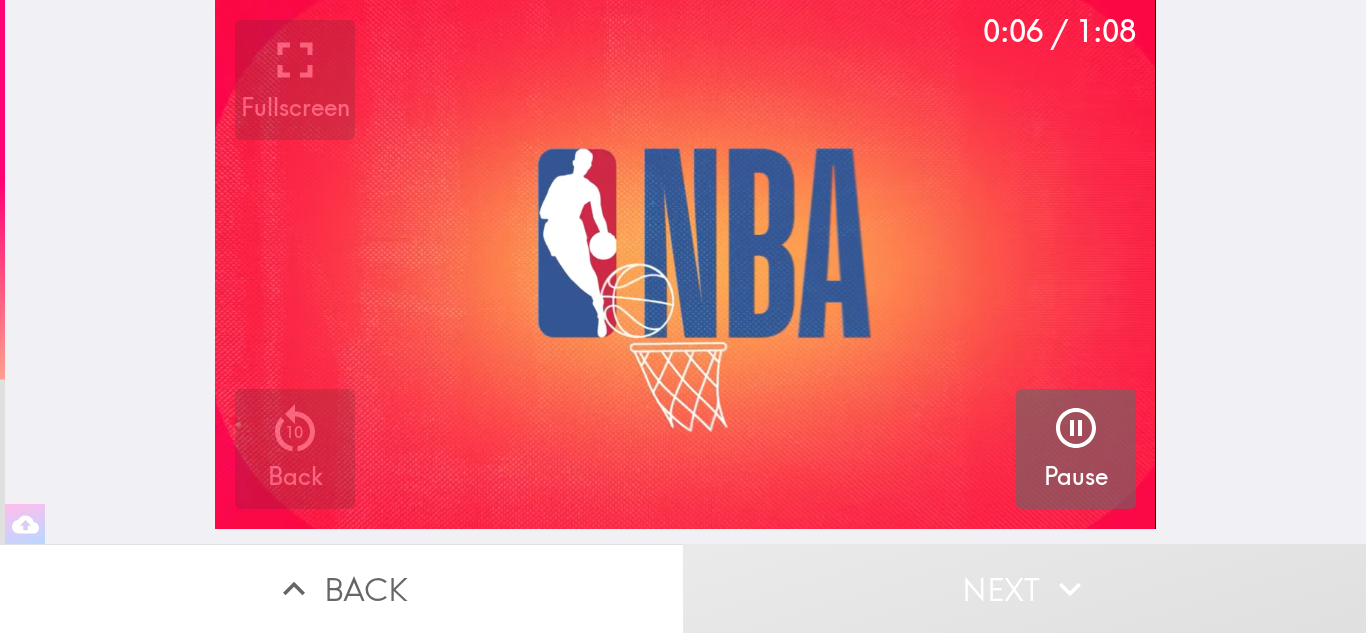 click 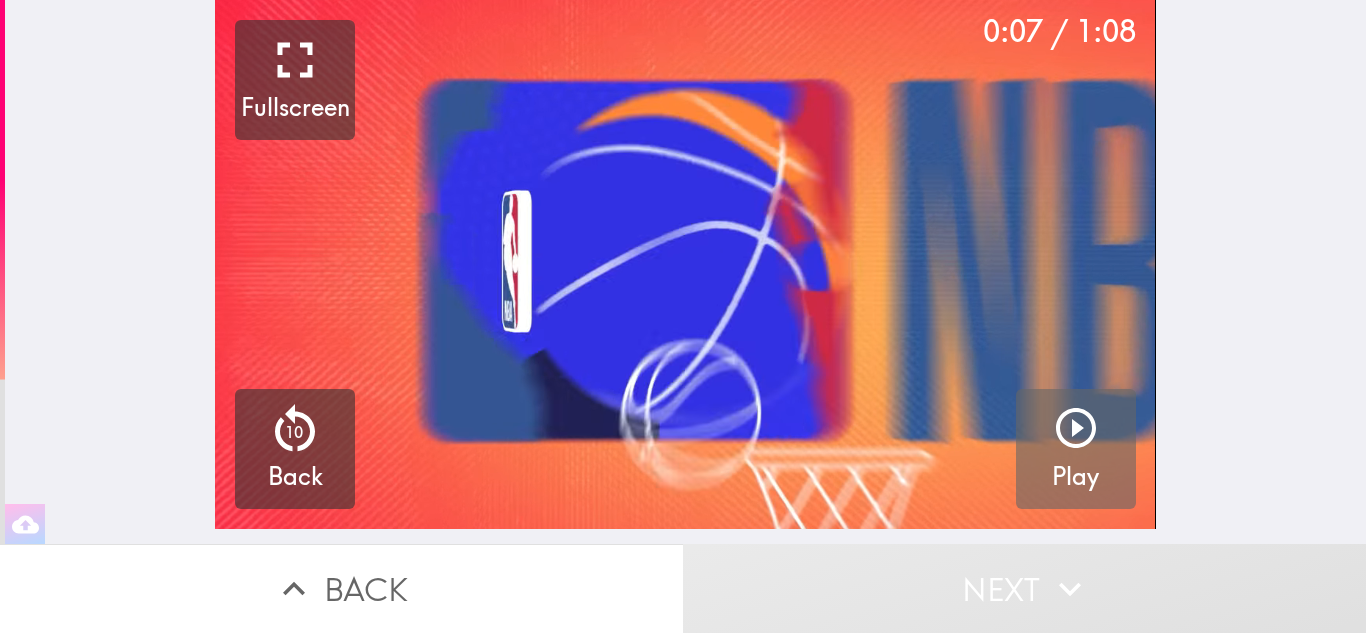 click 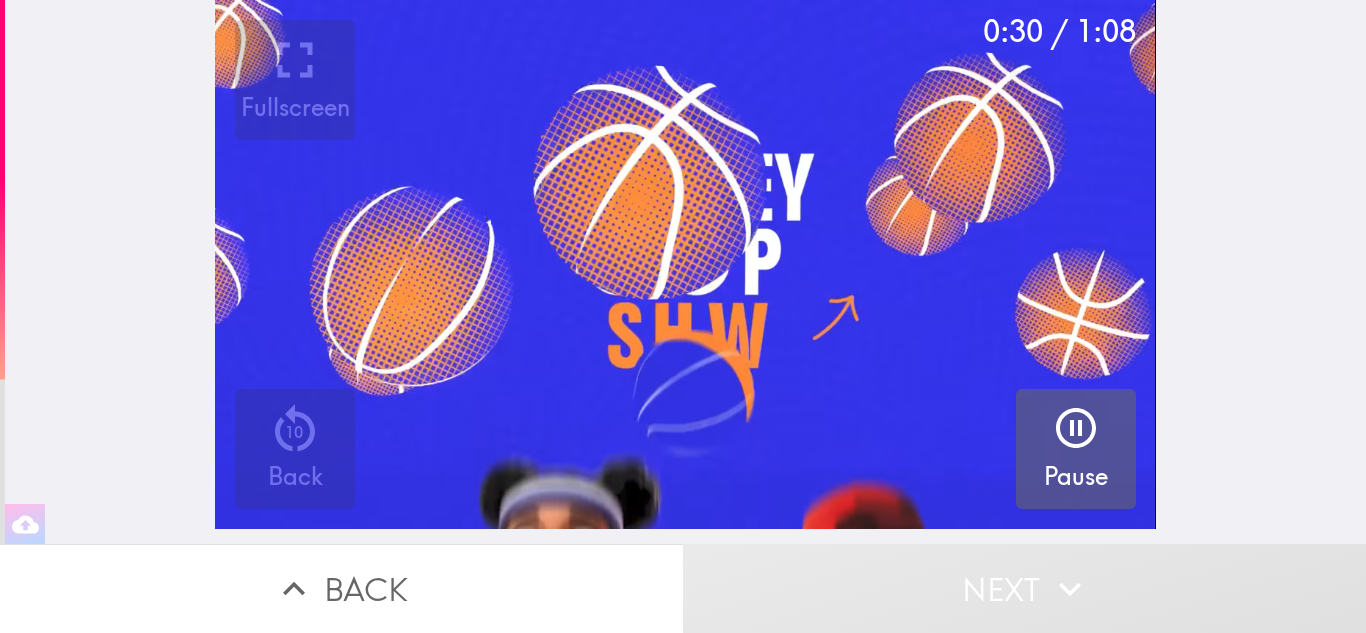 click 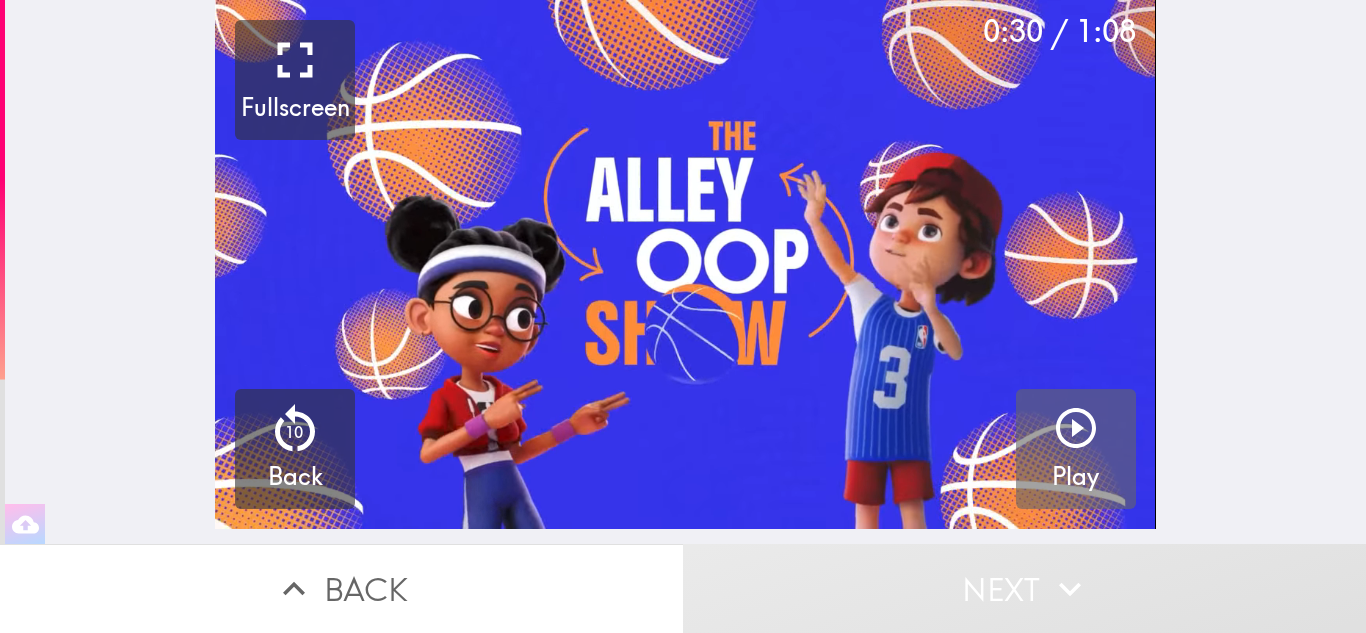 click 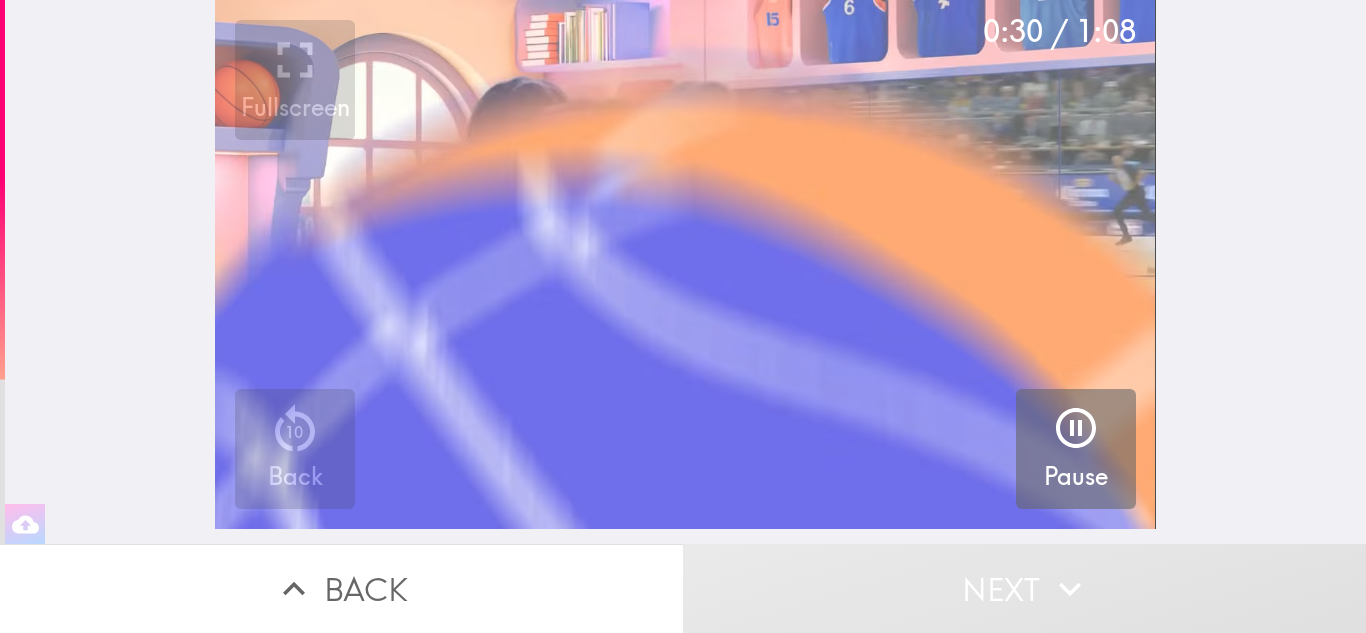 click at bounding box center [685, 264] 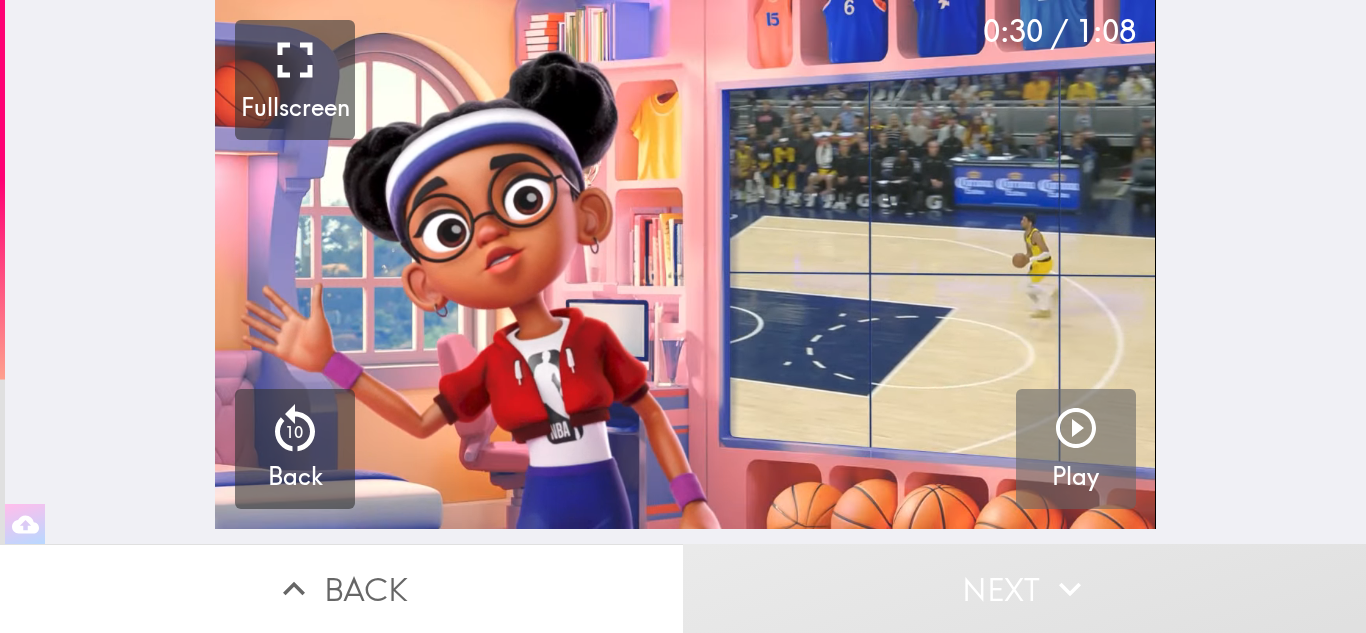 click 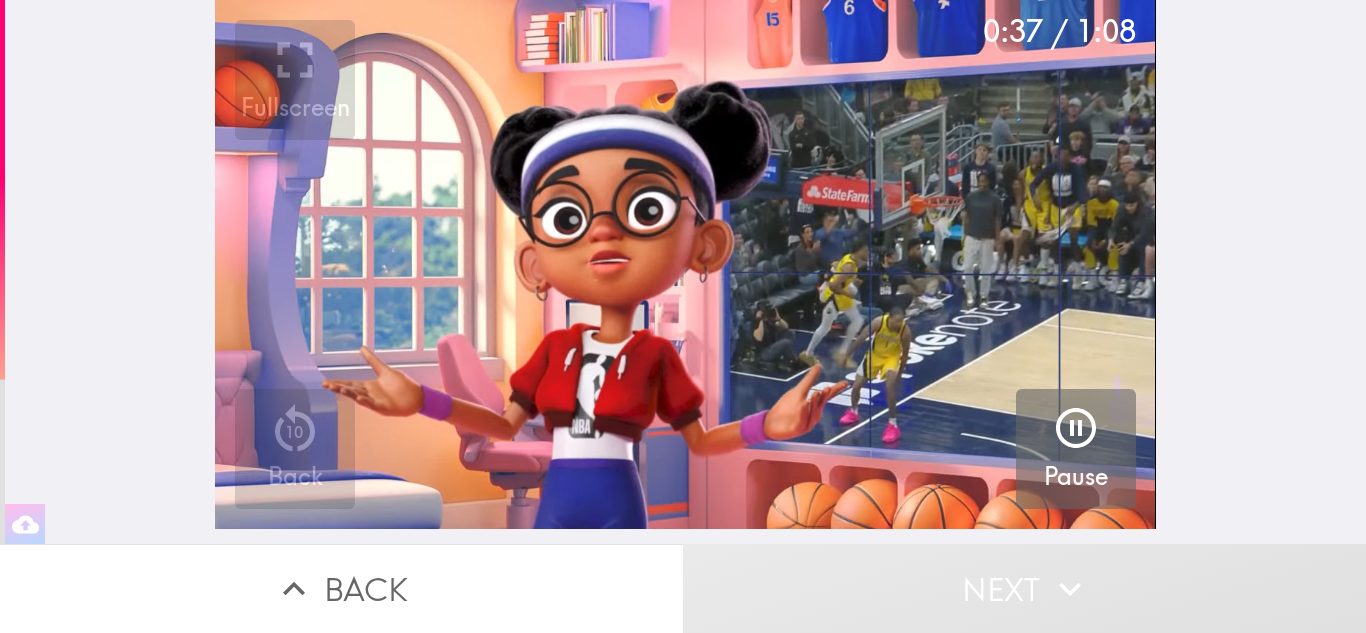 click at bounding box center (685, 264) 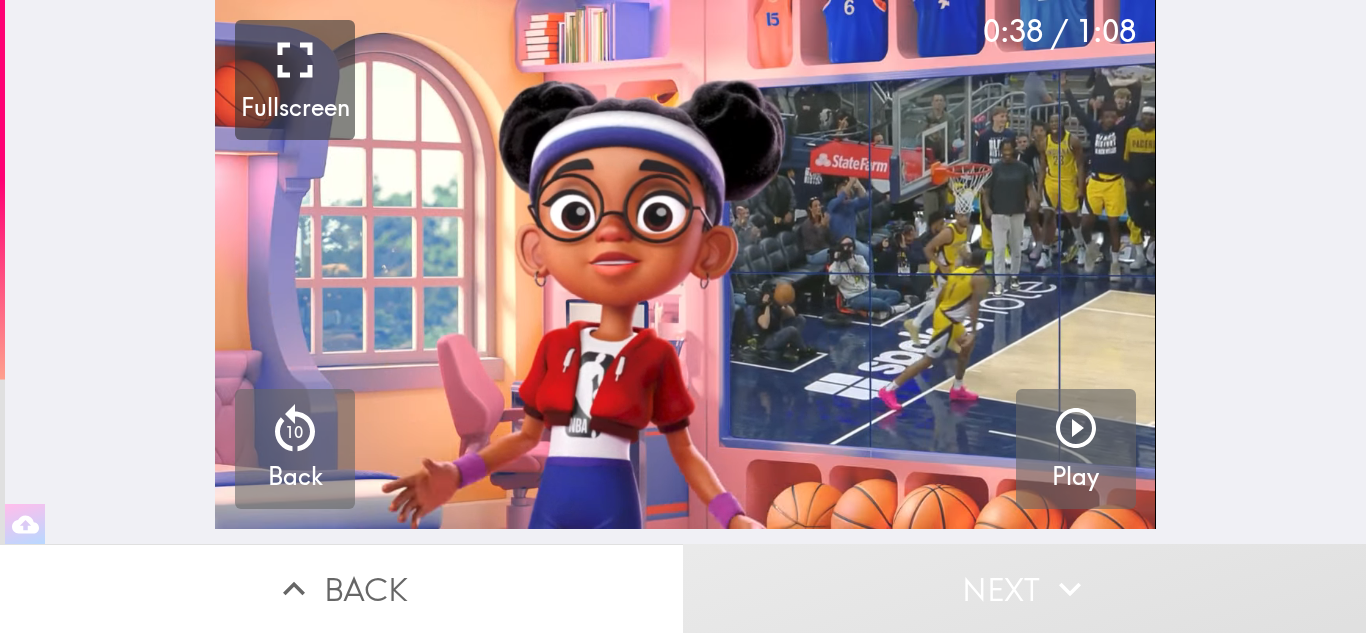 click on "10" at bounding box center [294, 432] 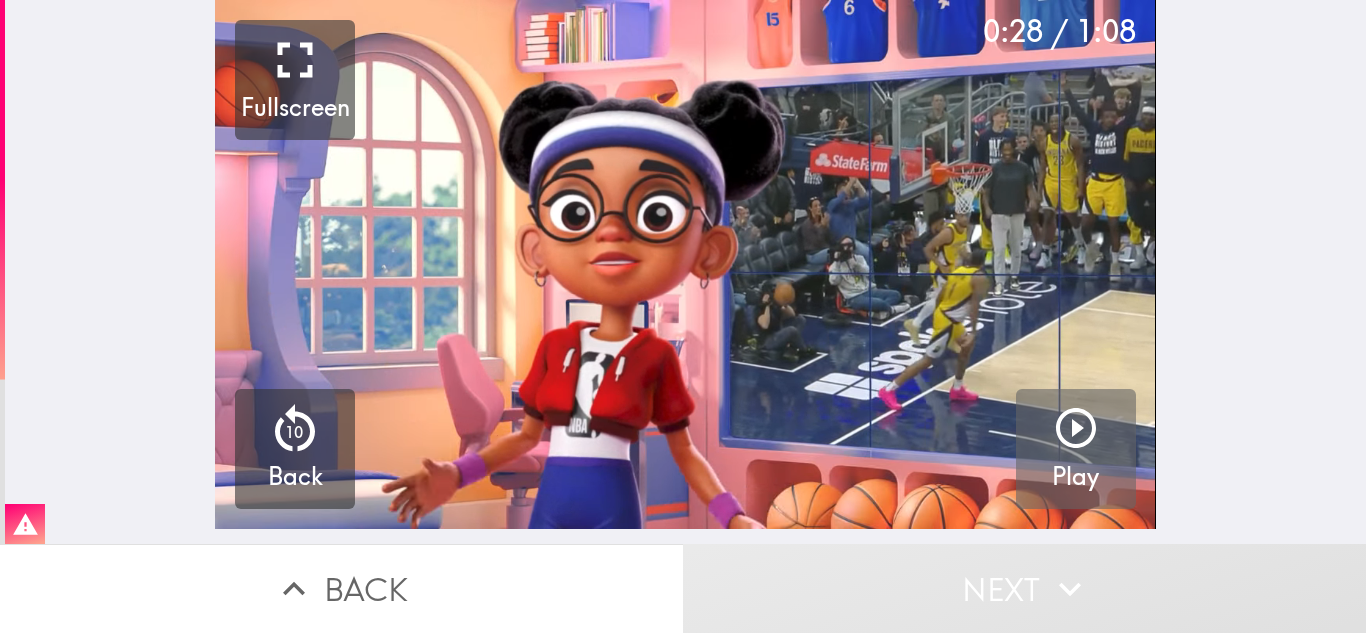 click 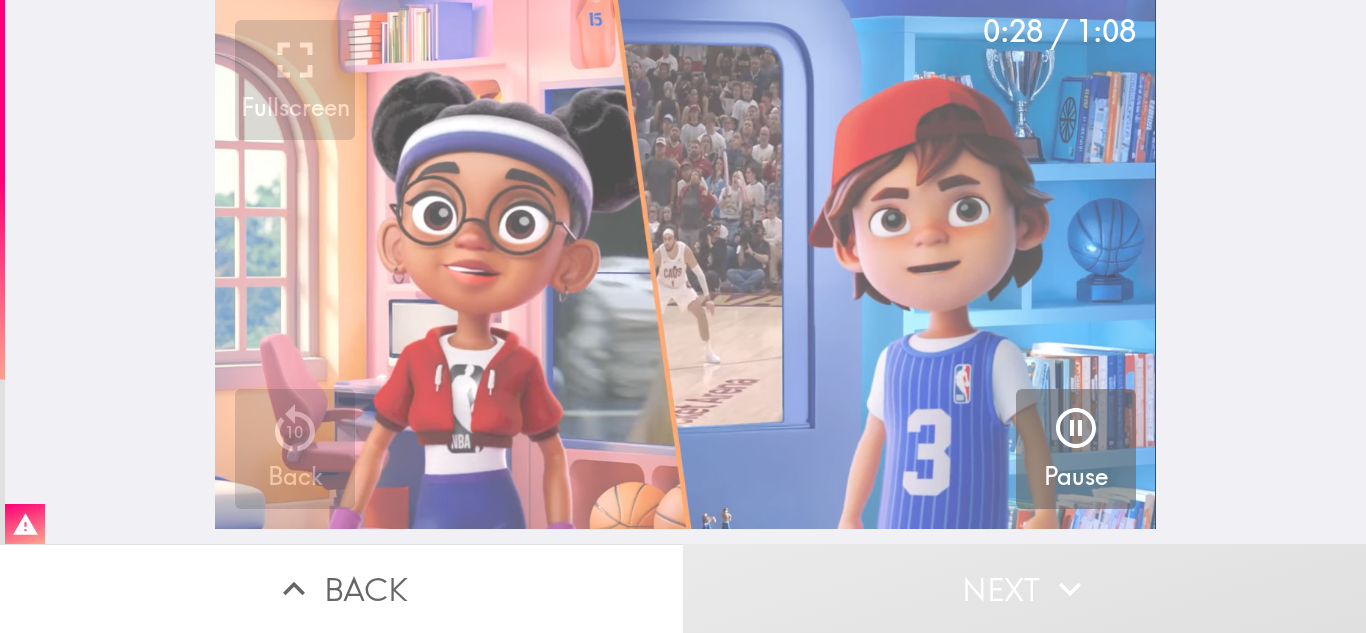 click at bounding box center [685, 264] 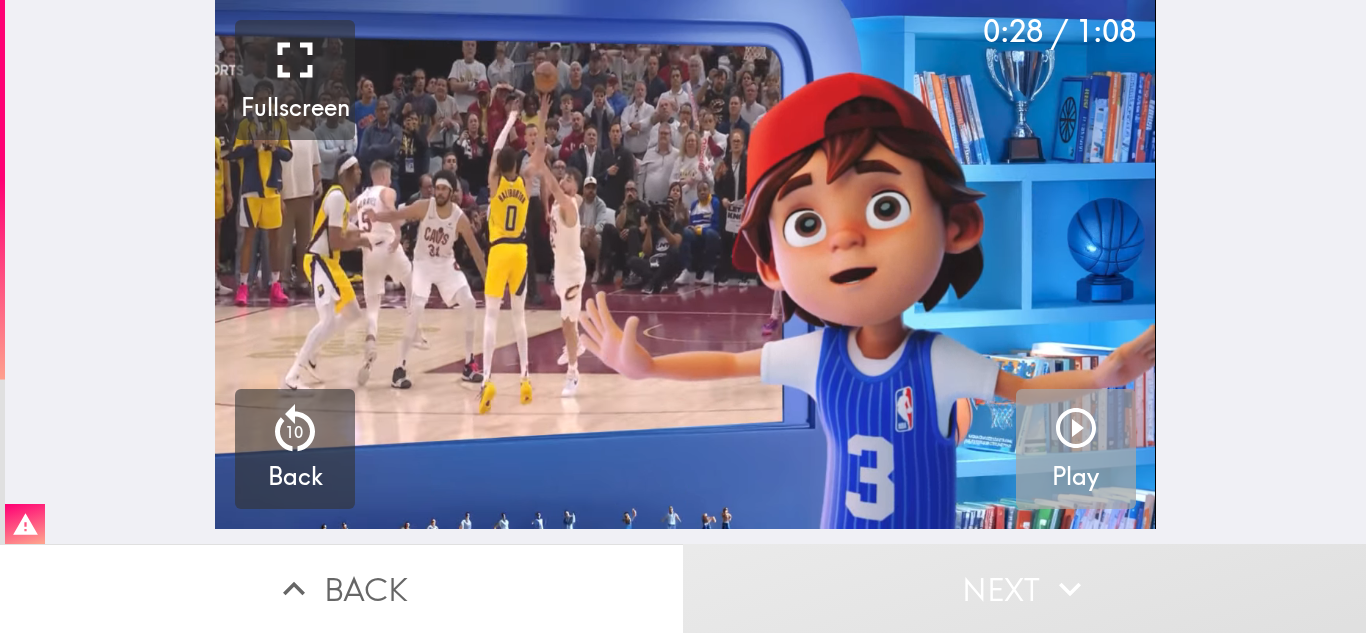 click 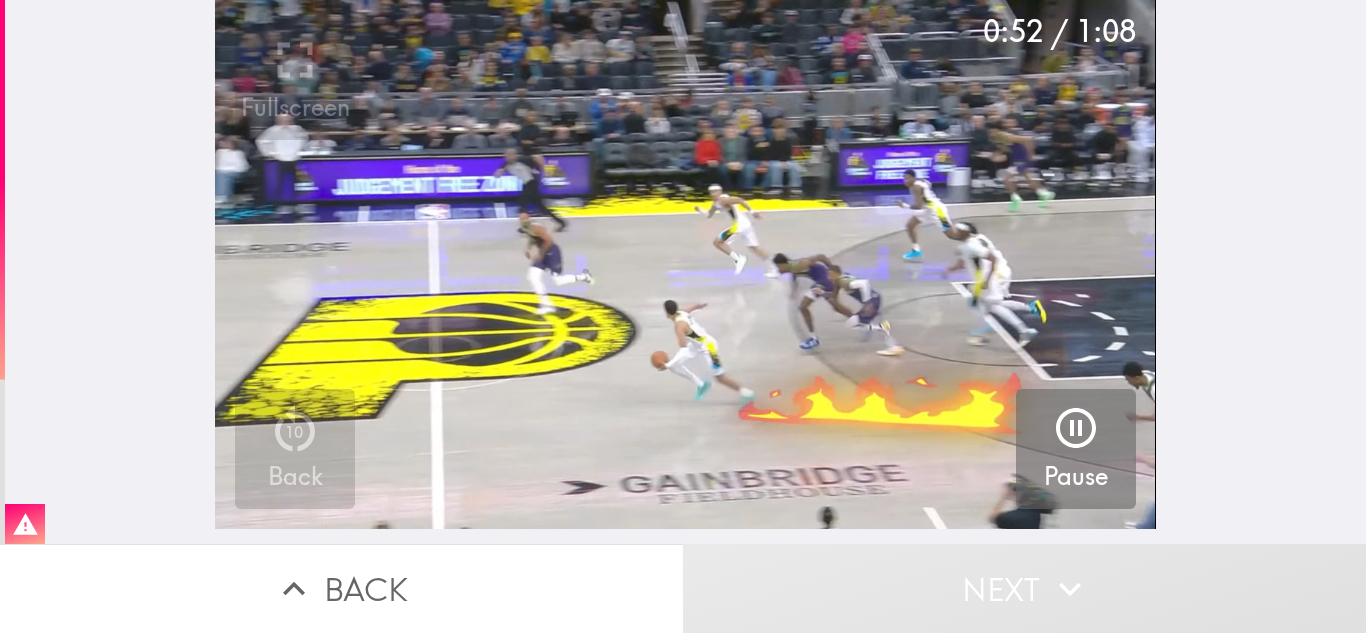 click at bounding box center (685, 264) 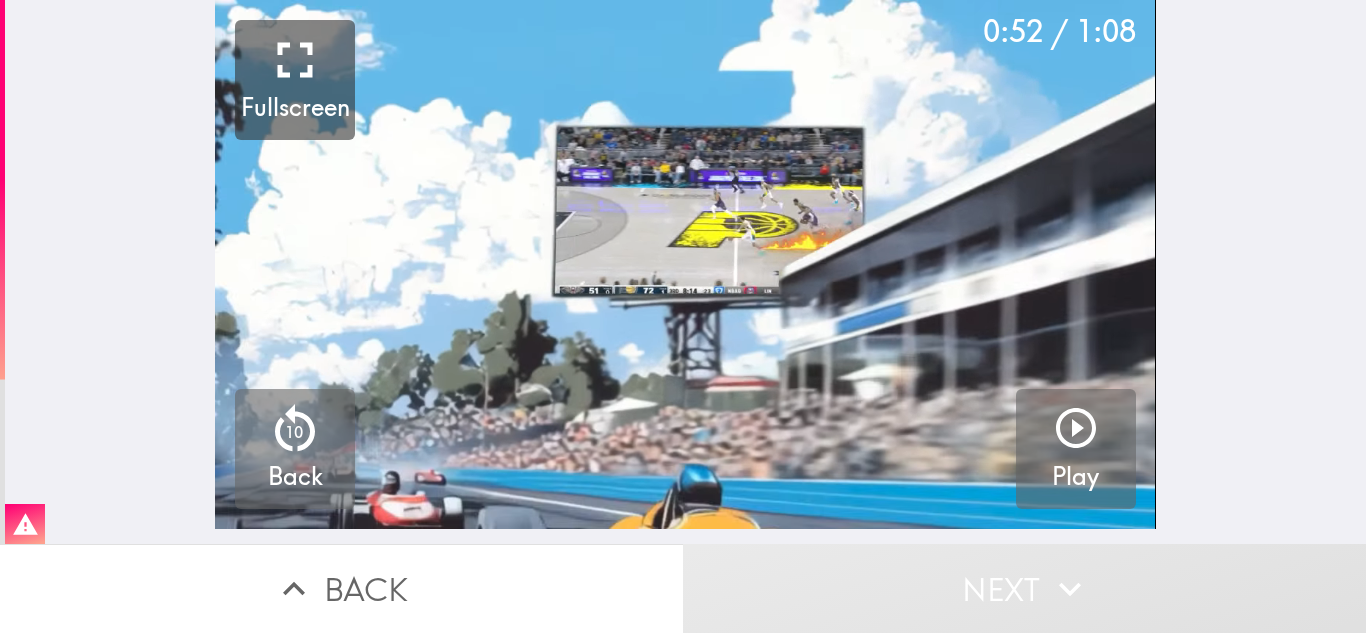 click 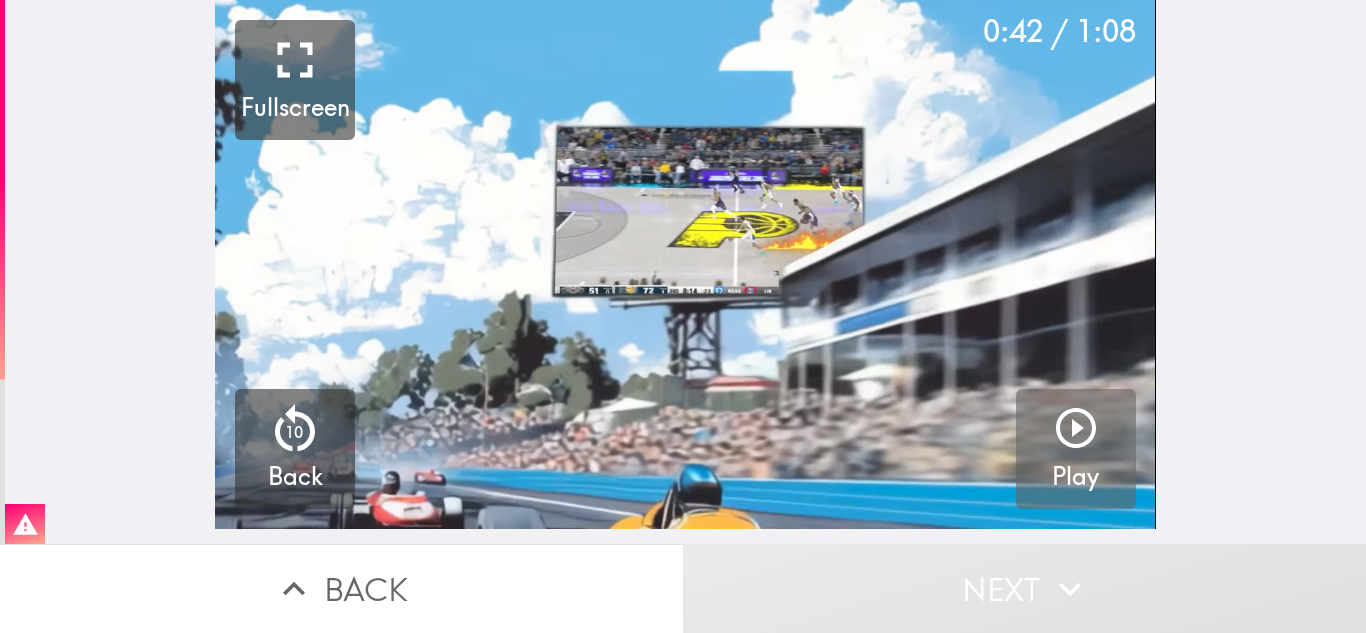 click 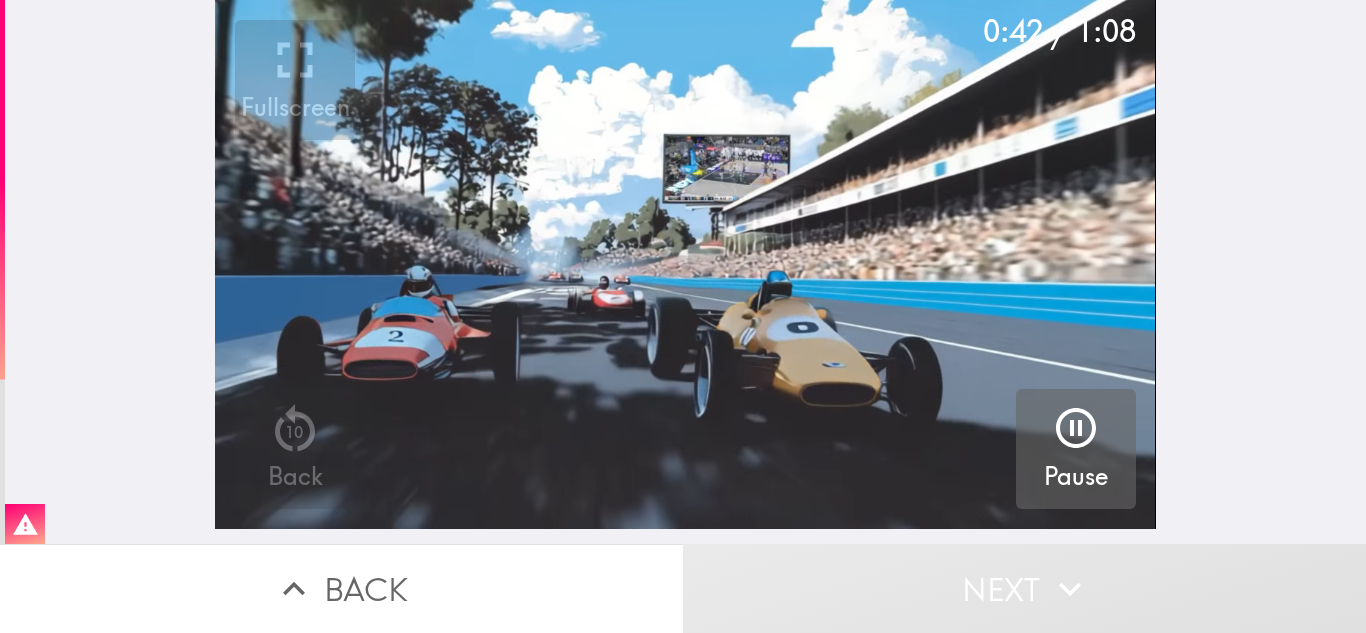 click at bounding box center [685, 264] 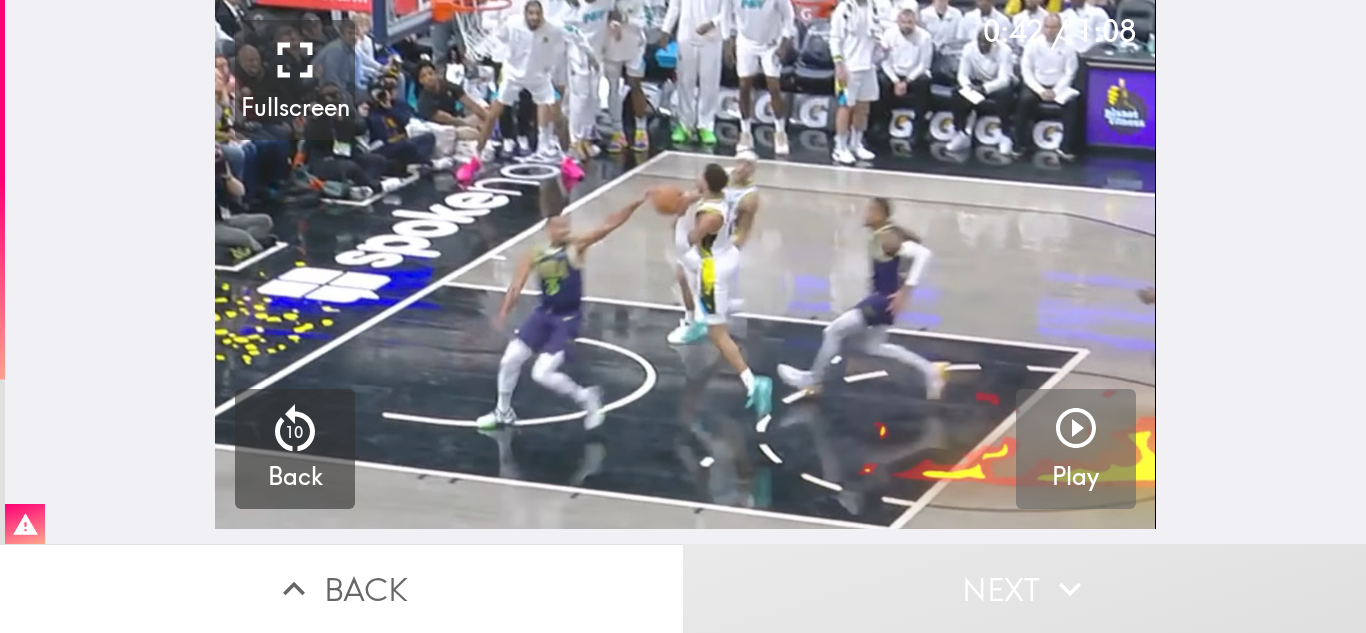 click 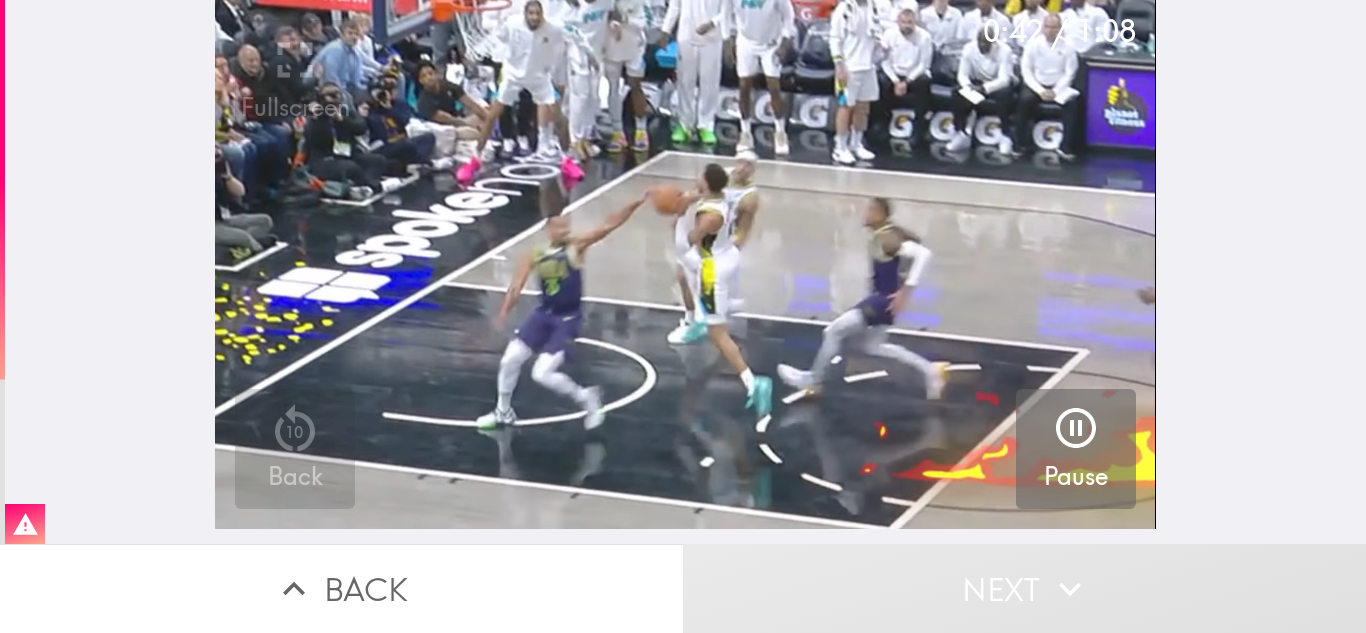 scroll, scrollTop: 0, scrollLeft: 8, axis: horizontal 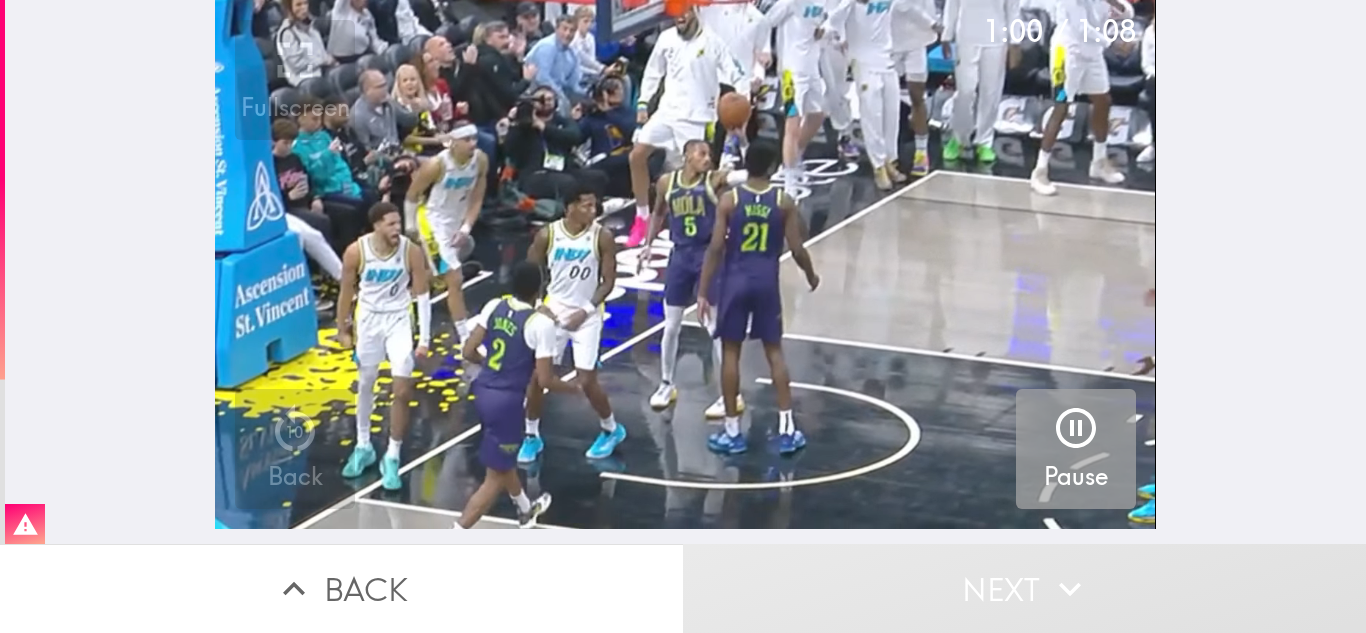 click 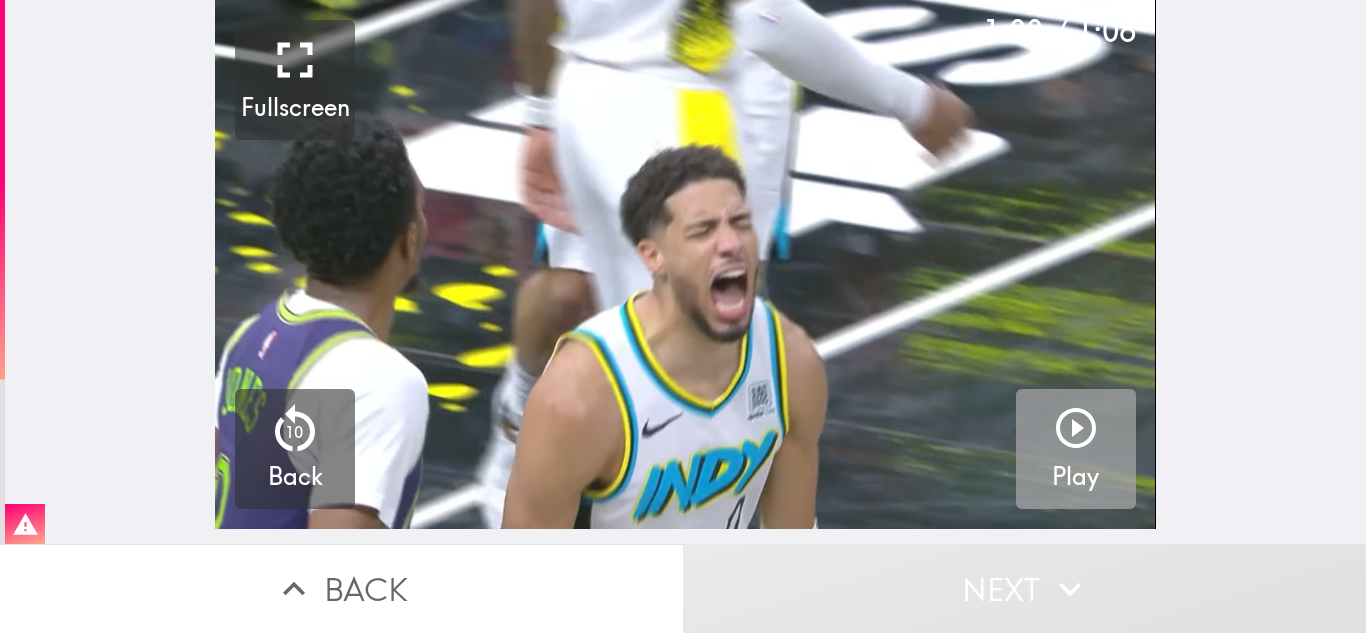 click 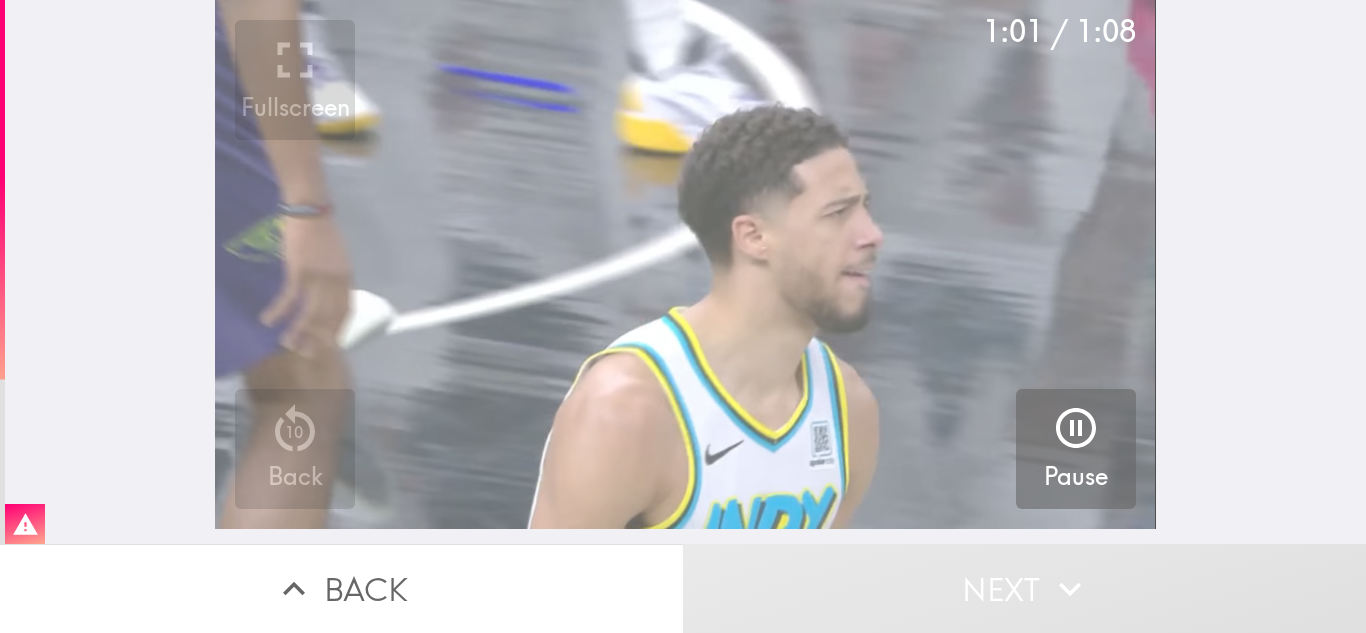 click at bounding box center (685, 264) 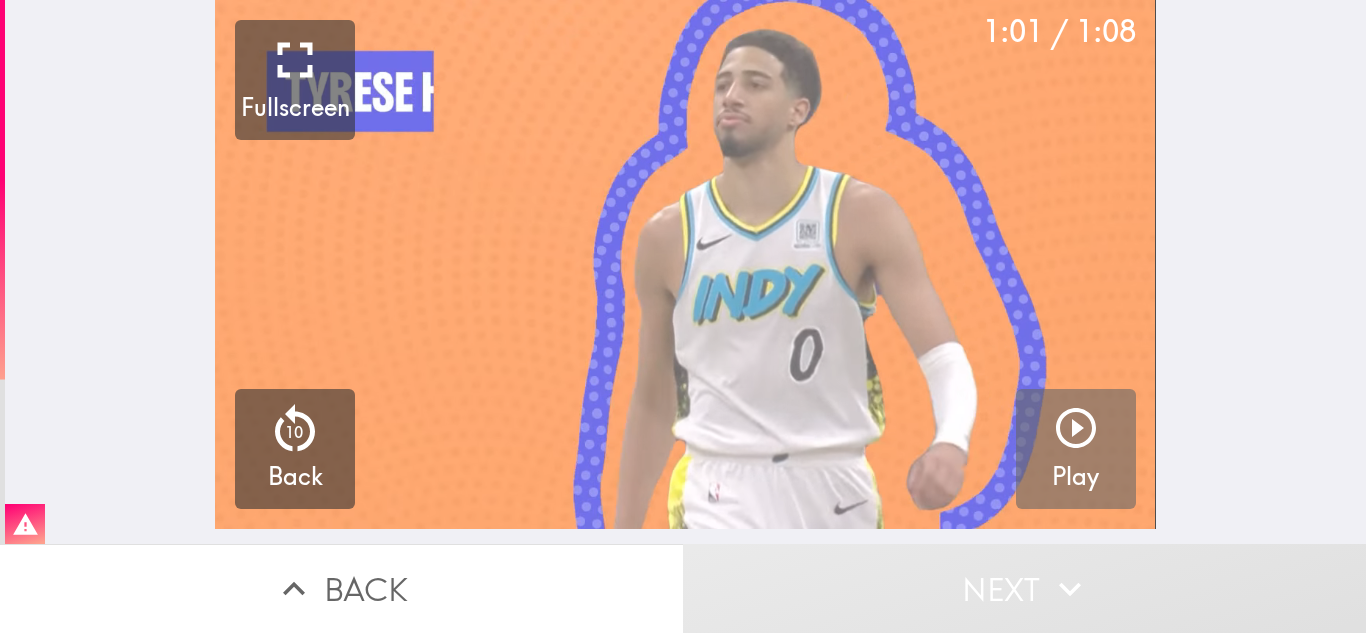 click at bounding box center (685, 264) 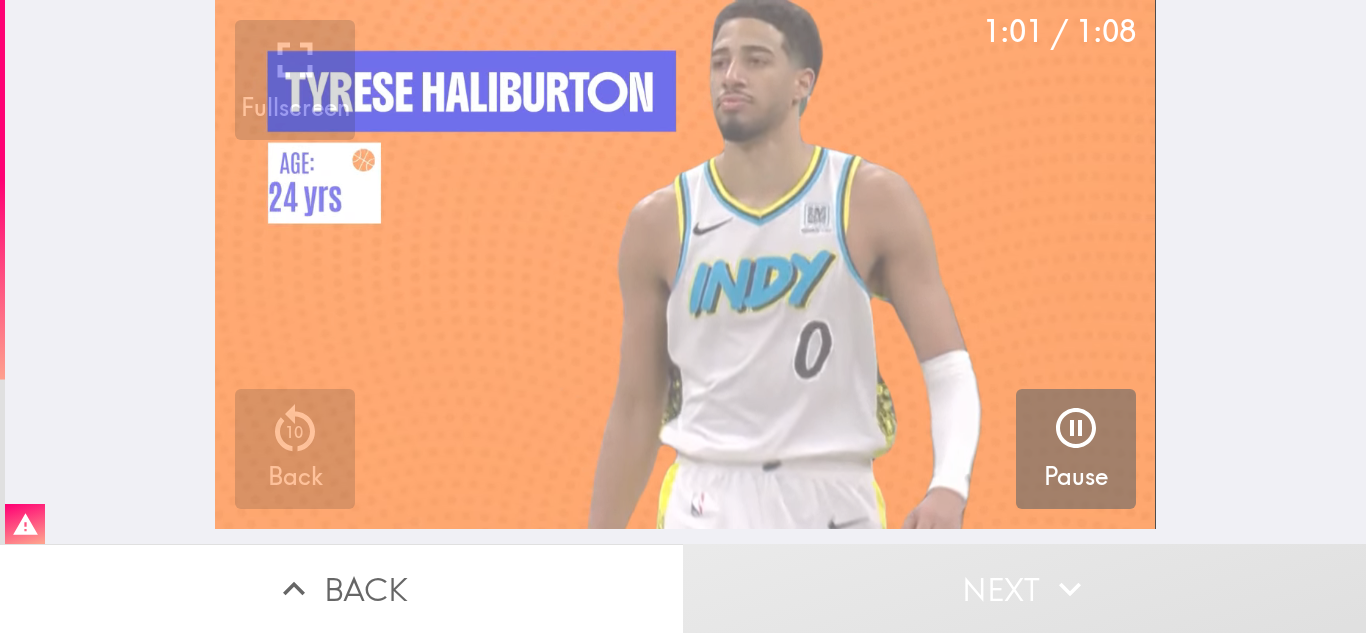click at bounding box center [685, 264] 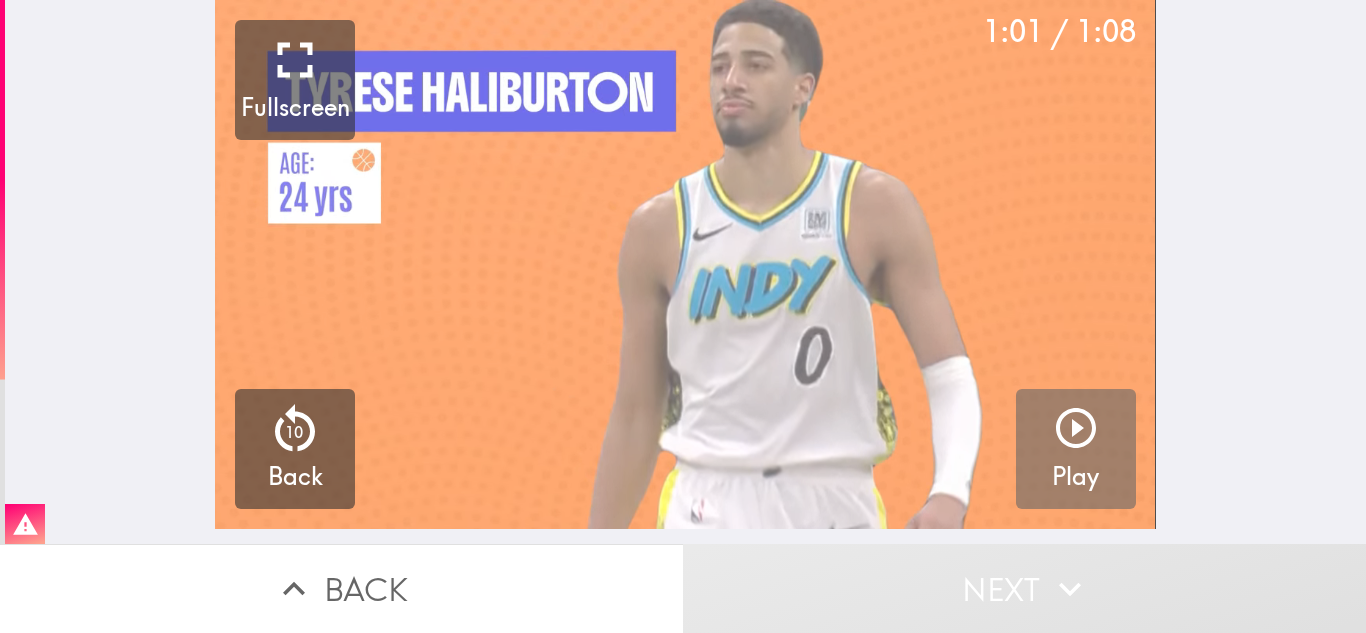 click at bounding box center (685, 264) 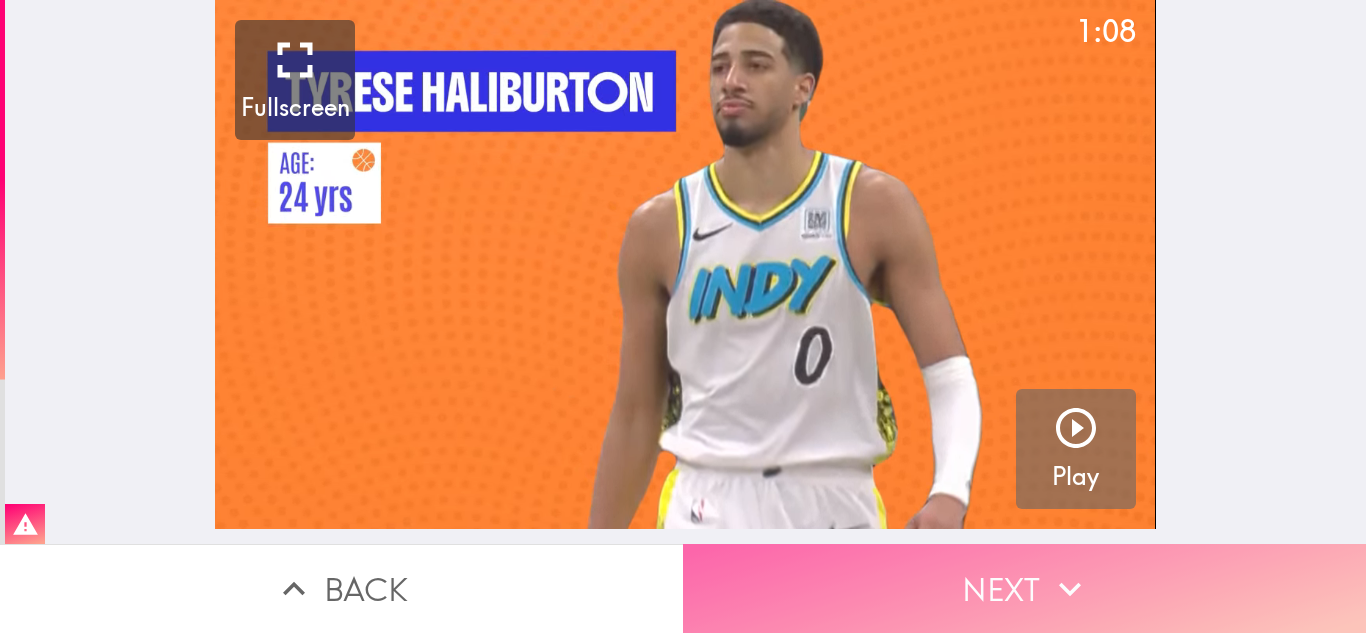 click on "Next" at bounding box center (1024, 588) 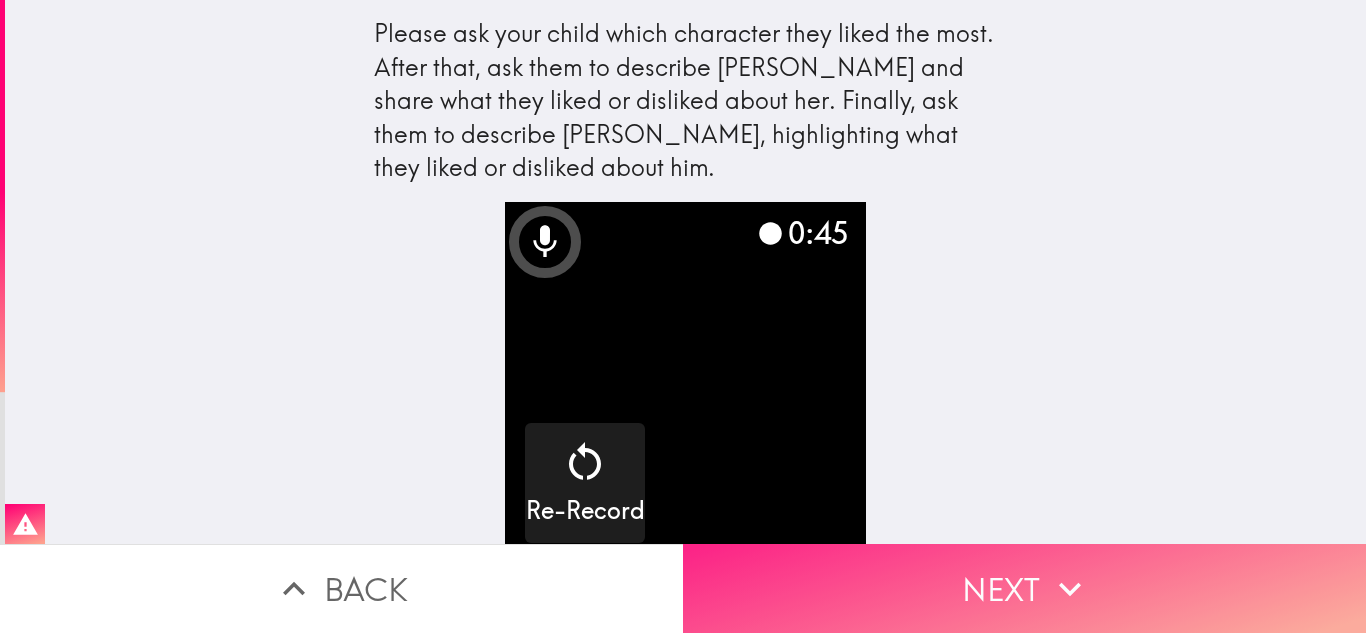 click on "Next" at bounding box center [1024, 588] 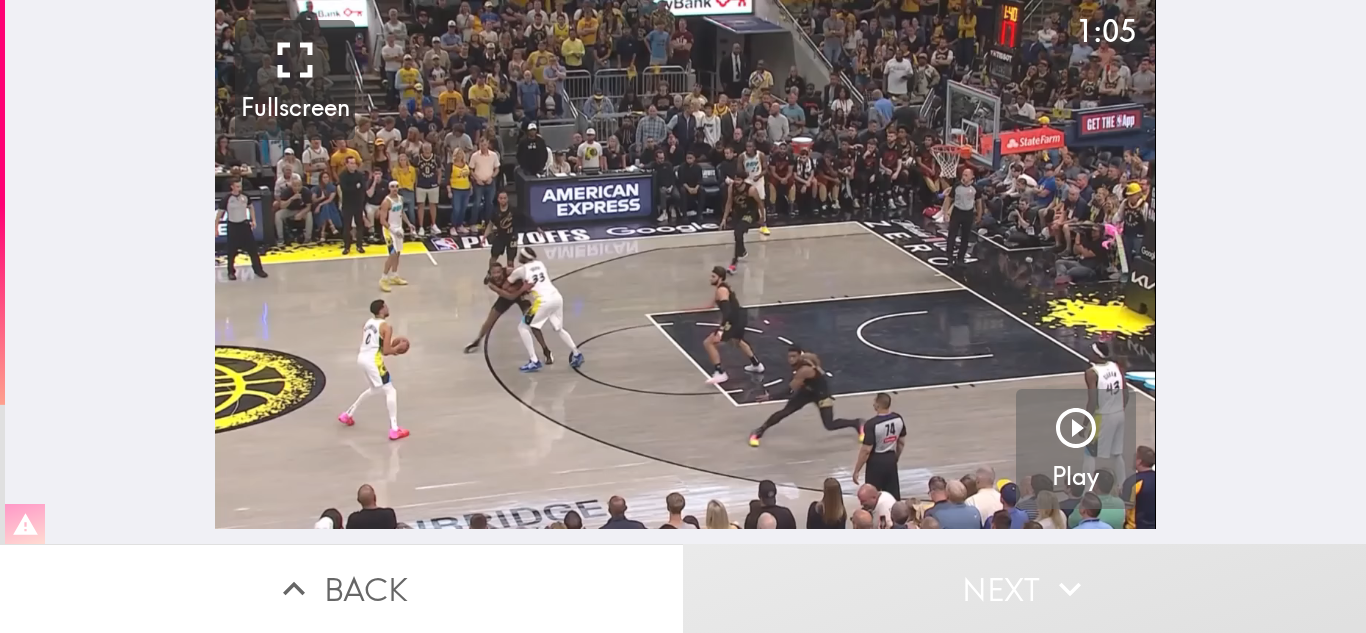 click 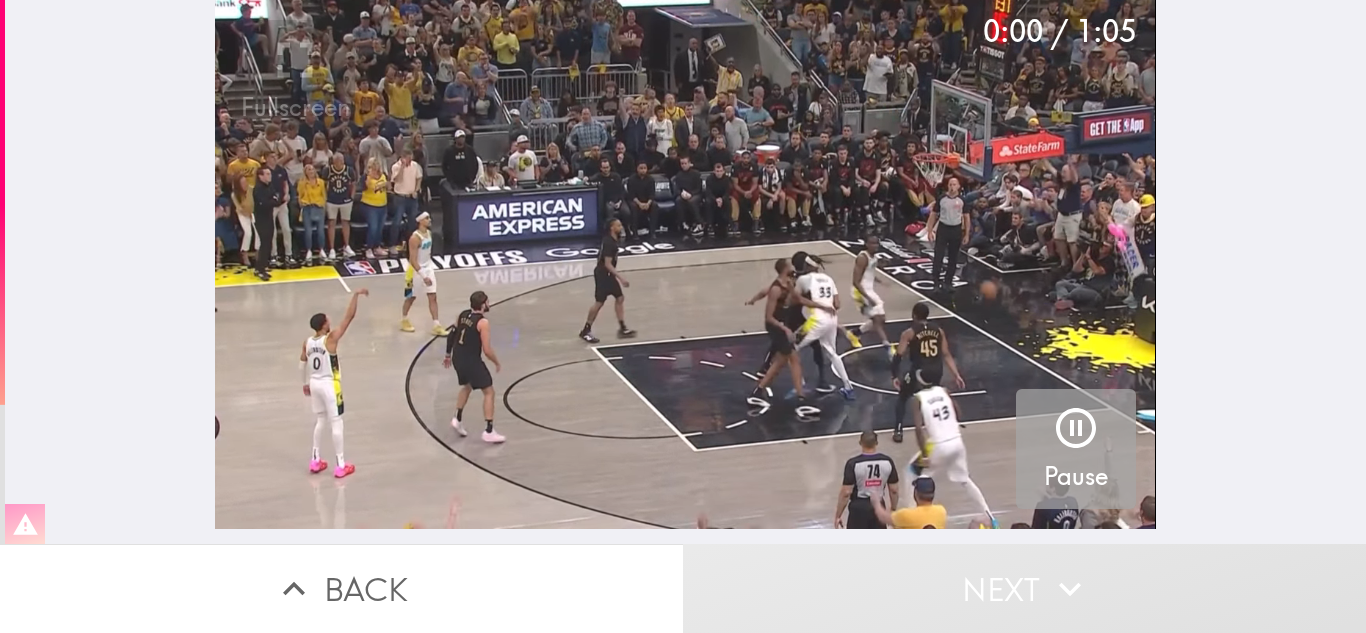 click 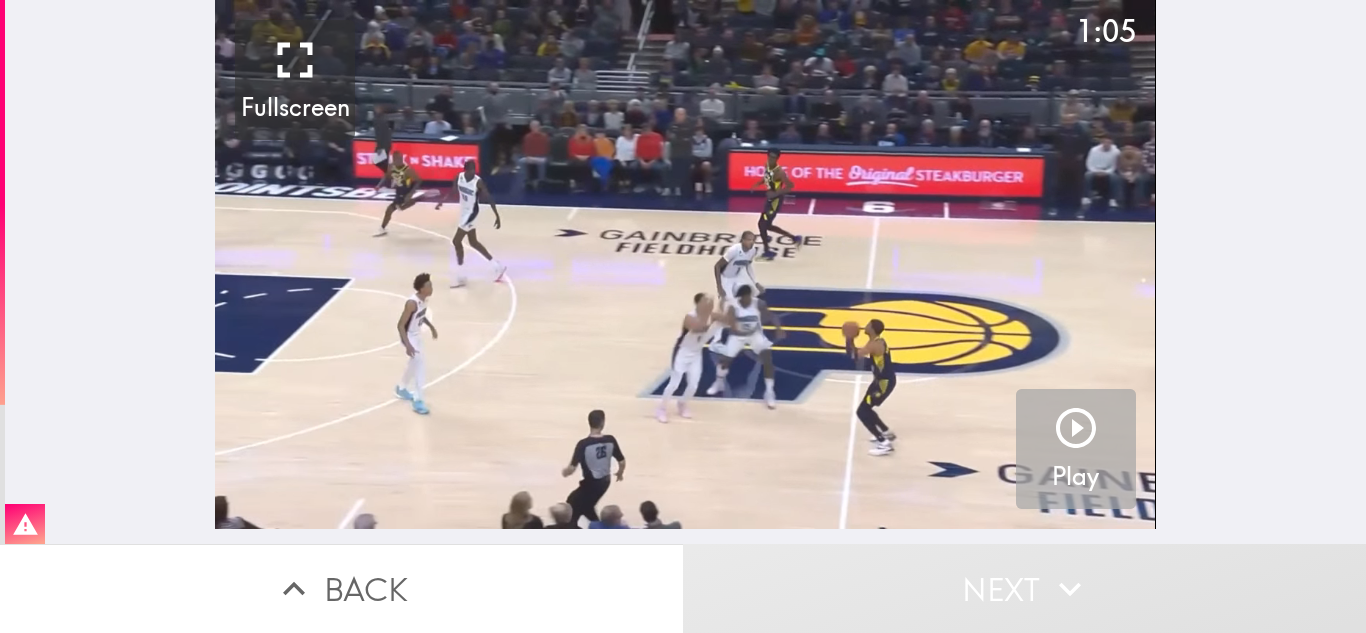 click 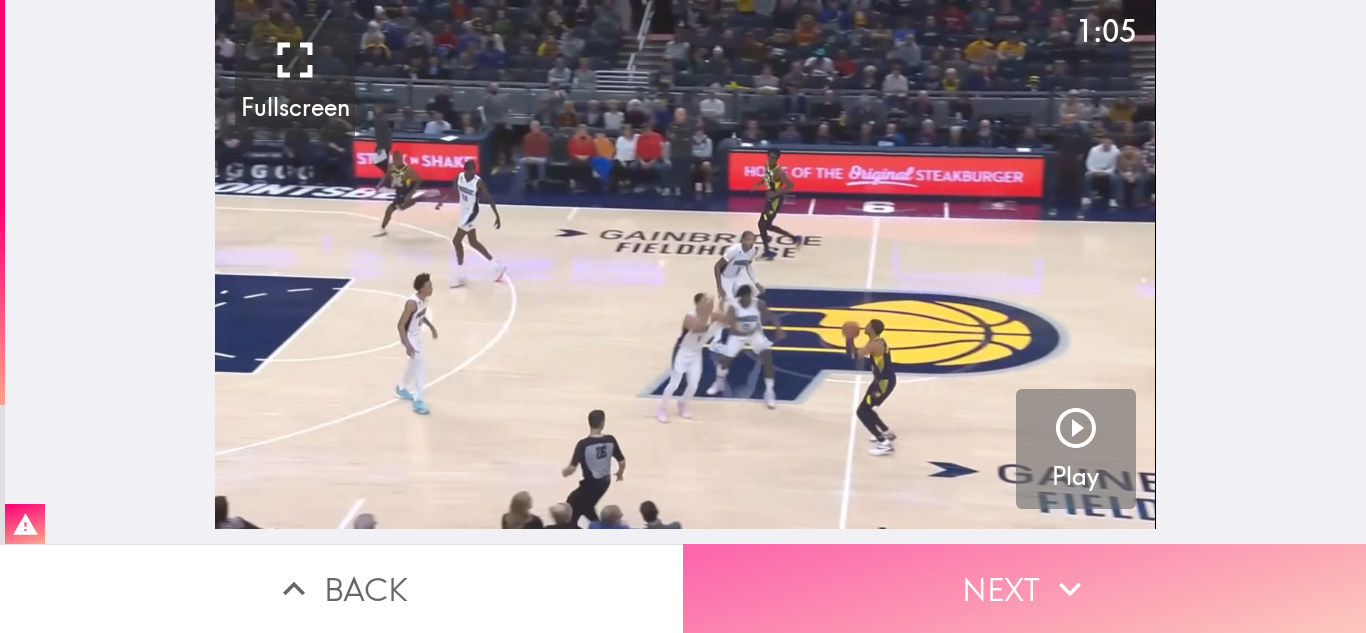 click on "Next" at bounding box center (1024, 588) 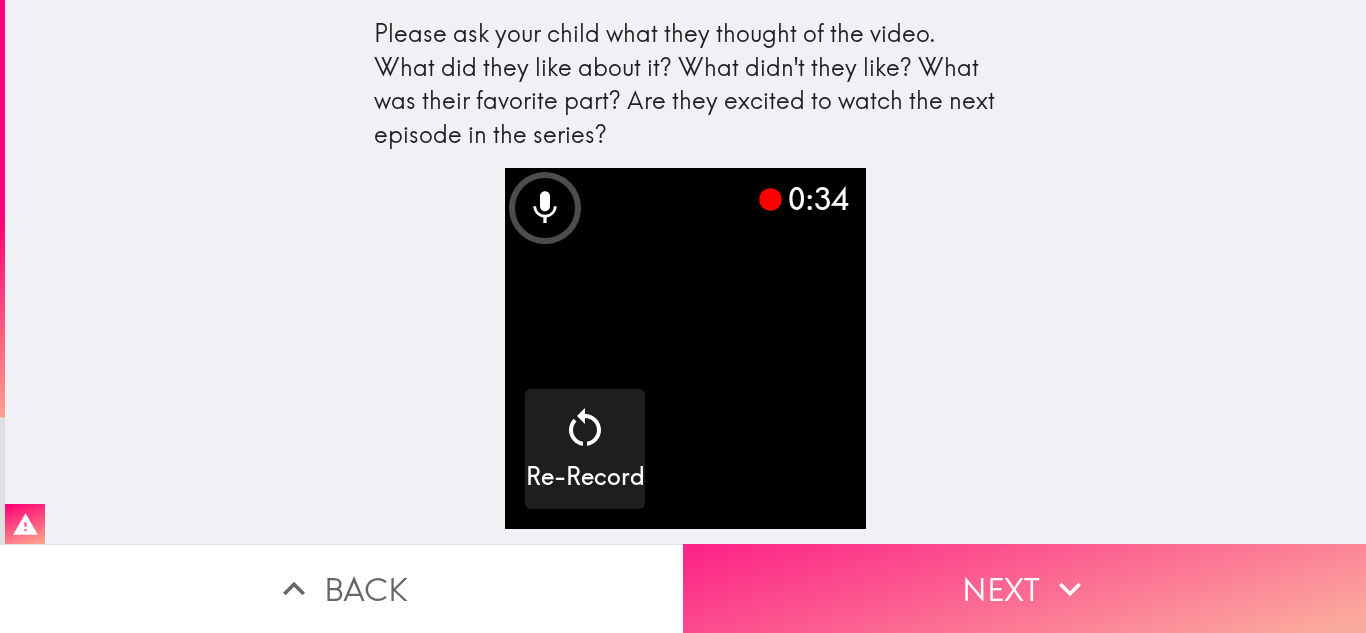click 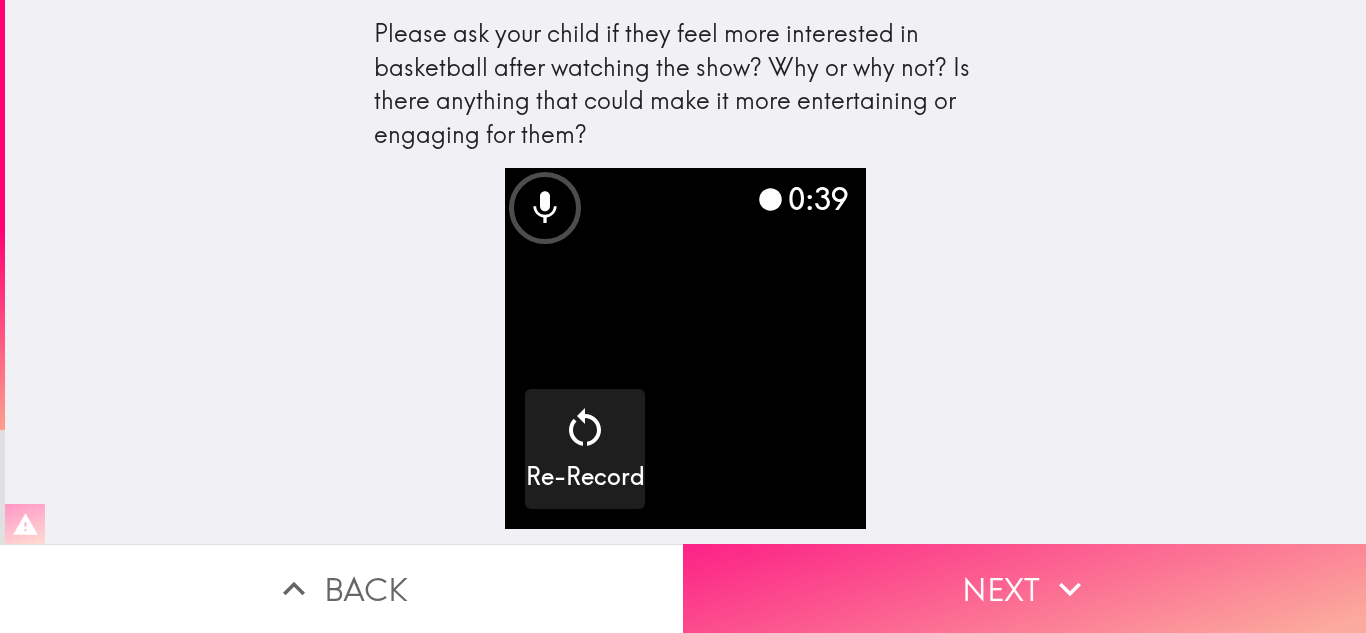 click 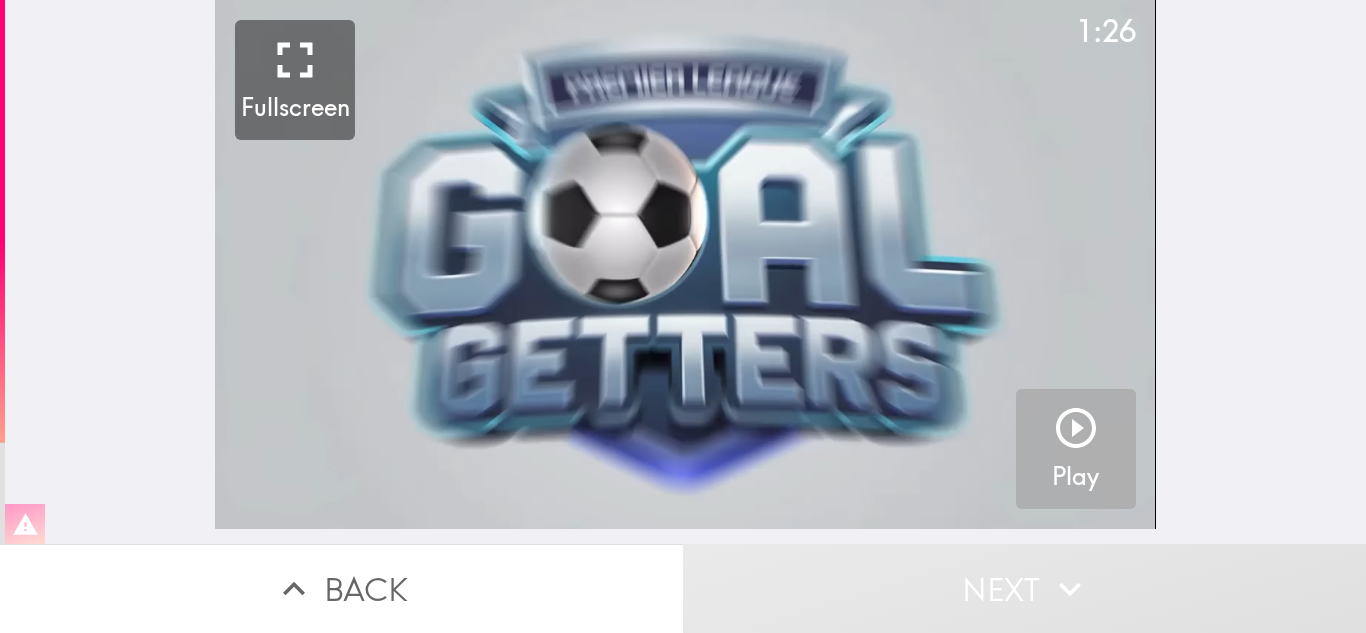 click on "Play" at bounding box center [1075, 477] 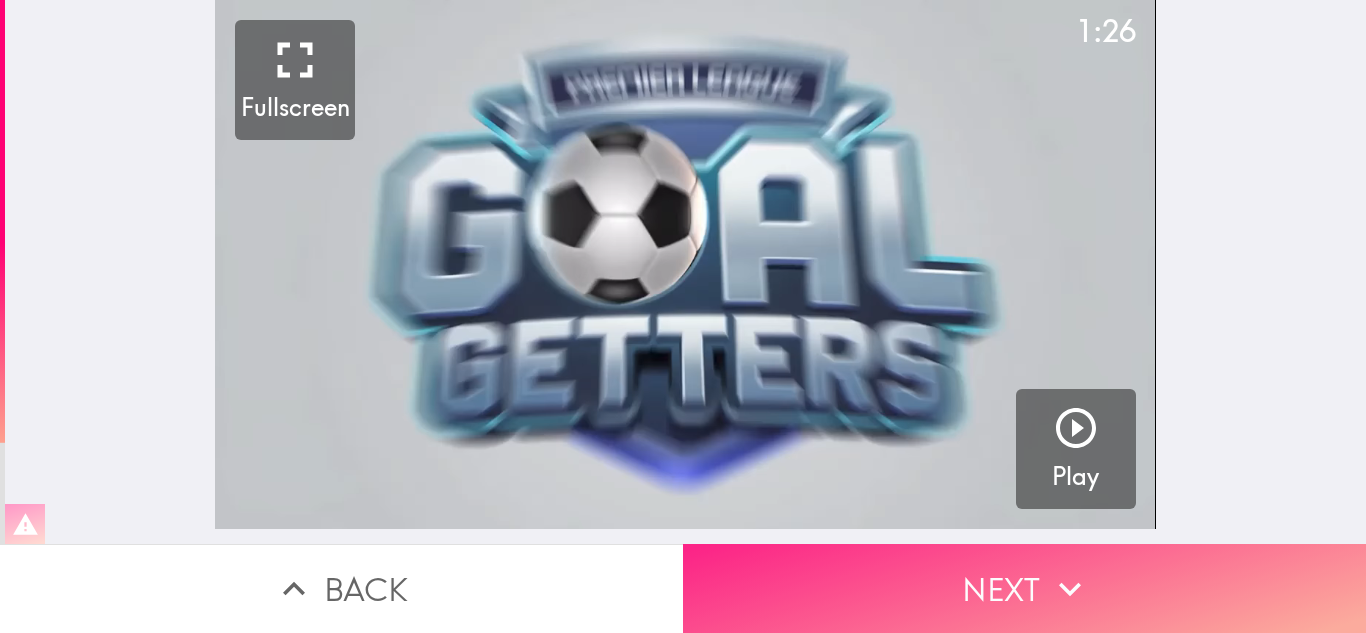 click 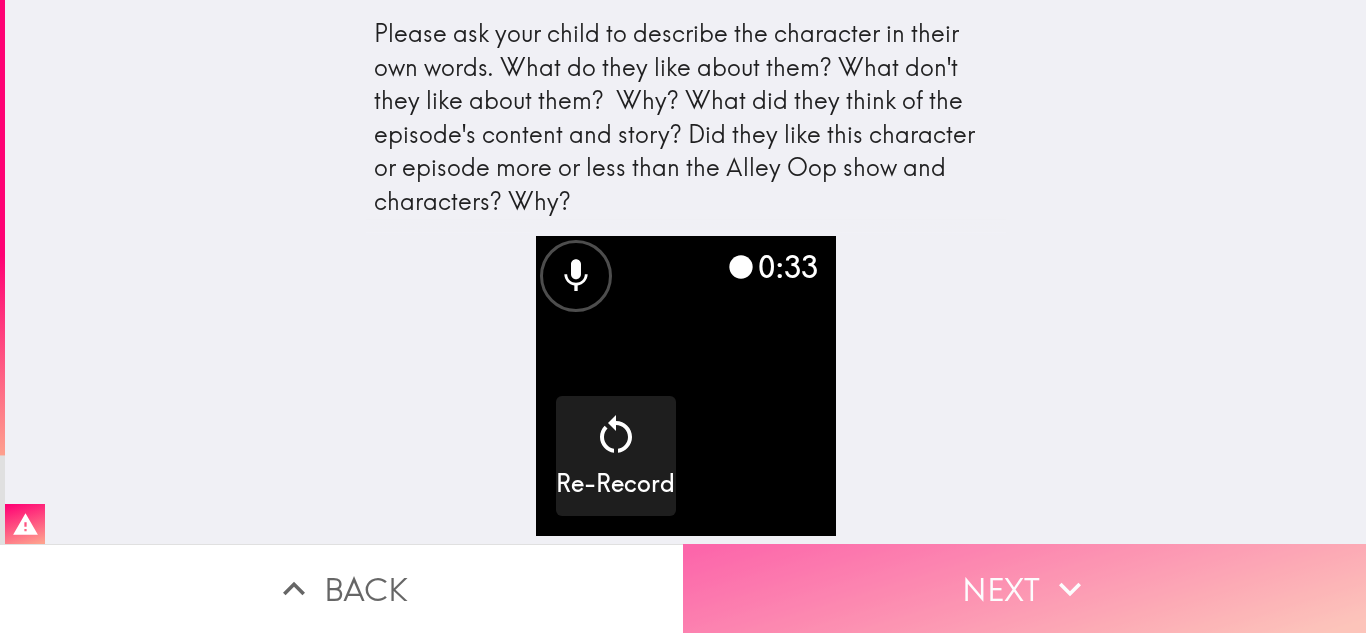 click 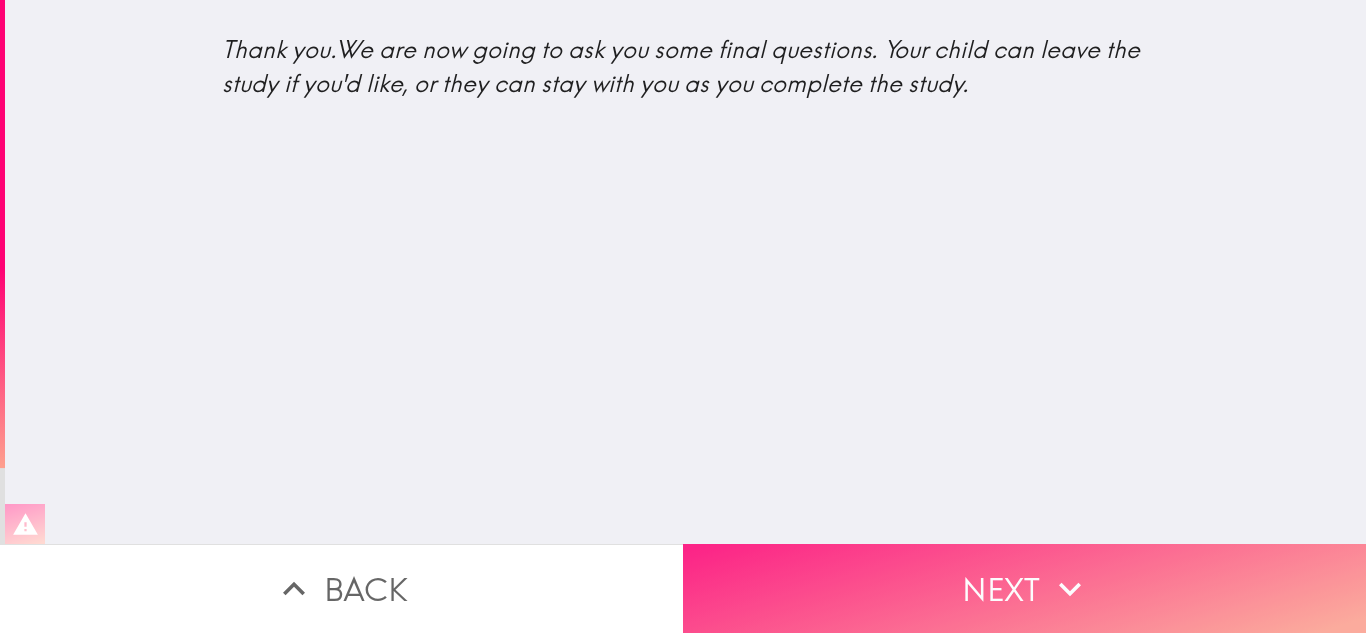 click 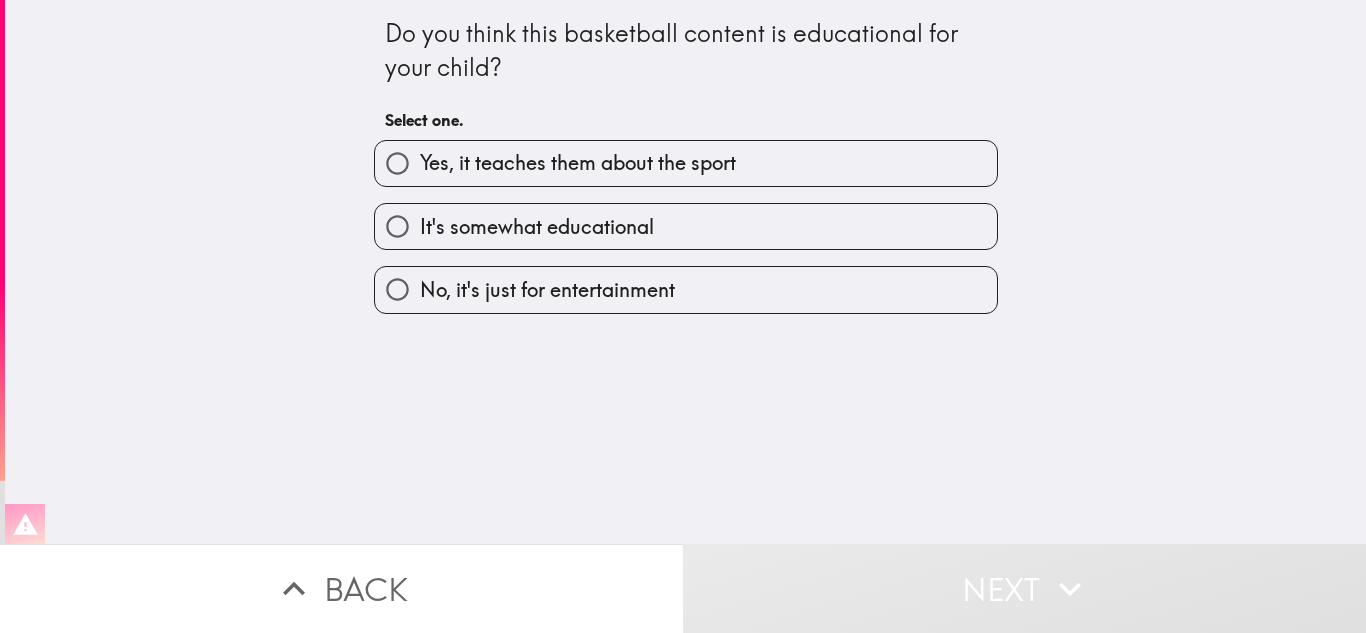 click on "Yes, it teaches them about the sport" at bounding box center [686, 163] 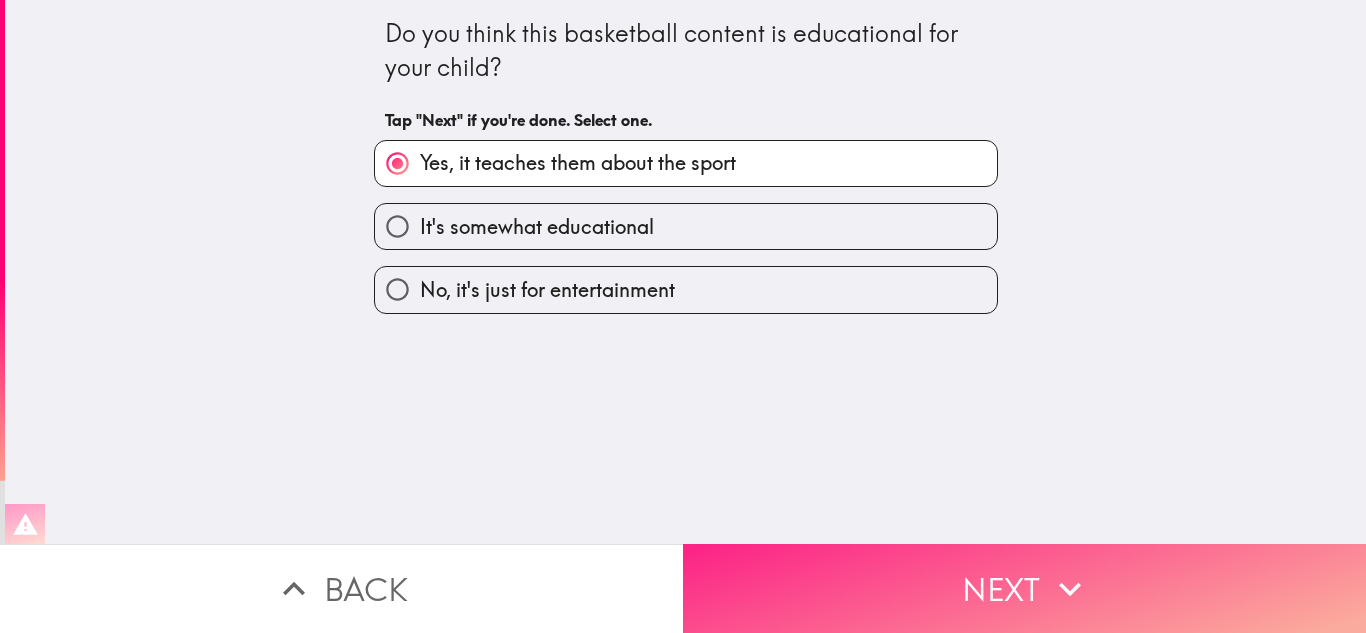 click on "Next" at bounding box center [1024, 588] 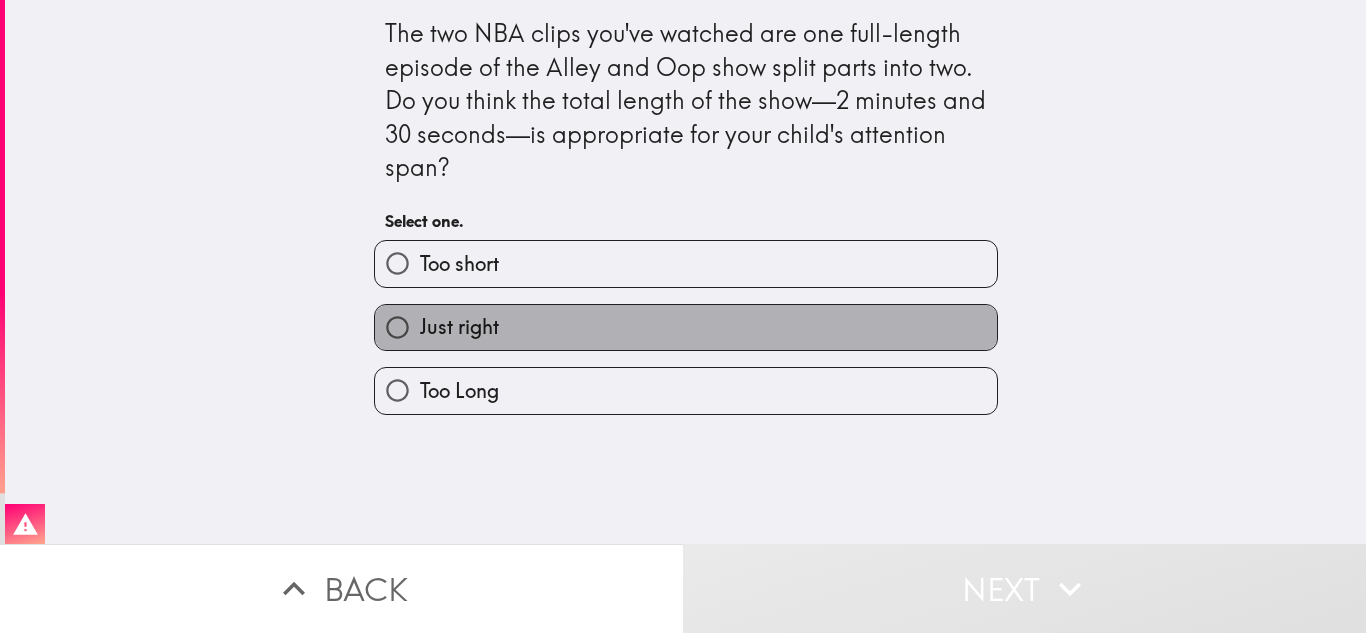 click on "Just right" at bounding box center (686, 327) 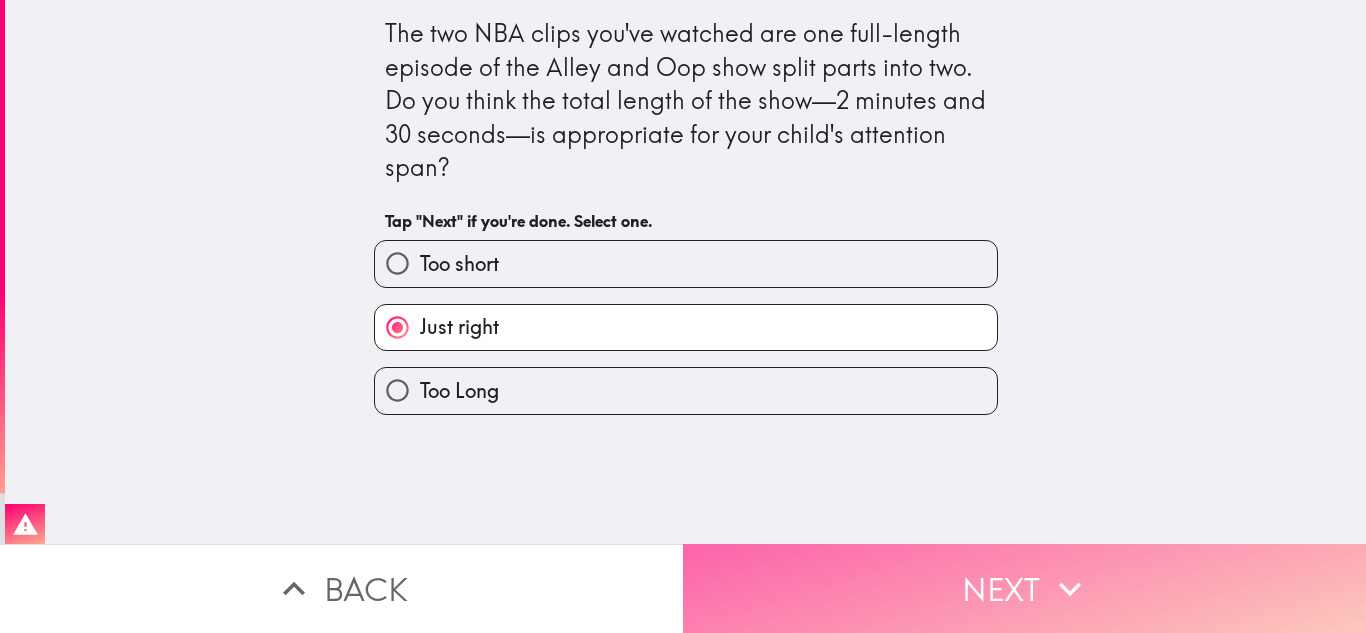 click on "Next" at bounding box center (1024, 588) 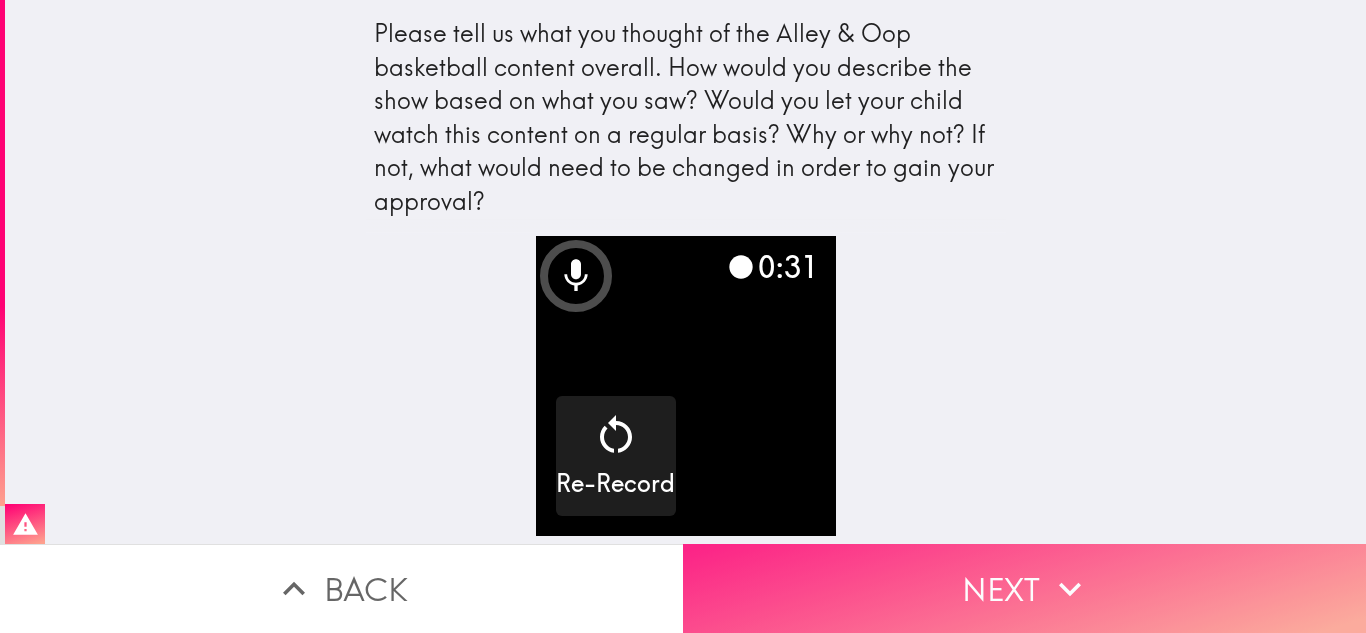 click on "Next" at bounding box center [1024, 588] 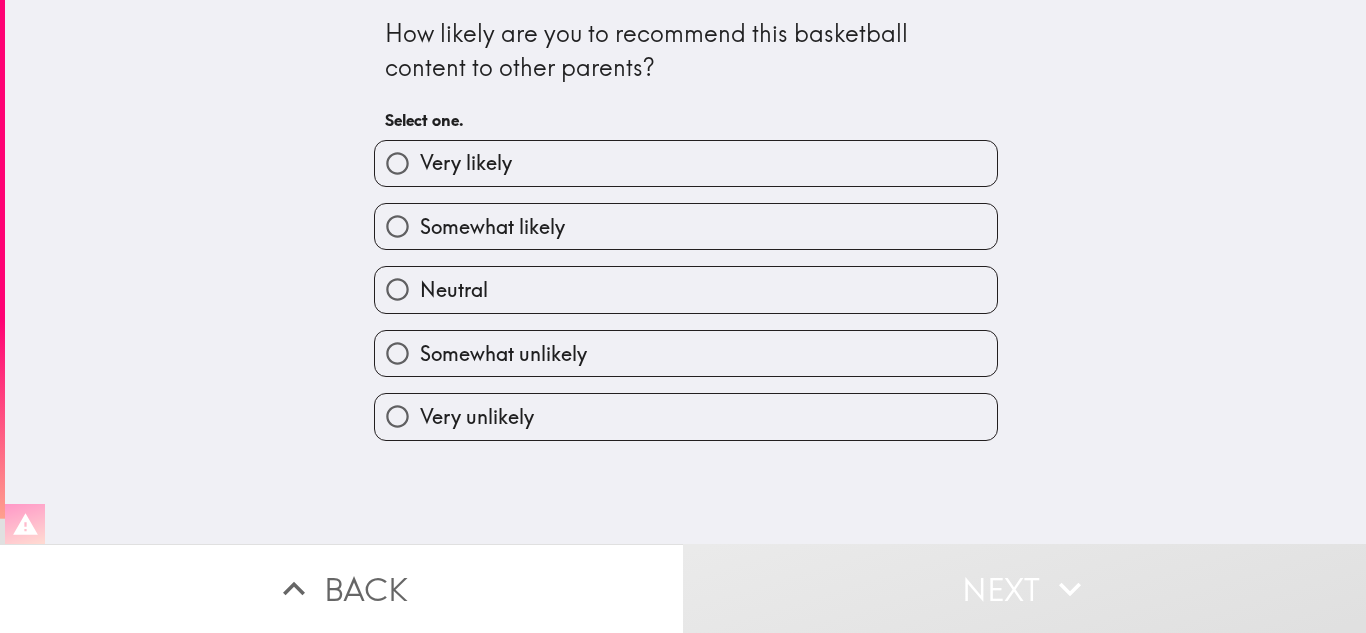 click on "Very likely" at bounding box center [686, 163] 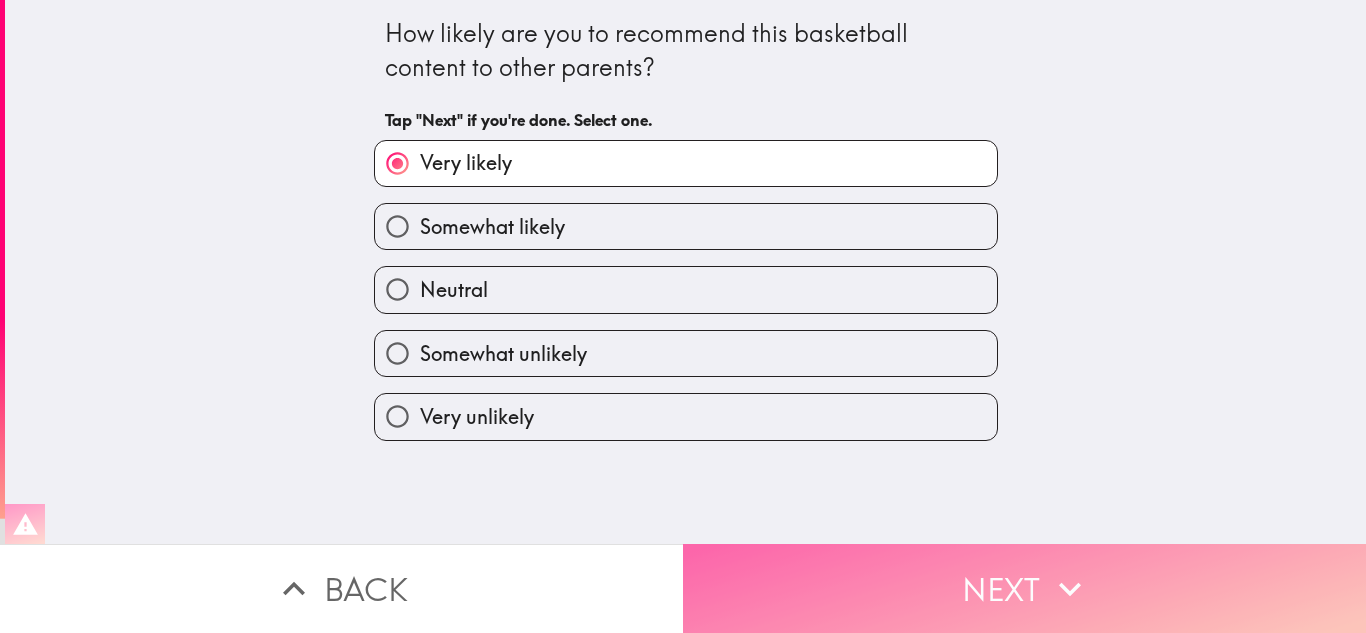 click on "Next" at bounding box center (1024, 588) 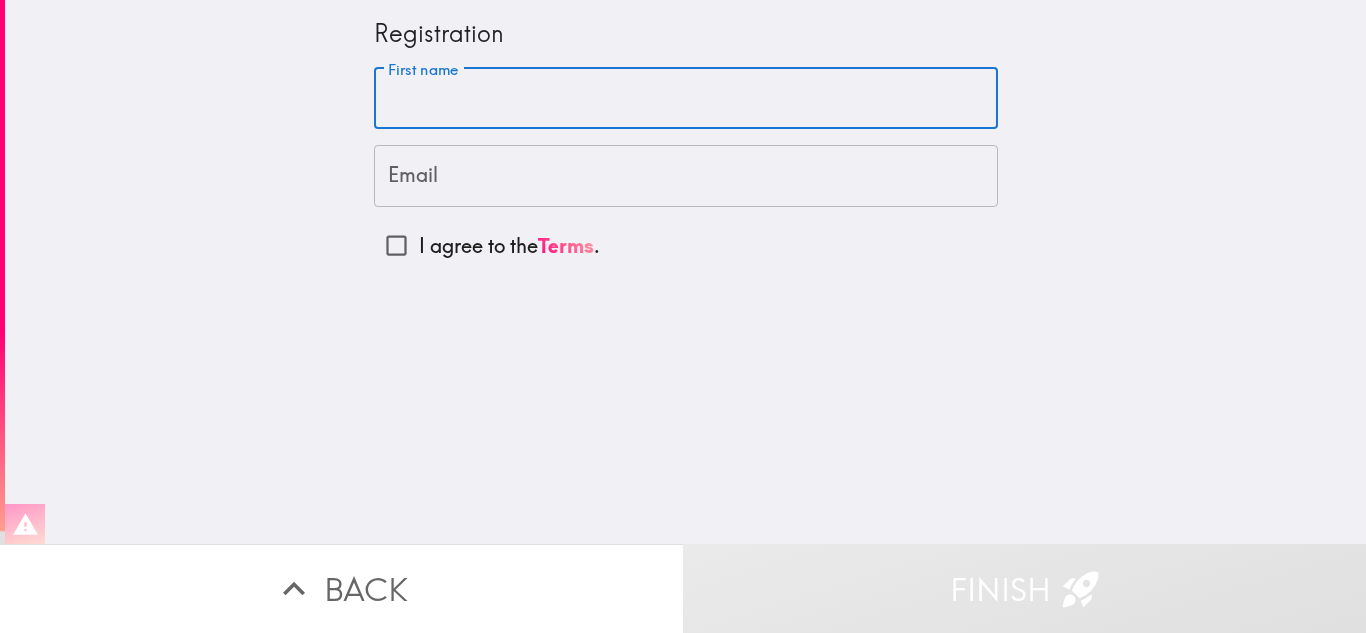click on "First name" at bounding box center [686, 99] 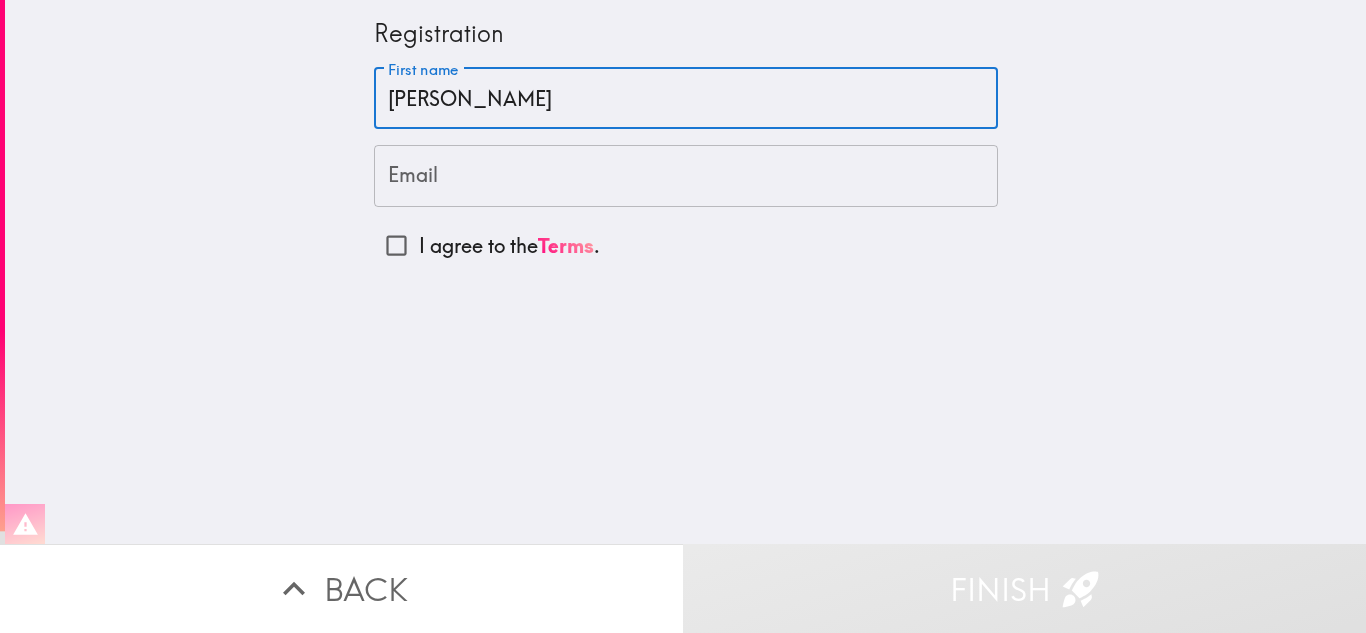 type on "Renee" 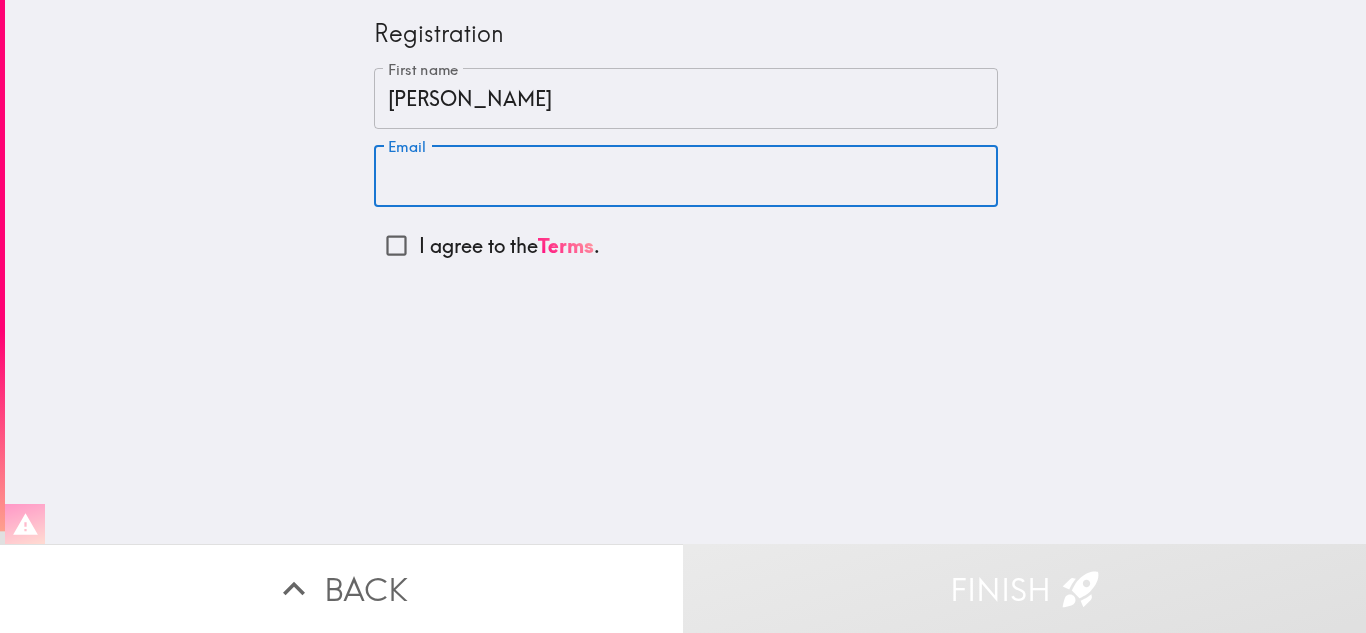 click on "Email" at bounding box center [686, 176] 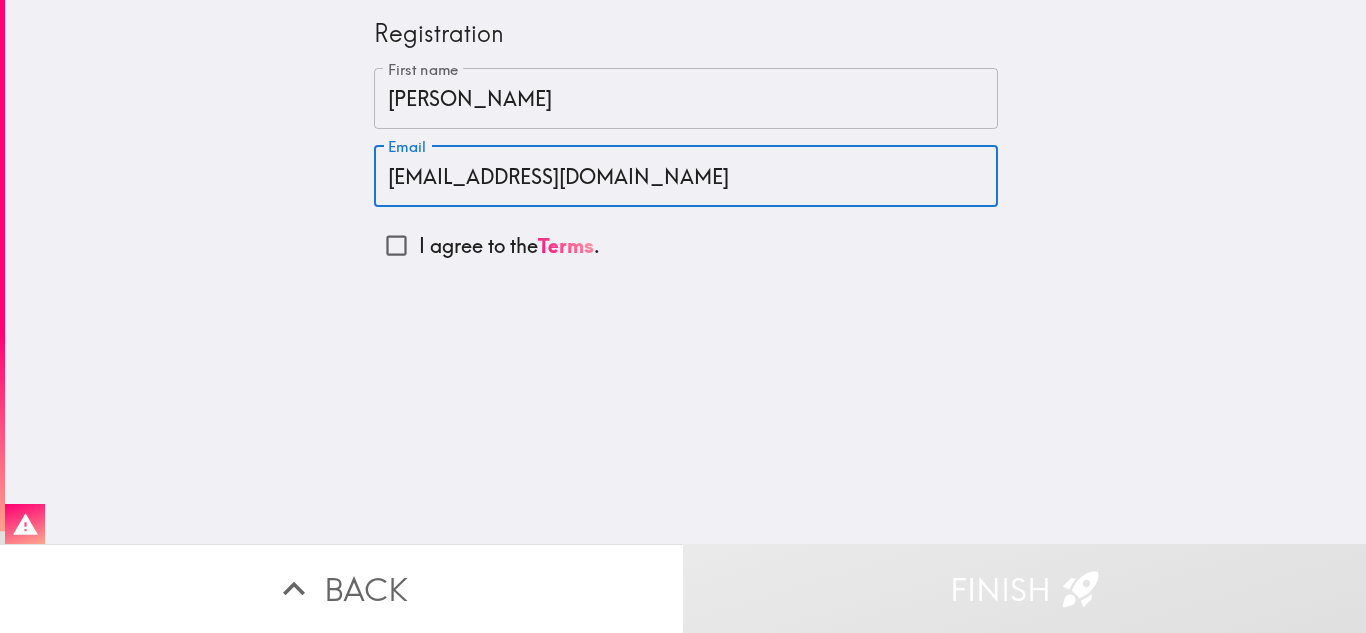 type on "renellis60@gmail.com" 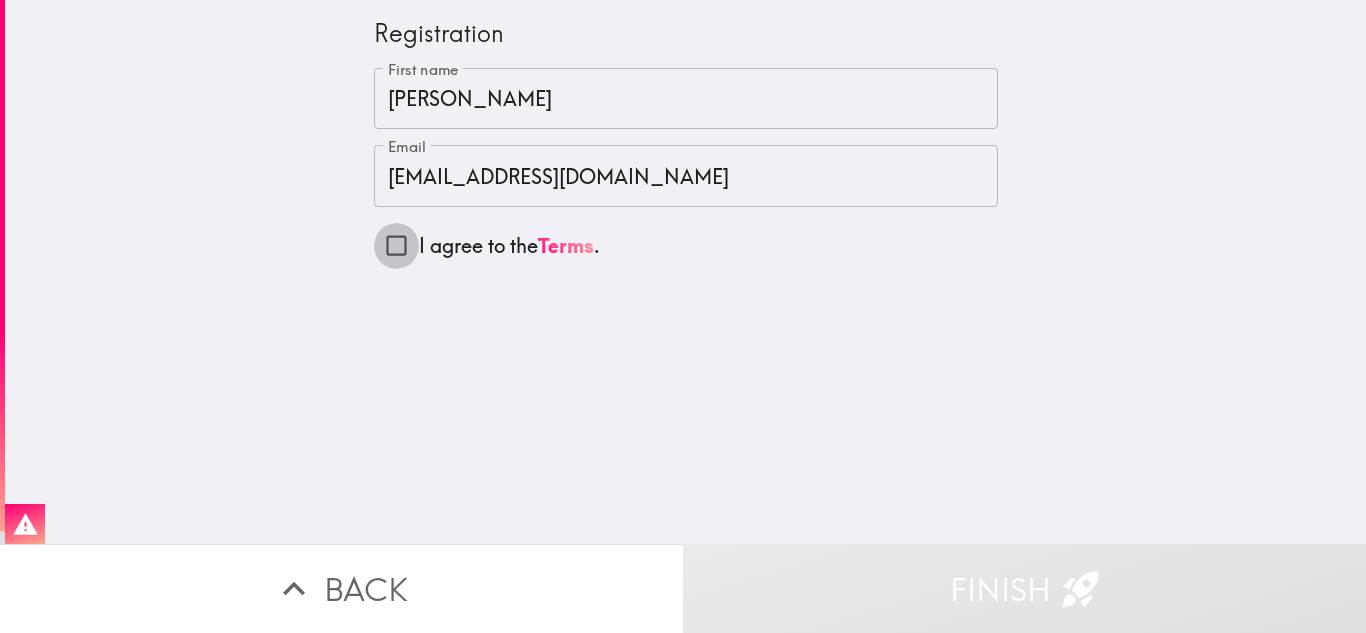 click on "I agree to the  Terms ." at bounding box center (396, 245) 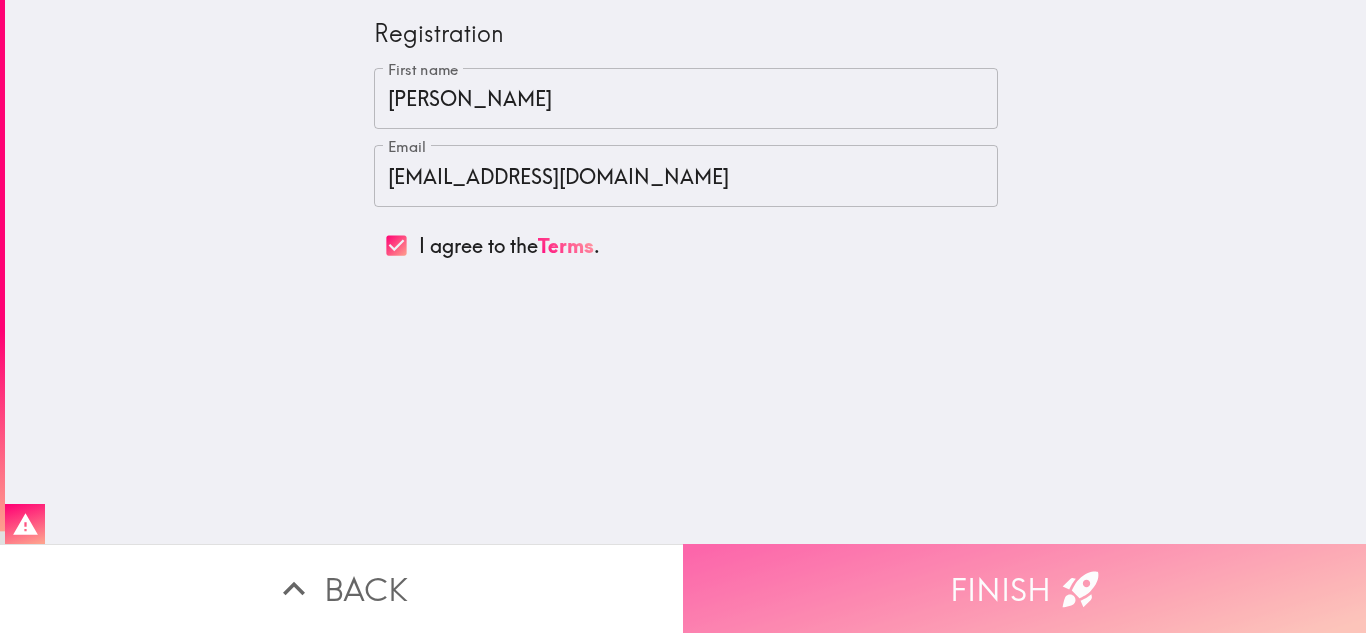 click on "Finish" at bounding box center [1024, 588] 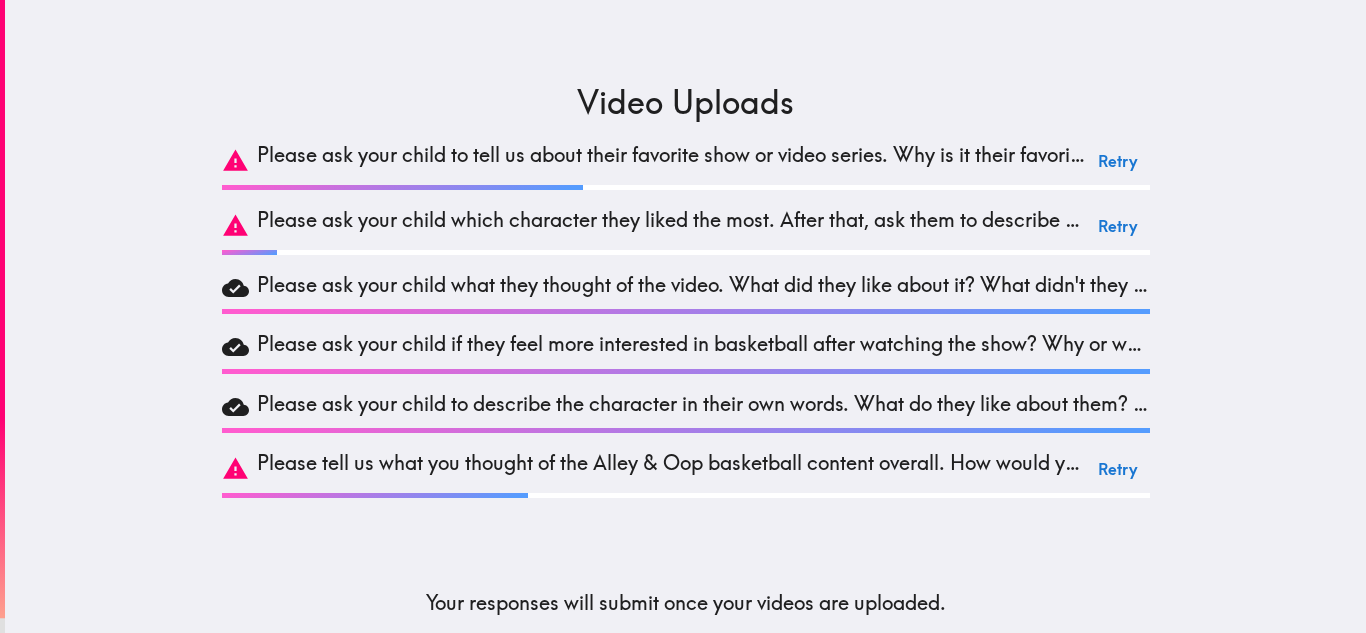 click on "Retry" at bounding box center (1118, 161) 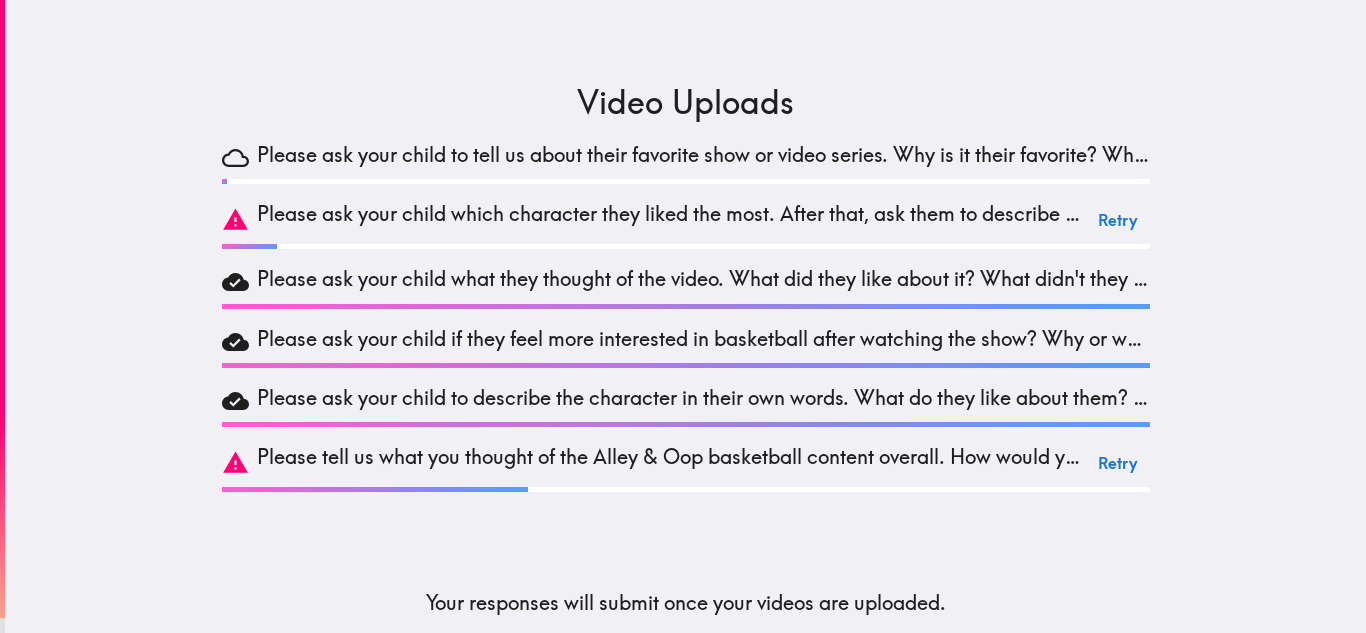 click on "Retry" at bounding box center [1118, 220] 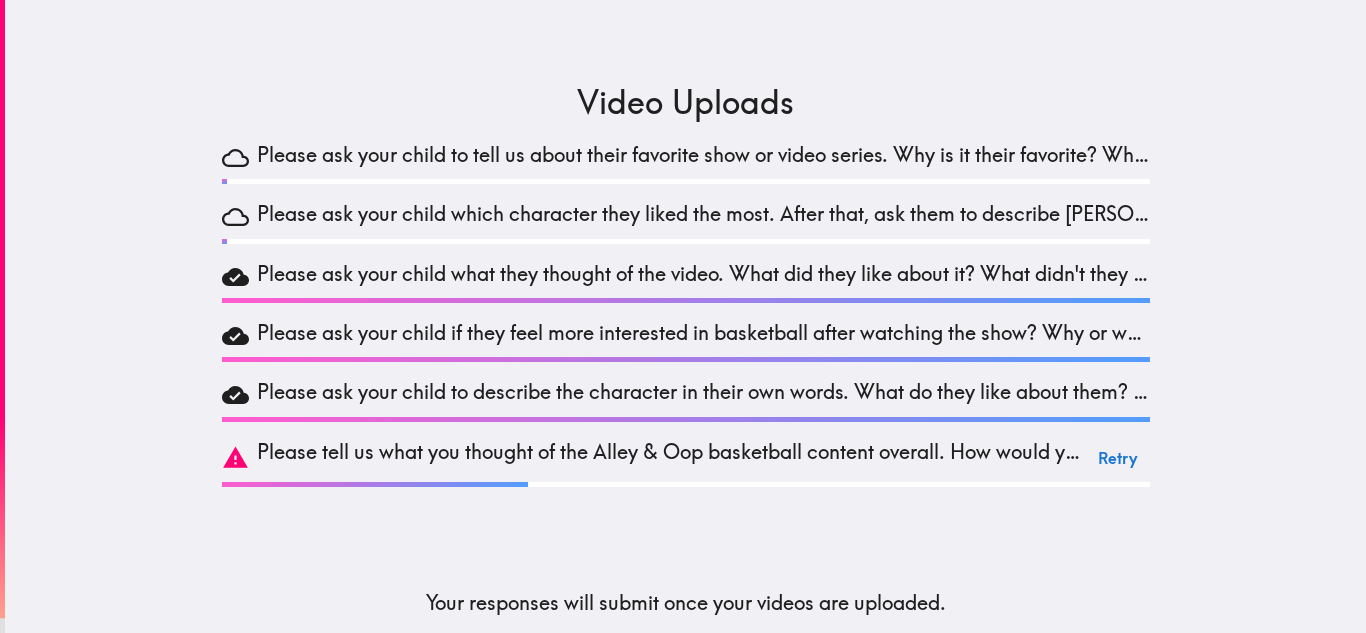 click on "Retry" at bounding box center [1118, 458] 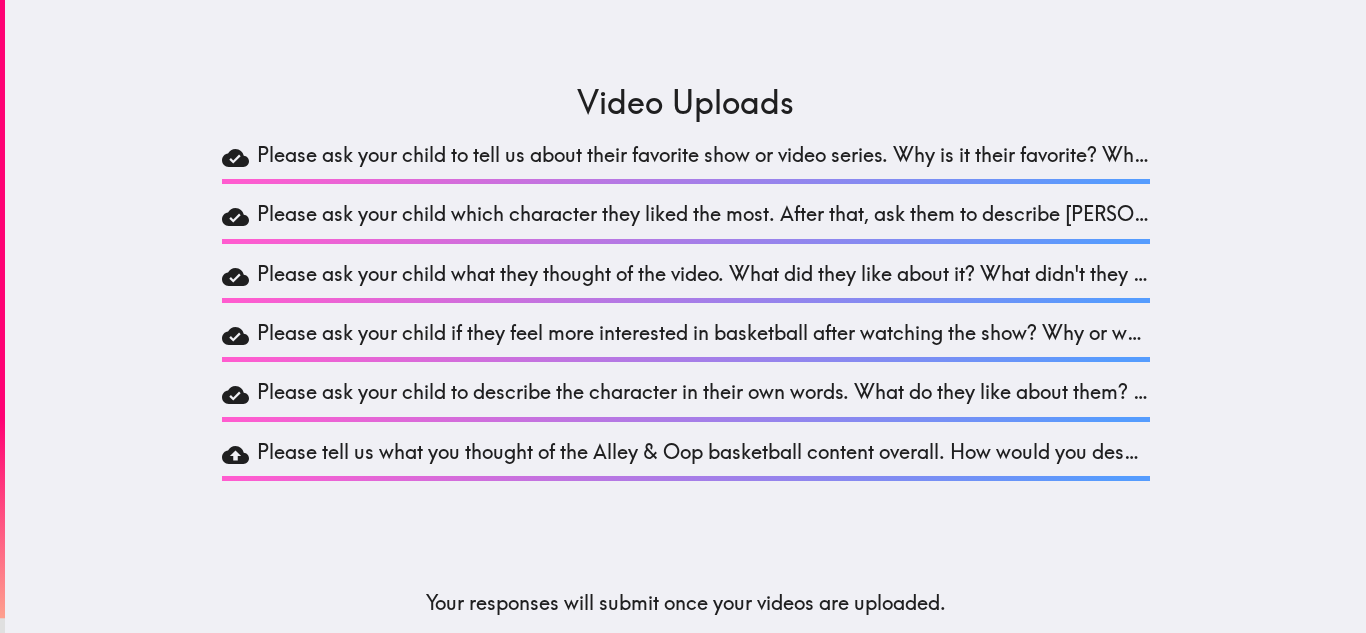 scroll, scrollTop: 0, scrollLeft: 0, axis: both 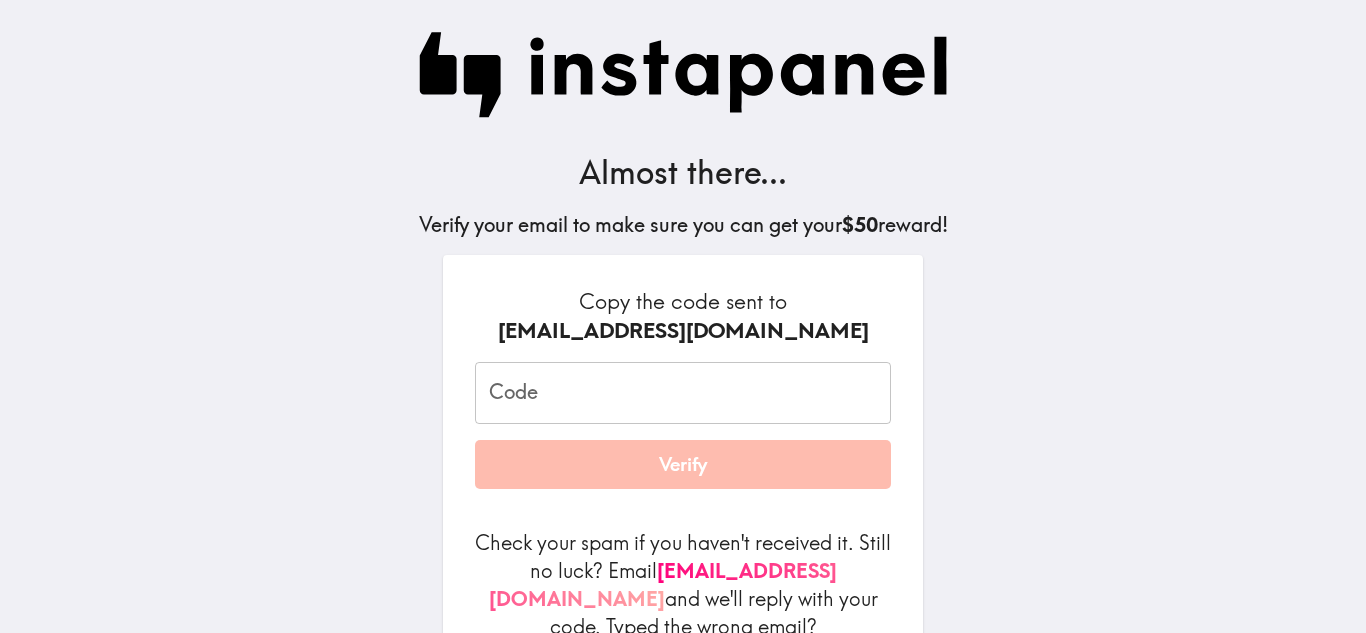 click on "Code" at bounding box center [683, 393] 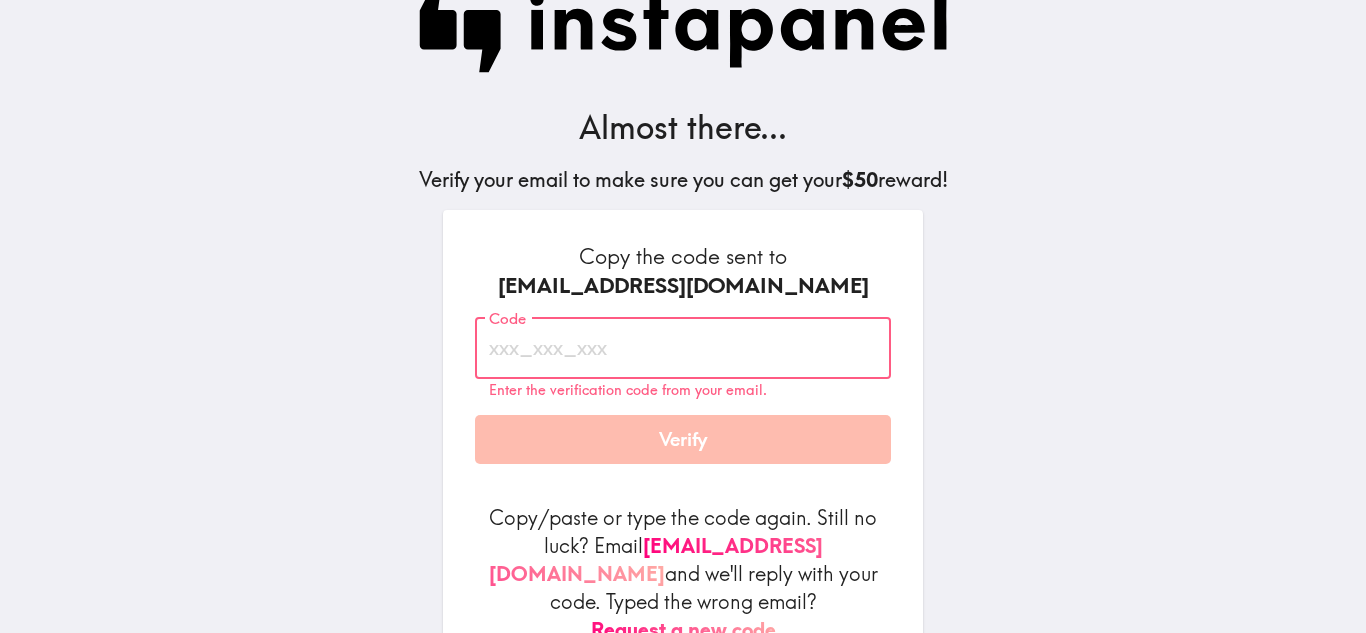 scroll, scrollTop: 30, scrollLeft: 0, axis: vertical 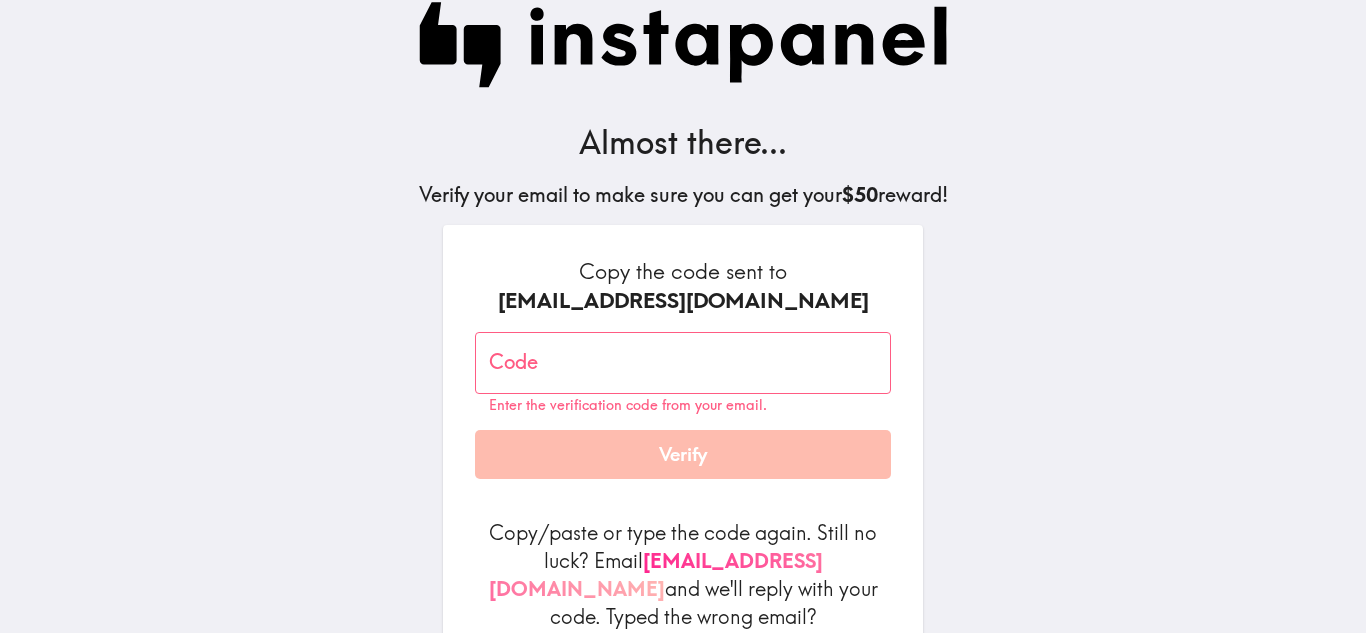 click on "codes@instapanel.com" at bounding box center (656, 574) 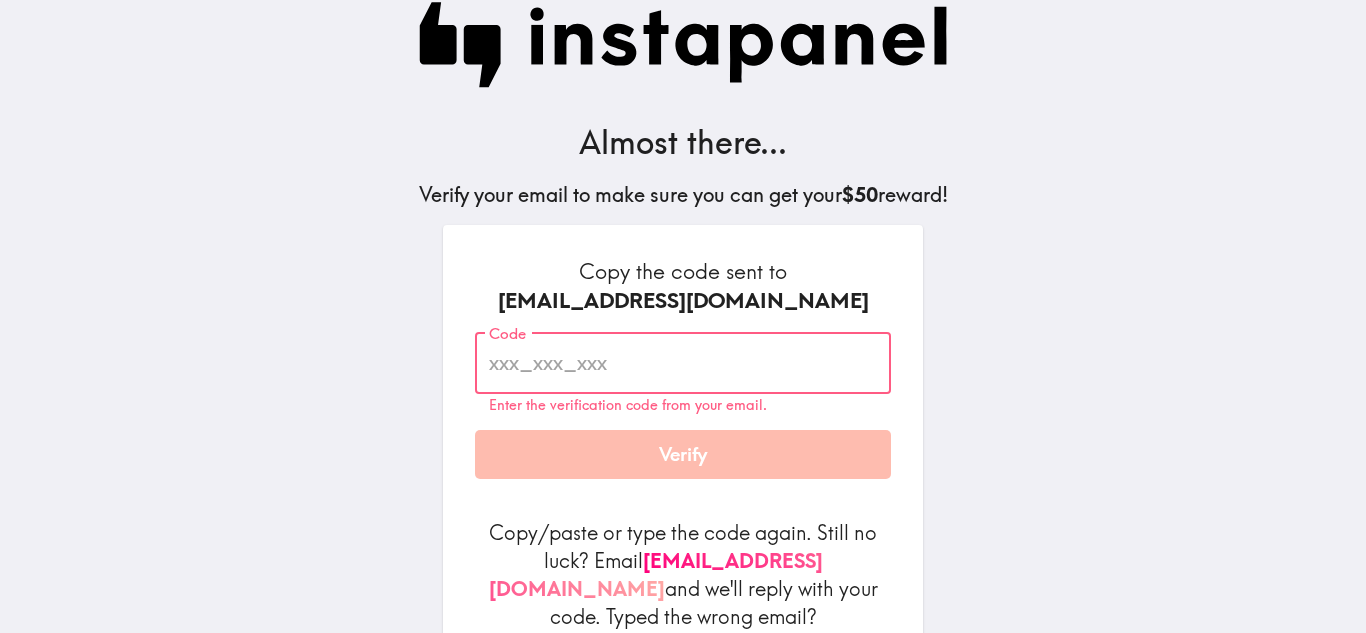 click on "Code" at bounding box center [683, 363] 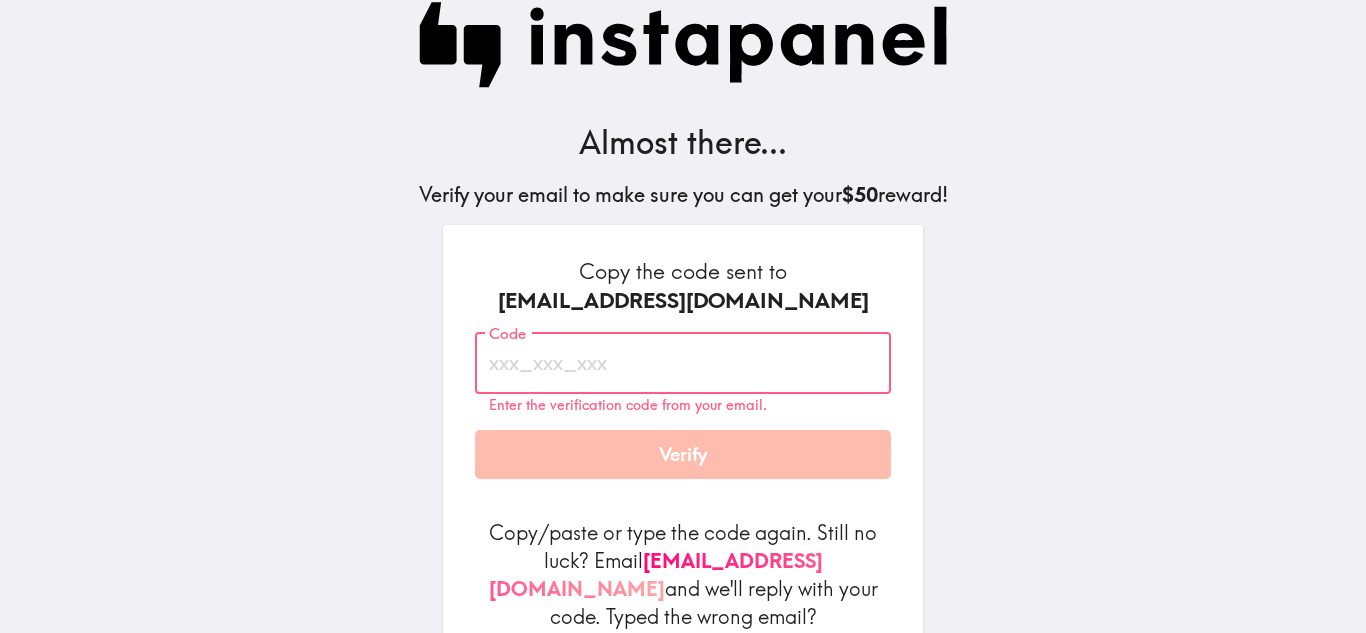 paste on "bYn_KGp_myu" 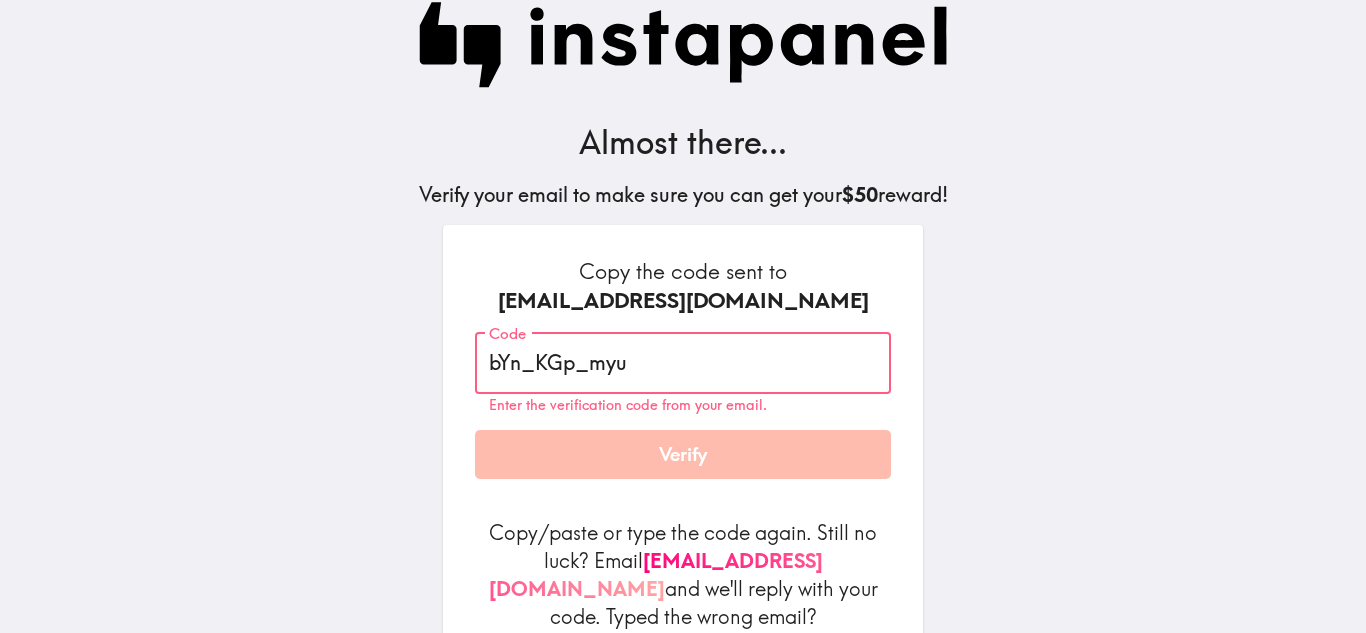type on "bYn_KGp_myu" 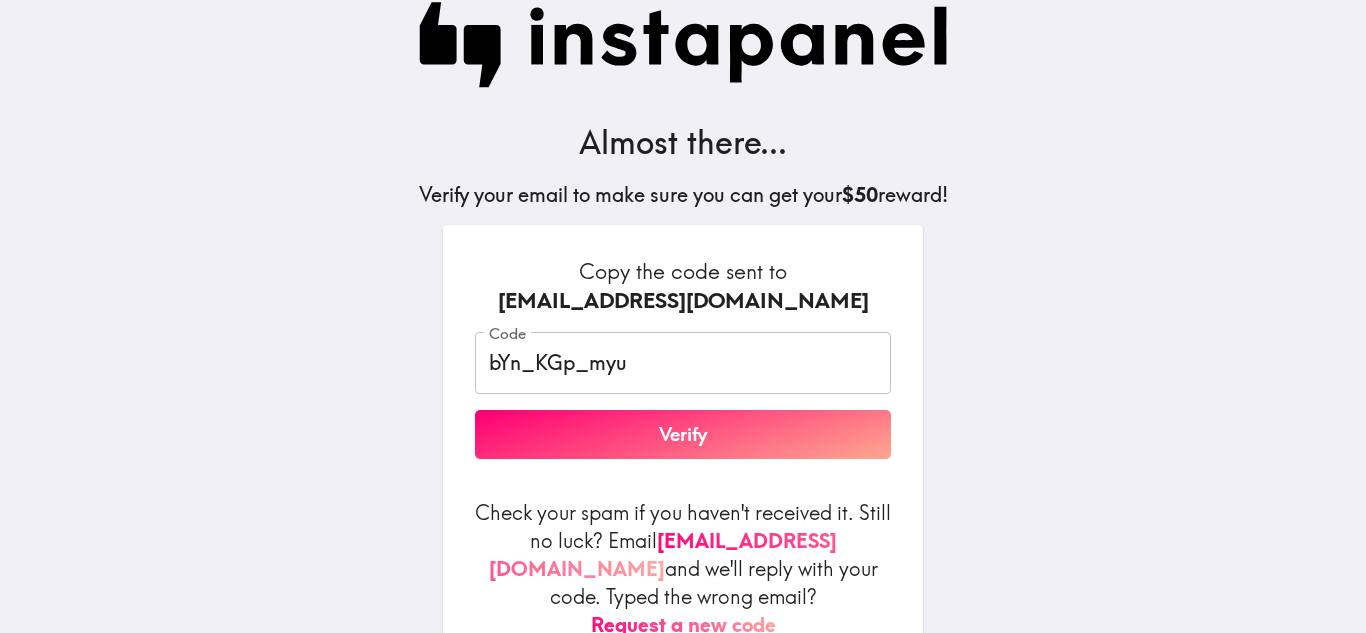 click on "Copy the code sent to  renellis60@gmail.com Code bYn_KGp_myu Code Verify Check your spam if you haven't received it.   Still no luck? Email  codes@instapanel.com  and we'll reply with your code.   Typed the wrong email?   Request a new code" at bounding box center [683, 448] 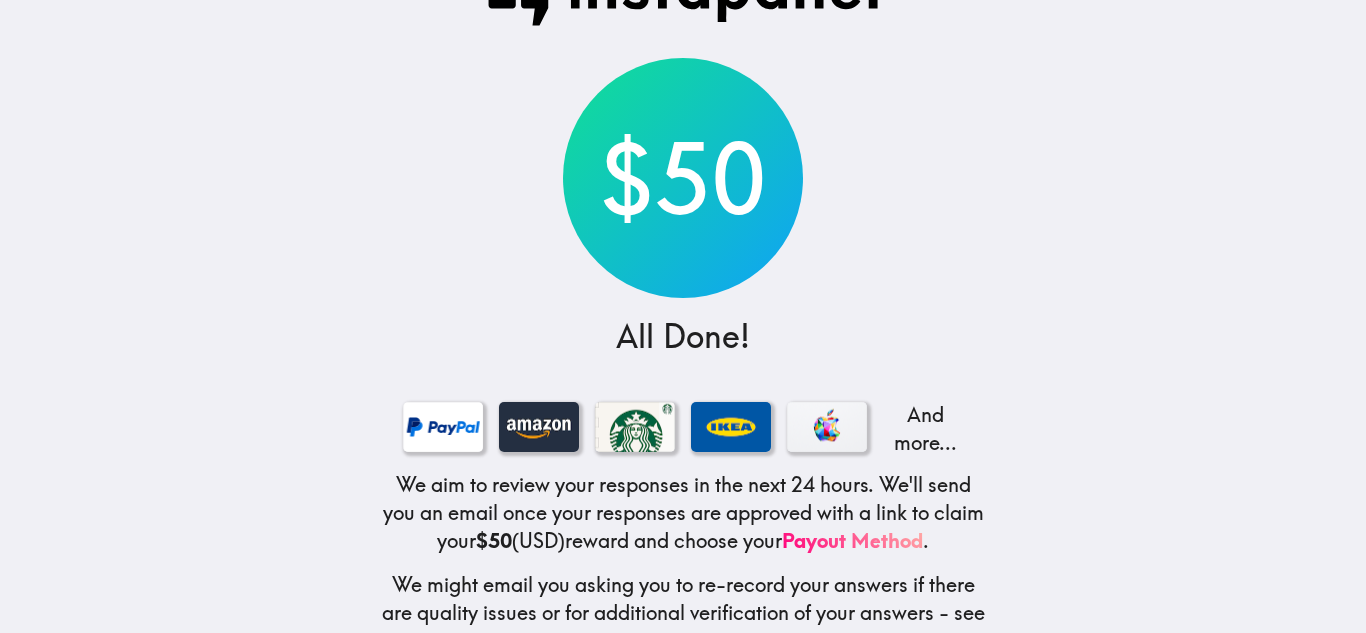 scroll, scrollTop: 139, scrollLeft: 0, axis: vertical 